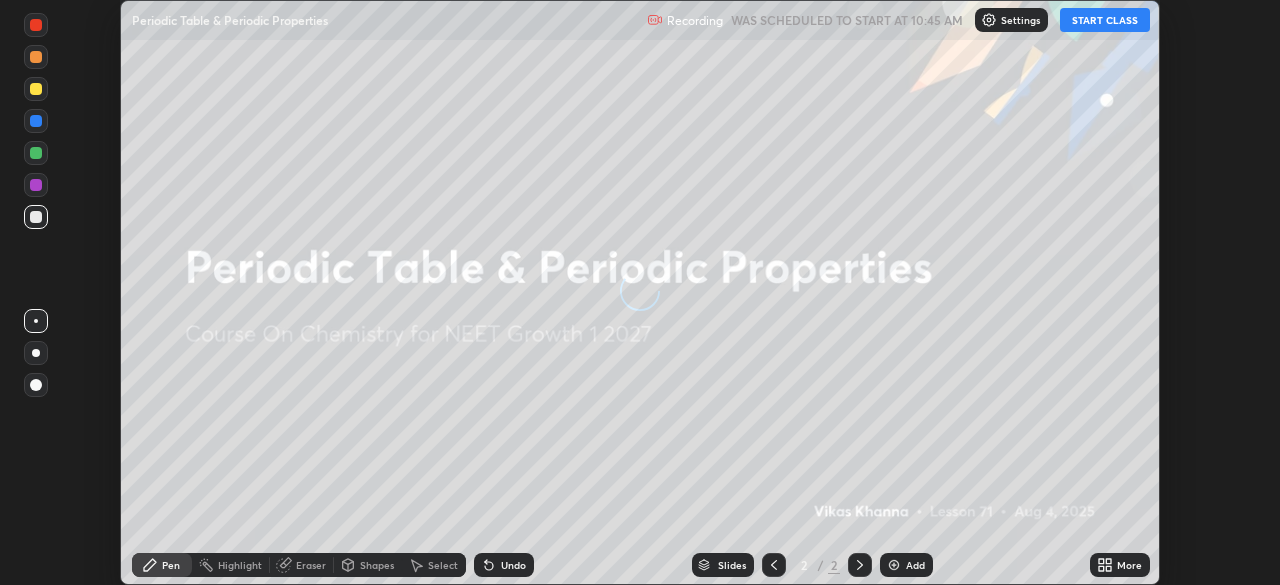 scroll, scrollTop: 0, scrollLeft: 0, axis: both 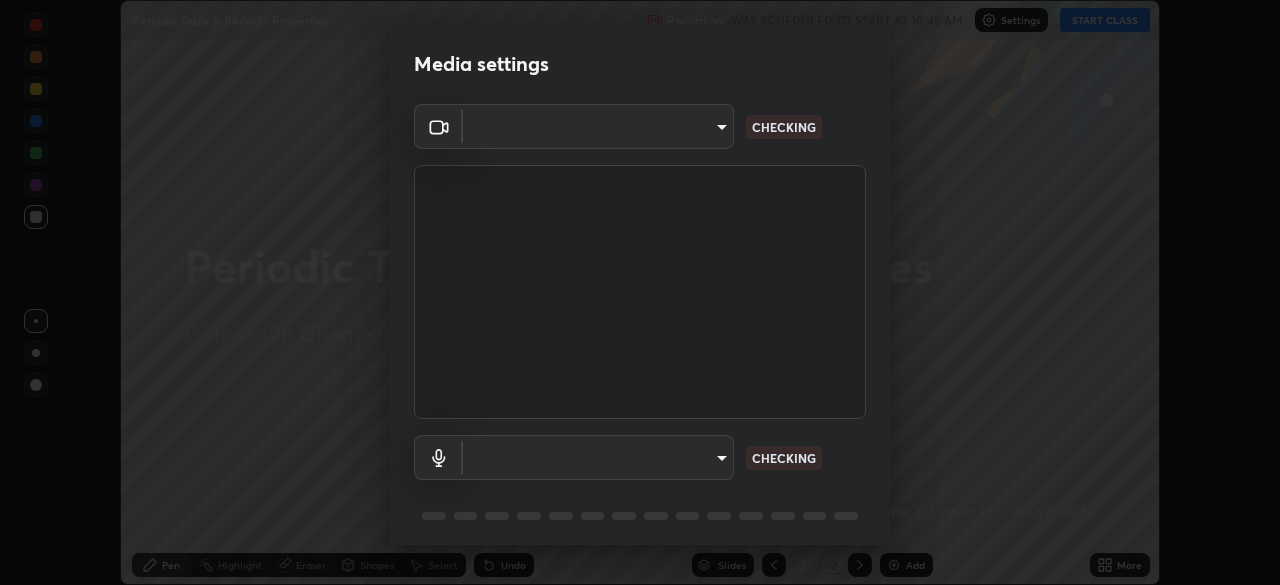 type on "1e49b53be58bf3658c32ba4c8e2538d2601885ca91182b01ba969948c87b8f29" 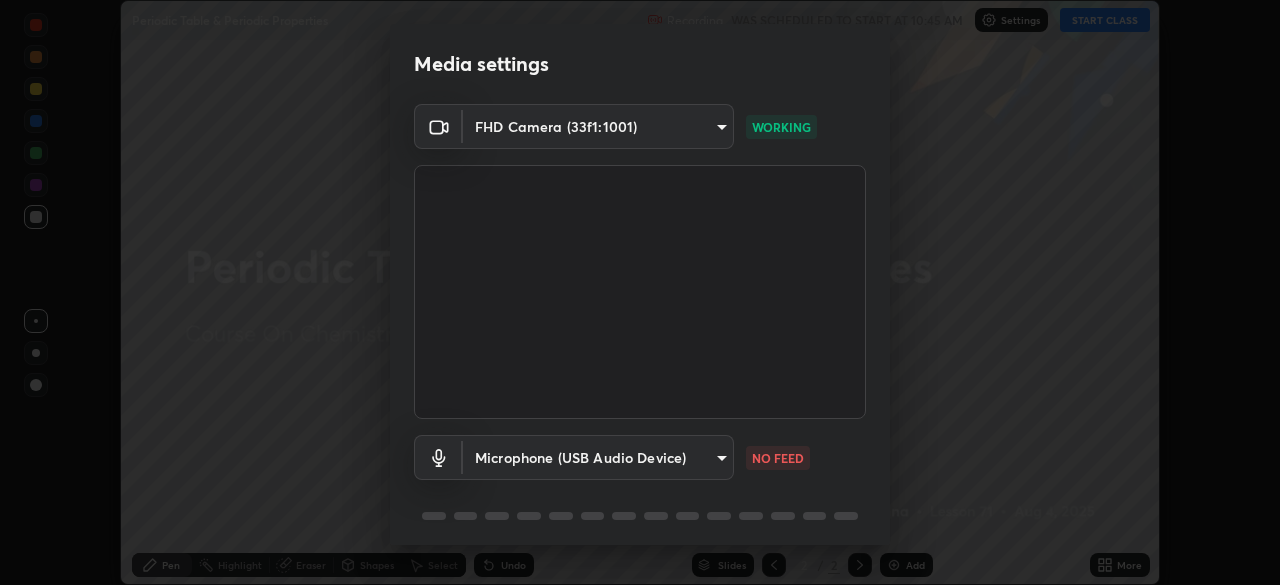 click on "Erase all Periodic Table & Periodic Properties Recording WAS SCHEDULED TO START AT  10:45 AM Settings START CLASS Setting up your live class Periodic Table & Periodic Properties • L71 of Course On Chemistry for NEET Growth 1 2027 [PERSON] Pen Highlight Eraser Shapes Select Undo Slides 2 / 2 Add More No doubts shared Encourage your learners to ask a doubt for better clarity Report an issue Reason for reporting Buffering Chat not working Audio - Video sync issue Educator video quality low ​ Attach an image Report Media settings FHD Camera ([DEVICE_ID]) WORKING Microphone (USB Audio Device) [DEVICE_ID] NO FEED 1 / 5 Next" at bounding box center [640, 292] 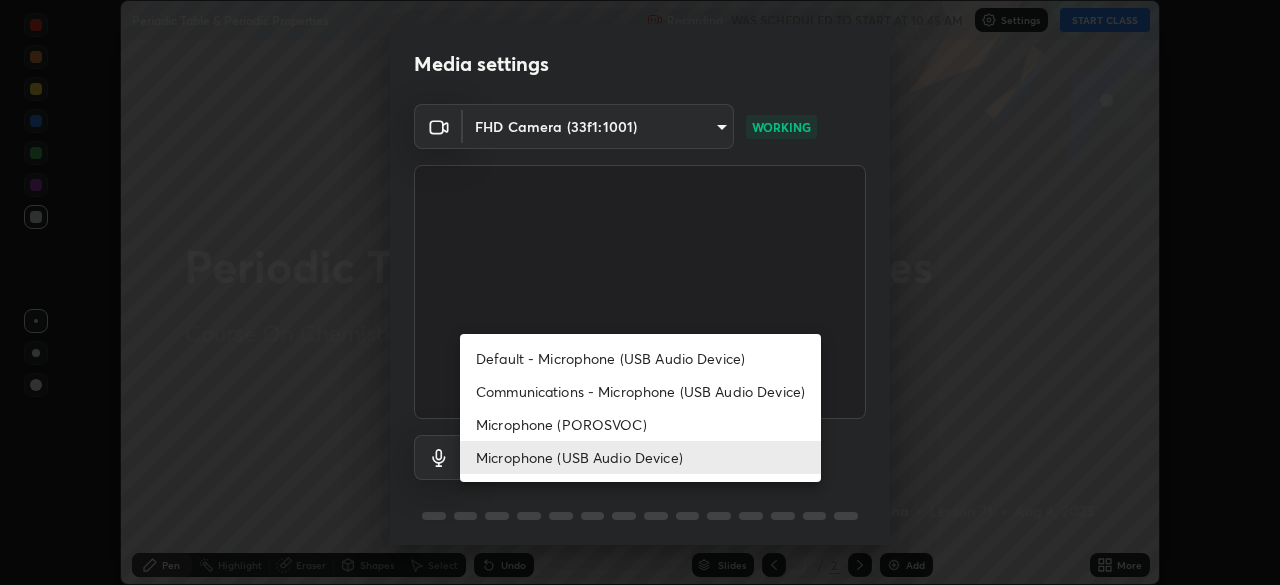 click on "Microphone (POROSVOC)" at bounding box center (640, 424) 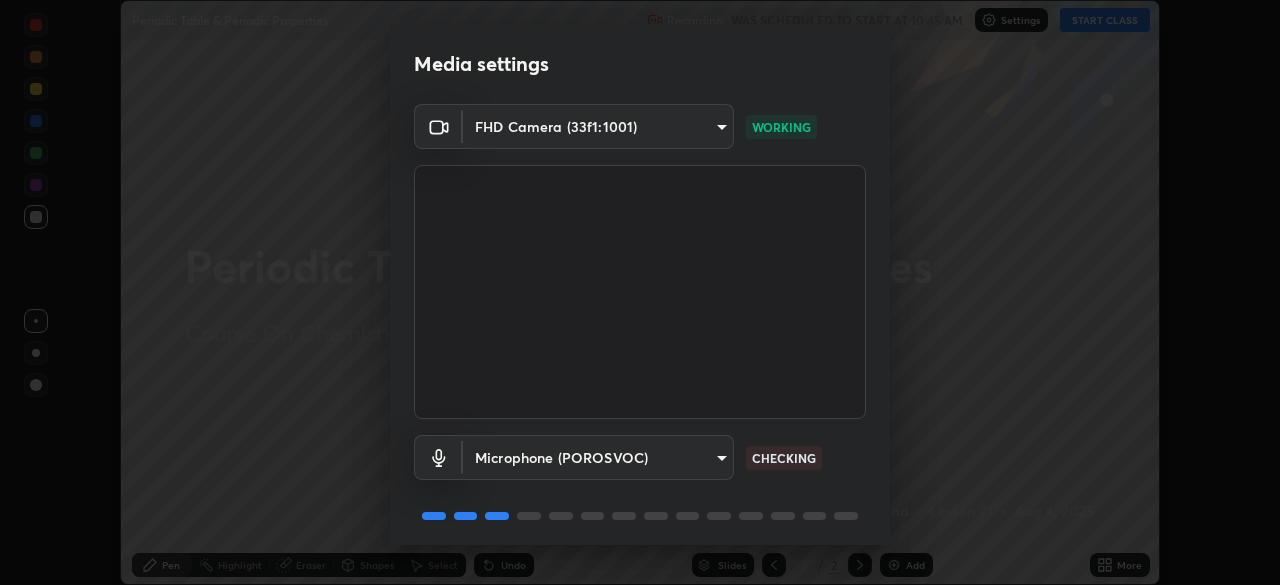 click on "Erase all Periodic Table & Periodic Properties Recording WAS SCHEDULED TO START AT  10:45 AM Settings START CLASS Setting up your live class Periodic Table & Periodic Properties • L71 of Course On Chemistry for NEET Growth 1 2027 [PERSON] Pen Highlight Eraser Shapes Select Undo Slides 2 / 2 Add More No doubts shared Encourage your learners to ask a doubt for better clarity Report an issue Reason for reporting Buffering Chat not working Audio - Video sync issue Educator video quality low ​ Attach an image Report Media settings FHD Camera ([DEVICE_ID]) WORKING Microphone (POROSVOC) [DEVICE_ID] CHECKING 1 / 5 Next" at bounding box center (640, 292) 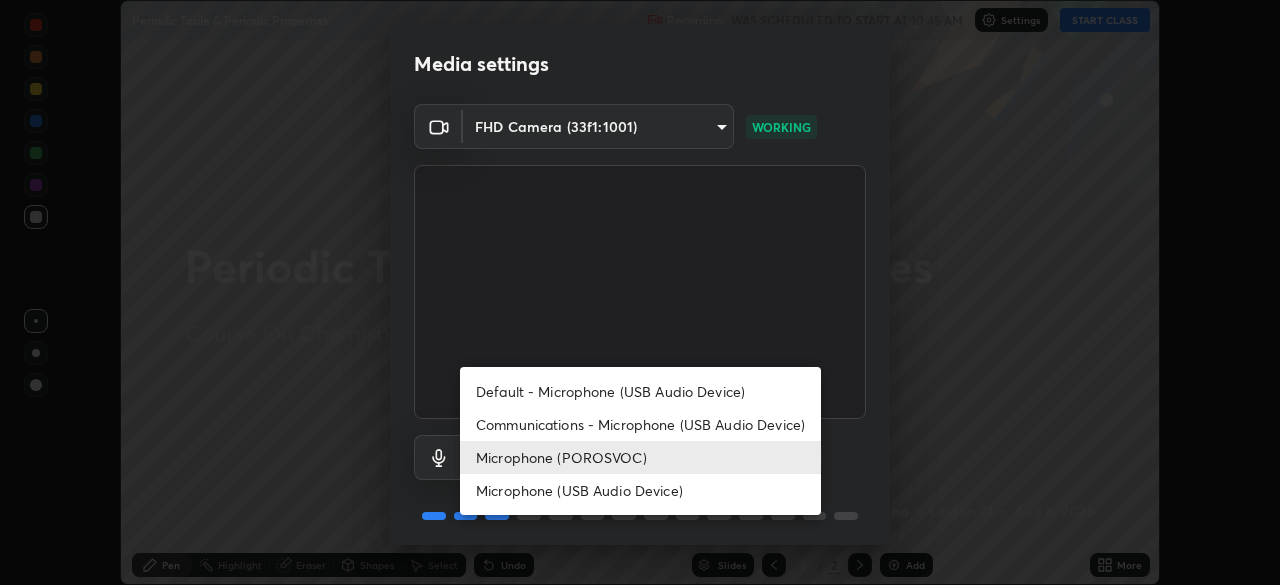 click on "Microphone (USB Audio Device)" at bounding box center [640, 490] 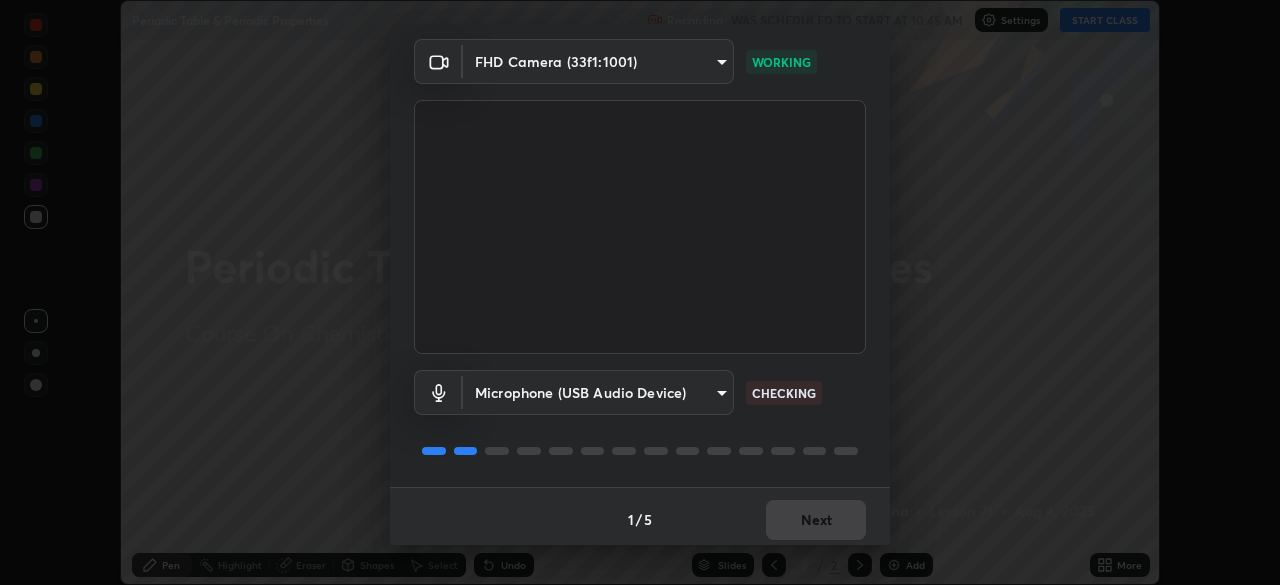 scroll, scrollTop: 71, scrollLeft: 0, axis: vertical 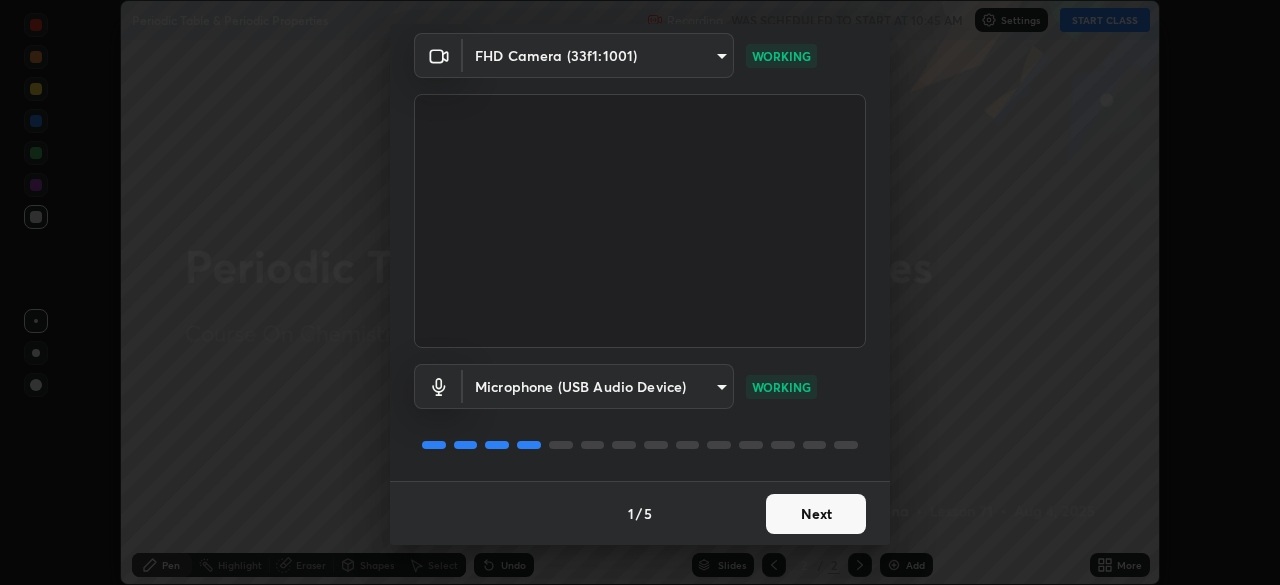 click on "Next" at bounding box center (816, 514) 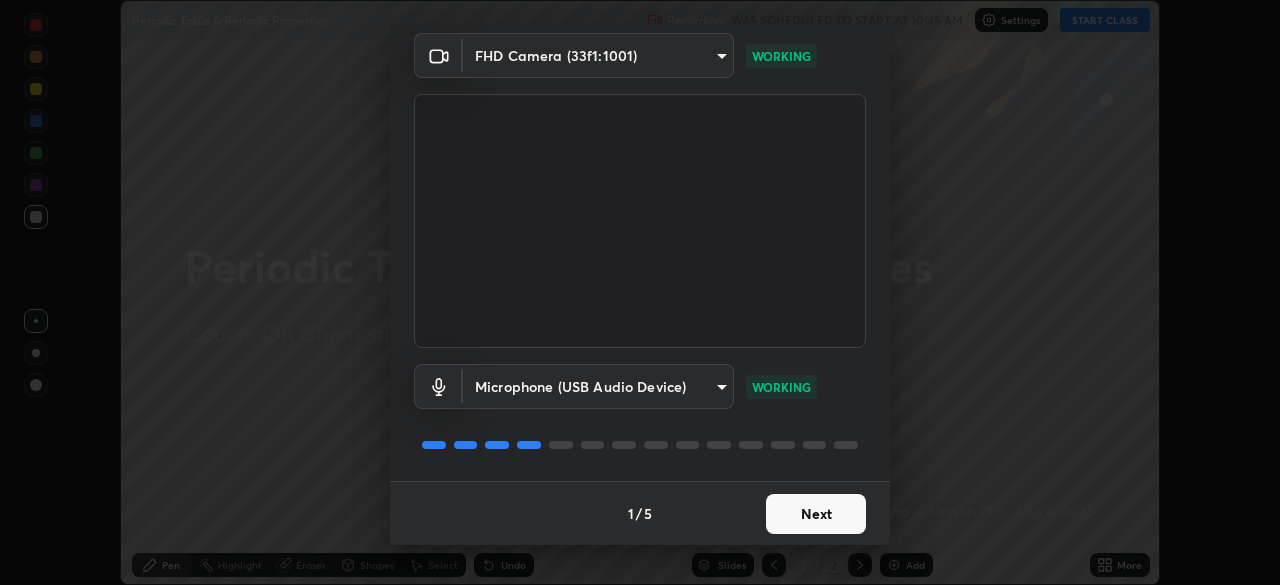 scroll, scrollTop: 0, scrollLeft: 0, axis: both 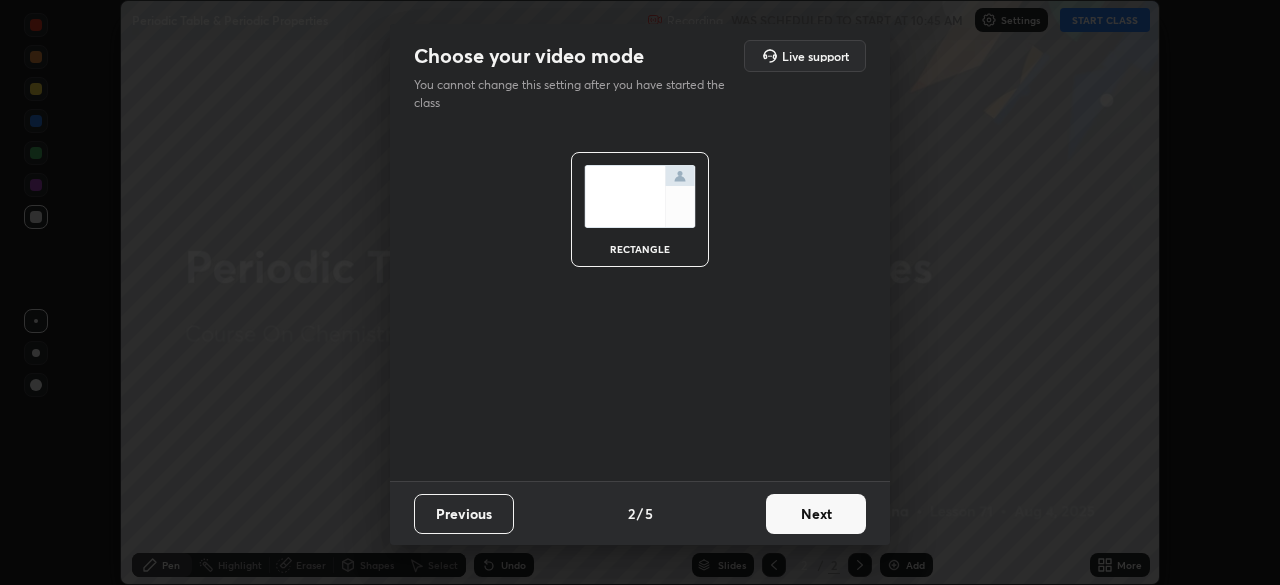click on "Next" at bounding box center [816, 514] 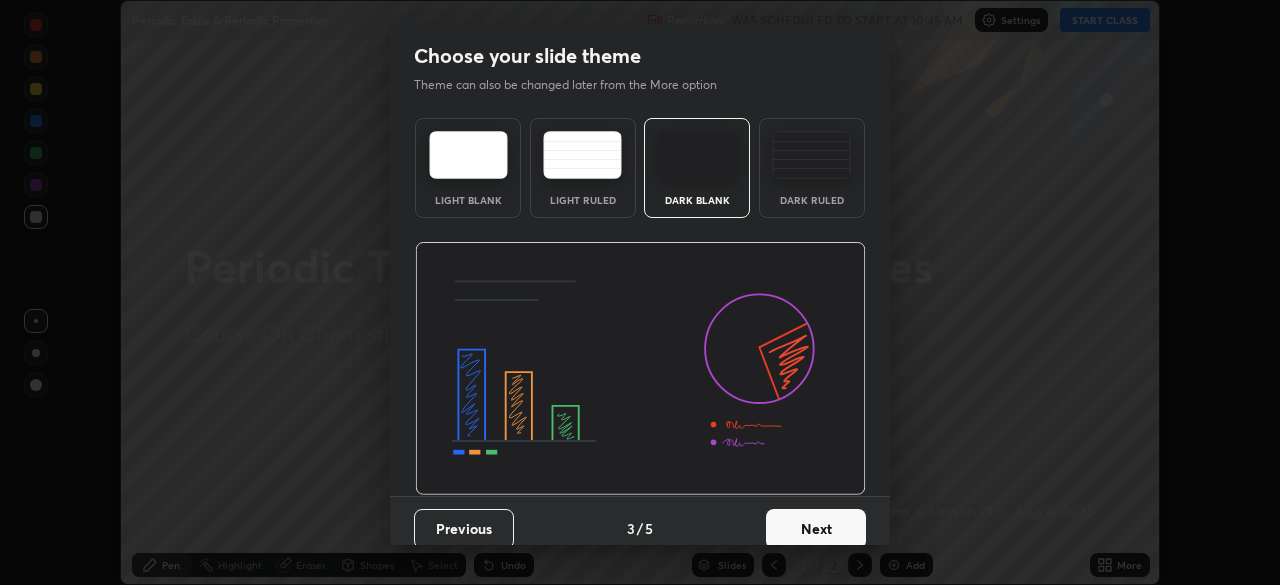 click on "Next" at bounding box center [816, 529] 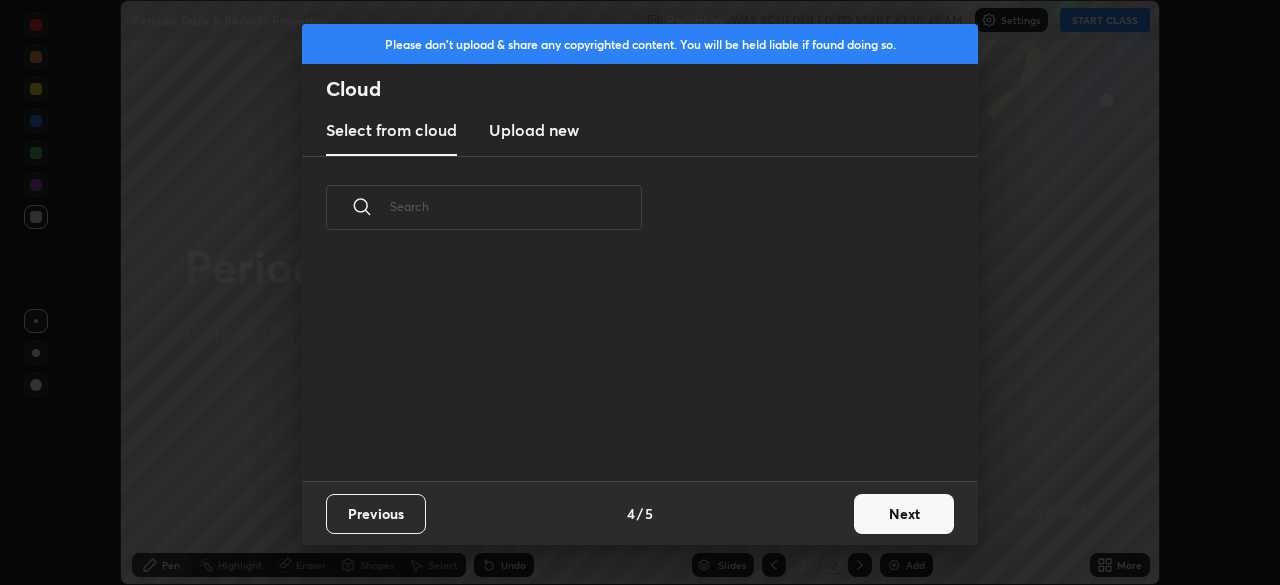 click on "Next" at bounding box center [904, 514] 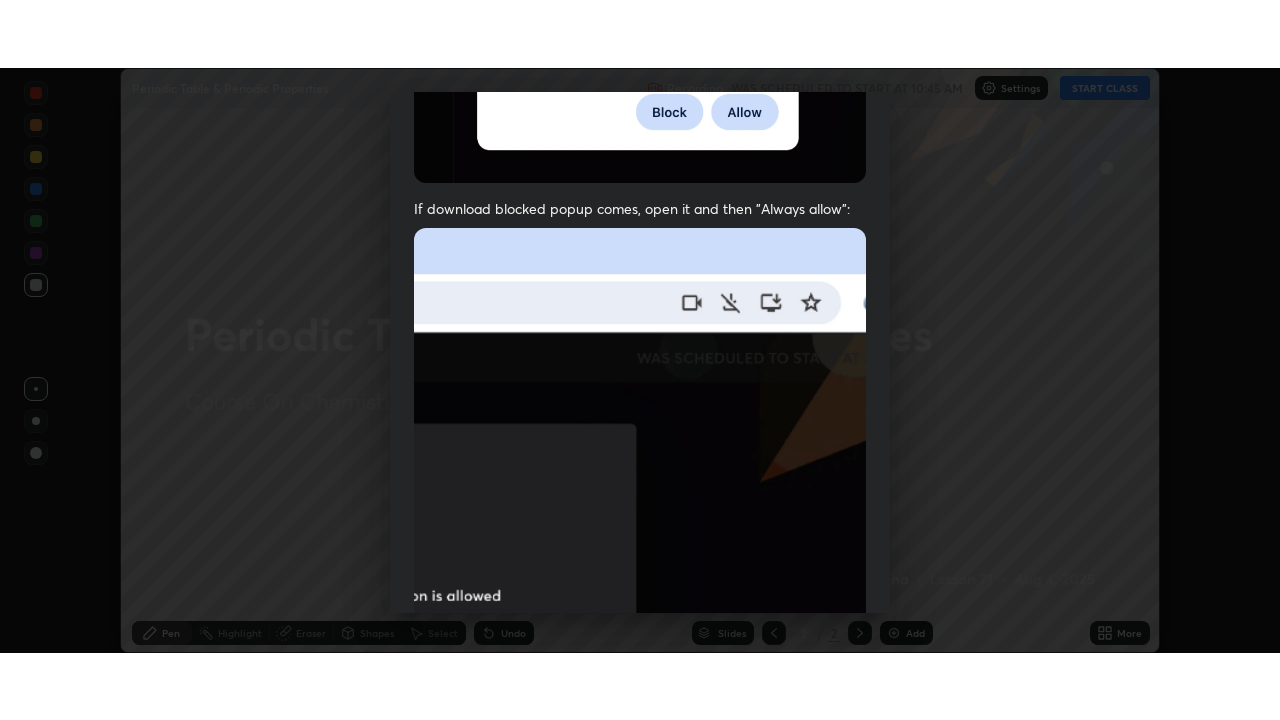 scroll, scrollTop: 459, scrollLeft: 0, axis: vertical 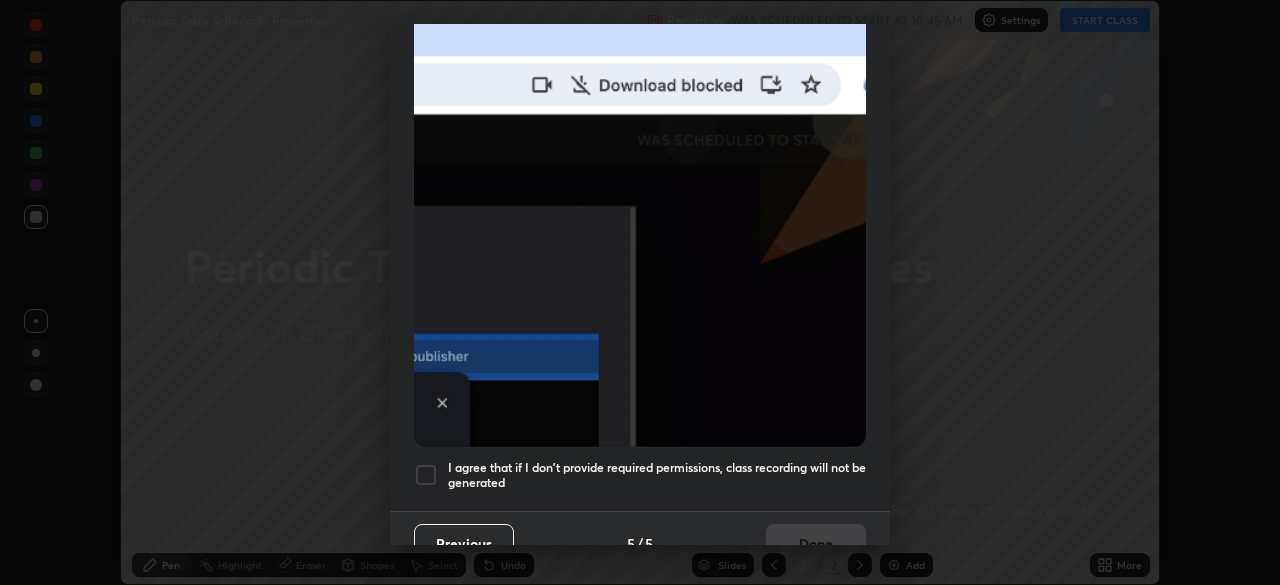 click at bounding box center (426, 475) 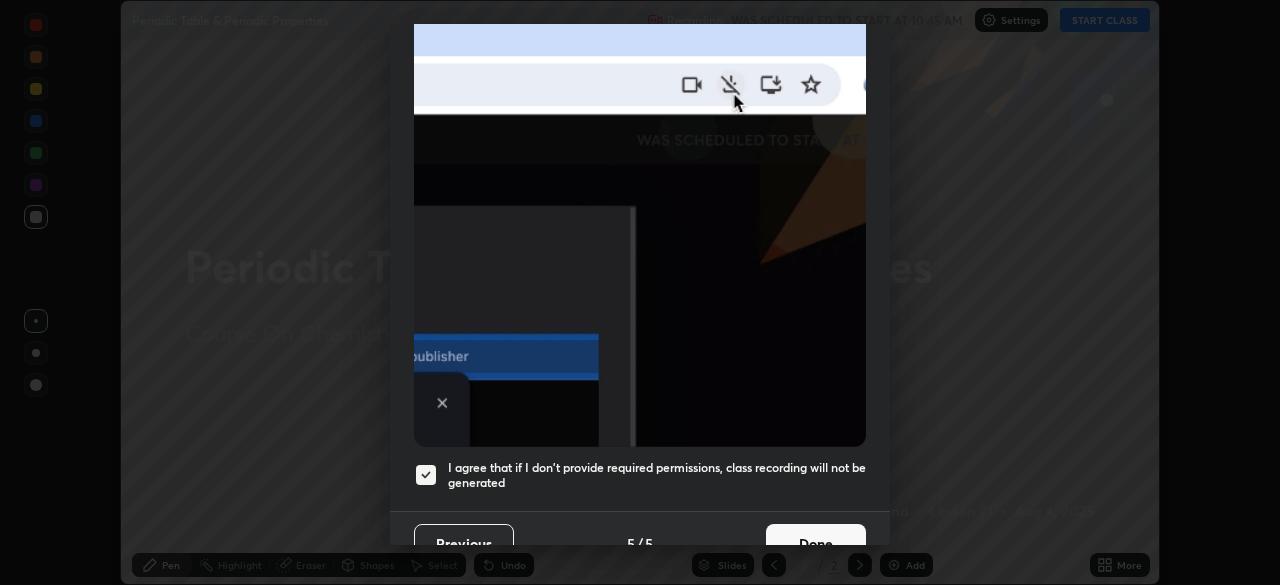 click on "Done" at bounding box center [816, 544] 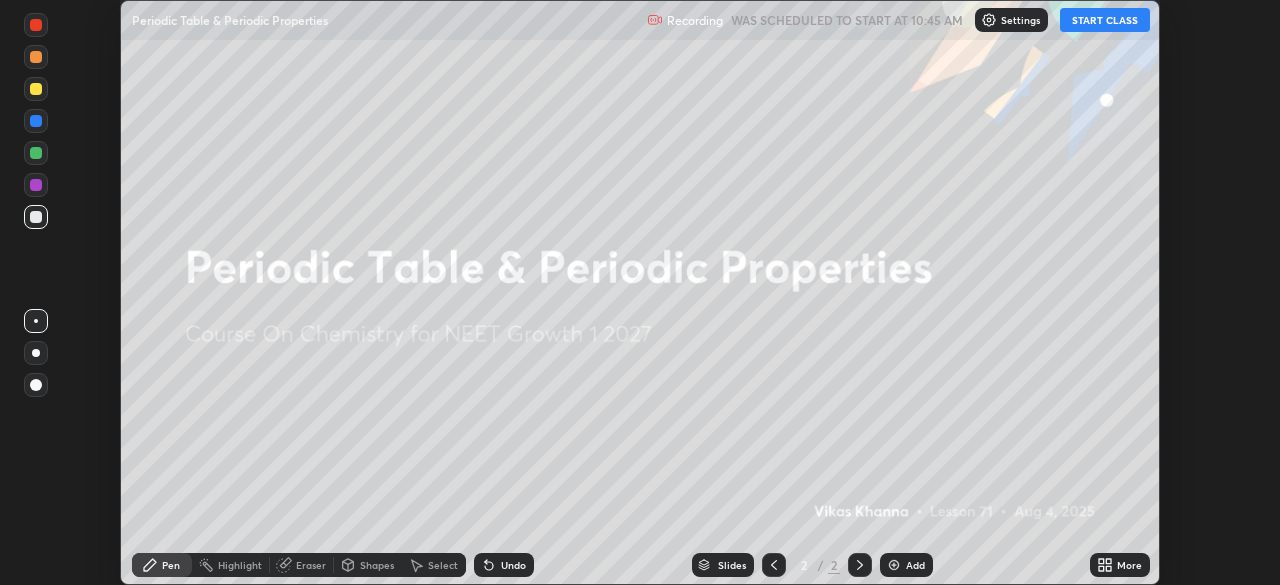 click on "START CLASS" at bounding box center [1105, 20] 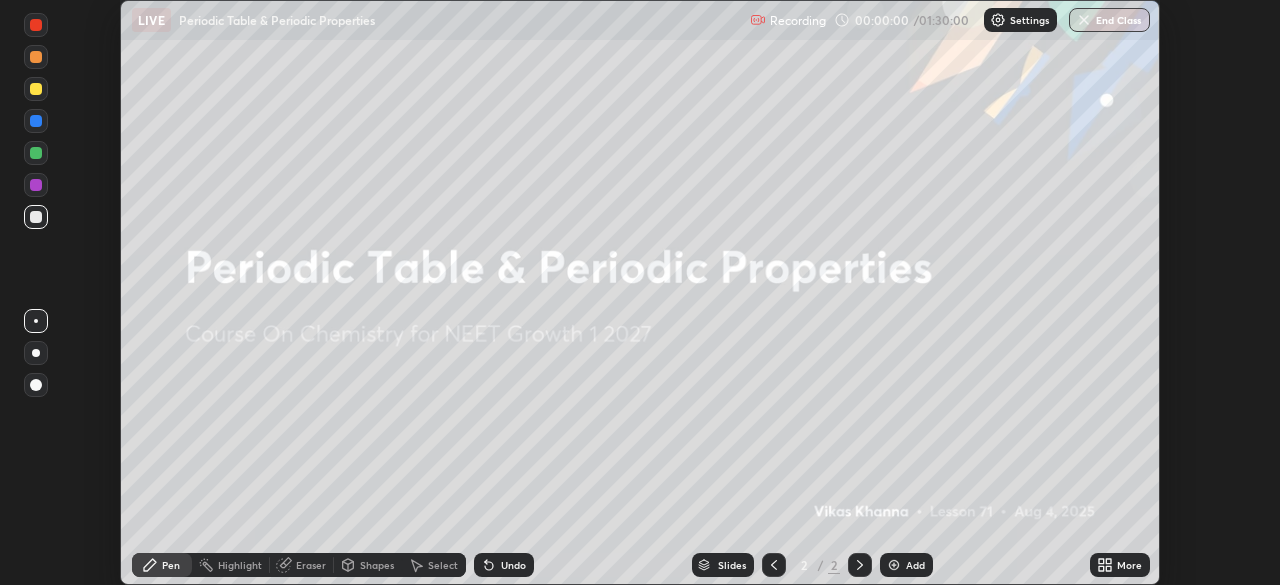 click on "More" at bounding box center [1129, 565] 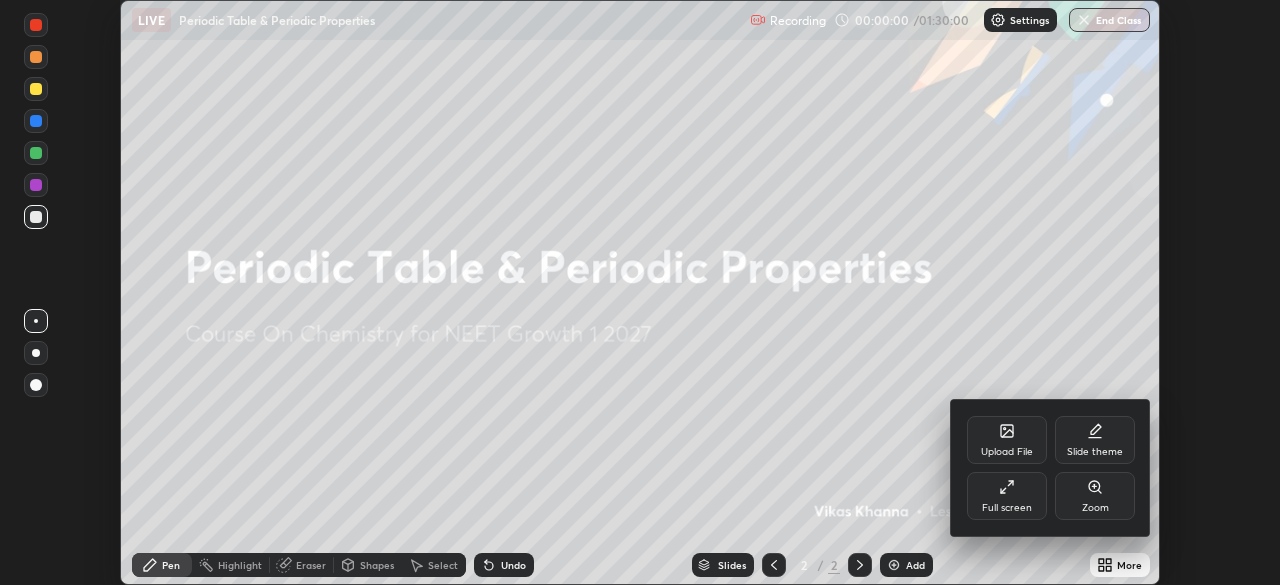 click on "Full screen" at bounding box center (1007, 496) 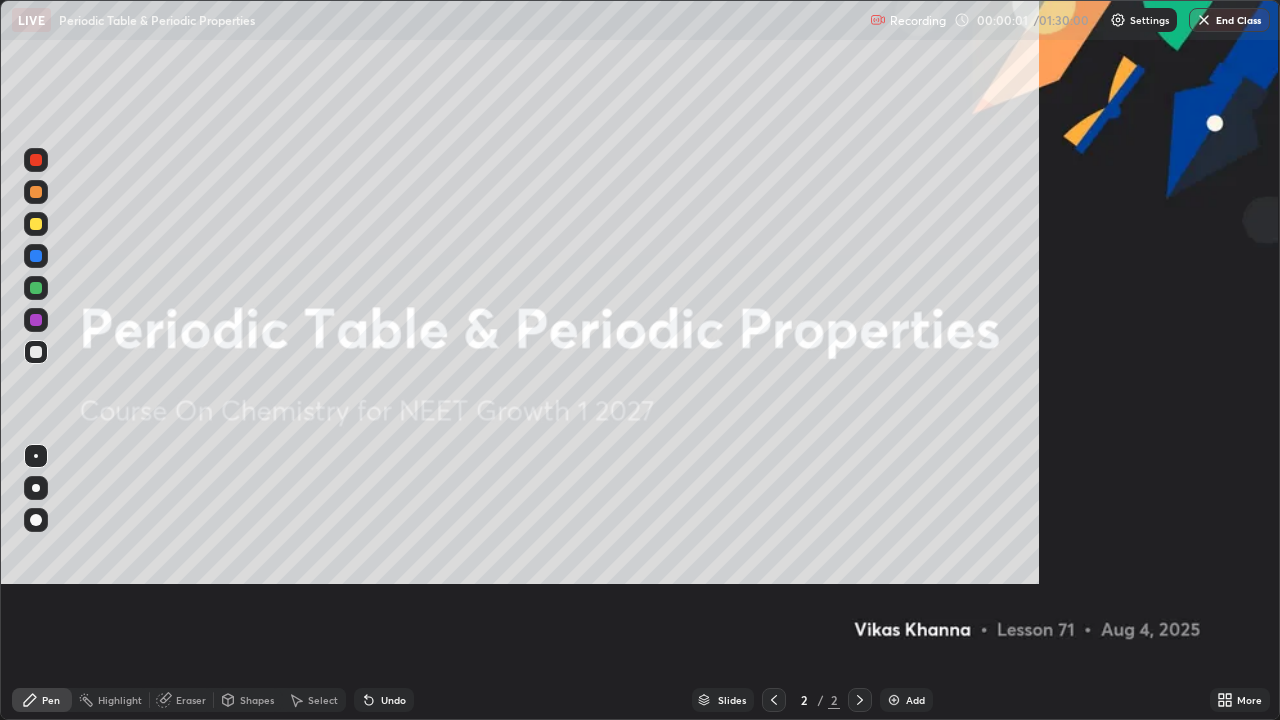 scroll, scrollTop: 99280, scrollLeft: 98720, axis: both 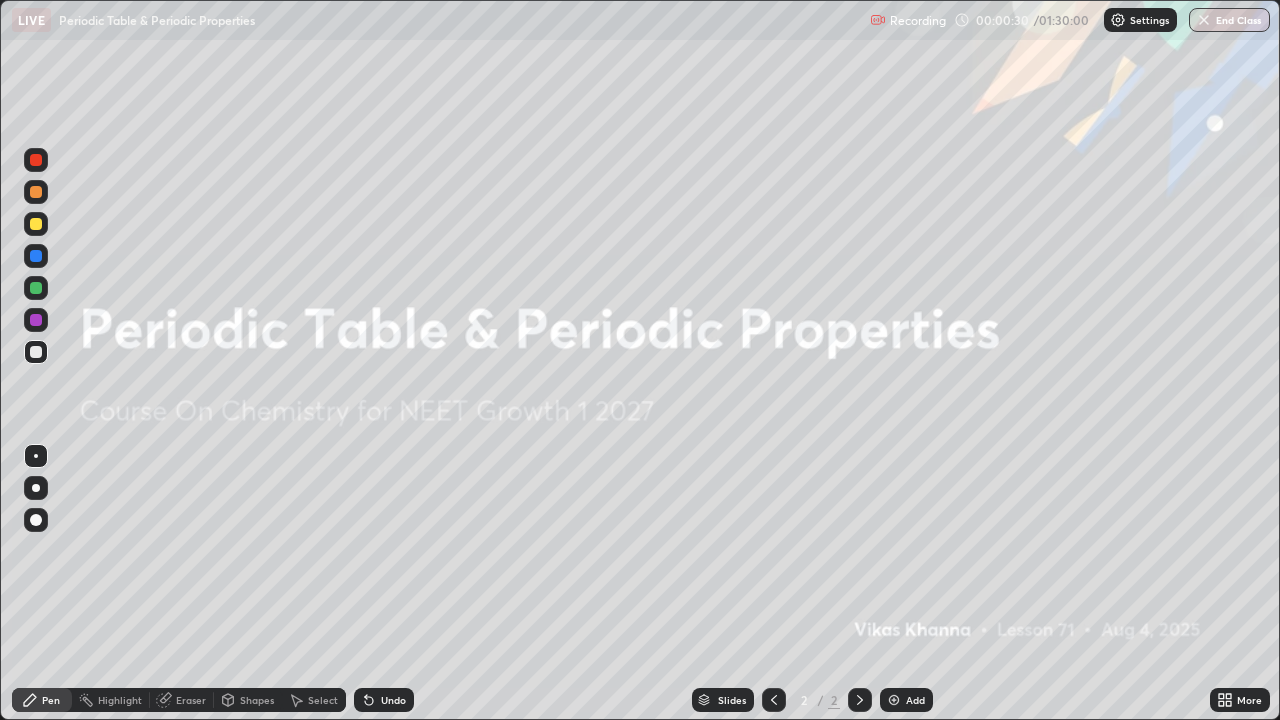 click on "Add" at bounding box center (906, 700) 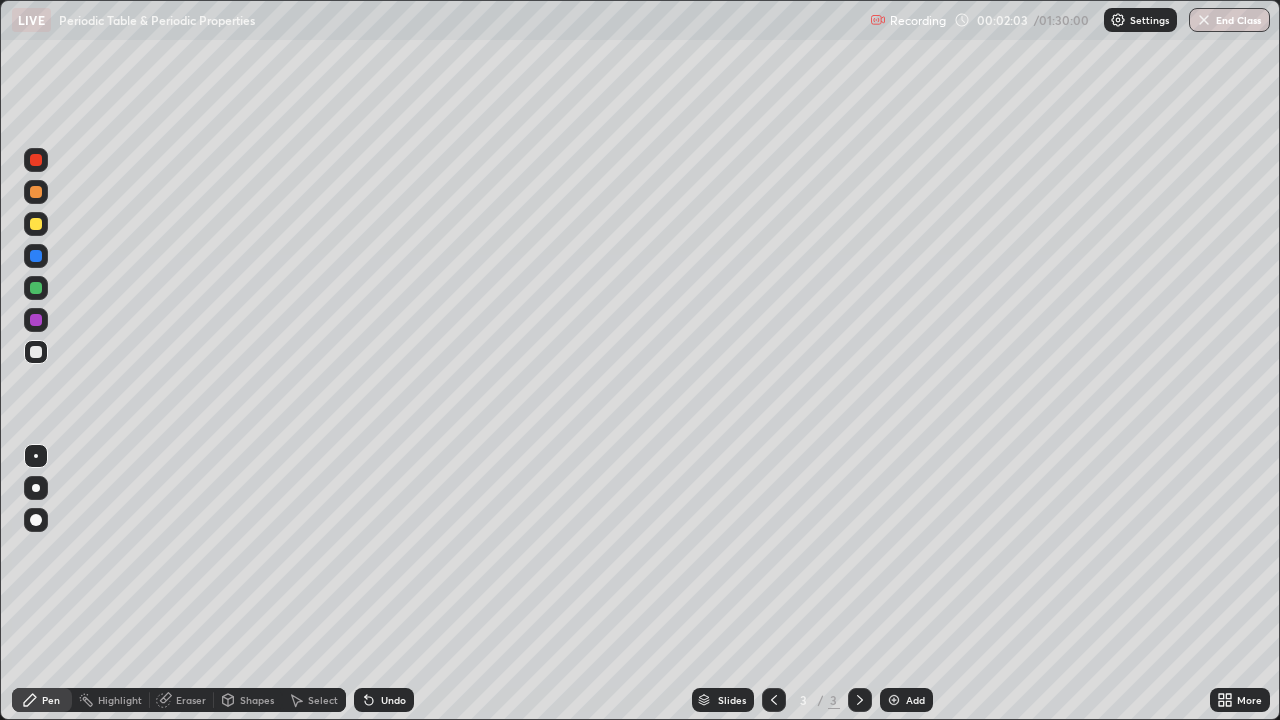 click at bounding box center (36, 224) 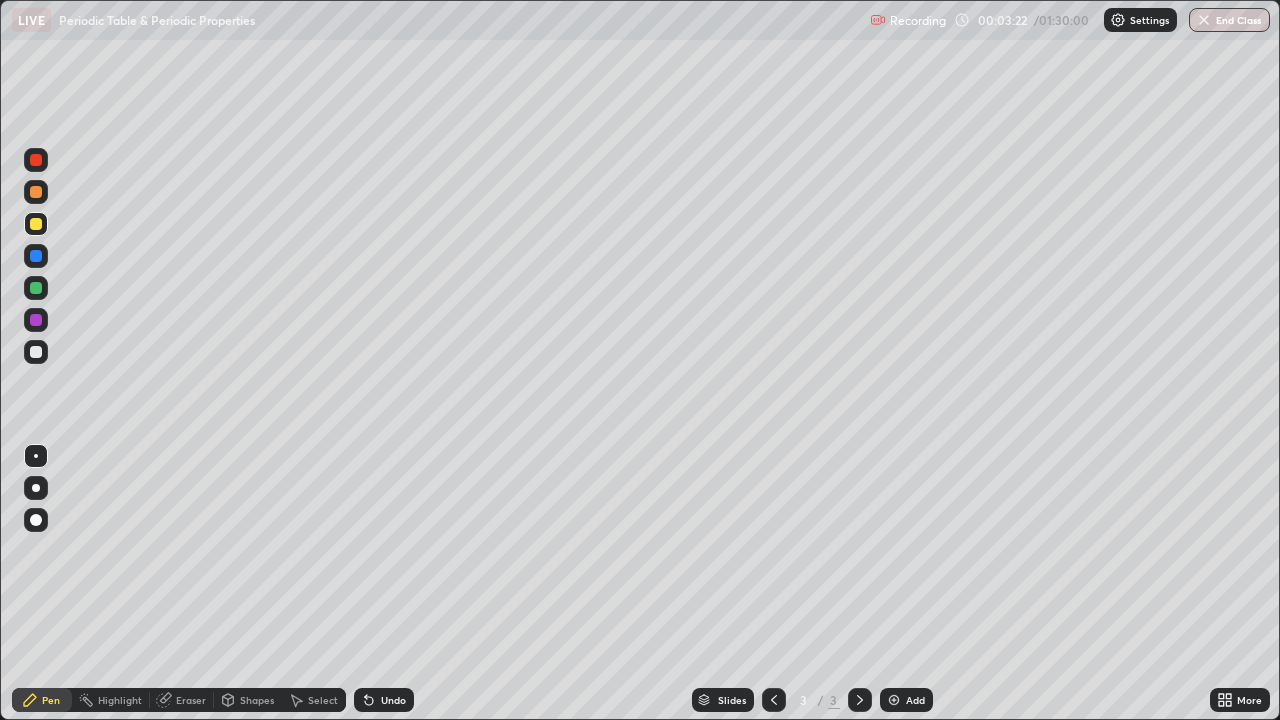 click on "Shapes" at bounding box center [257, 700] 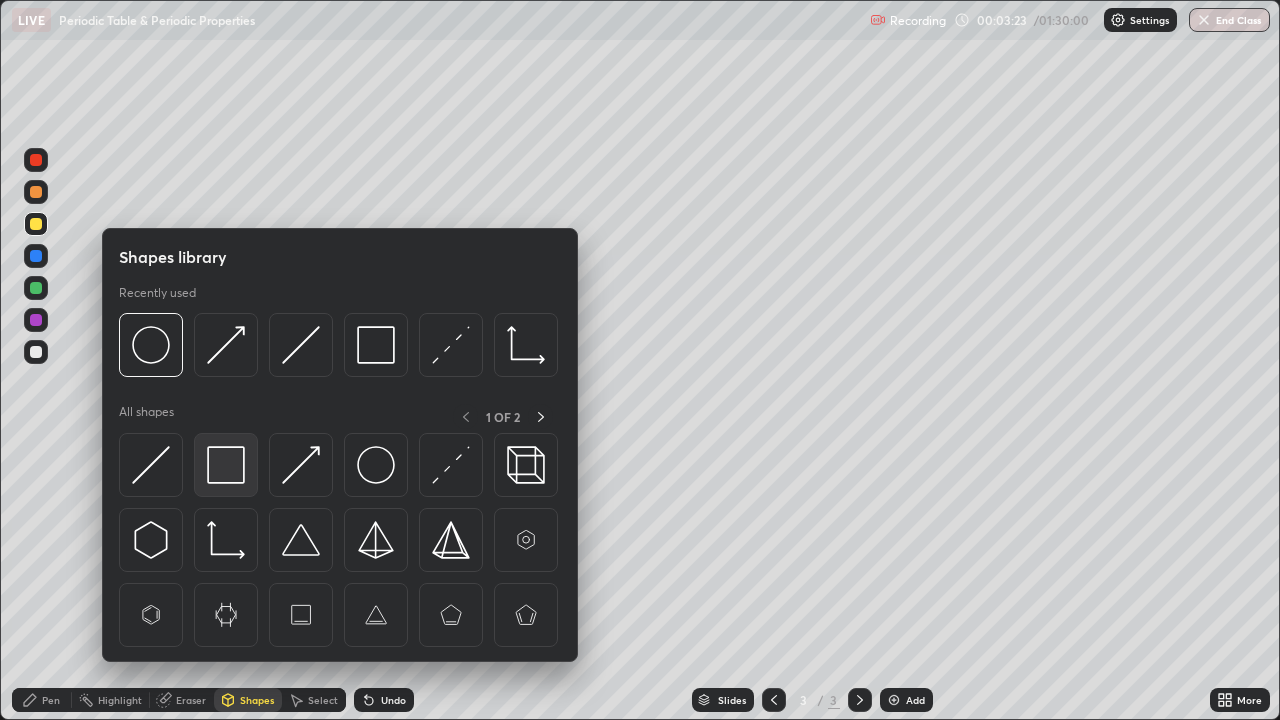 click at bounding box center (226, 465) 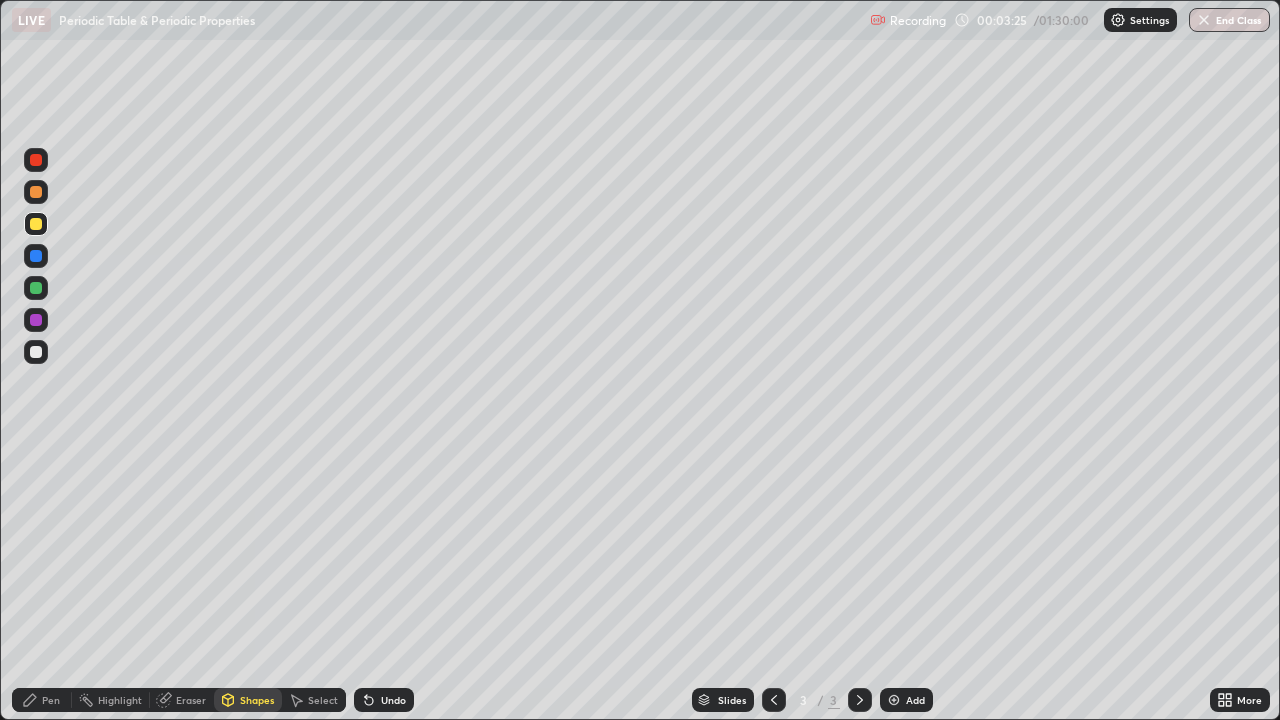 click 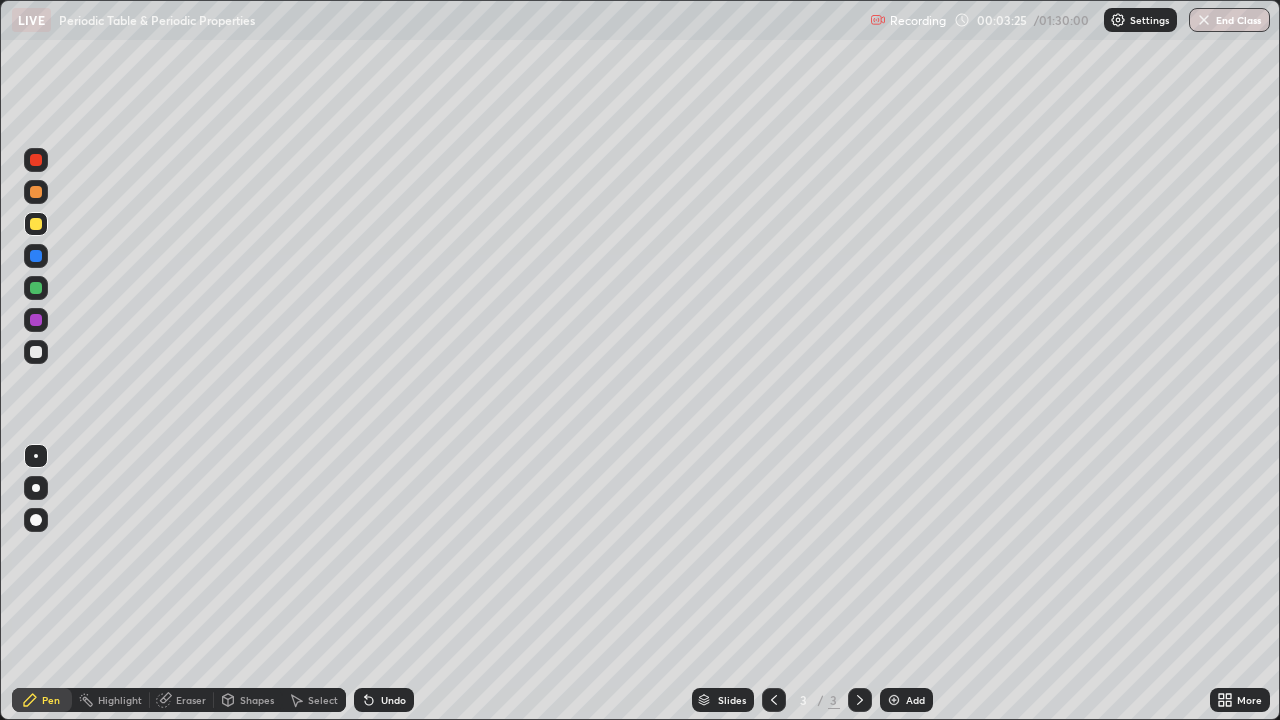 click at bounding box center (36, 520) 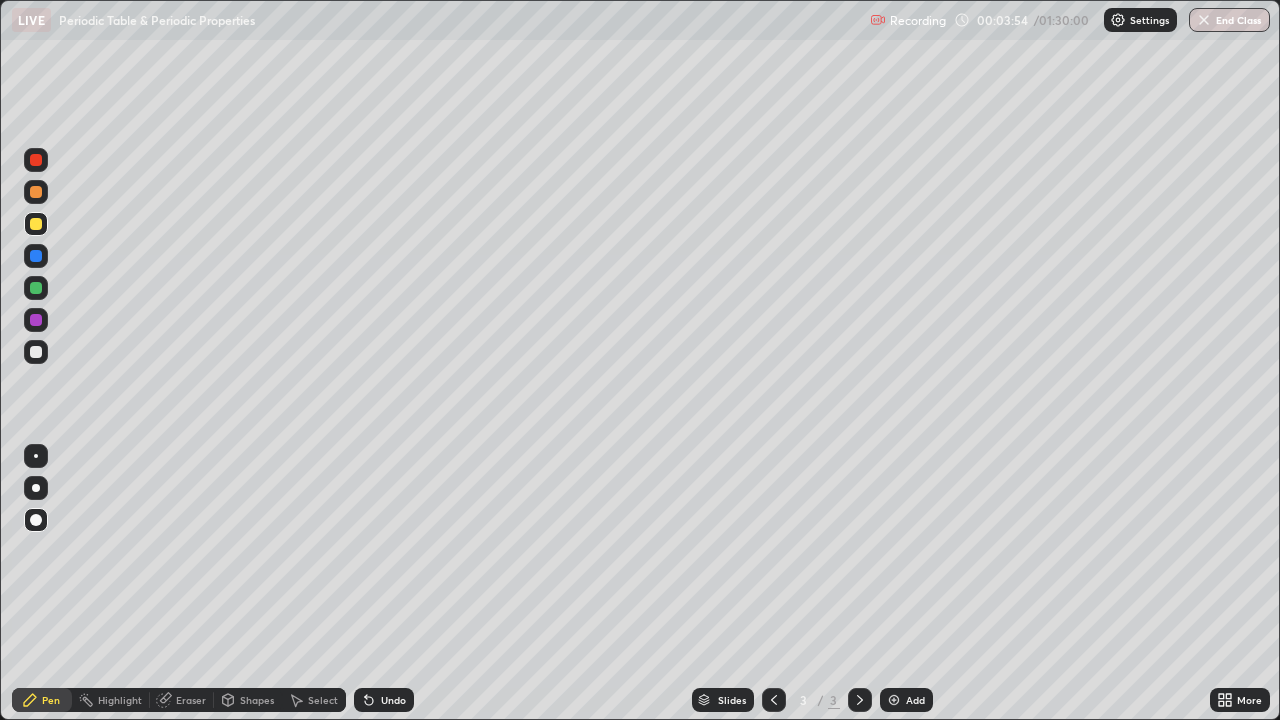 click on "Shapes" at bounding box center [257, 700] 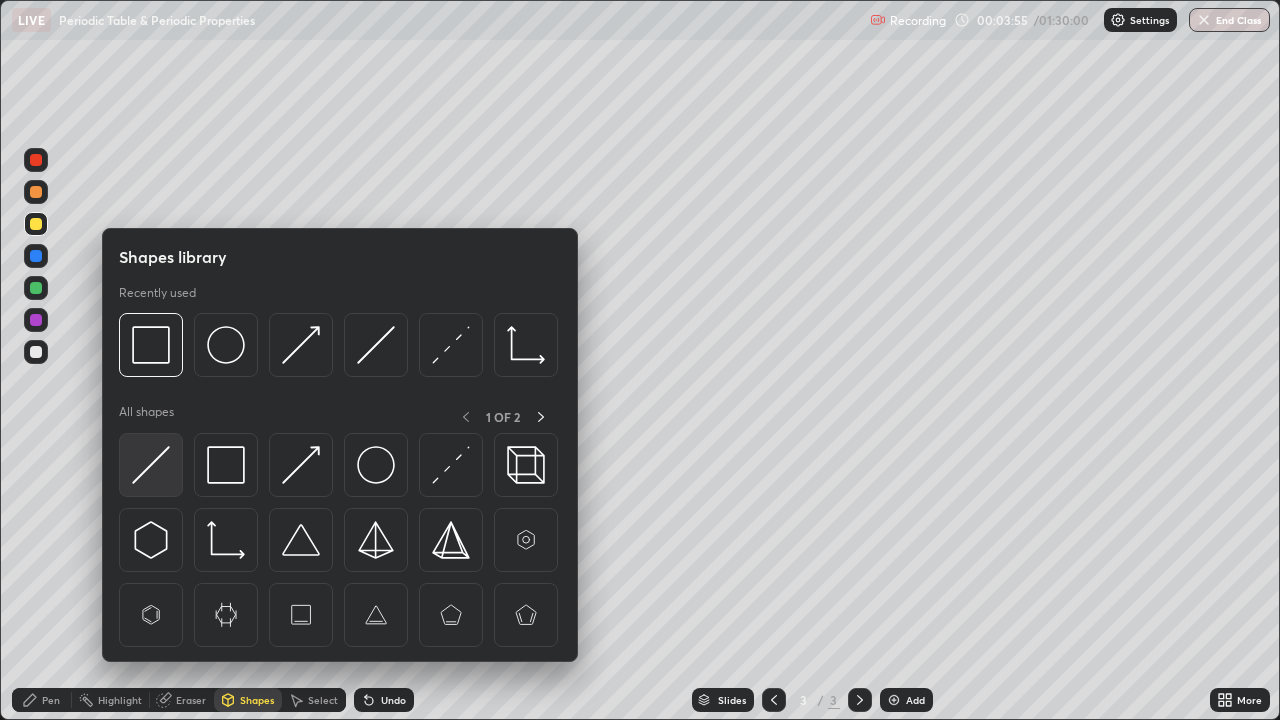 click at bounding box center [151, 465] 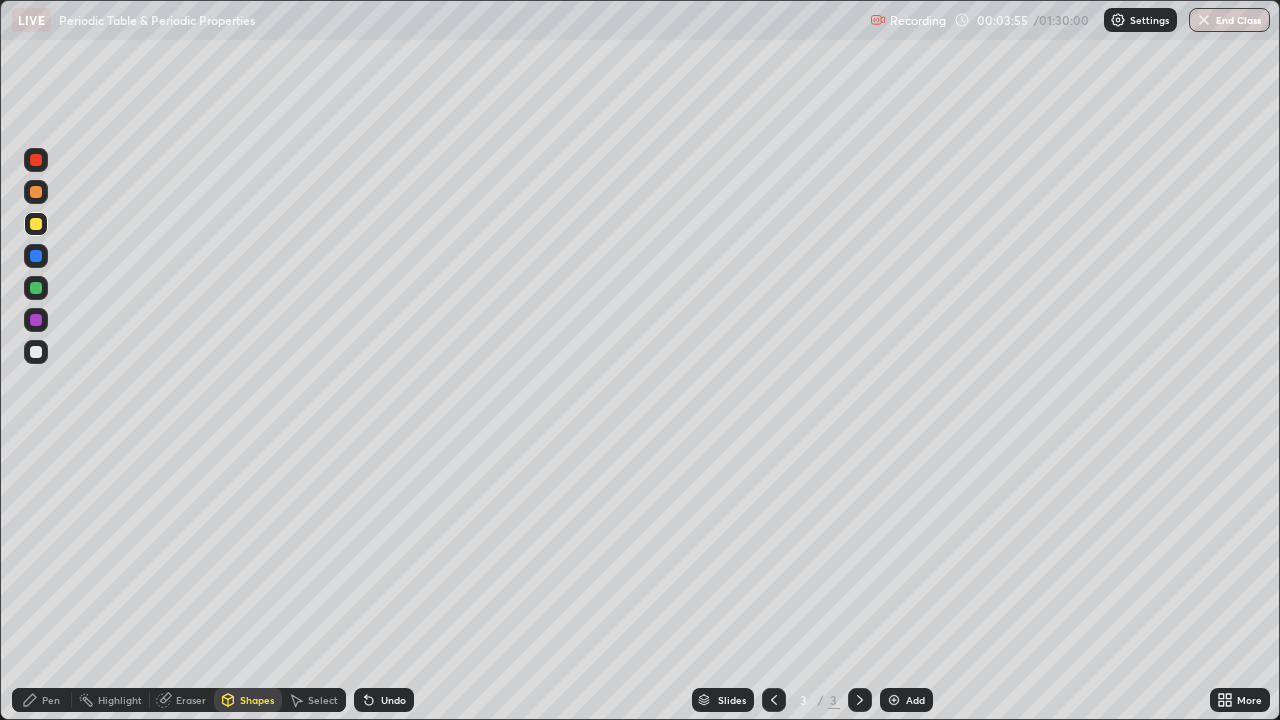 click at bounding box center (36, 320) 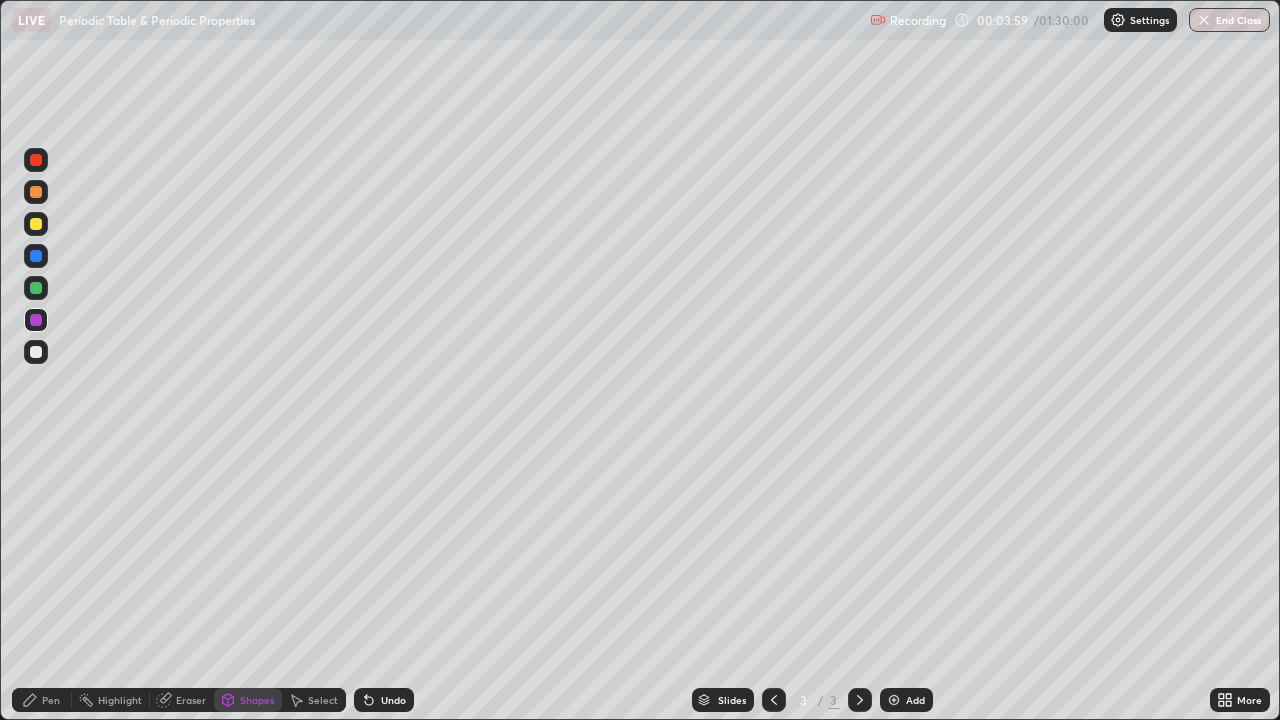 click on "Pen" at bounding box center [51, 700] 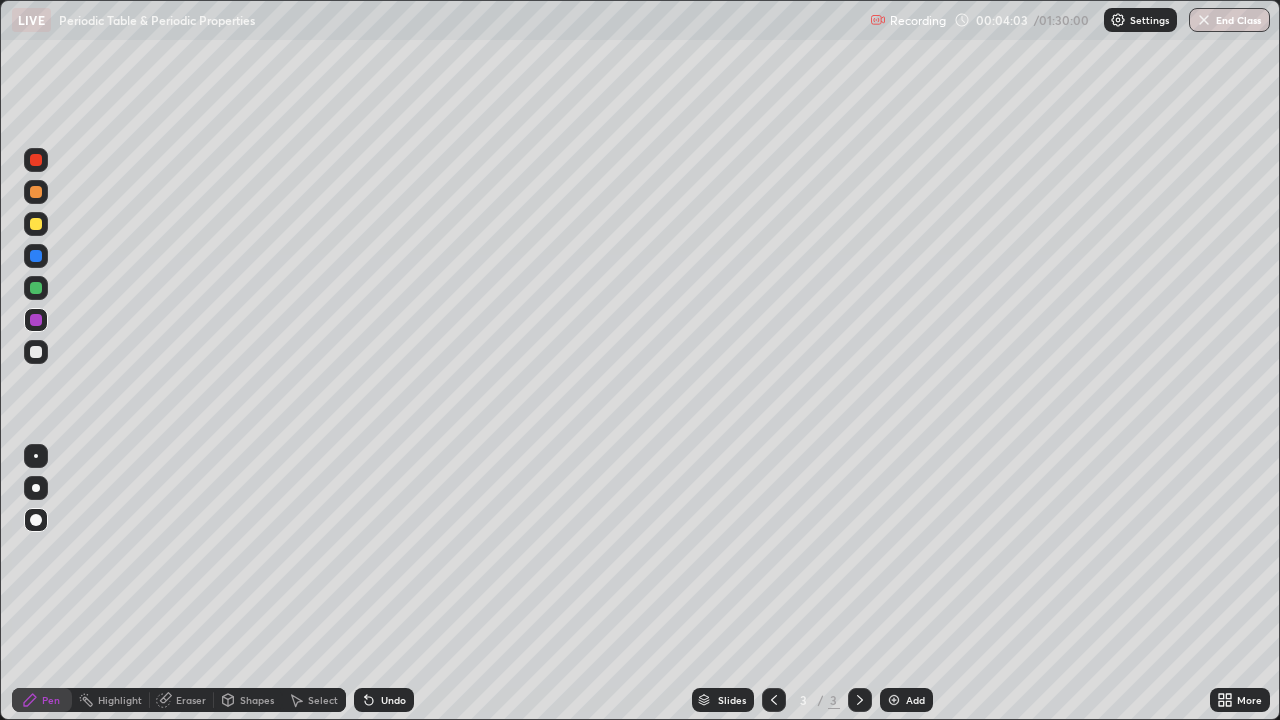 click on "Undo" at bounding box center [393, 700] 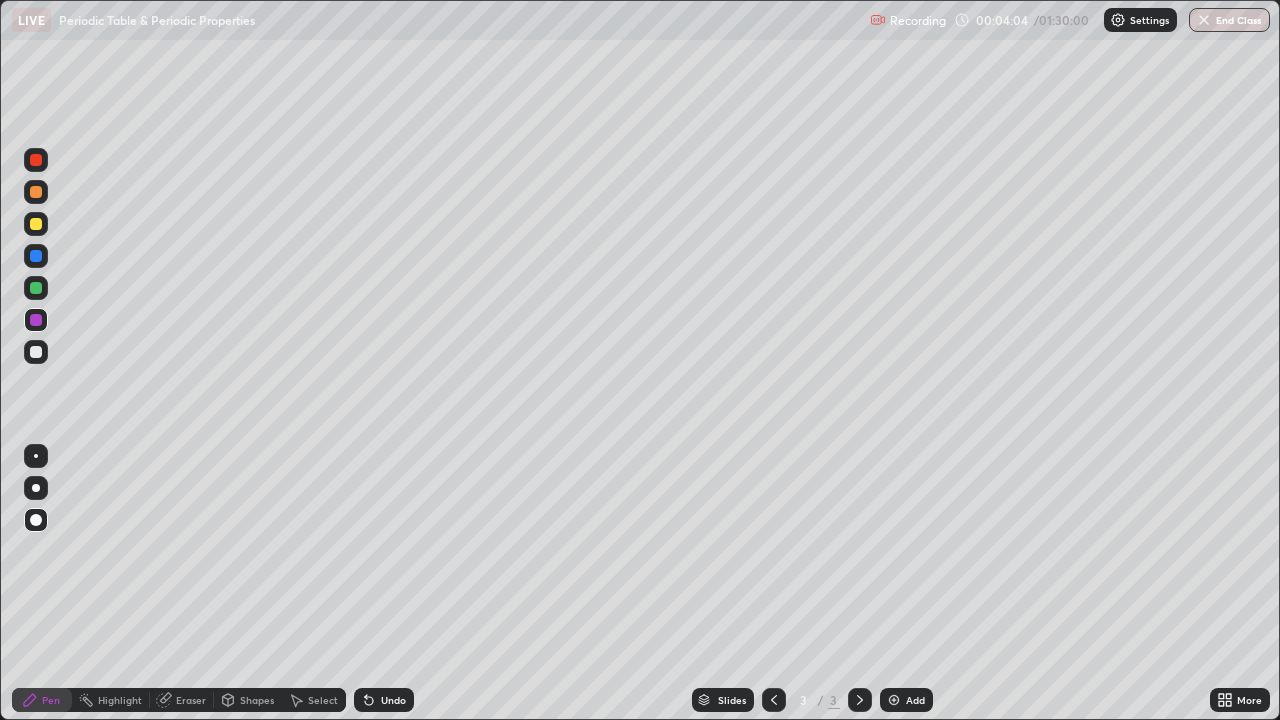 click on "Undo" at bounding box center (384, 700) 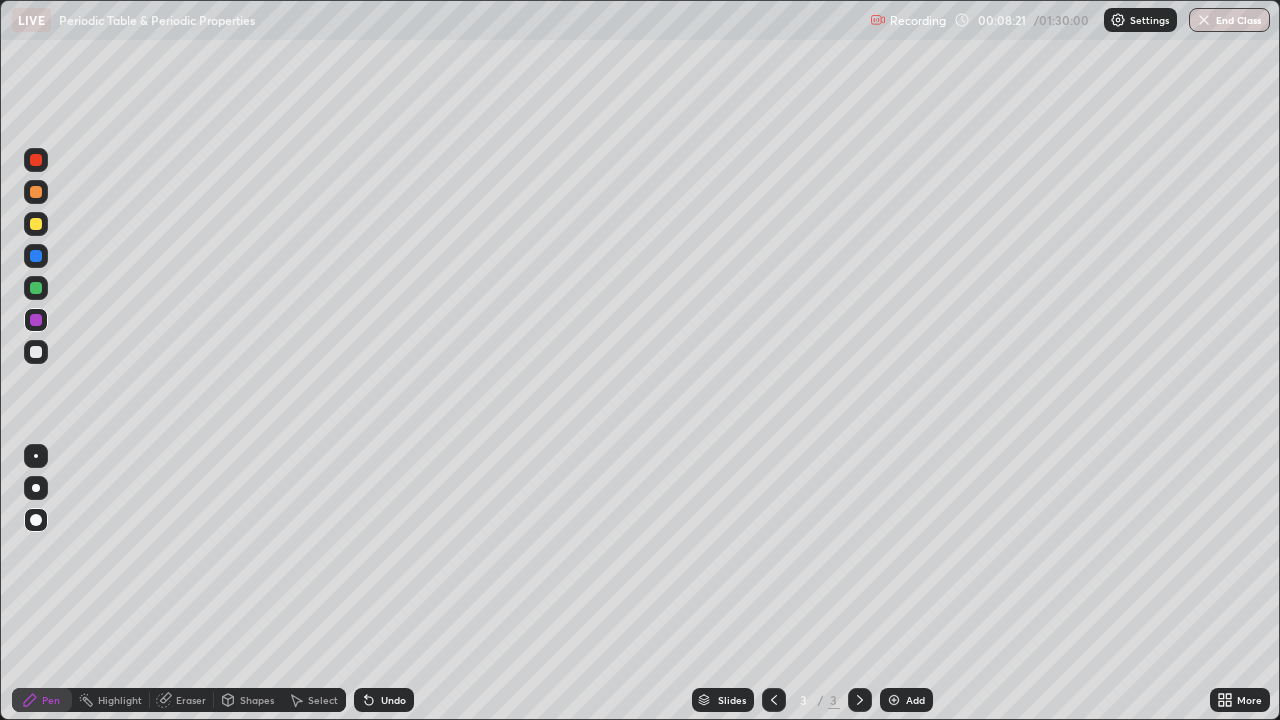 click at bounding box center (36, 224) 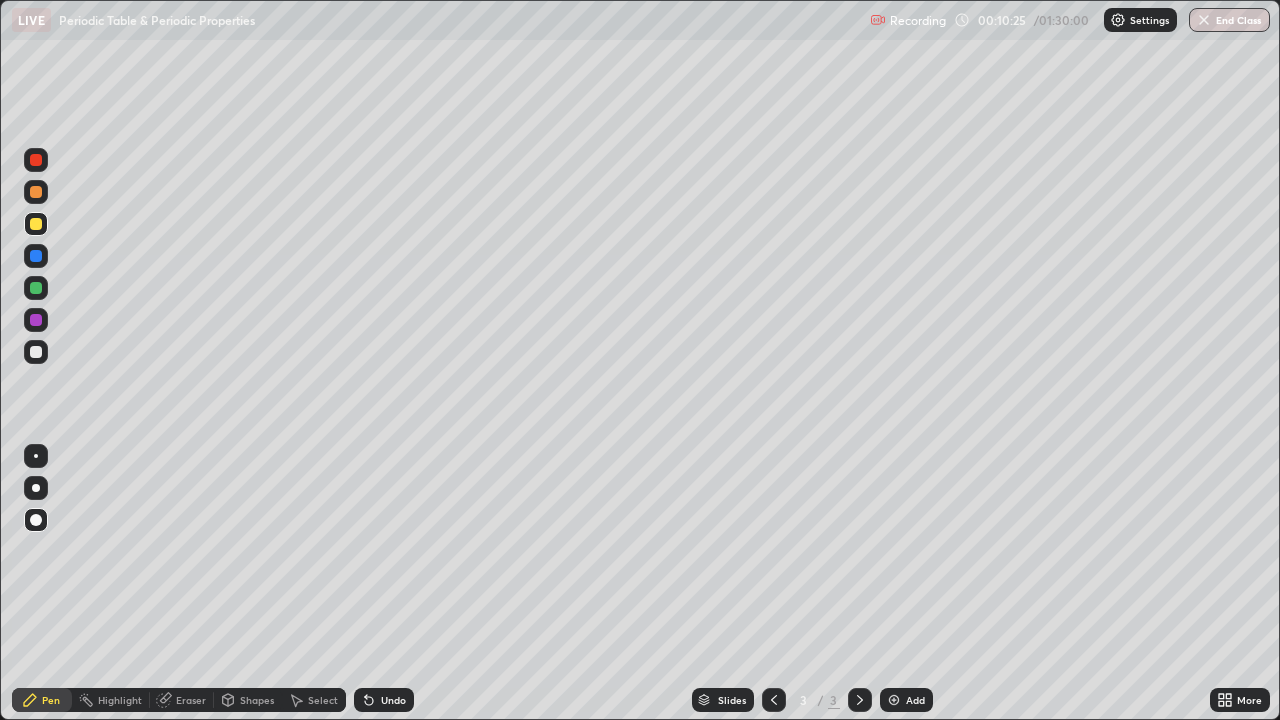 click on "Add" at bounding box center [915, 700] 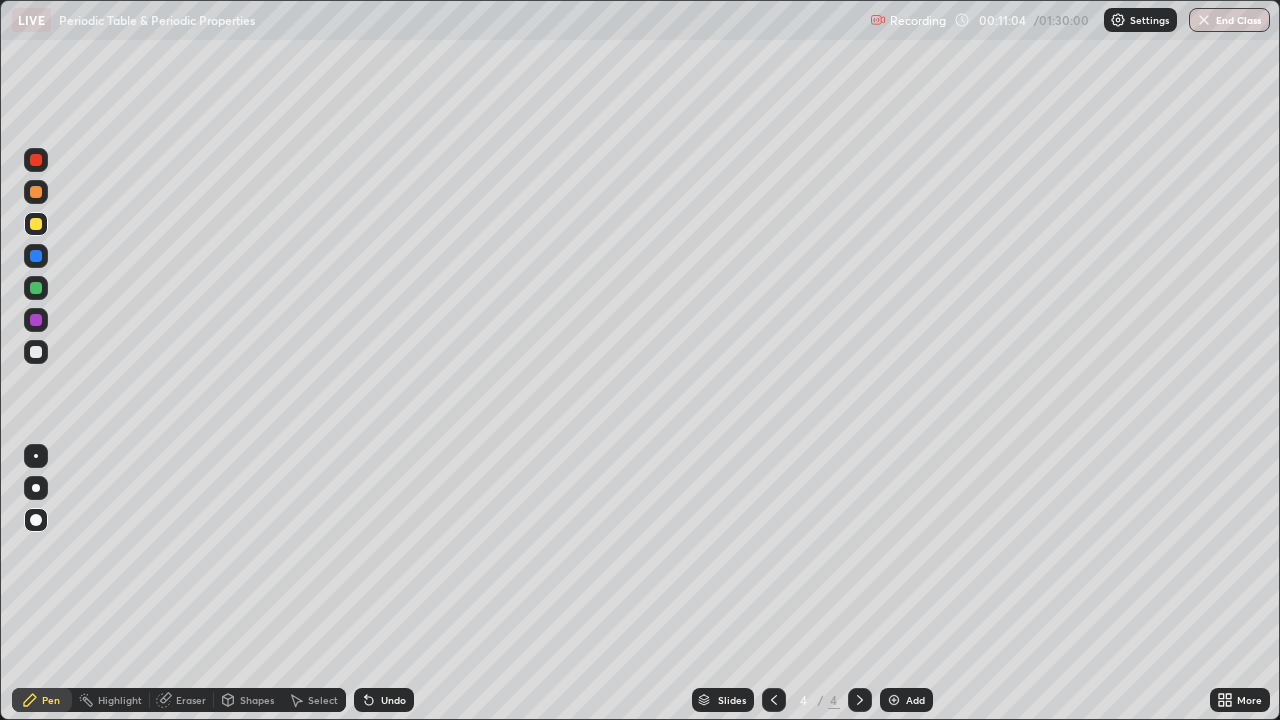 click on "Undo" at bounding box center [393, 700] 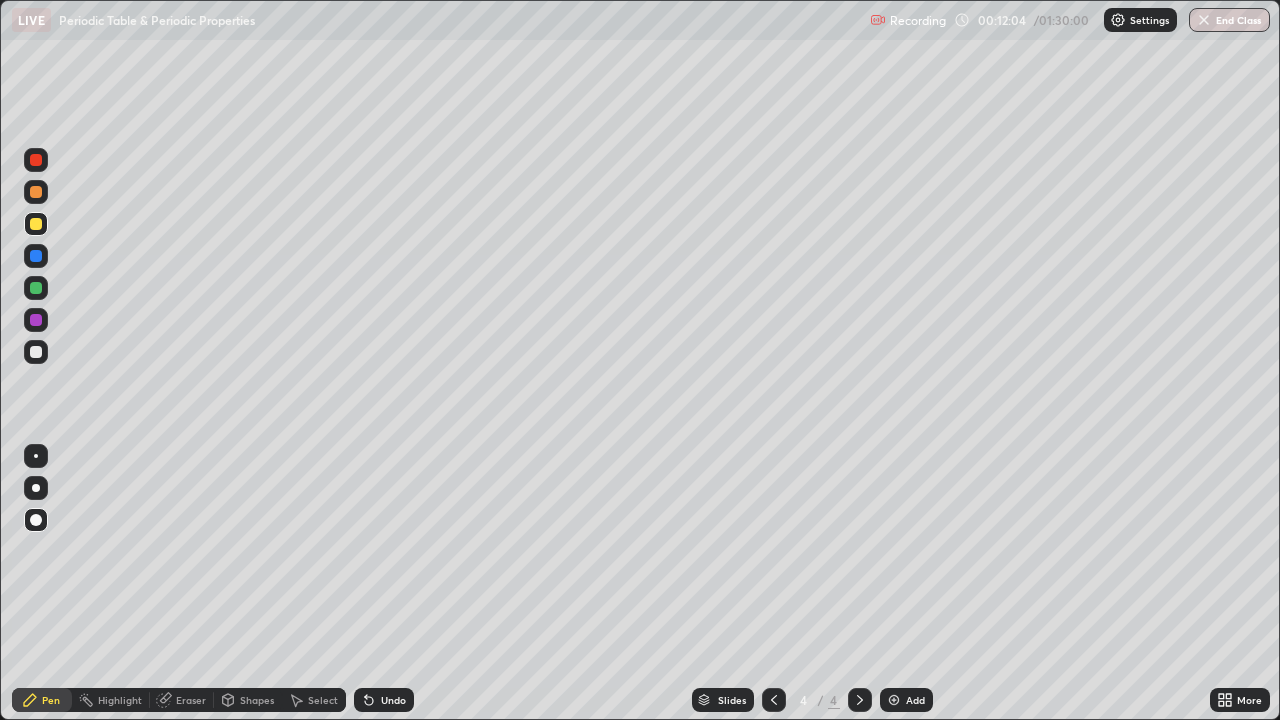 click on "Undo" at bounding box center (393, 700) 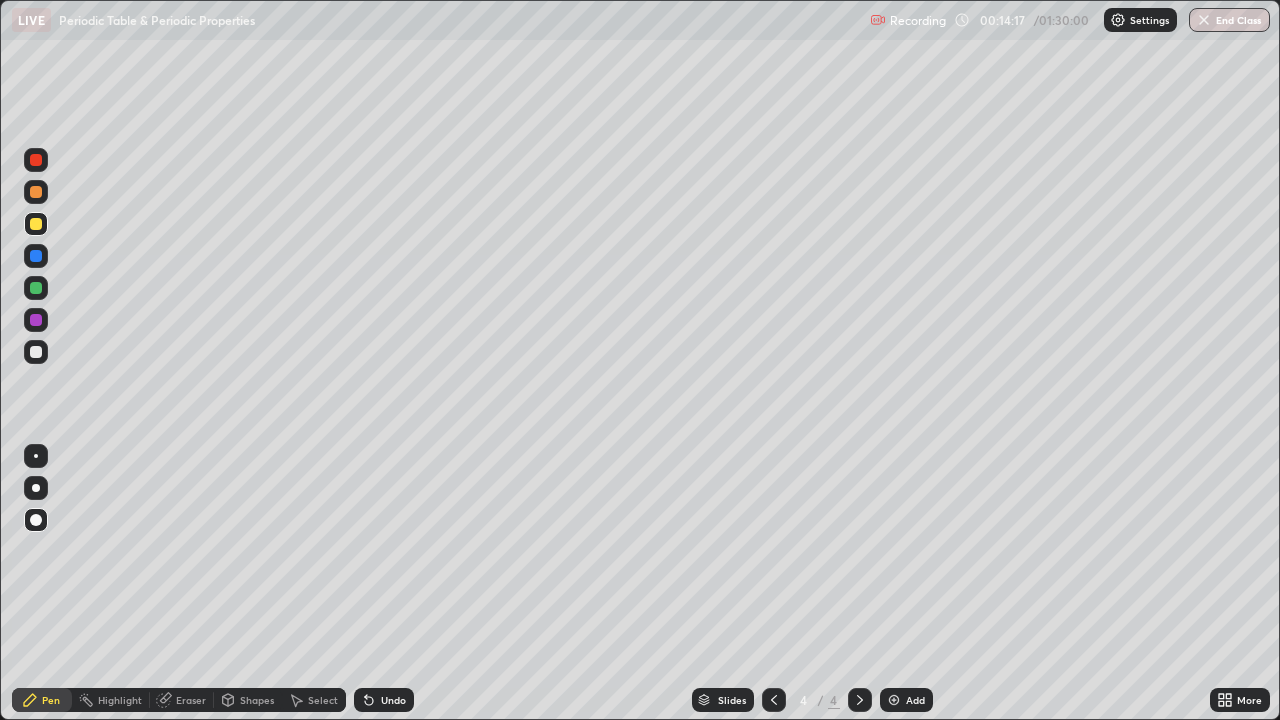 click on "Add" at bounding box center (906, 700) 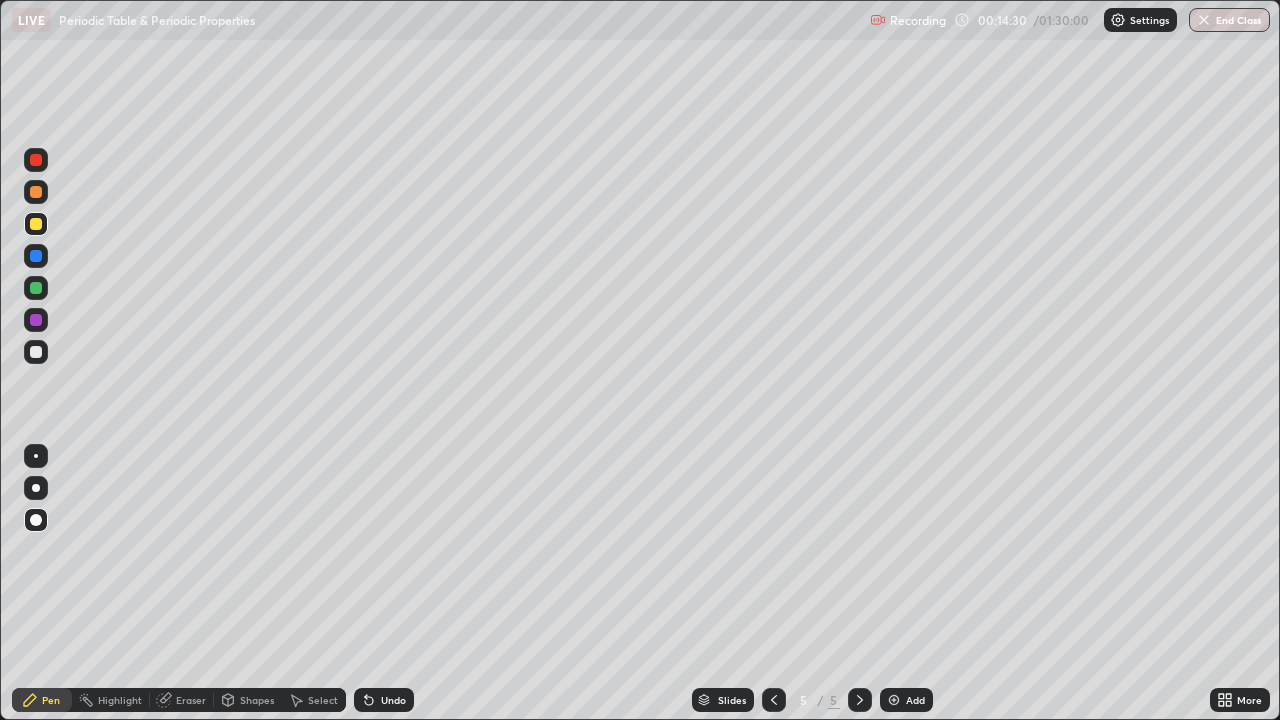 click 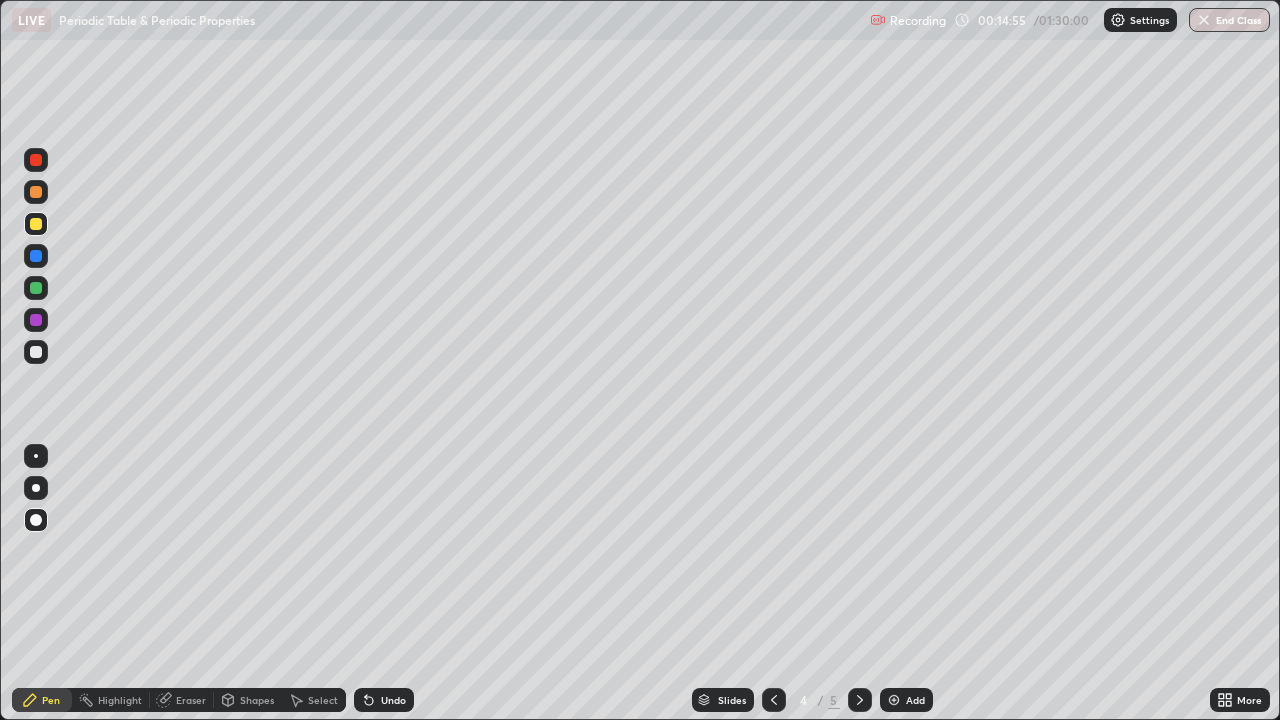click on "Add" at bounding box center (906, 700) 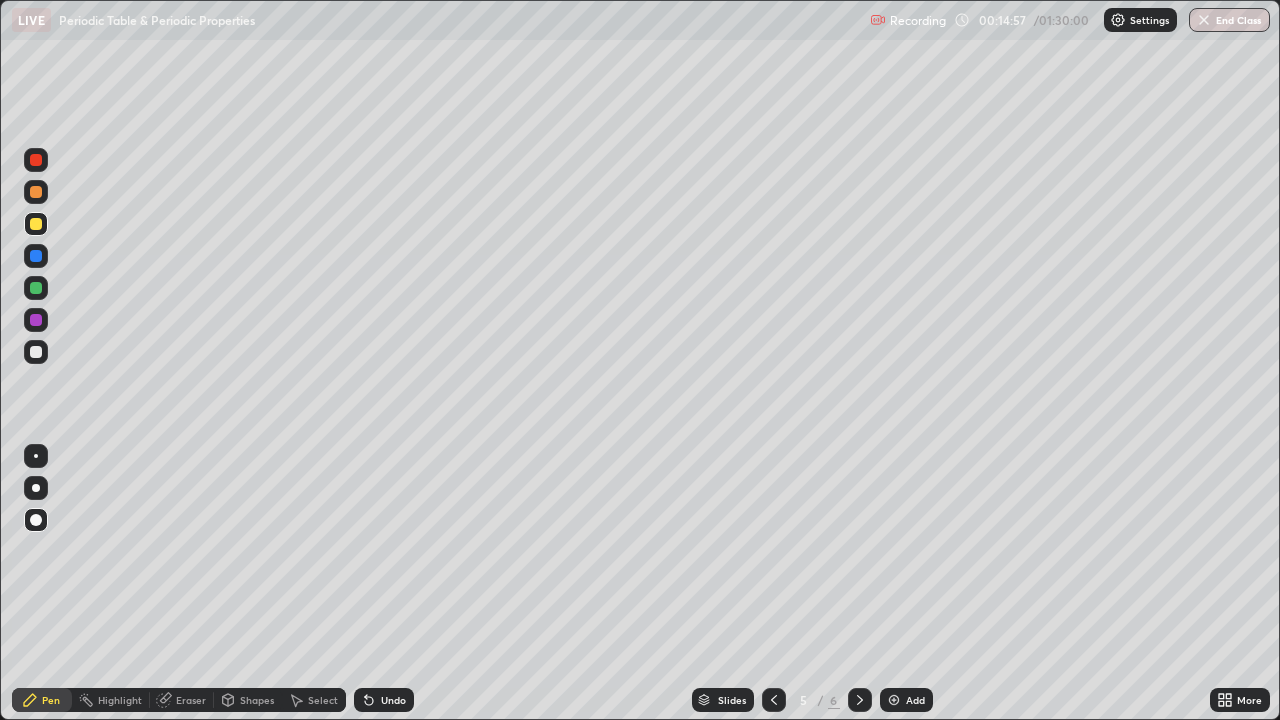 click on "Shapes" at bounding box center (248, 700) 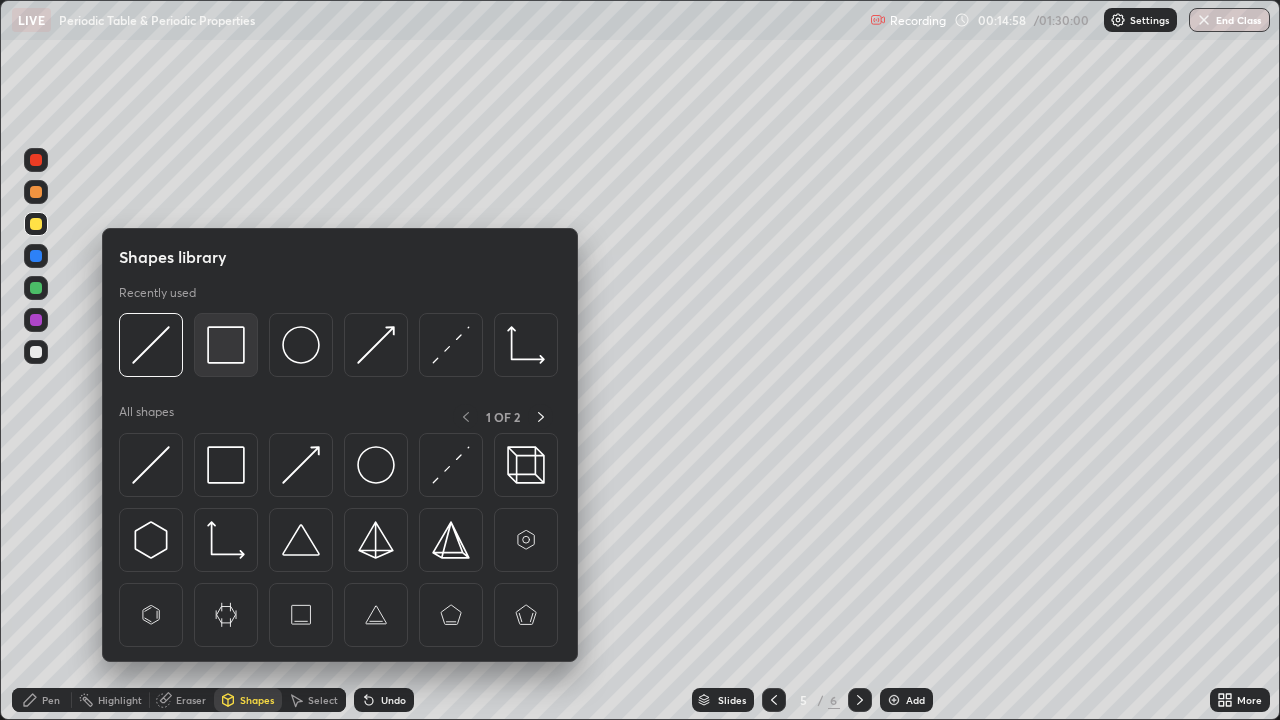 click at bounding box center [226, 345] 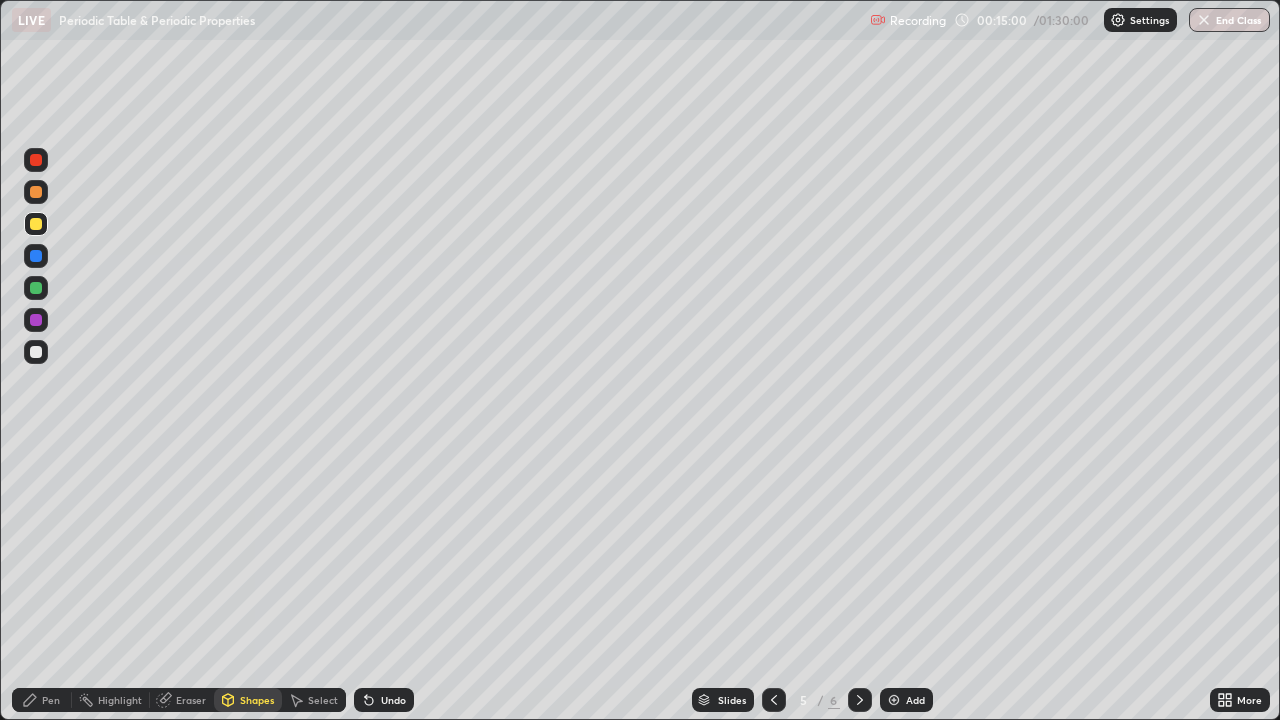 click on "Pen" at bounding box center [51, 700] 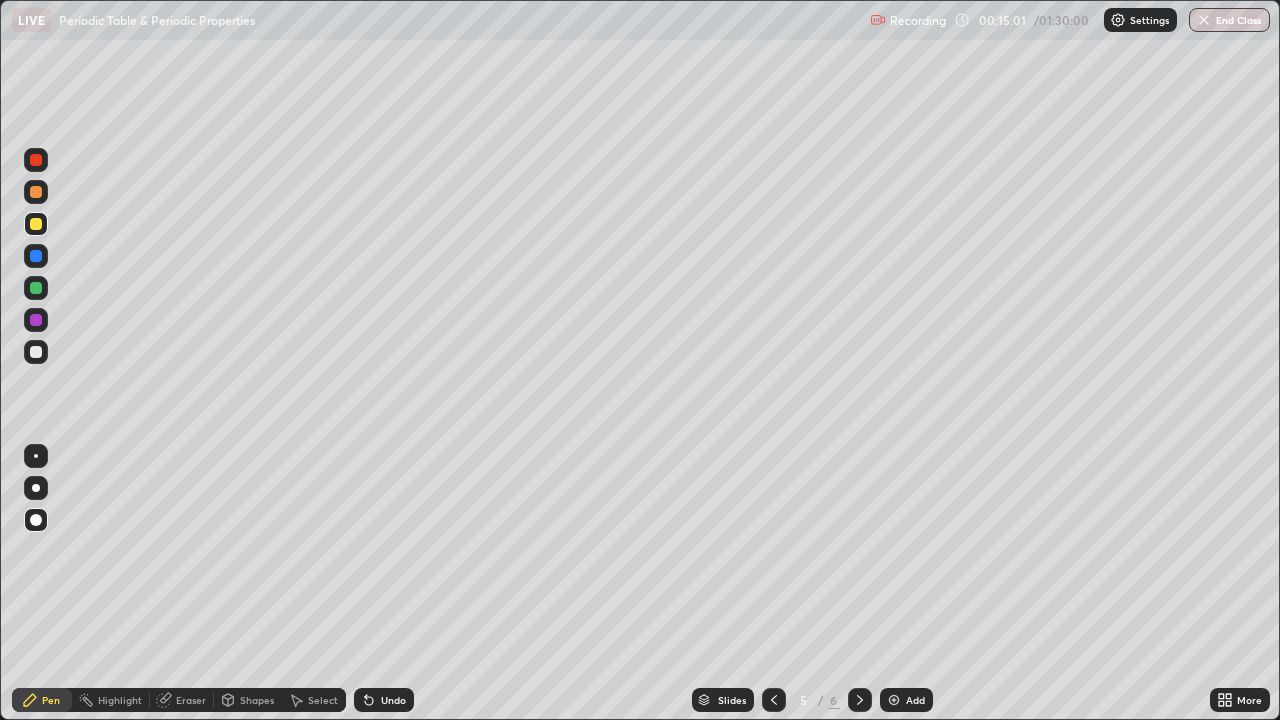 click at bounding box center (36, 288) 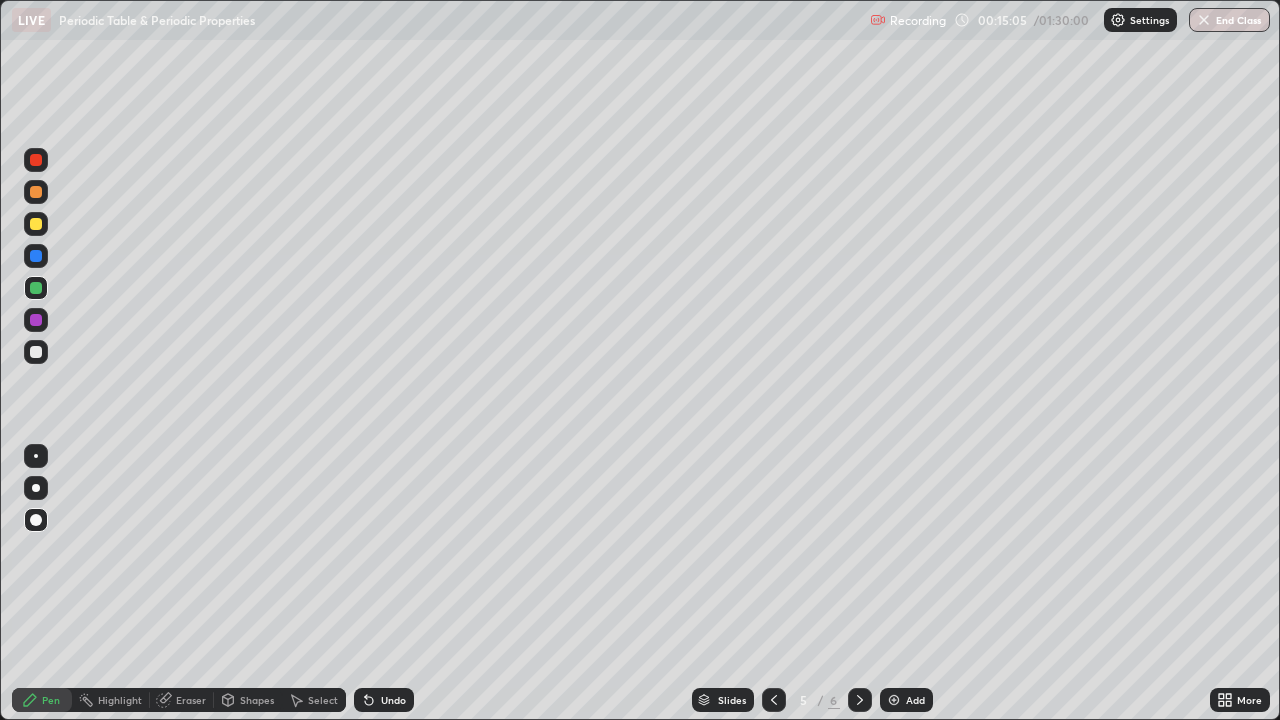 click on "Undo" at bounding box center [393, 700] 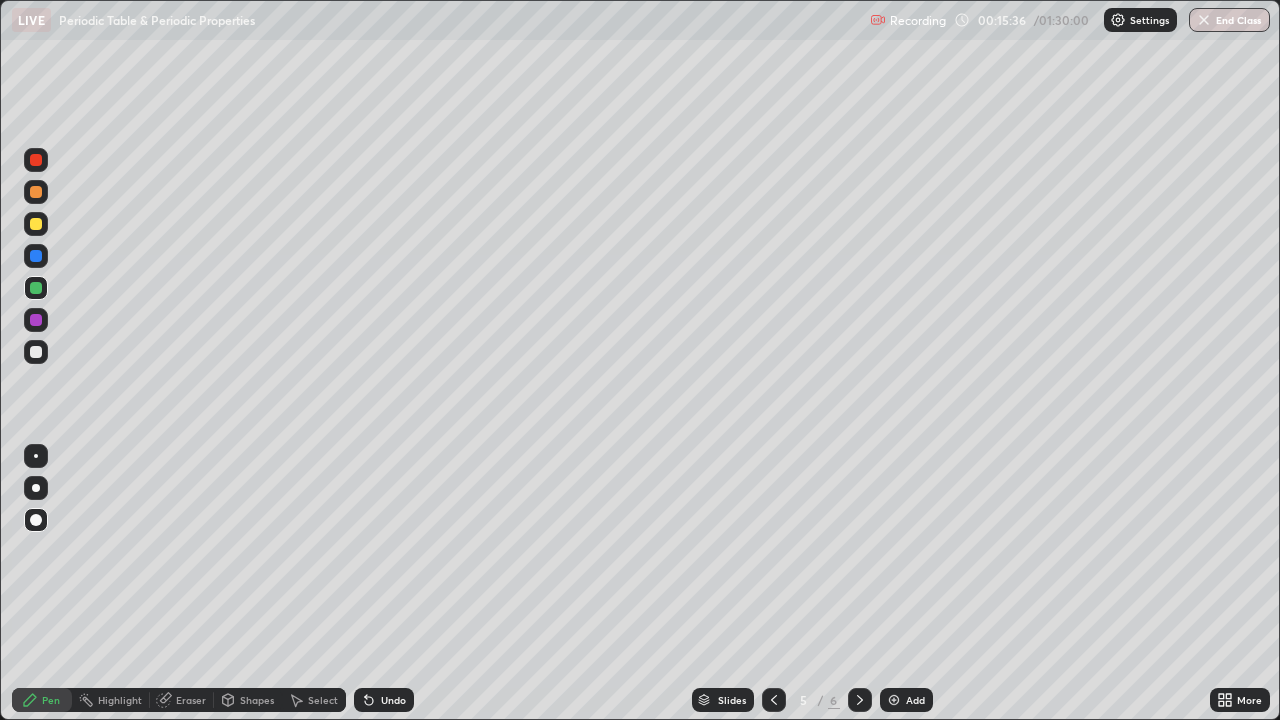 click on "Shapes" at bounding box center [257, 700] 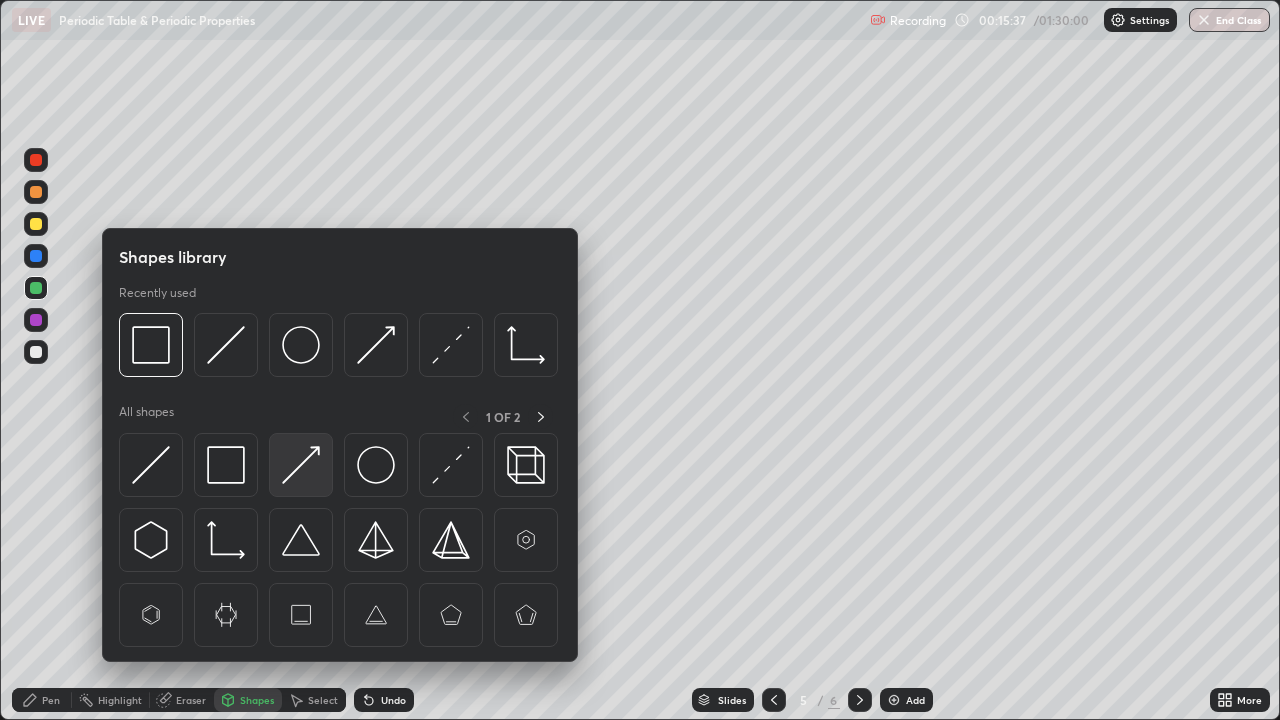 click at bounding box center [301, 465] 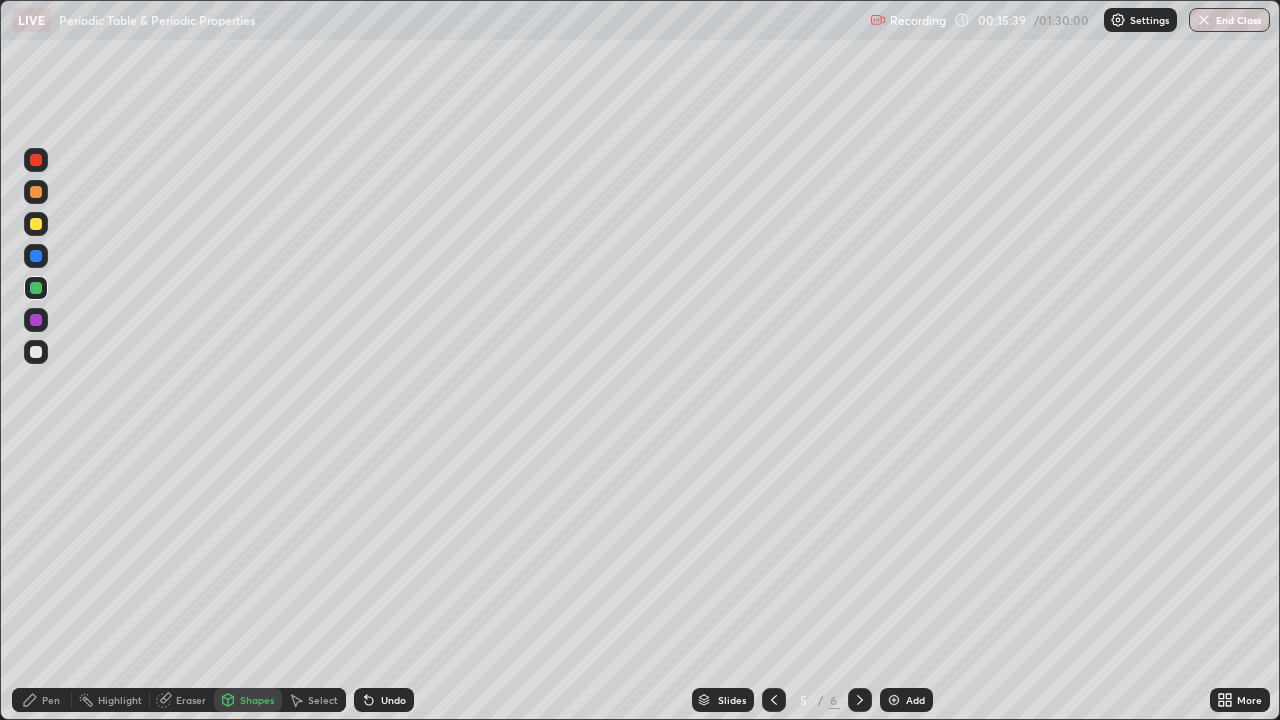 click on "Pen" at bounding box center (42, 700) 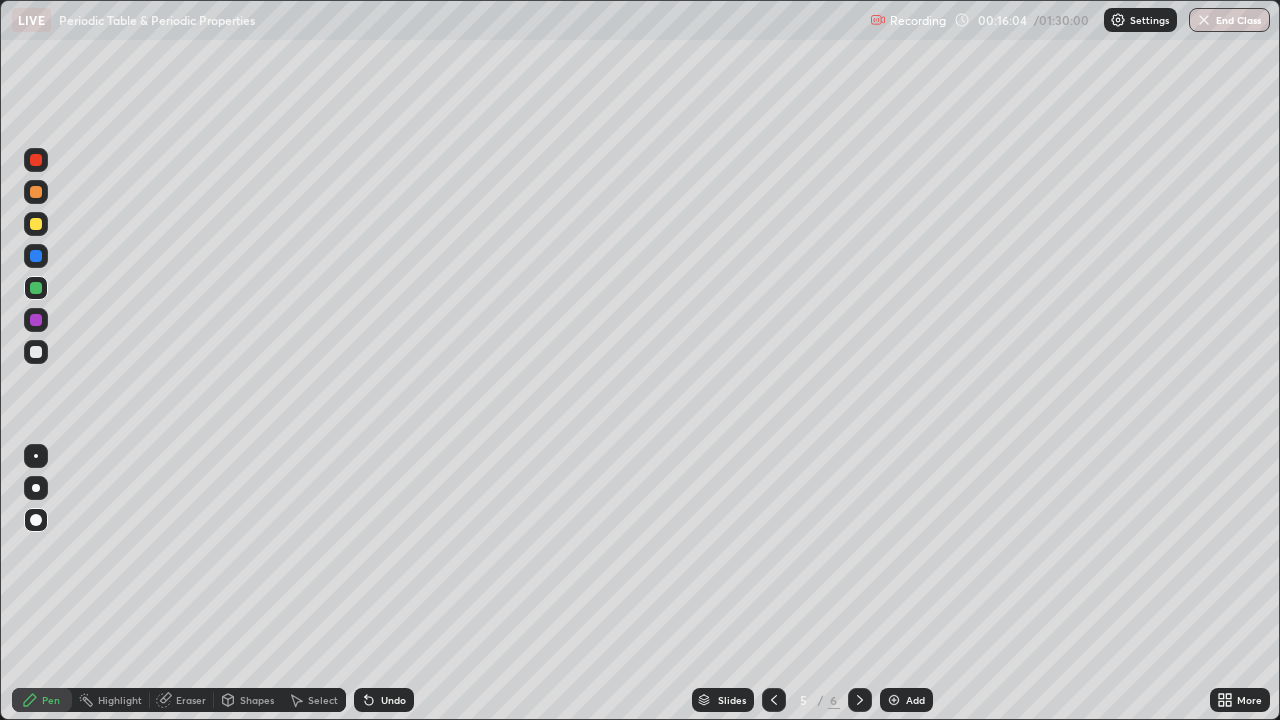 click on "Undo" at bounding box center [393, 700] 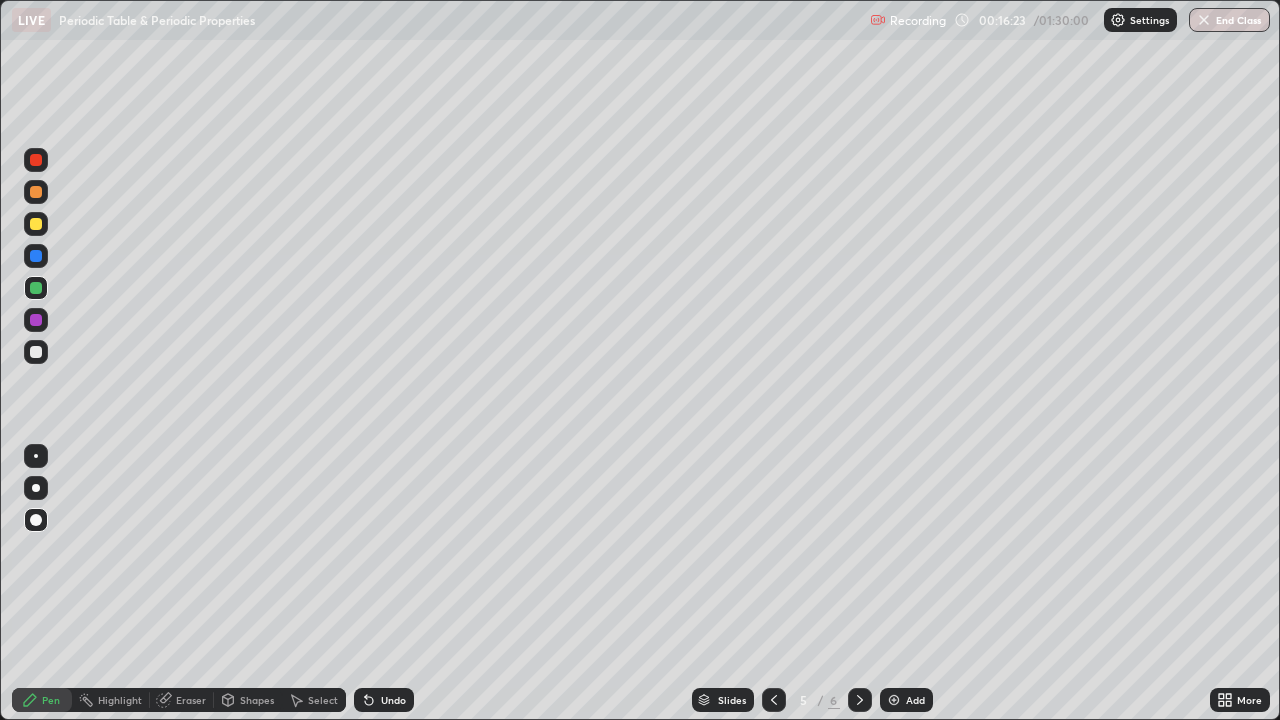 click at bounding box center [36, 320] 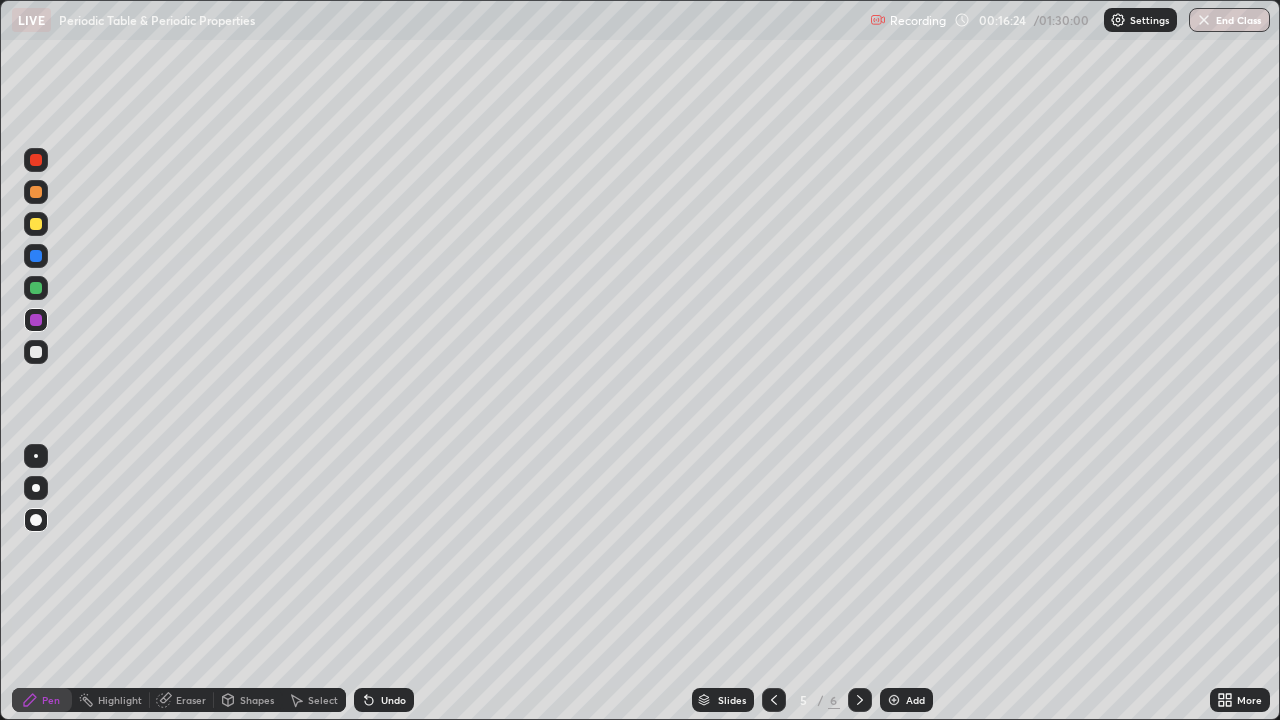 click on "Shapes" at bounding box center [257, 700] 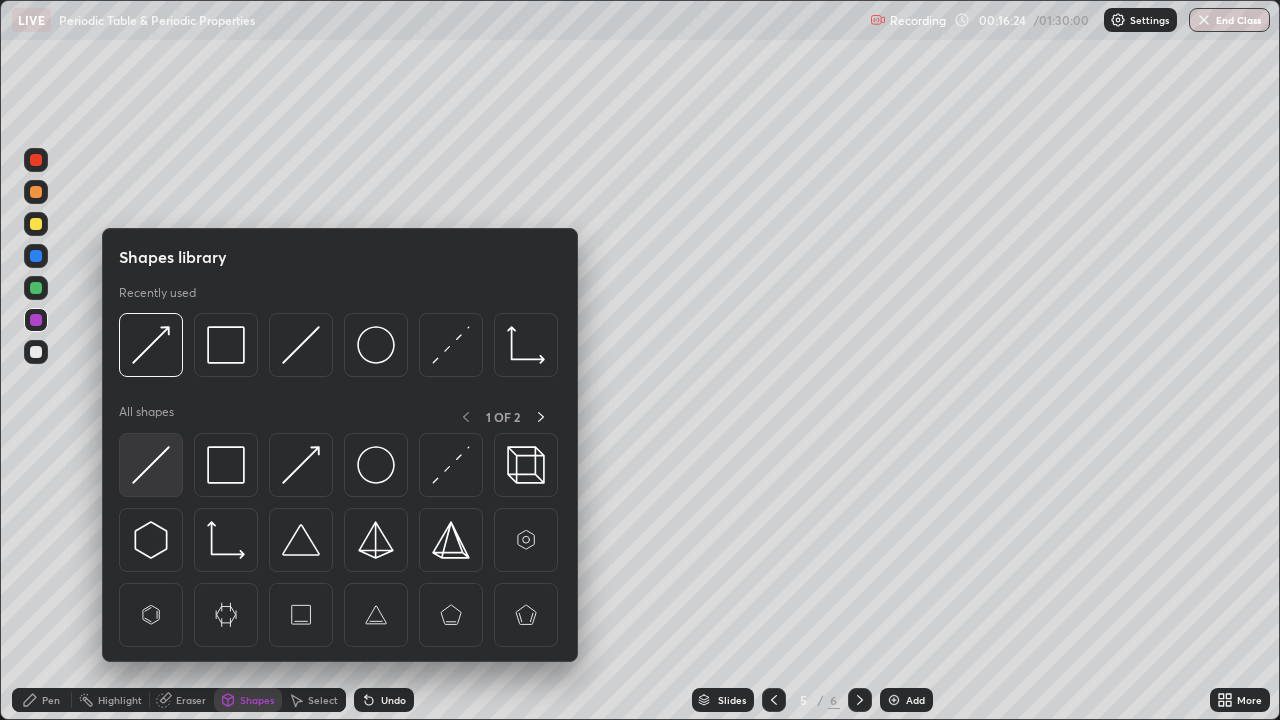 click at bounding box center (151, 465) 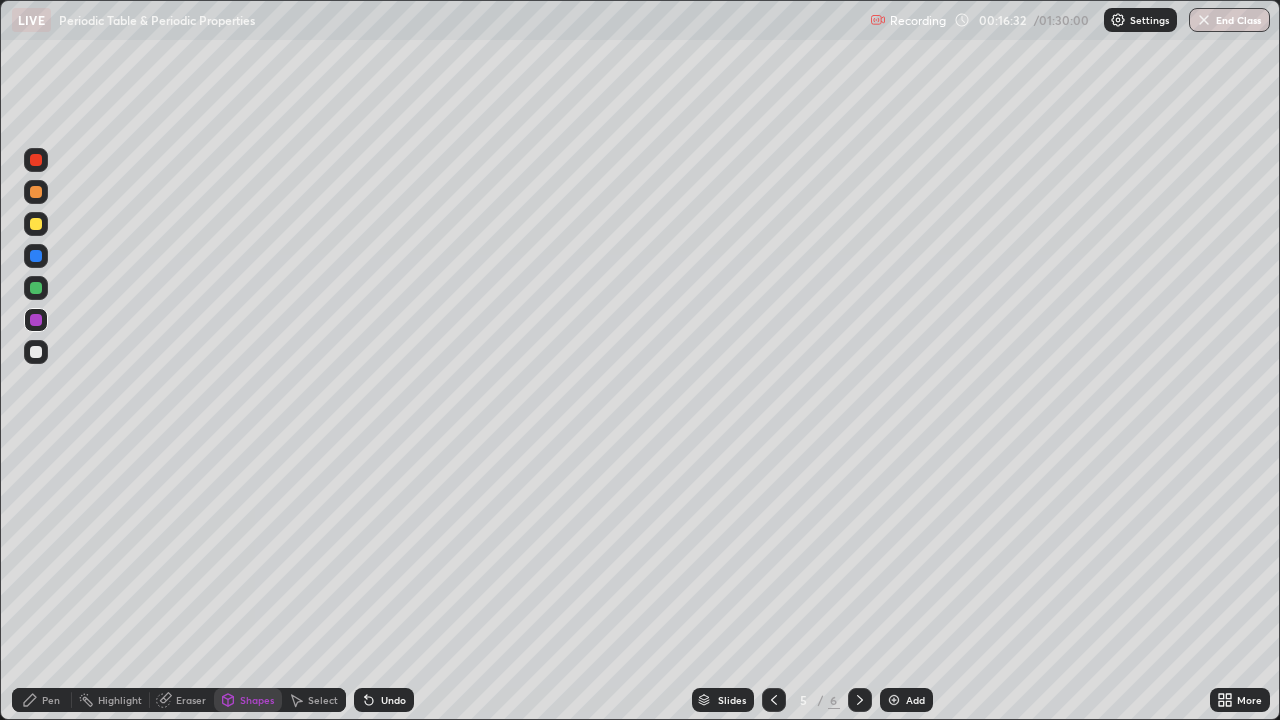 click on "Pen" at bounding box center (42, 700) 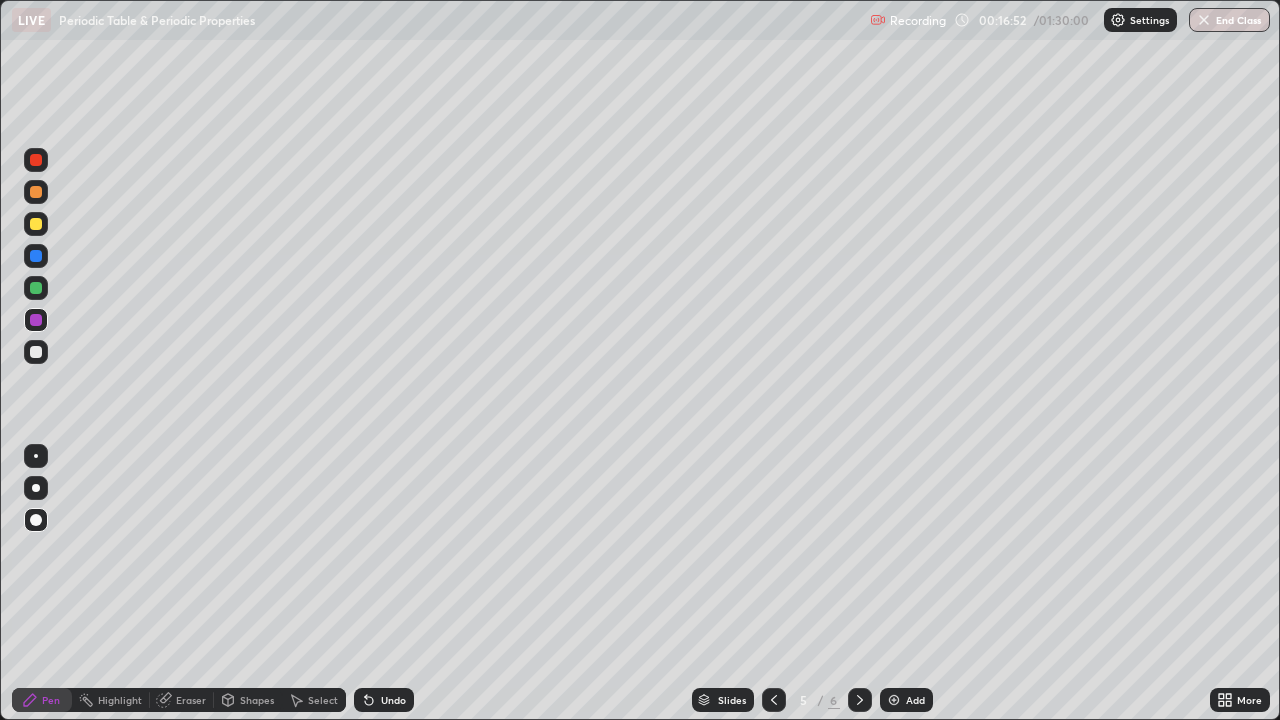click 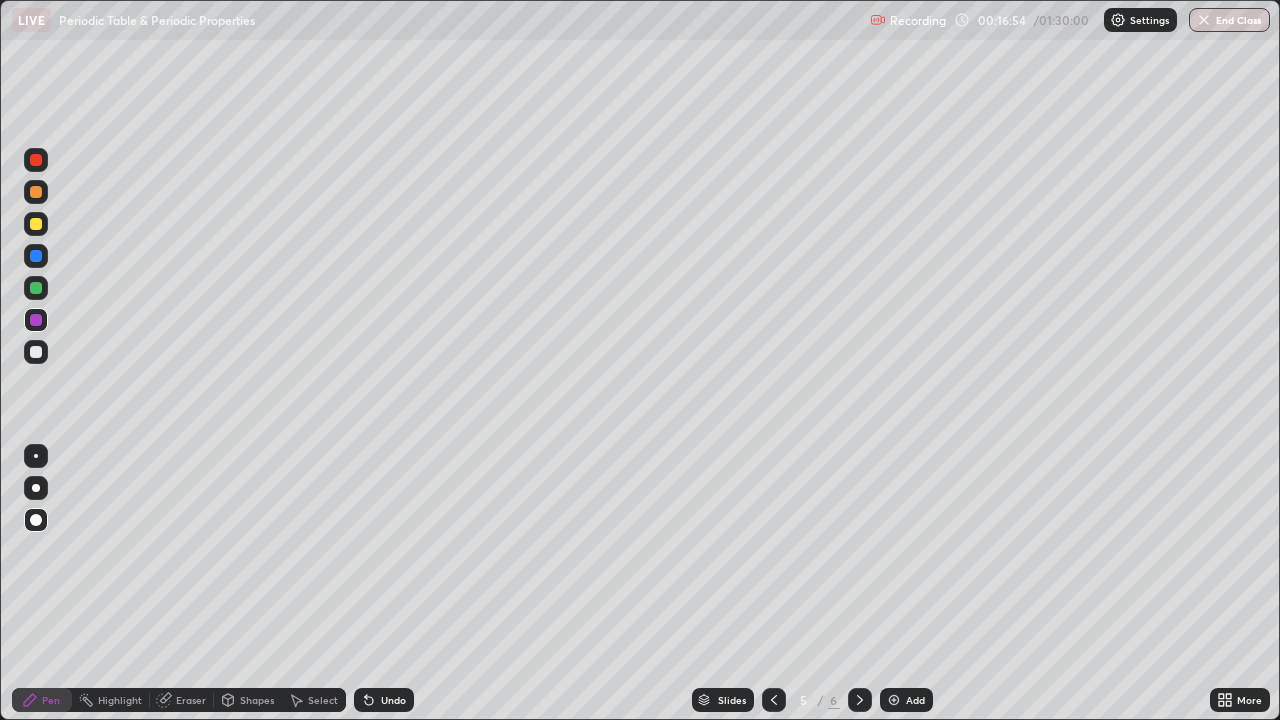 click on "Add" at bounding box center [915, 700] 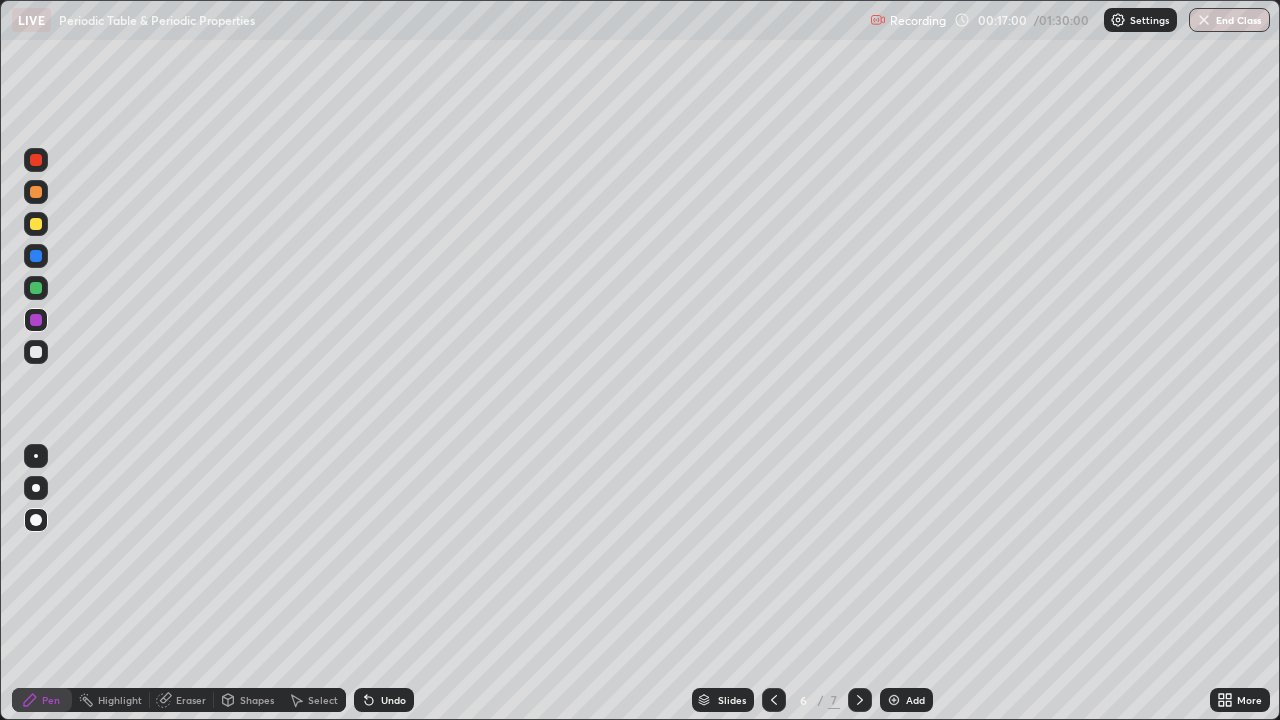 click on "Shapes" at bounding box center [257, 700] 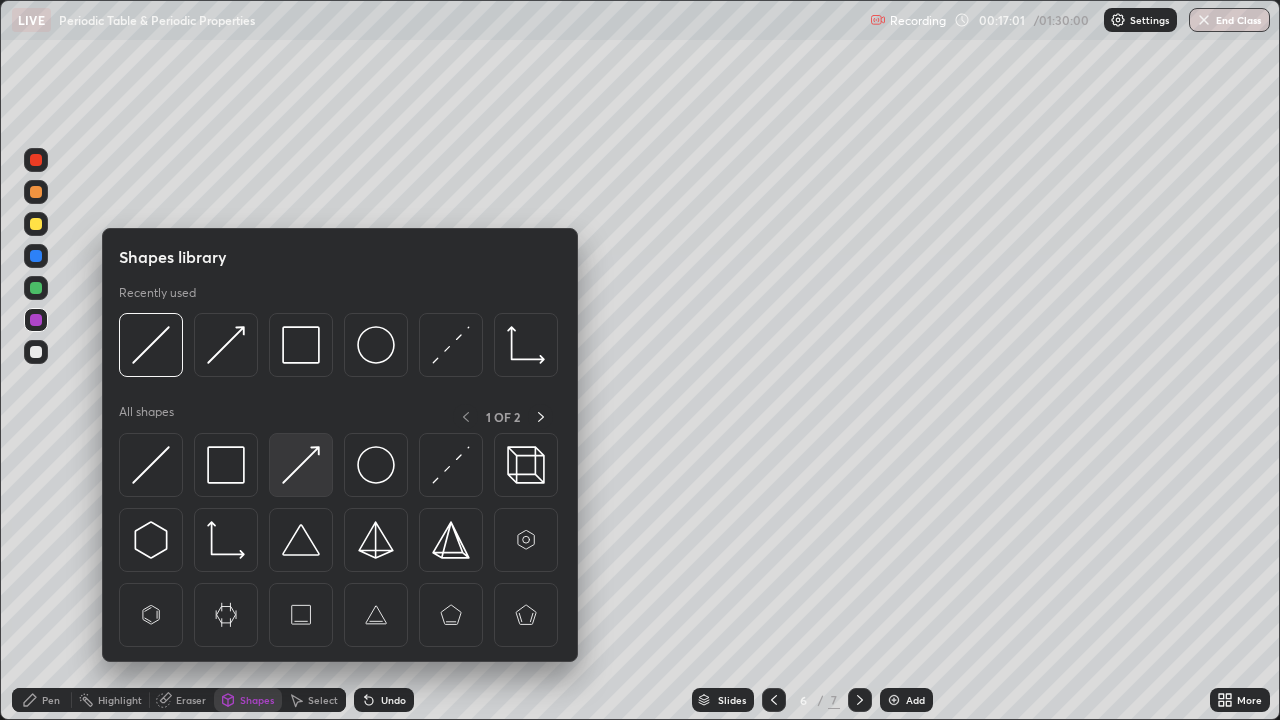 click at bounding box center (301, 465) 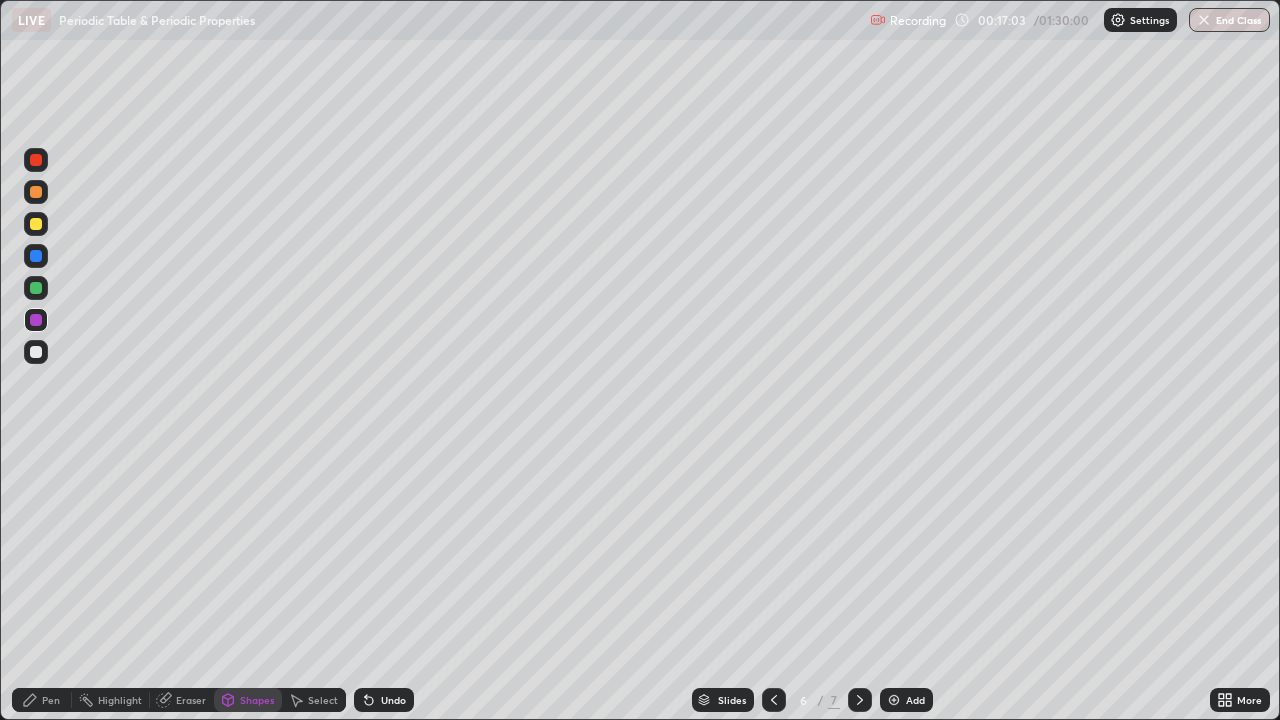 click 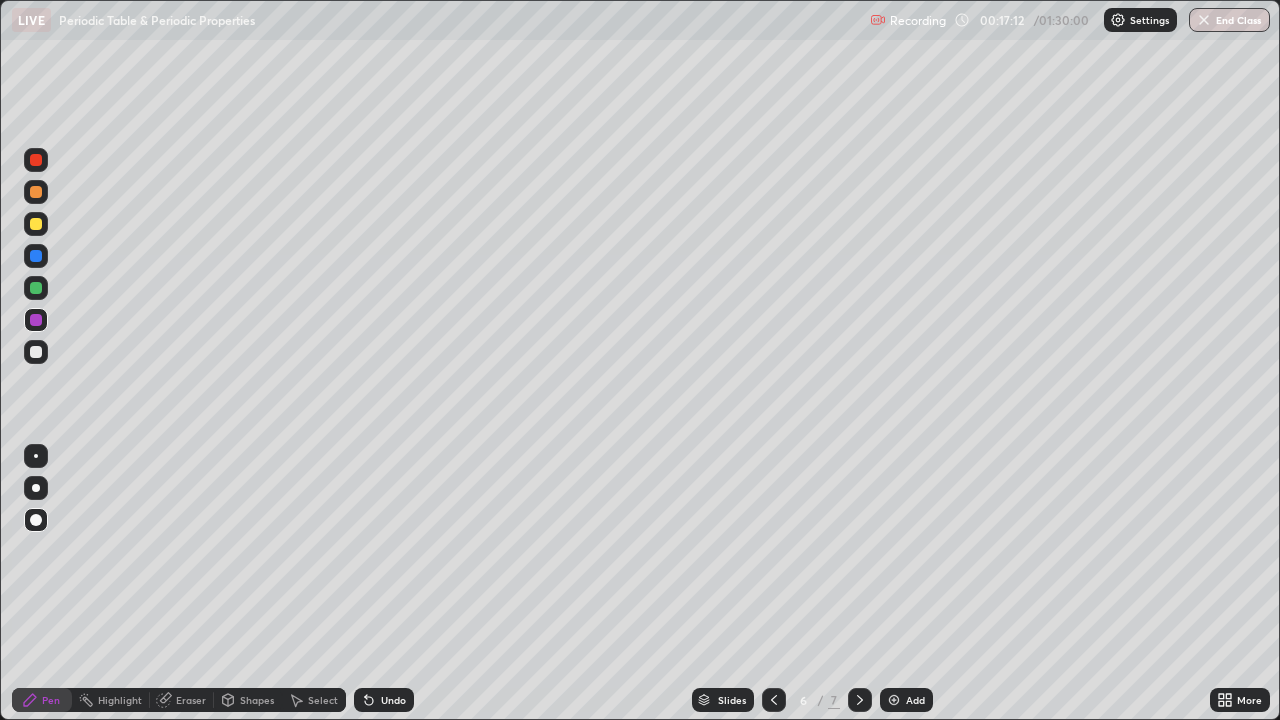 click at bounding box center (36, 288) 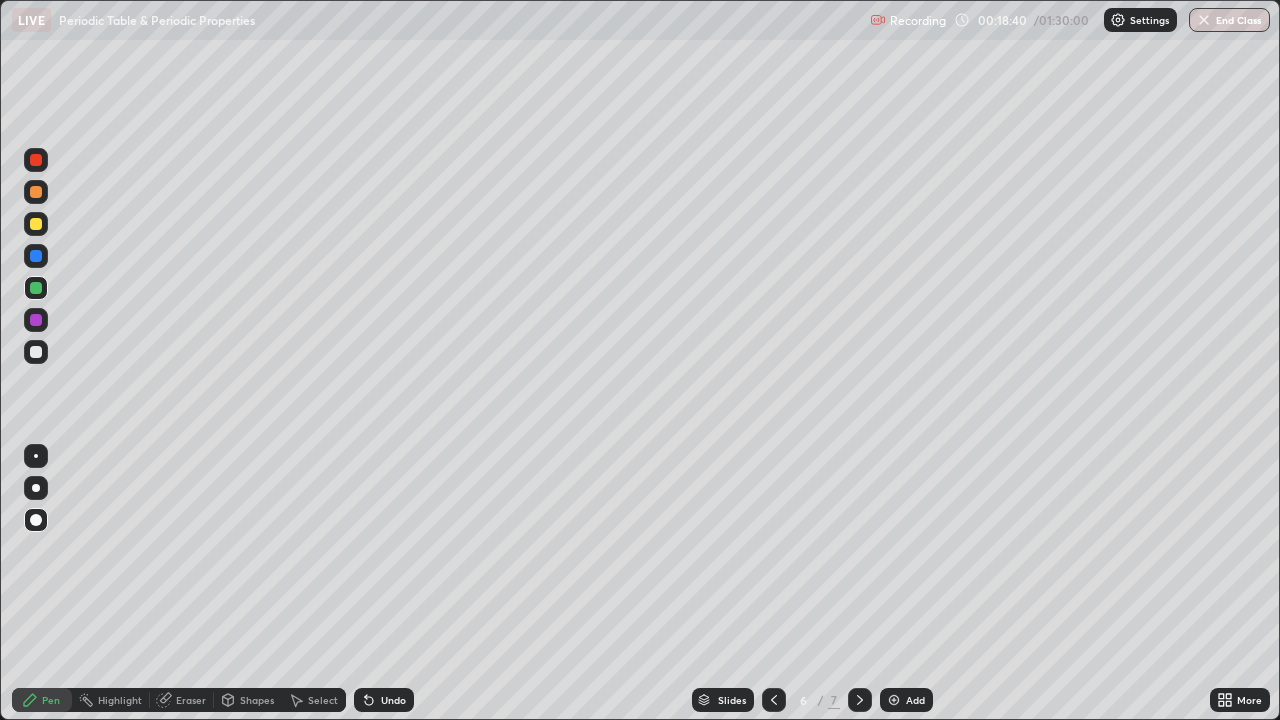 click on "Undo" at bounding box center [384, 700] 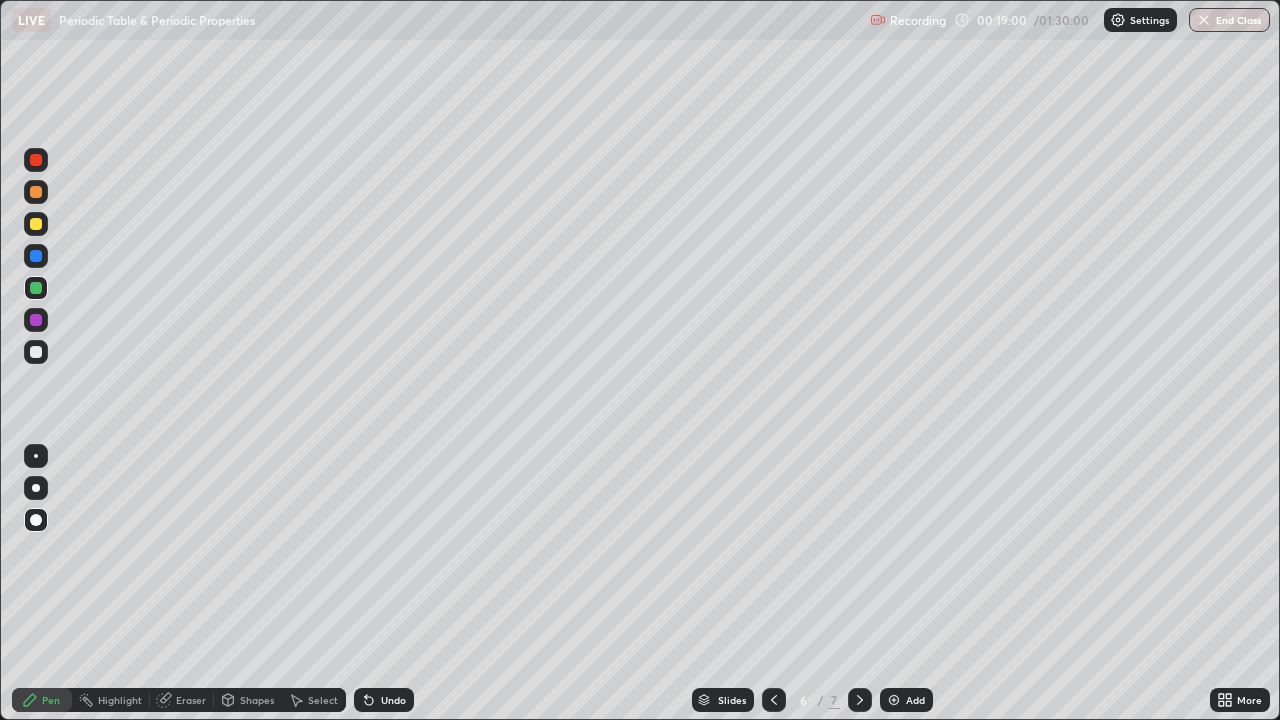 click on "Undo" at bounding box center (384, 700) 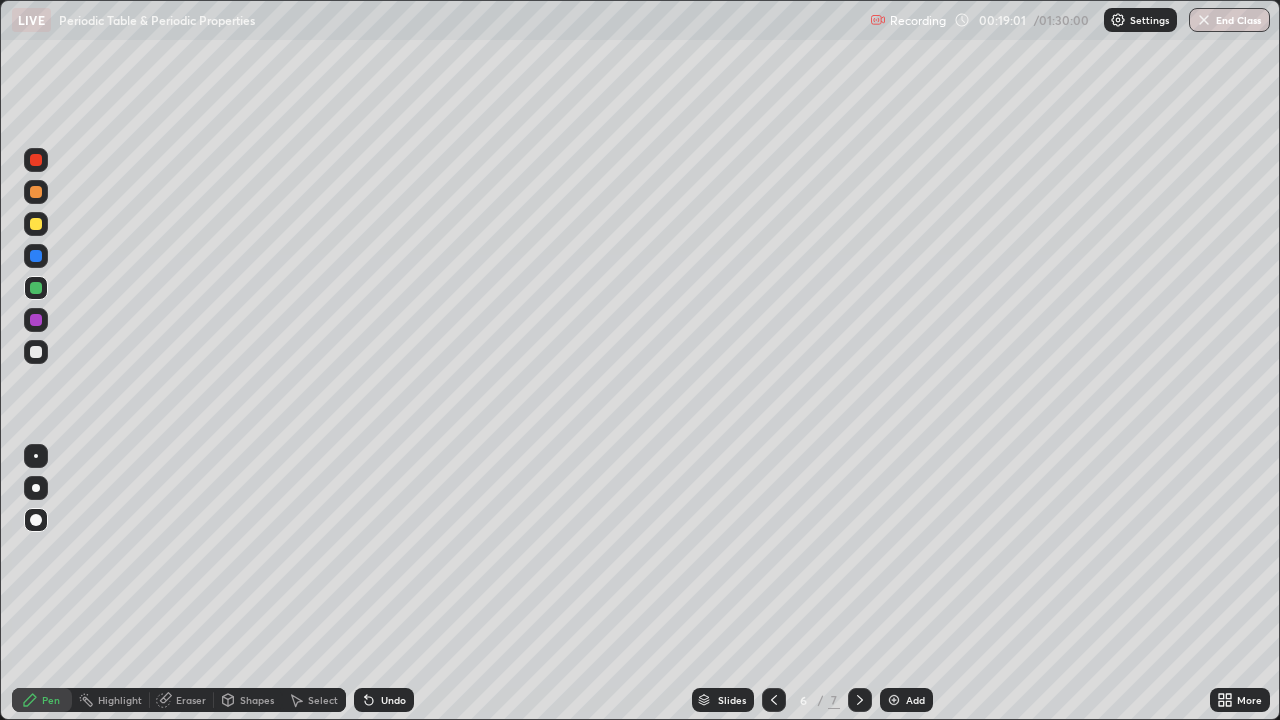 click 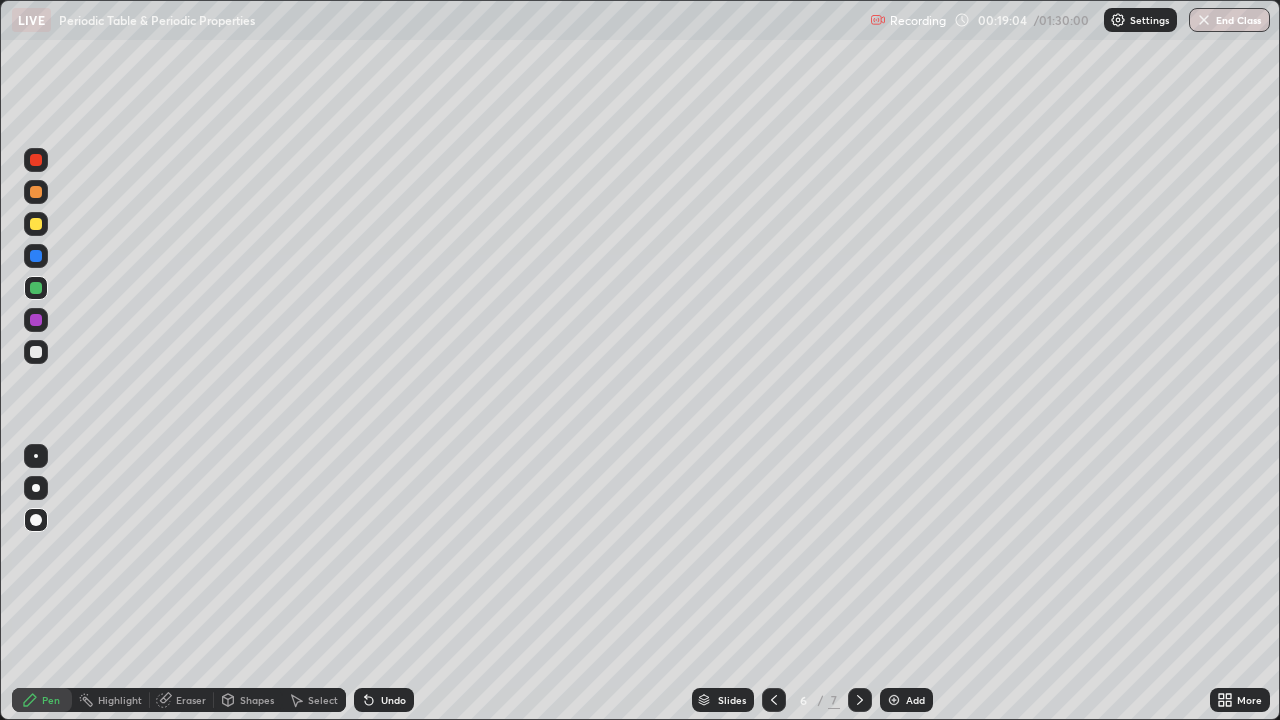 click on "Undo" at bounding box center [384, 700] 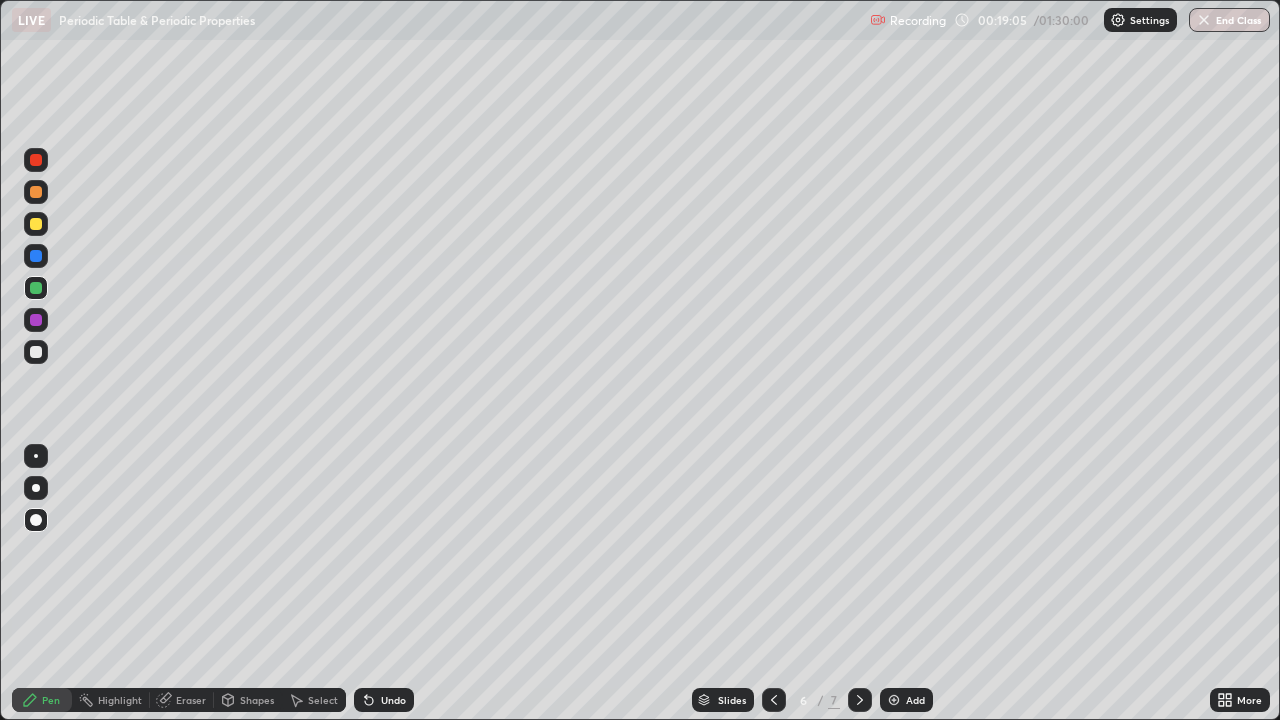click 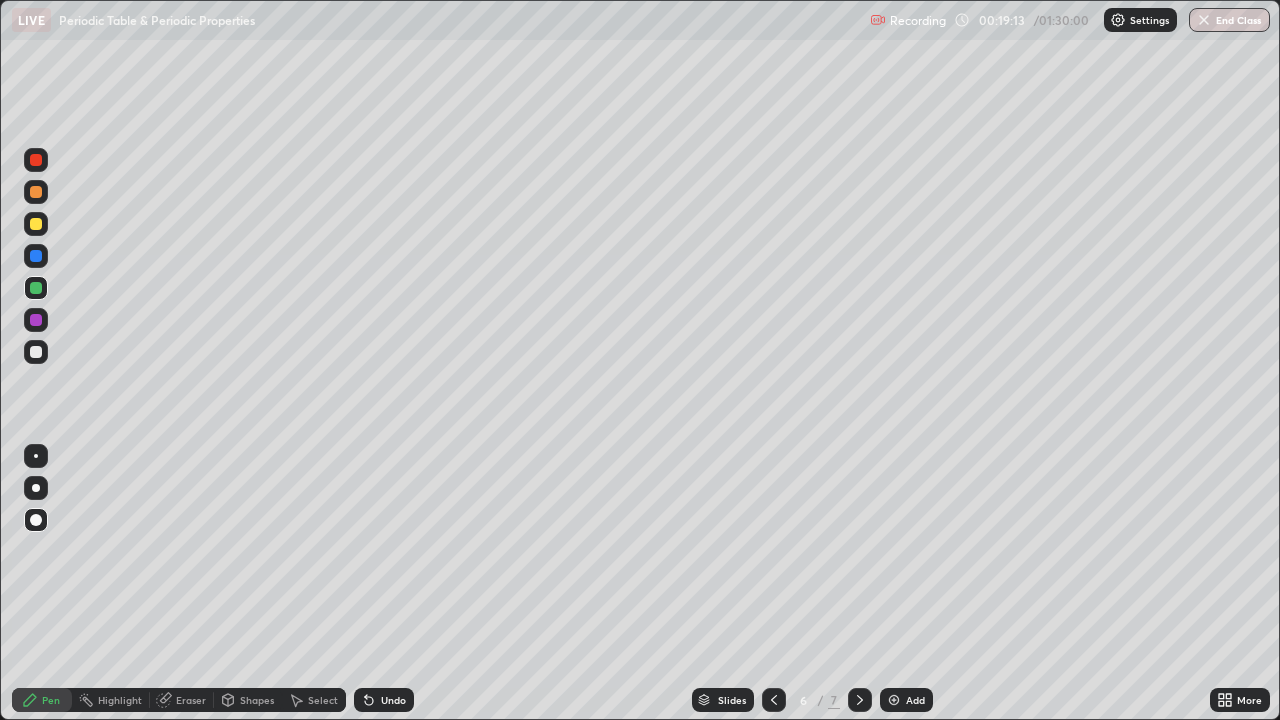click 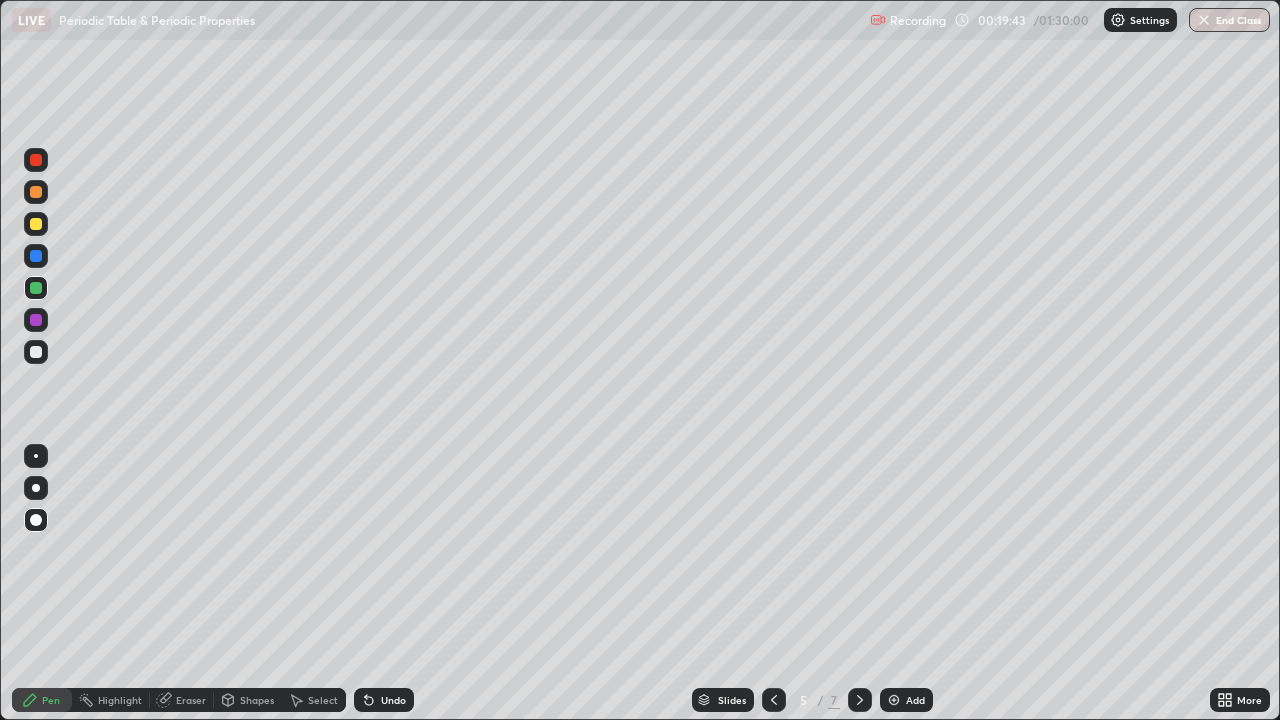click 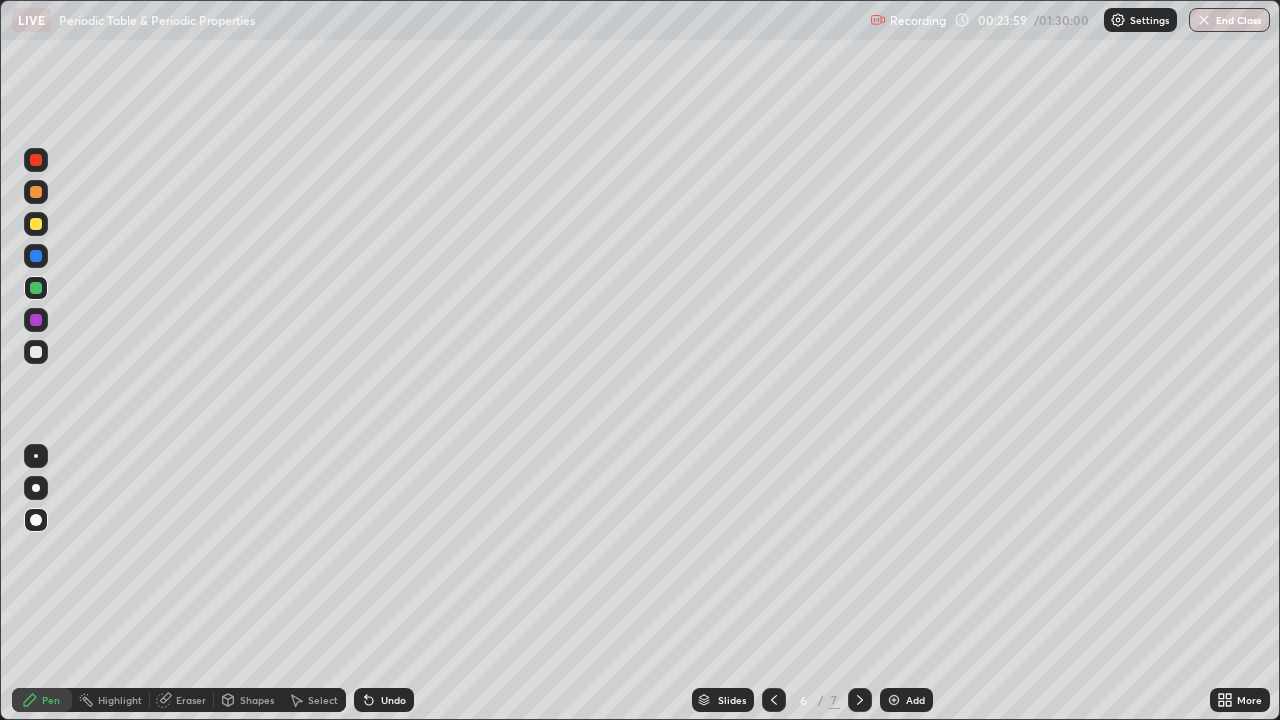 click 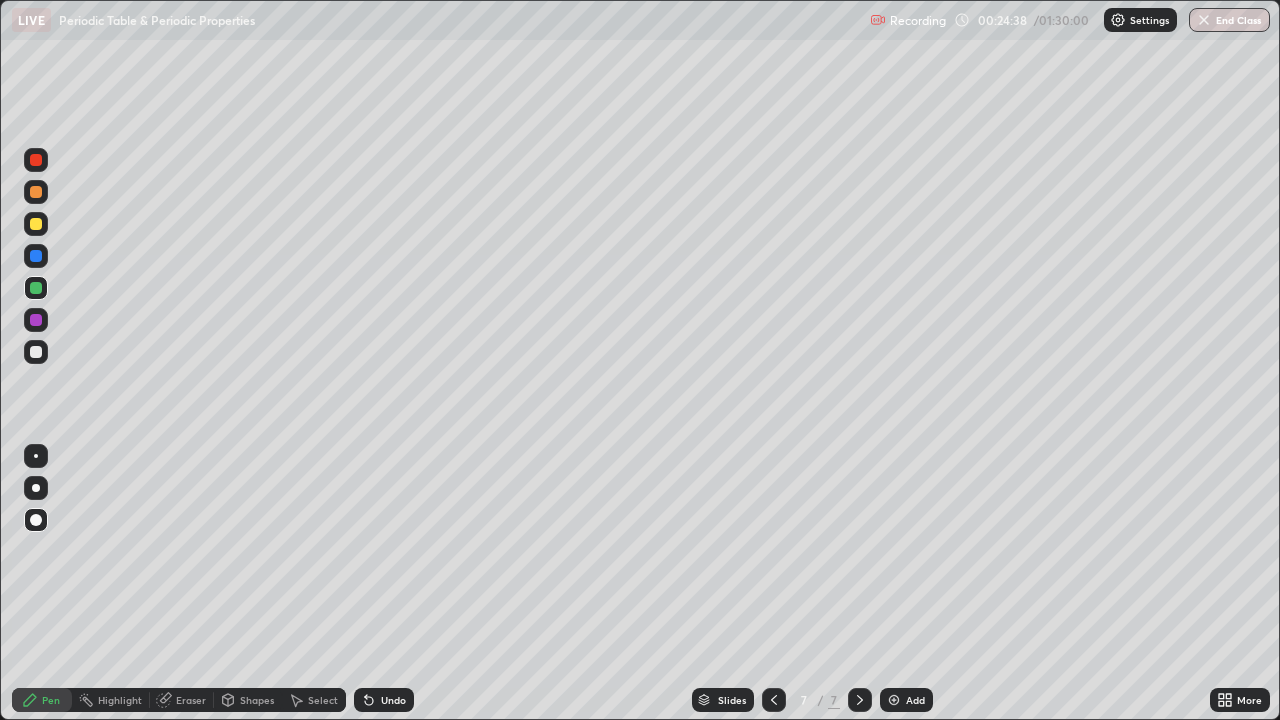 click 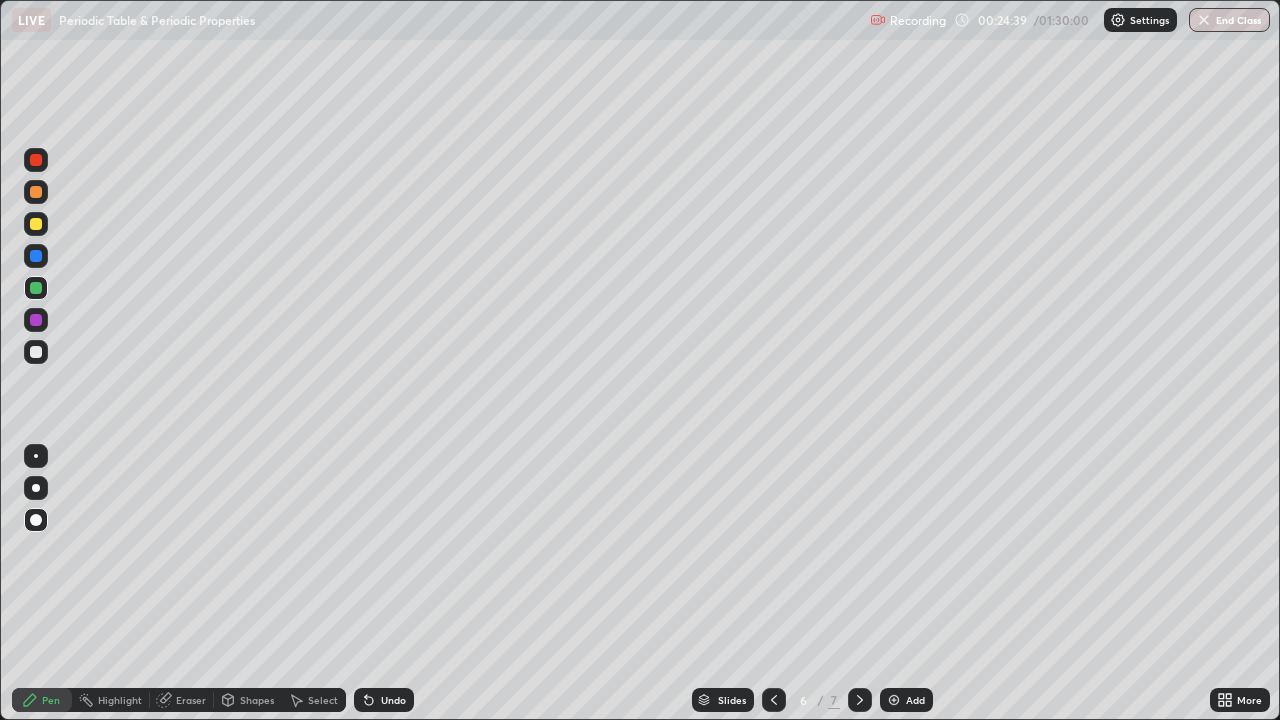 click 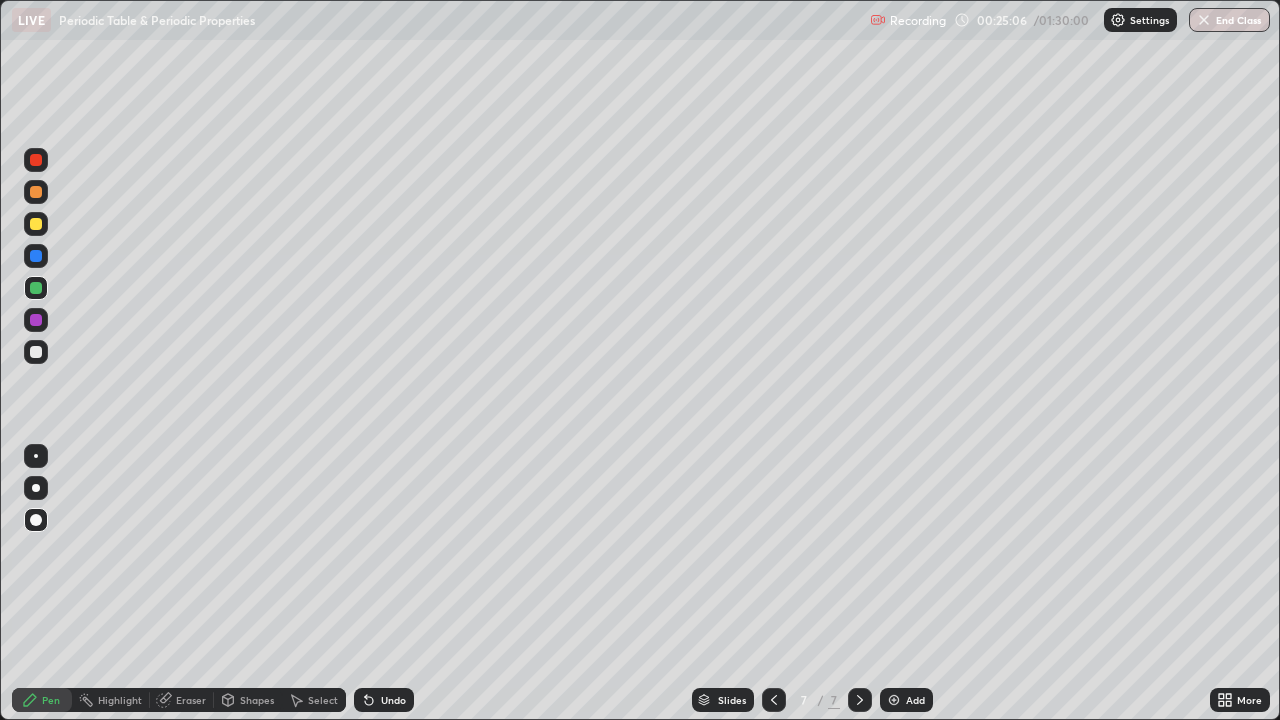 click 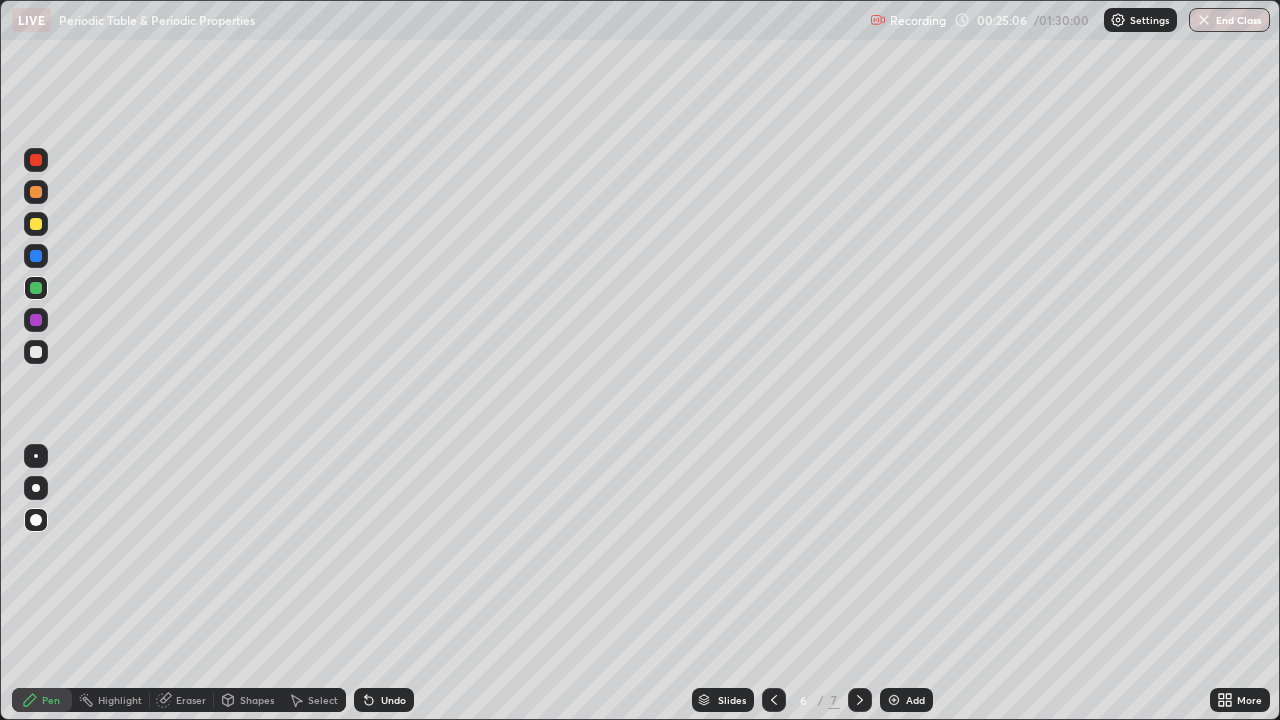 click at bounding box center (774, 700) 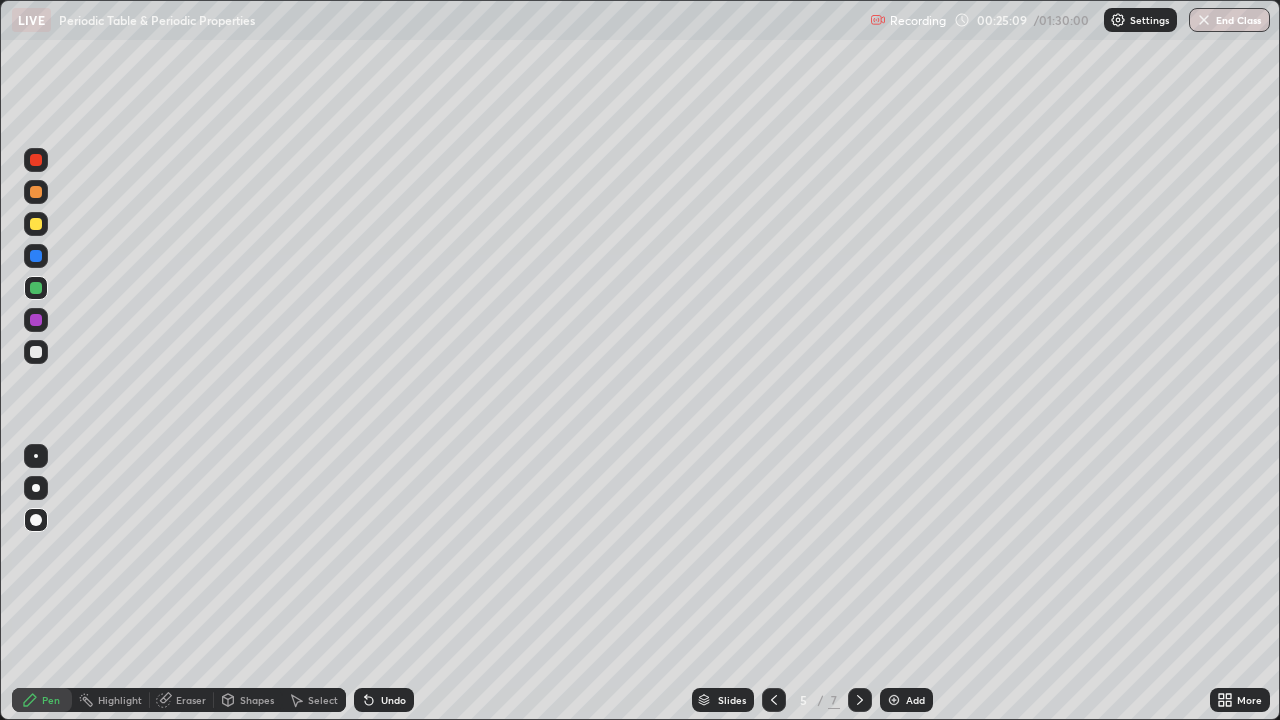 click 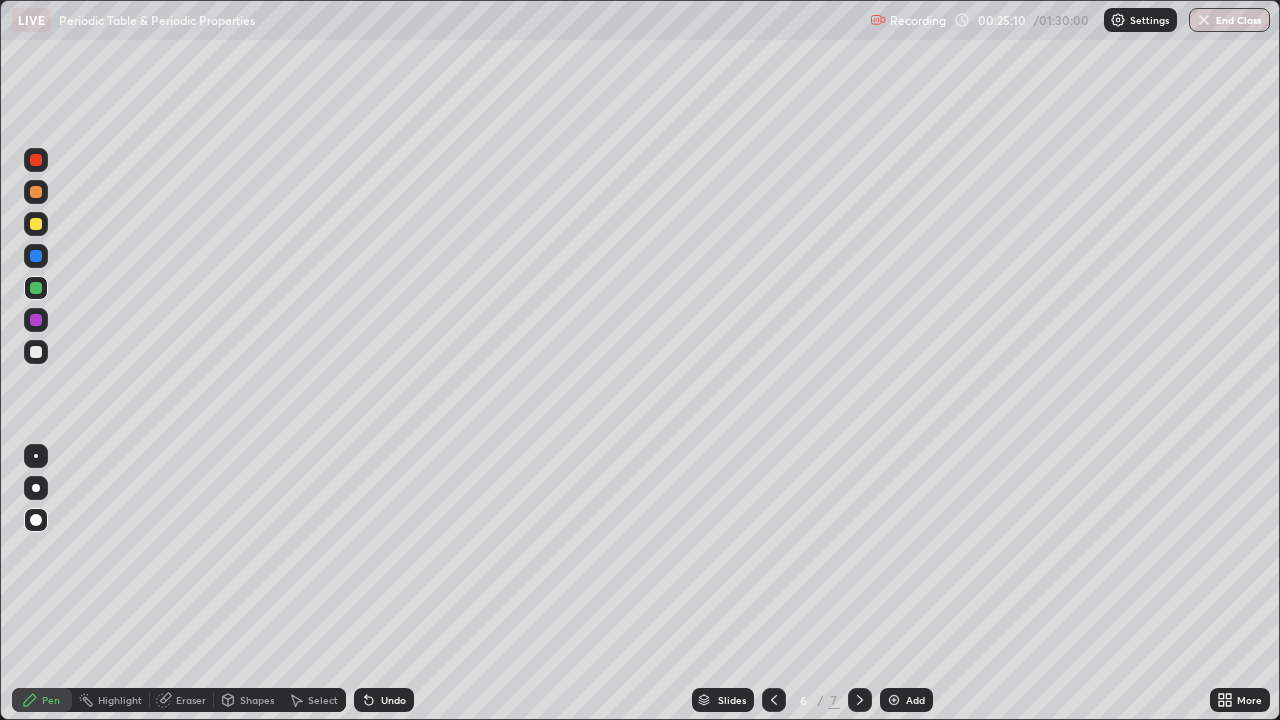 click at bounding box center (860, 700) 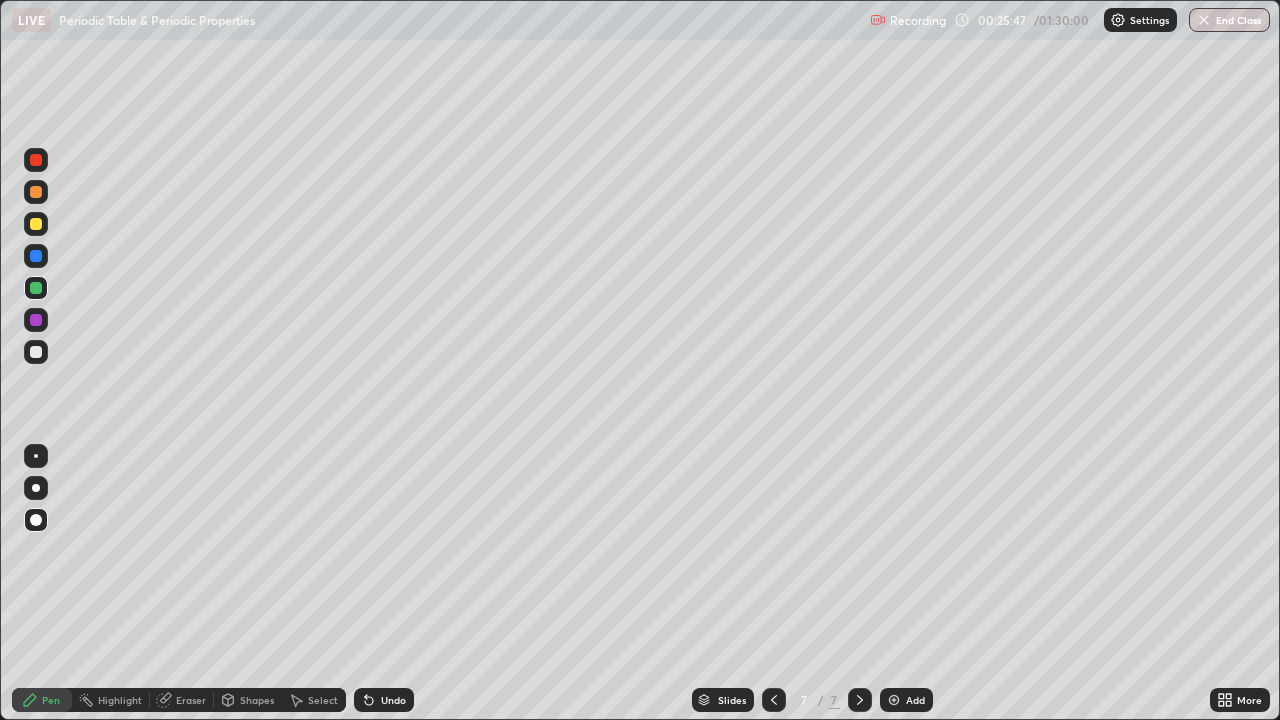 click on "Pen" at bounding box center (51, 700) 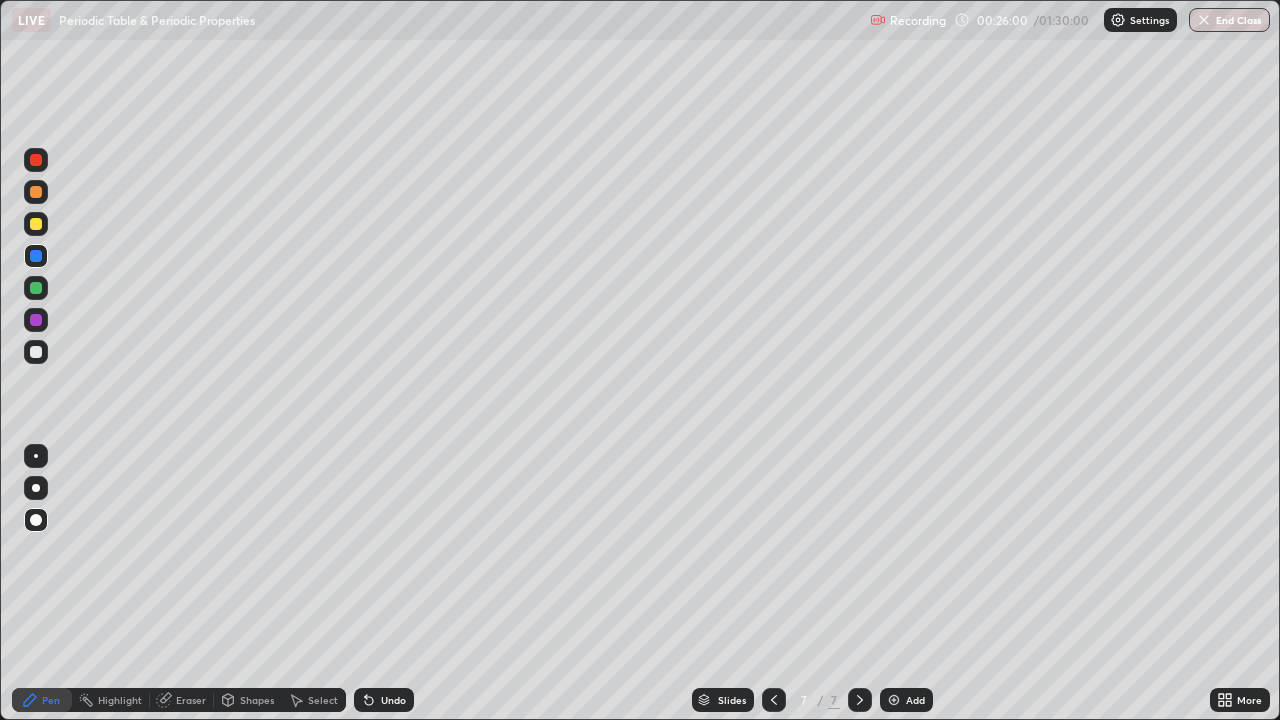 click on "Shapes" at bounding box center [257, 700] 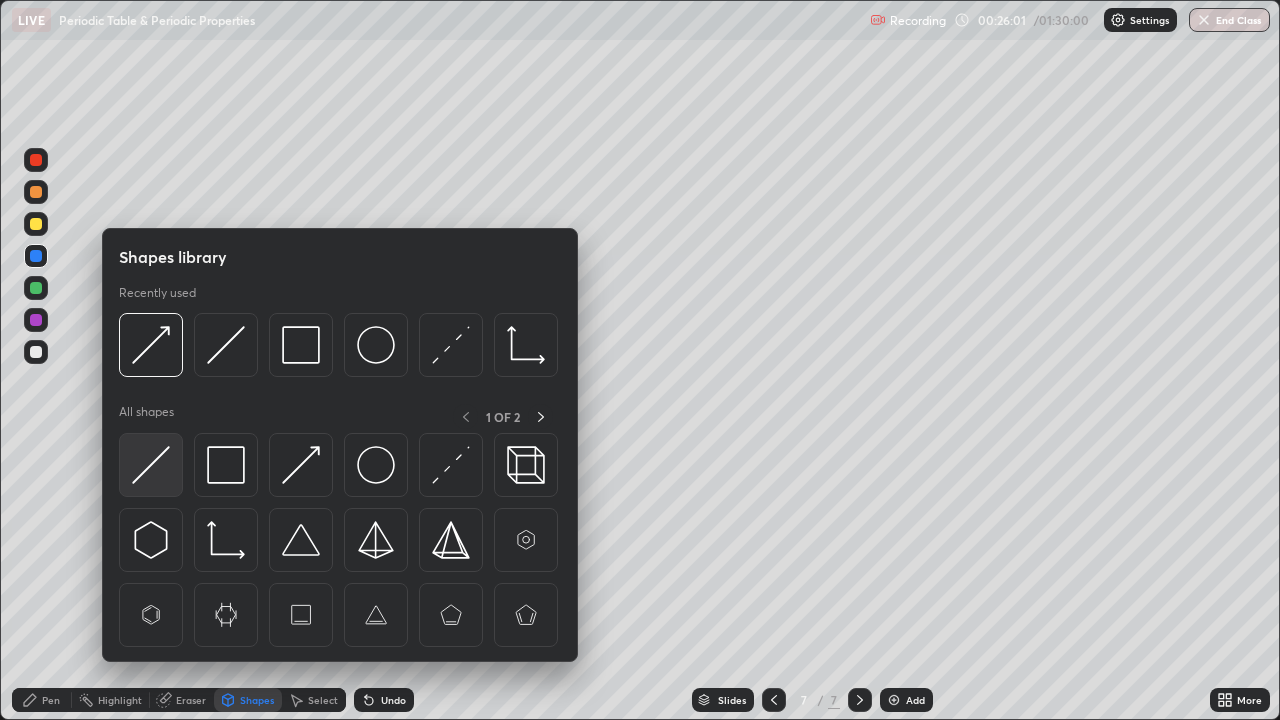 click at bounding box center (151, 465) 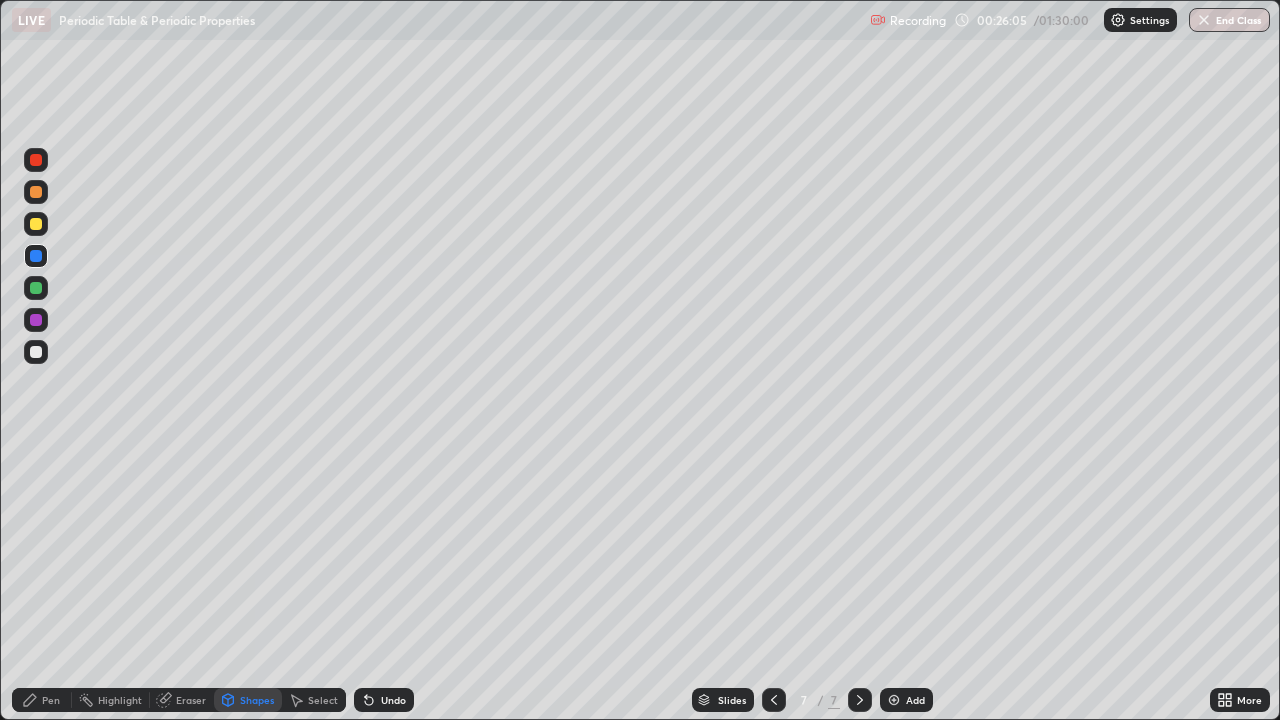 click on "Pen" at bounding box center [42, 700] 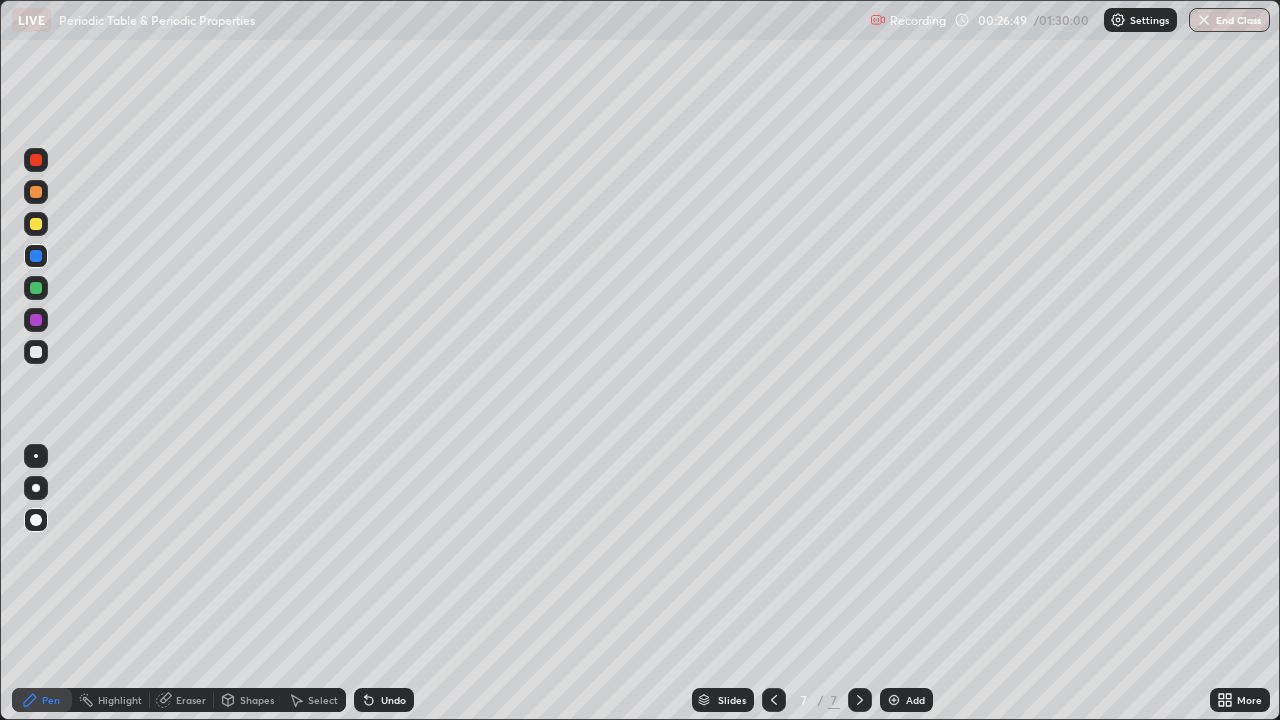 click at bounding box center (894, 700) 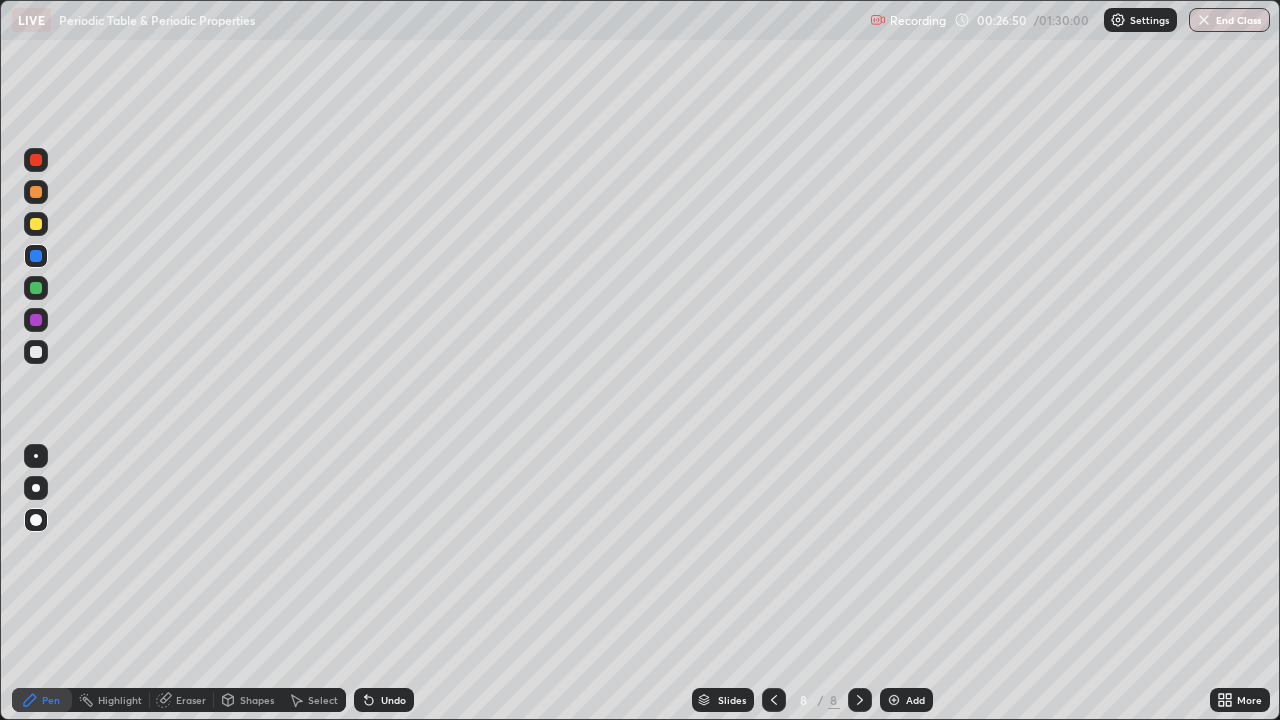 click on "Shapes" at bounding box center [257, 700] 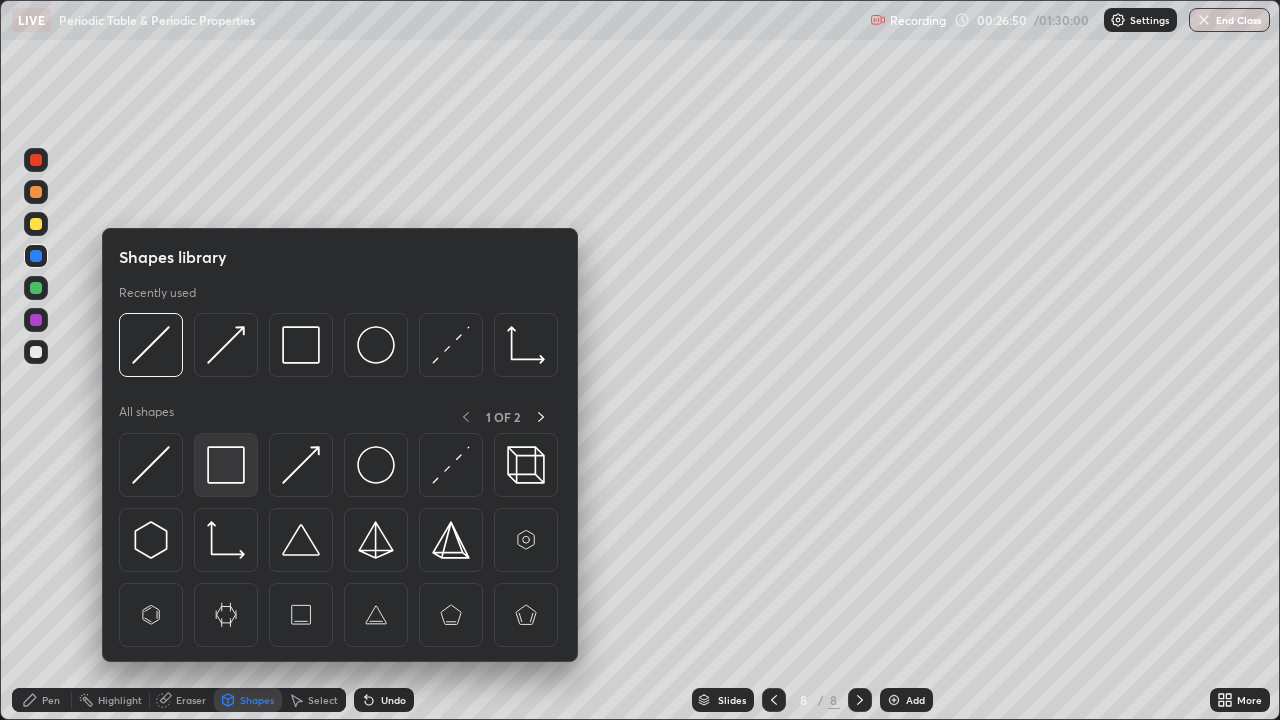 click at bounding box center (226, 465) 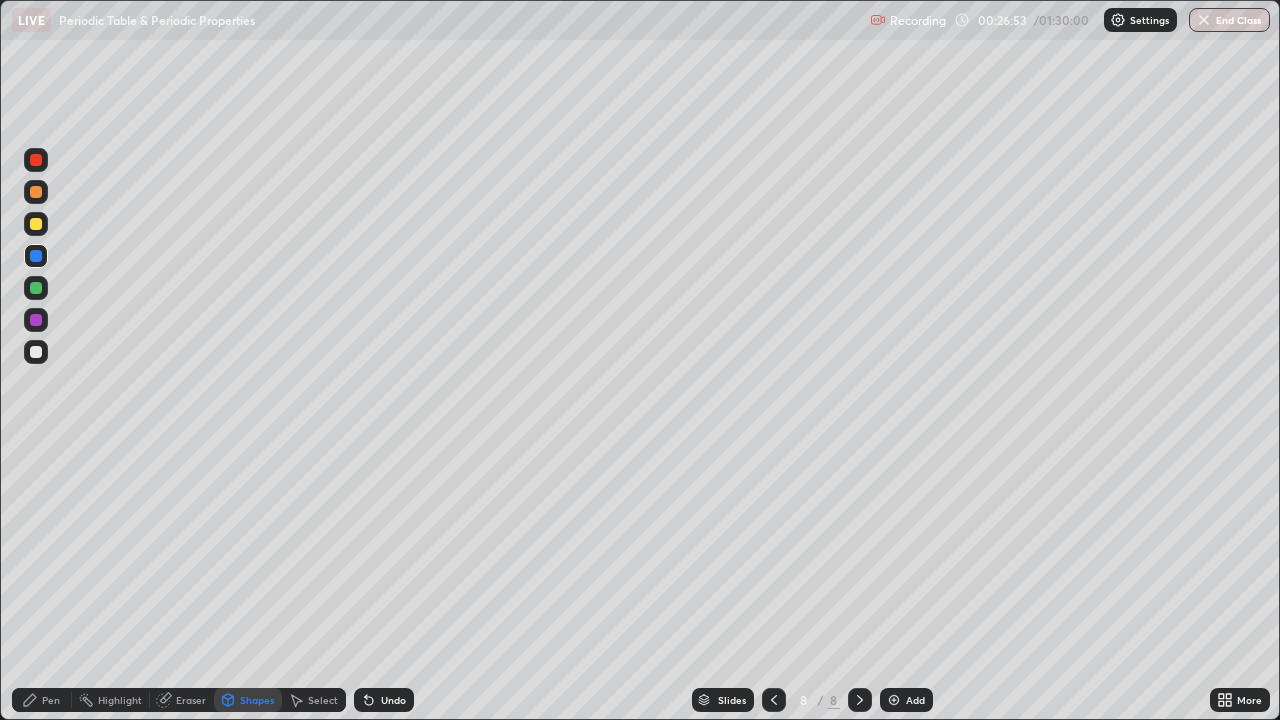 click 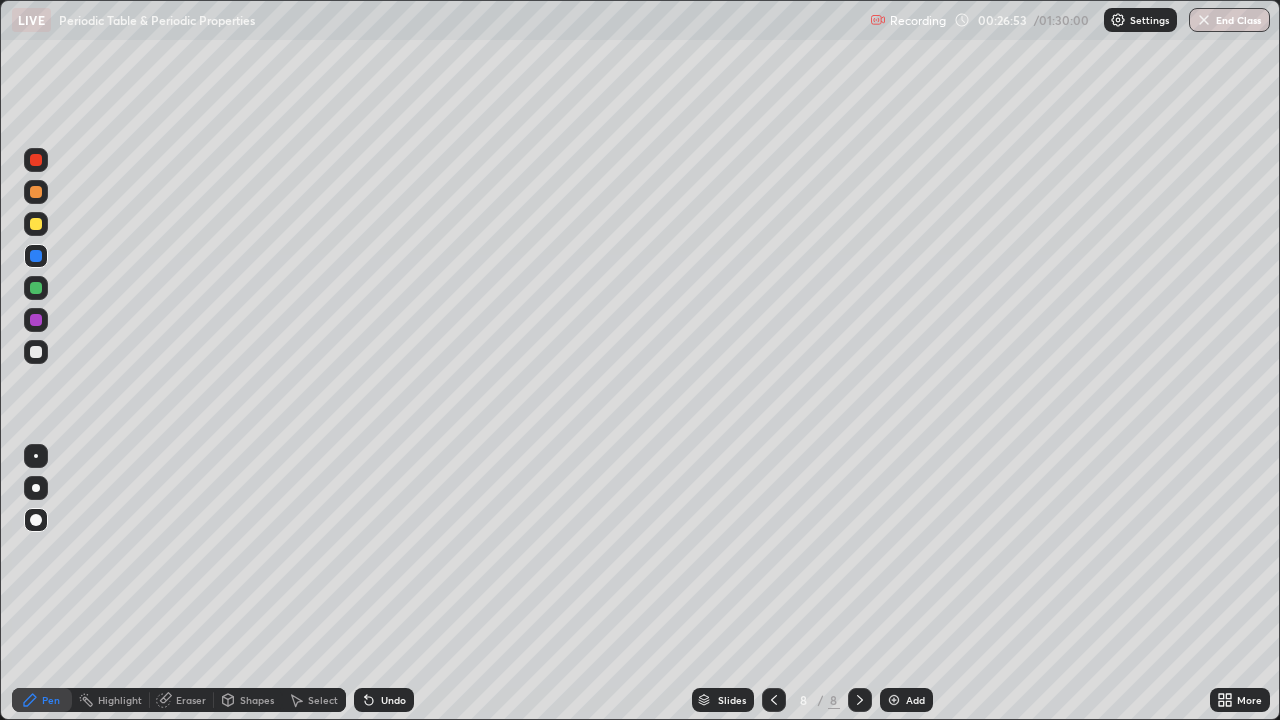 click at bounding box center [36, 224] 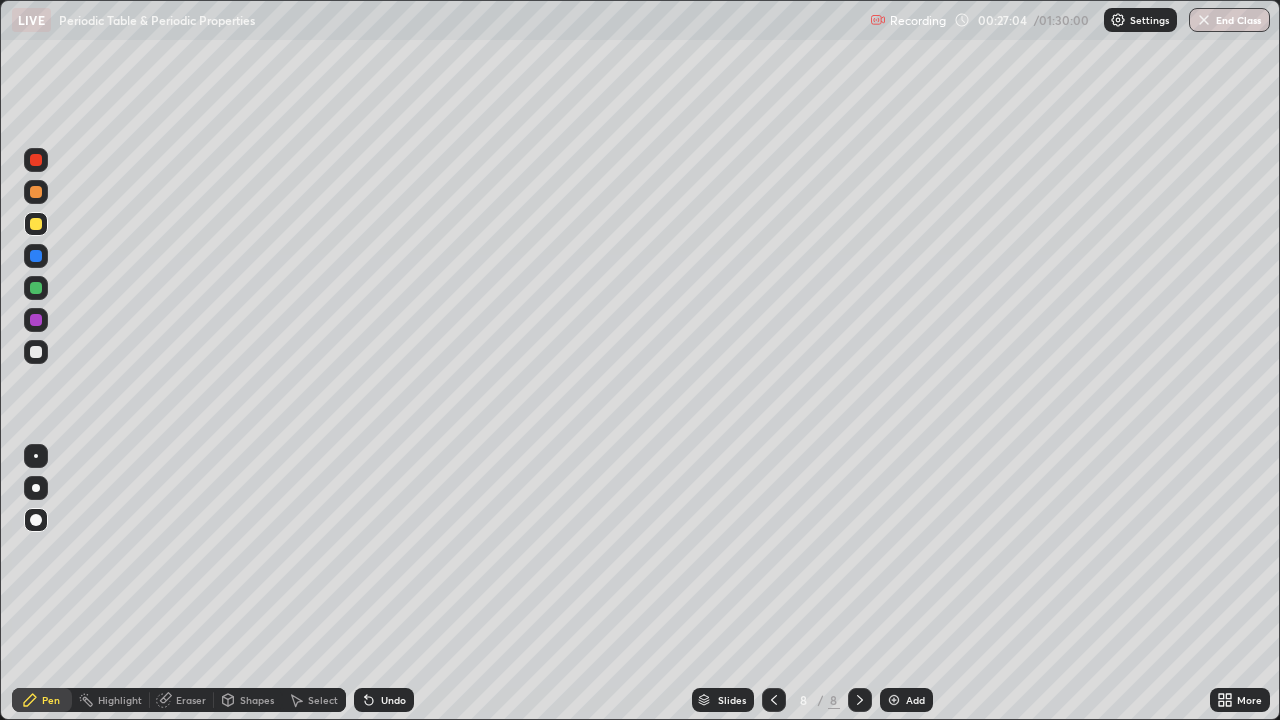 click on "Undo" at bounding box center (393, 700) 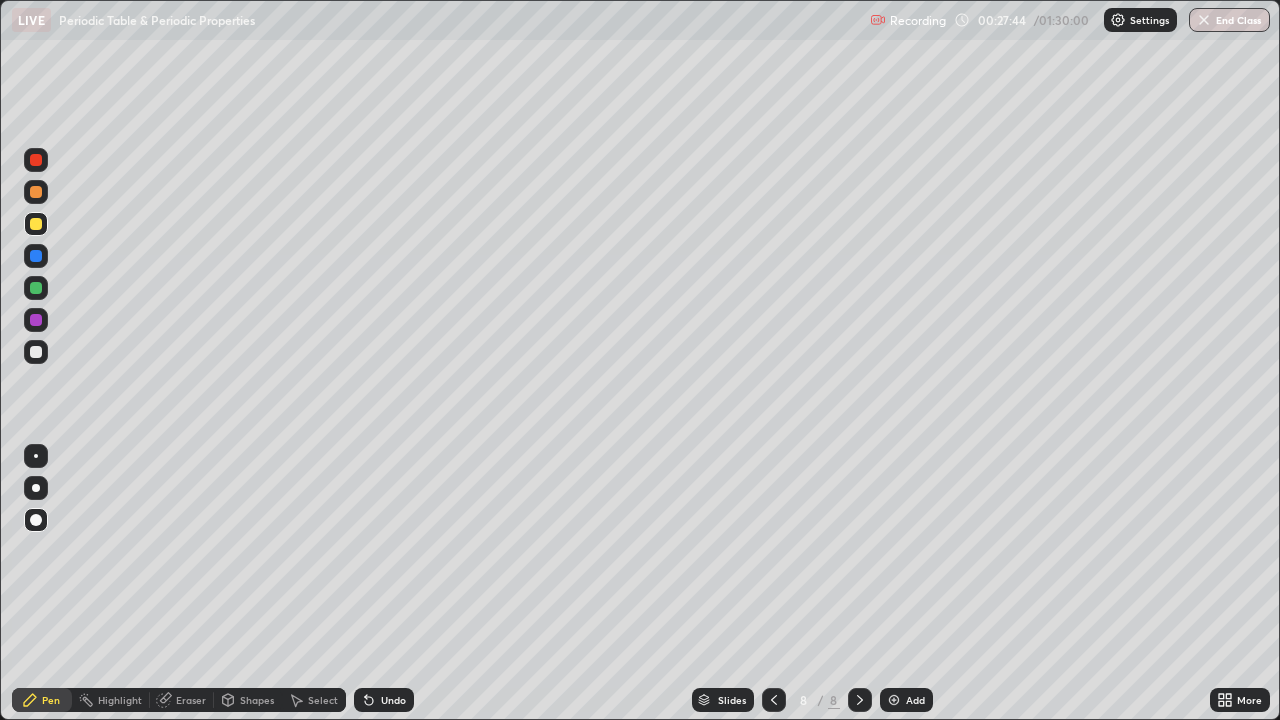 click on "Shapes" at bounding box center (257, 700) 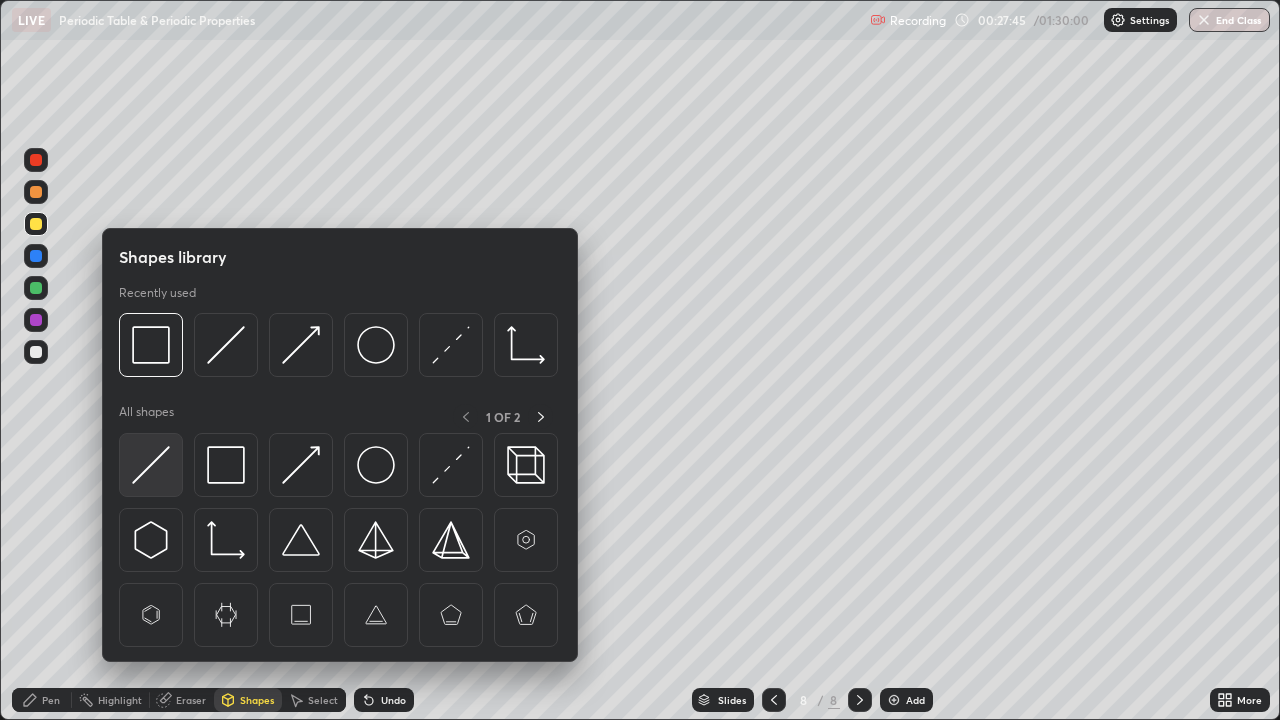 click at bounding box center (151, 465) 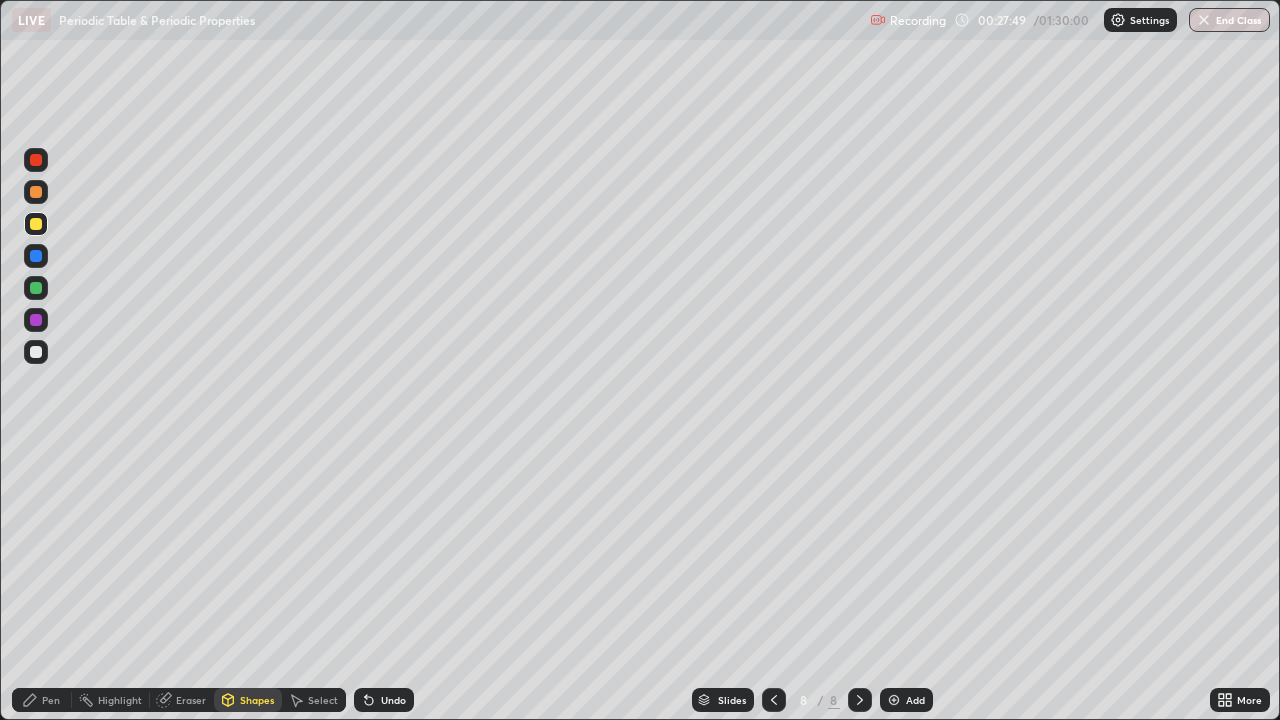 click on "Pen" at bounding box center (42, 700) 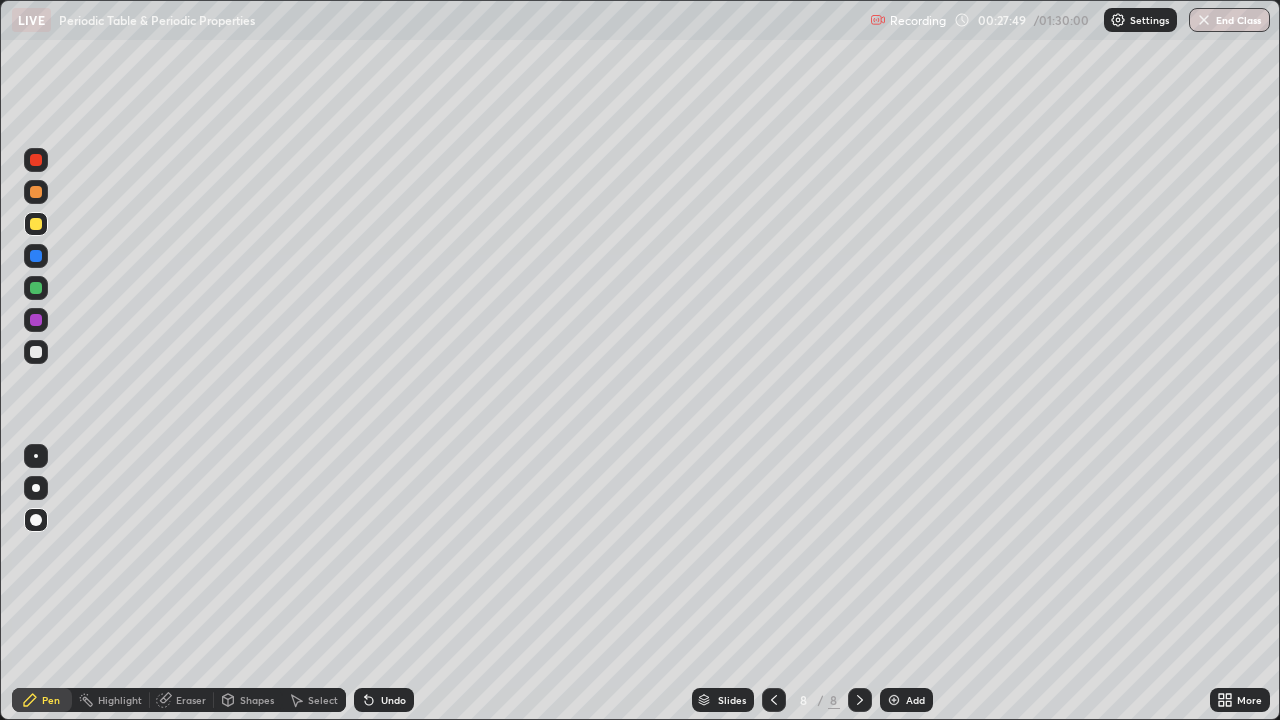 click at bounding box center [36, 256] 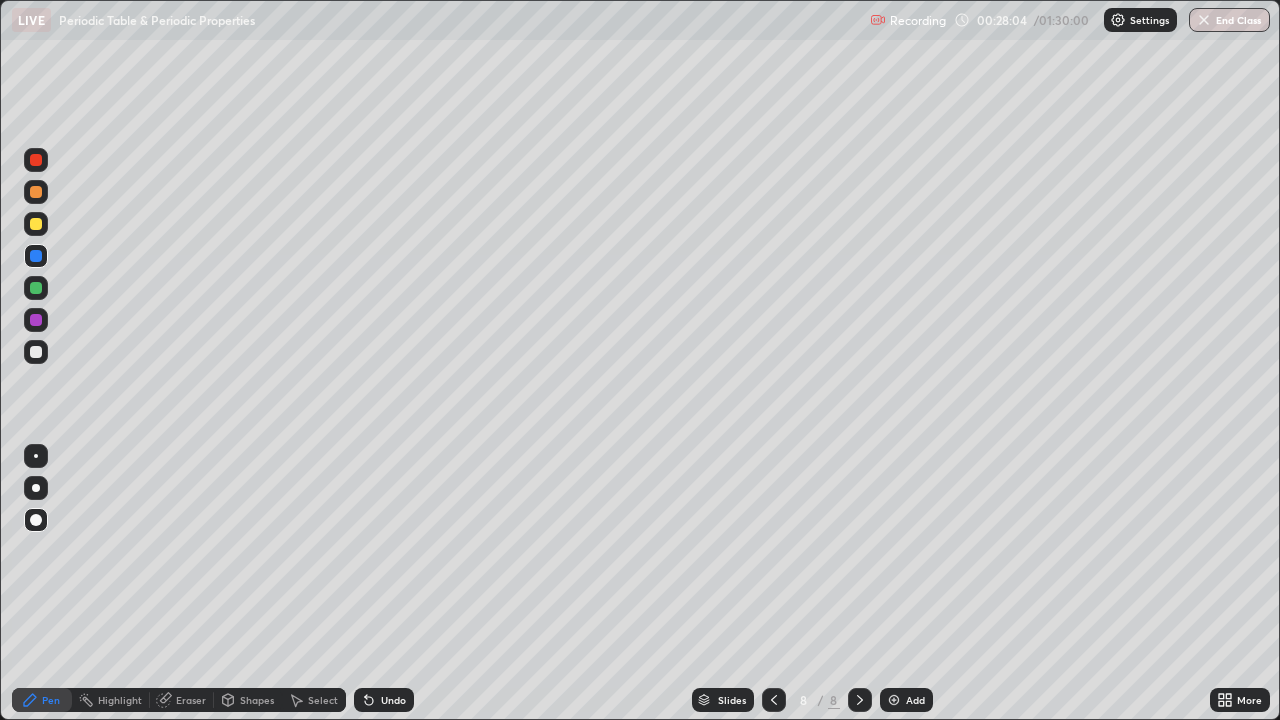 click on "Undo" at bounding box center (393, 700) 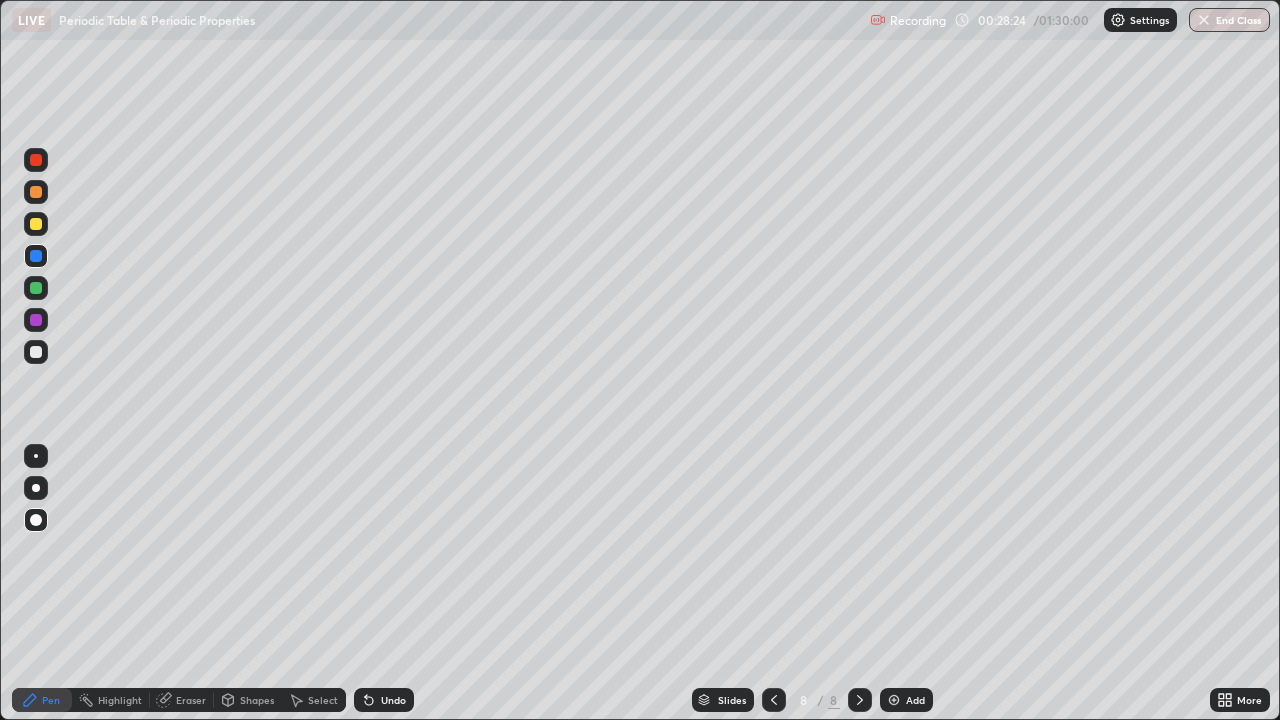 click on "Shapes" at bounding box center [257, 700] 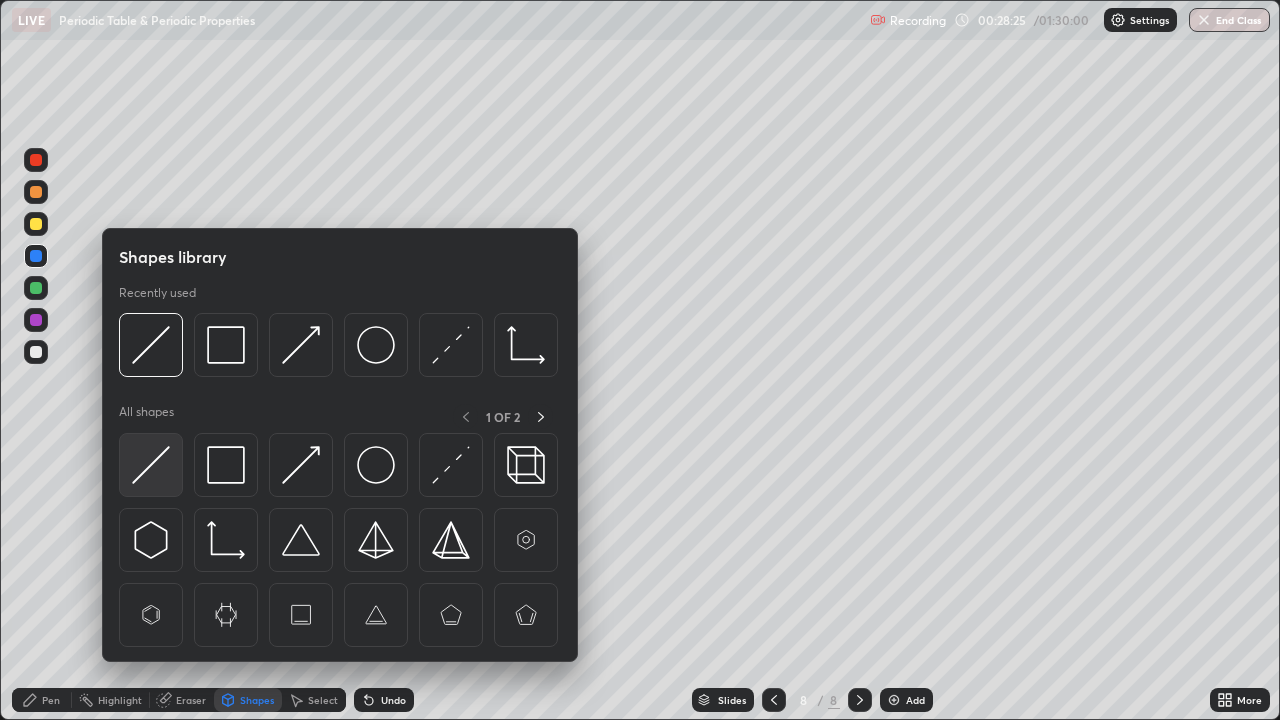 click at bounding box center (151, 465) 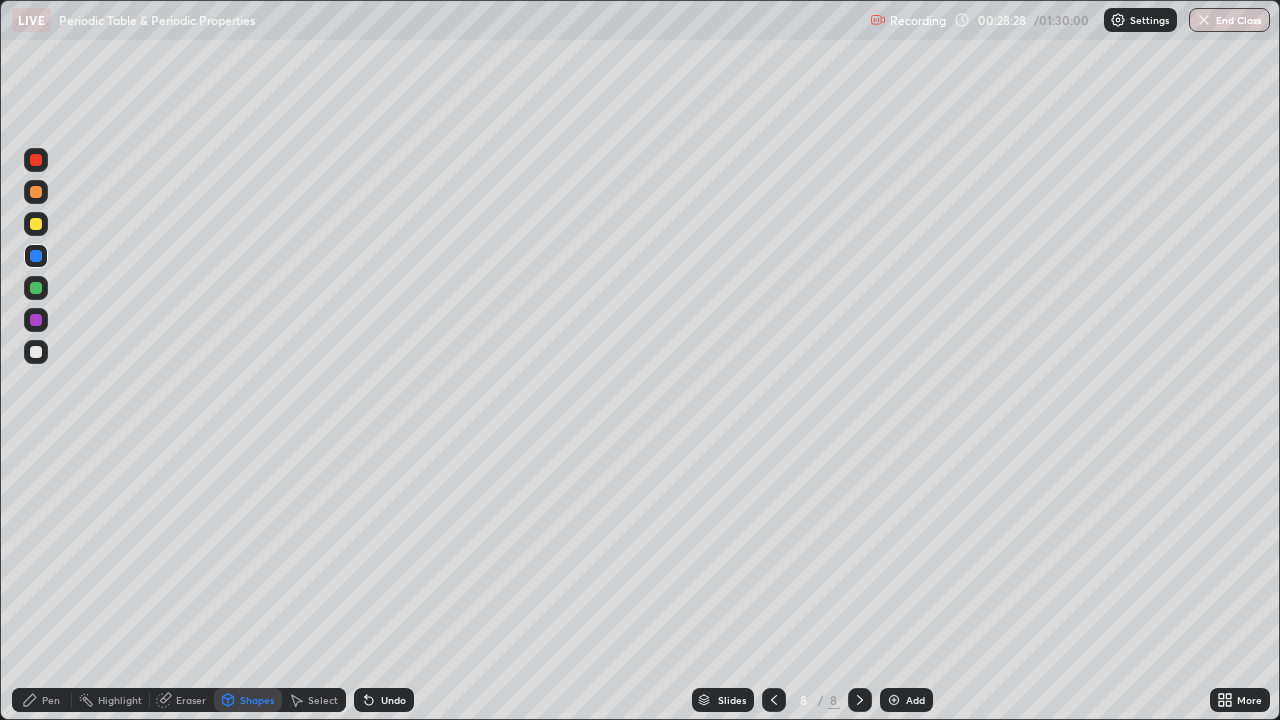 click on "Pen" at bounding box center (42, 700) 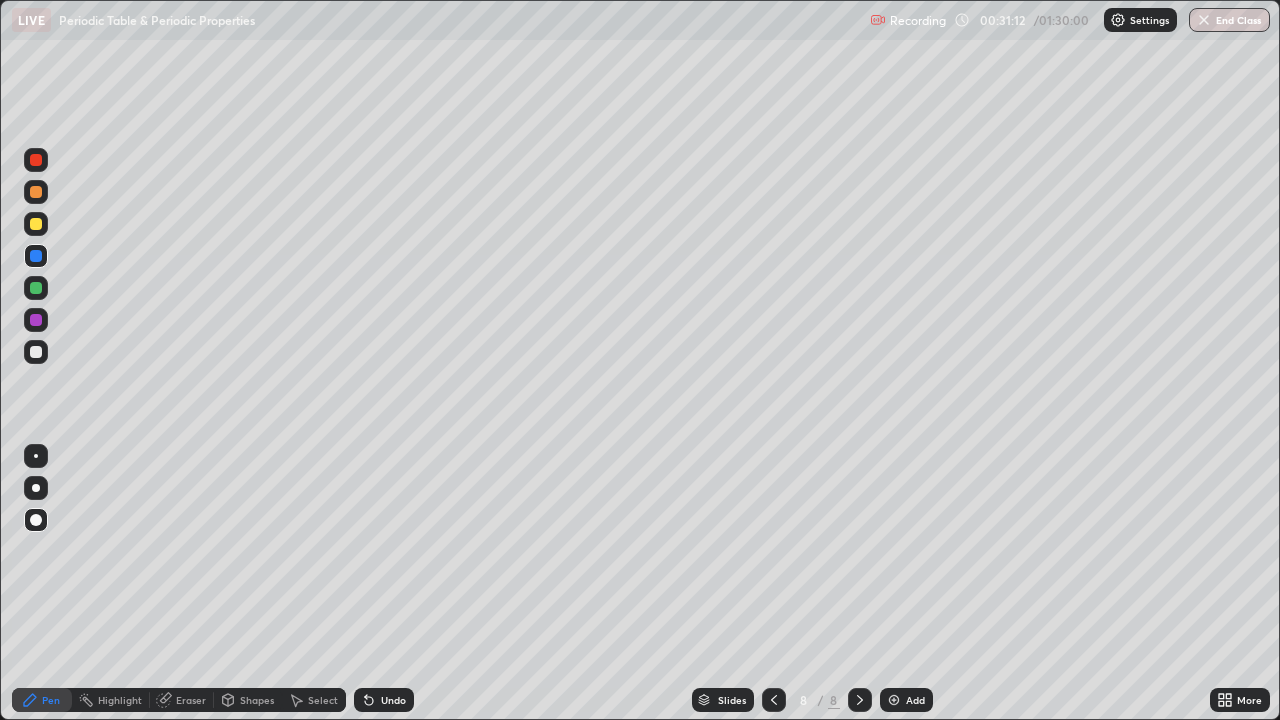 click on "Add" at bounding box center [915, 700] 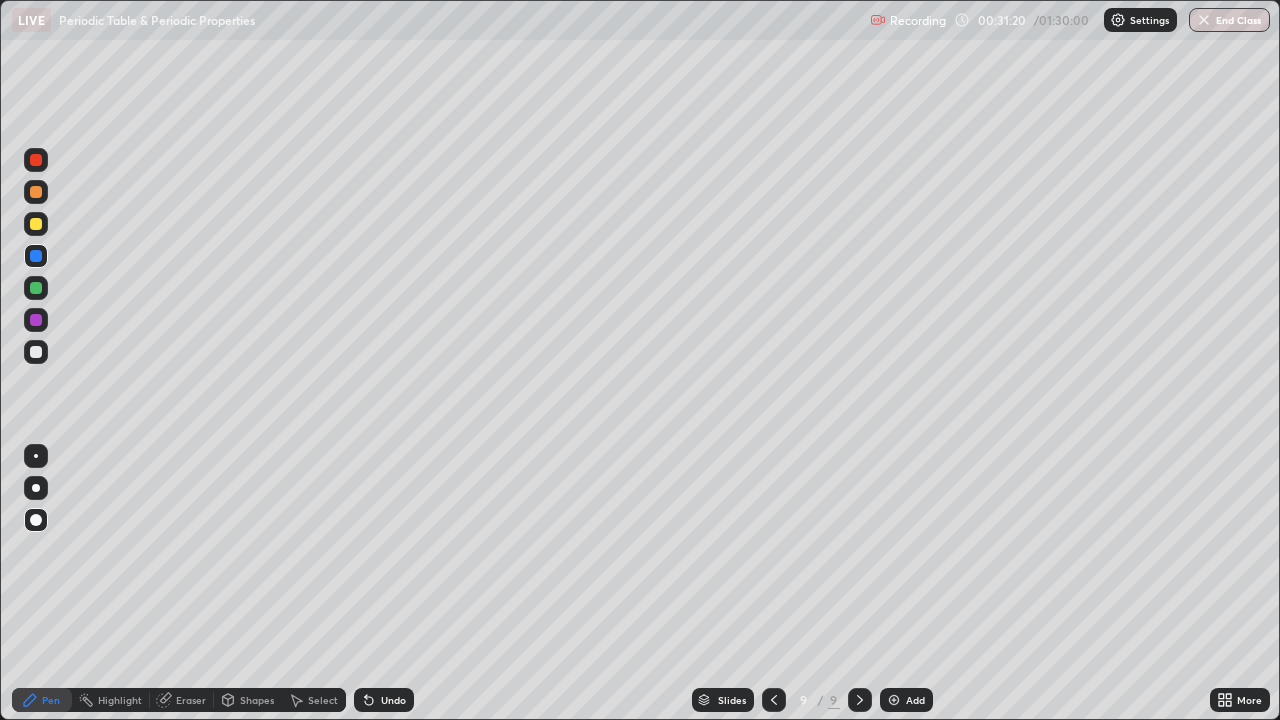 click 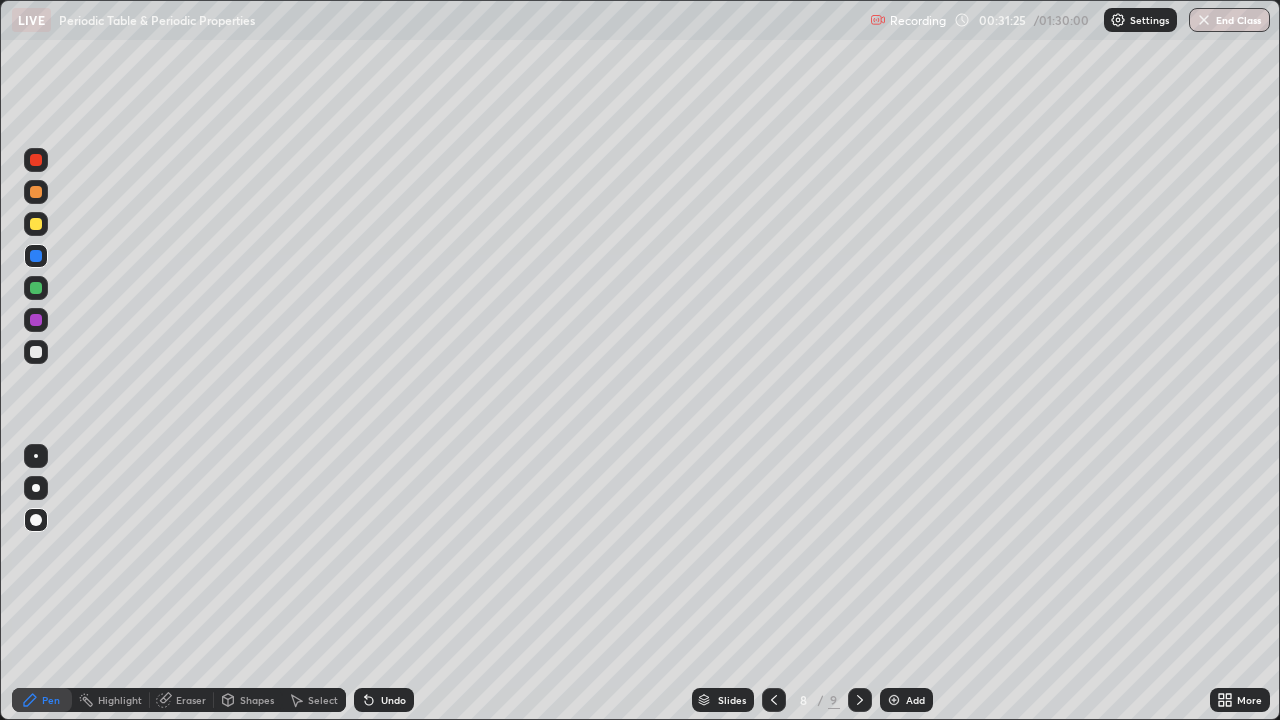 click 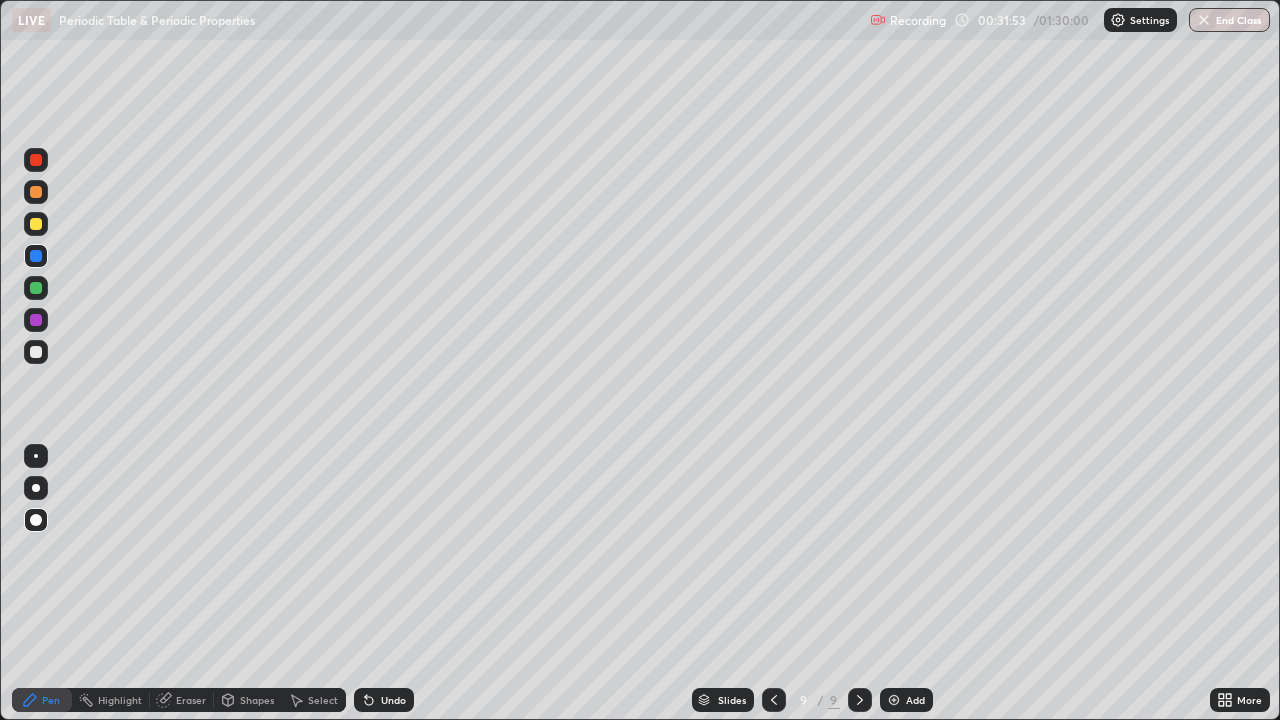 click on "Shapes" at bounding box center [257, 700] 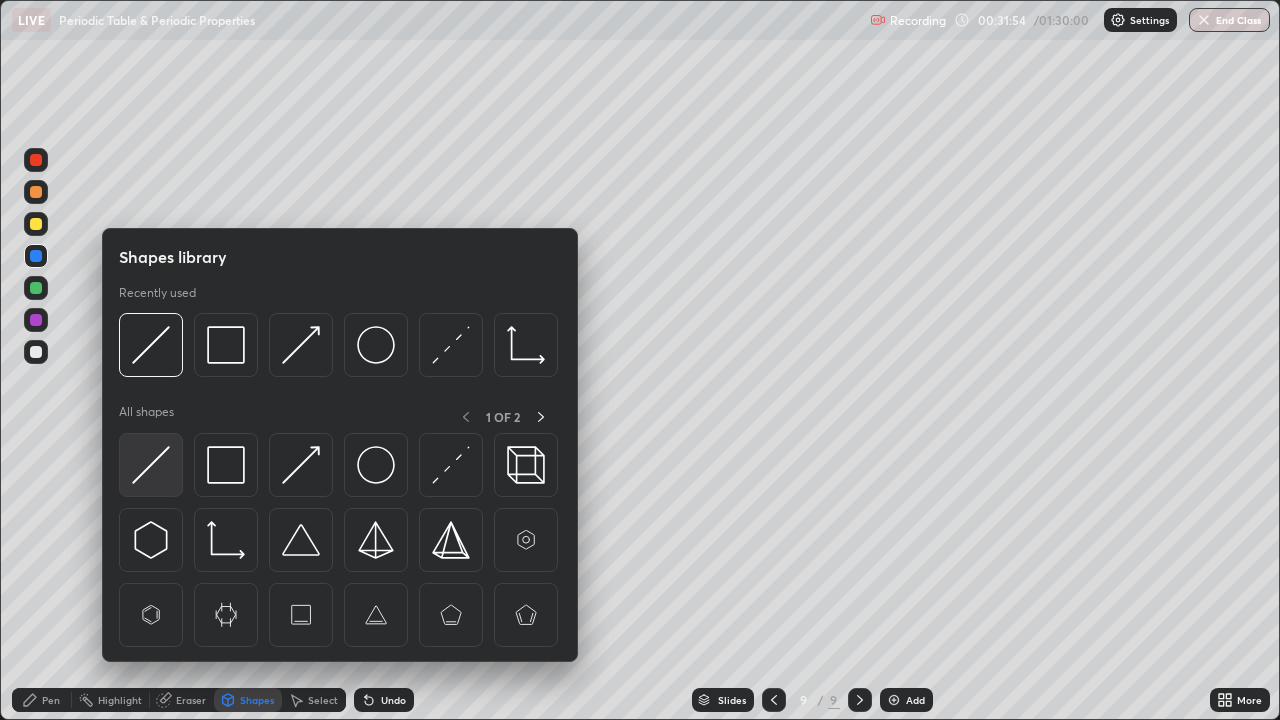 click at bounding box center (151, 465) 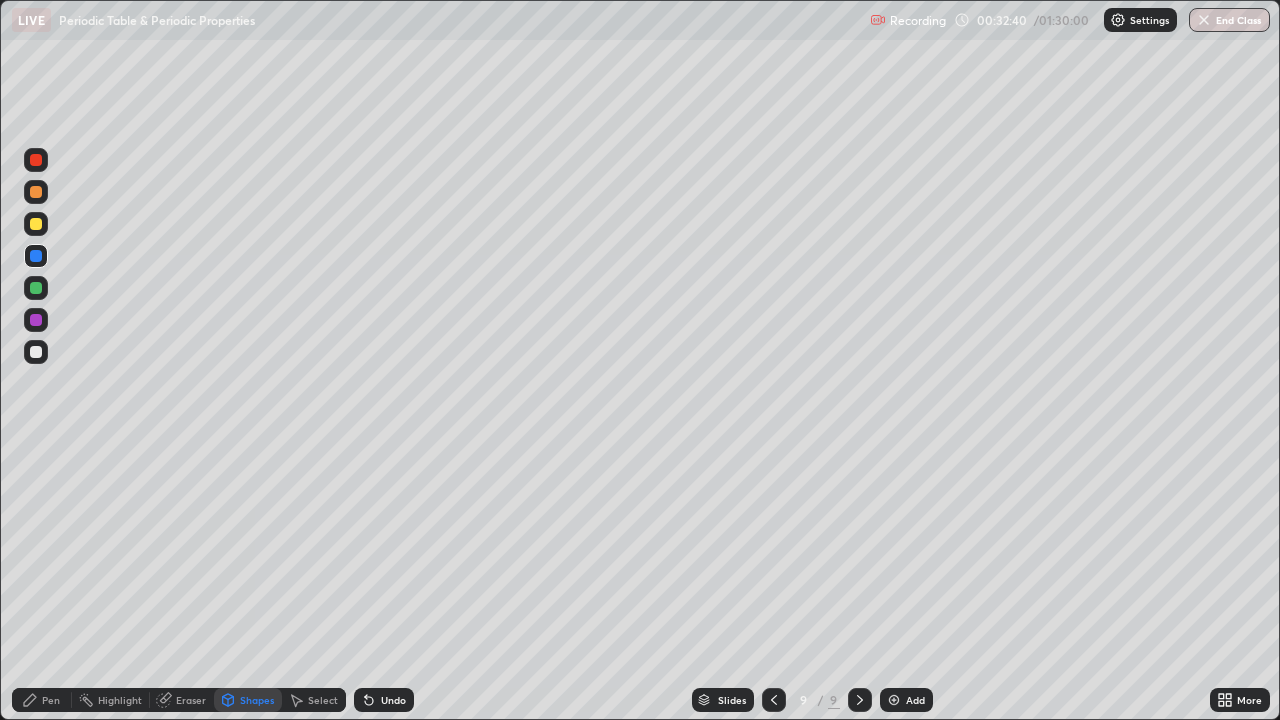 click 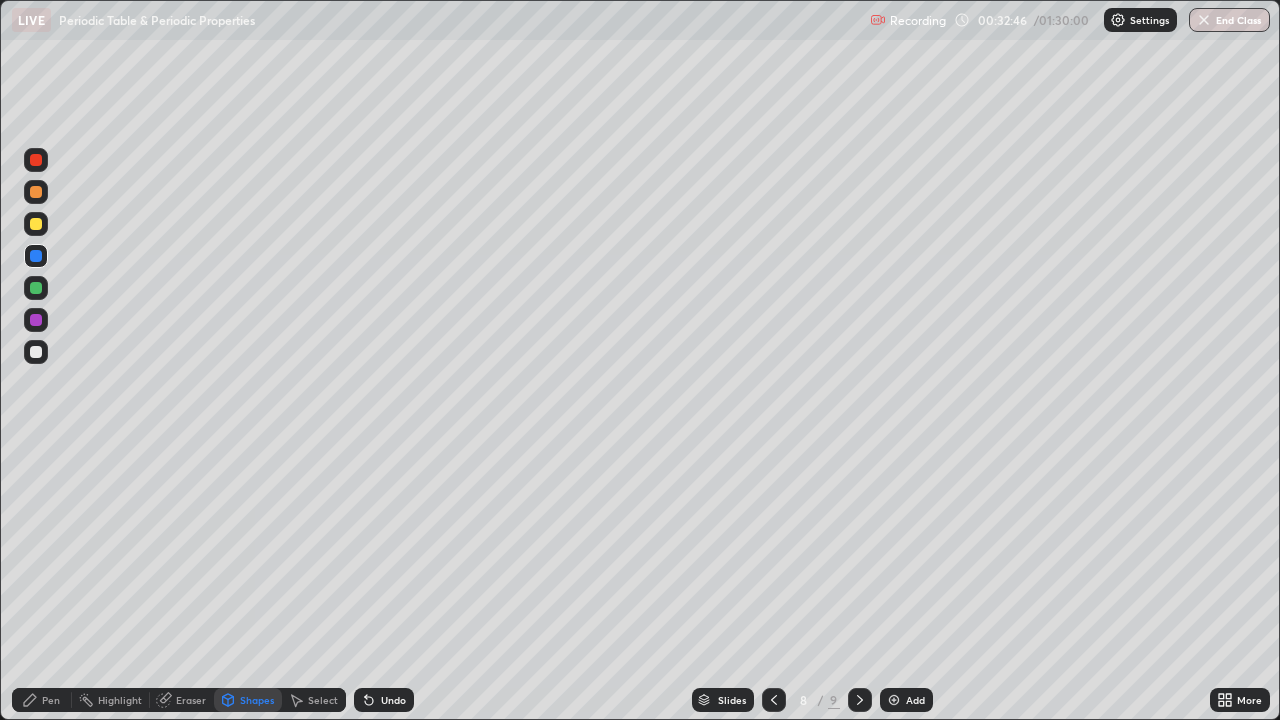 click 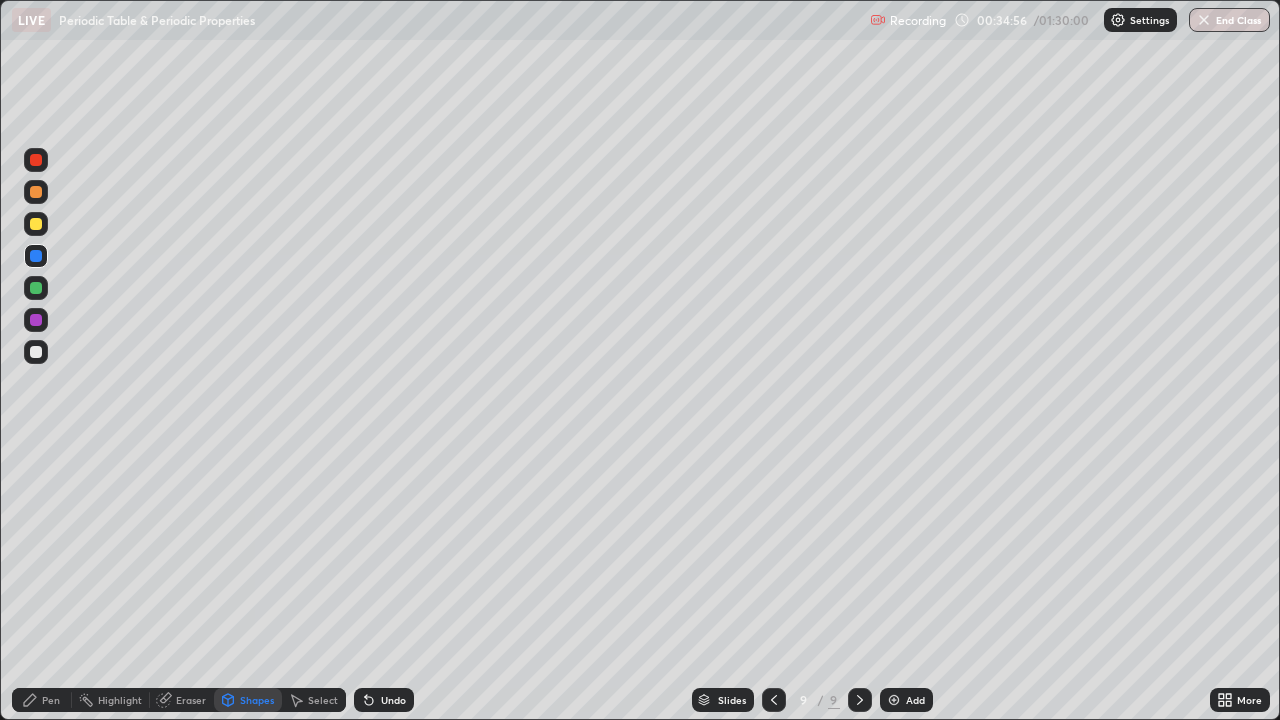 click on "Undo" at bounding box center [393, 700] 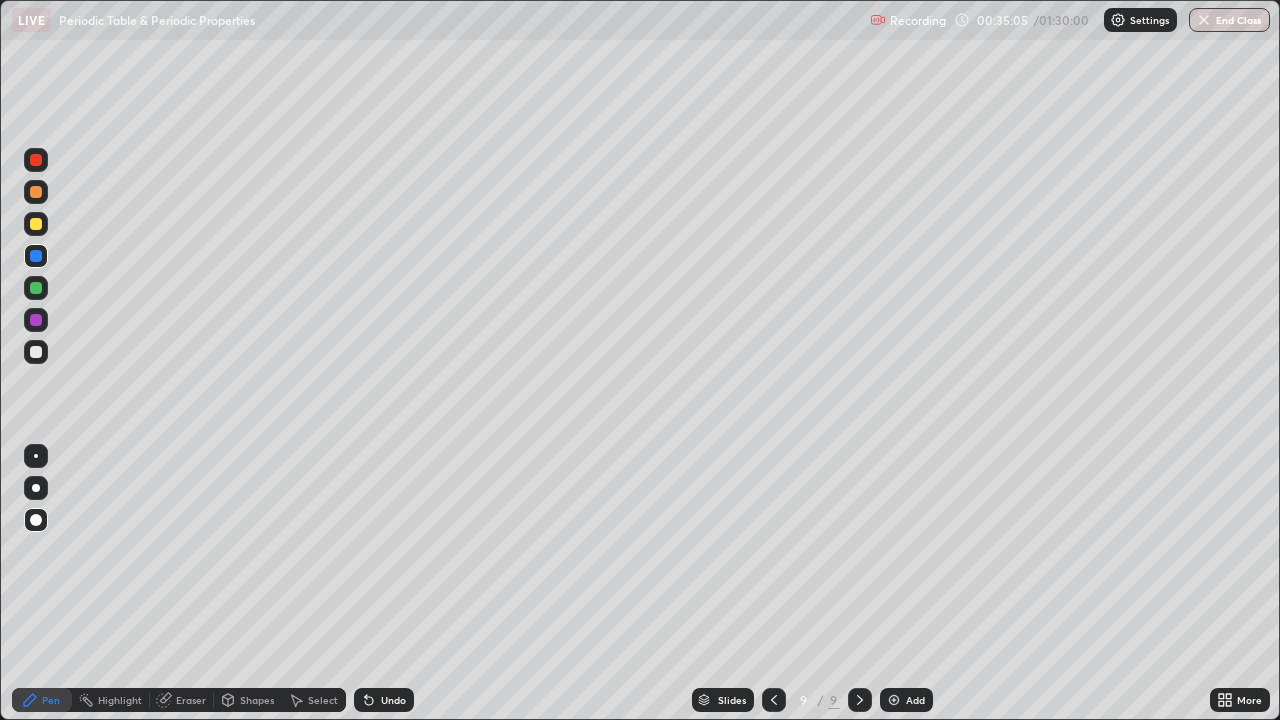 click on "Undo" at bounding box center (393, 700) 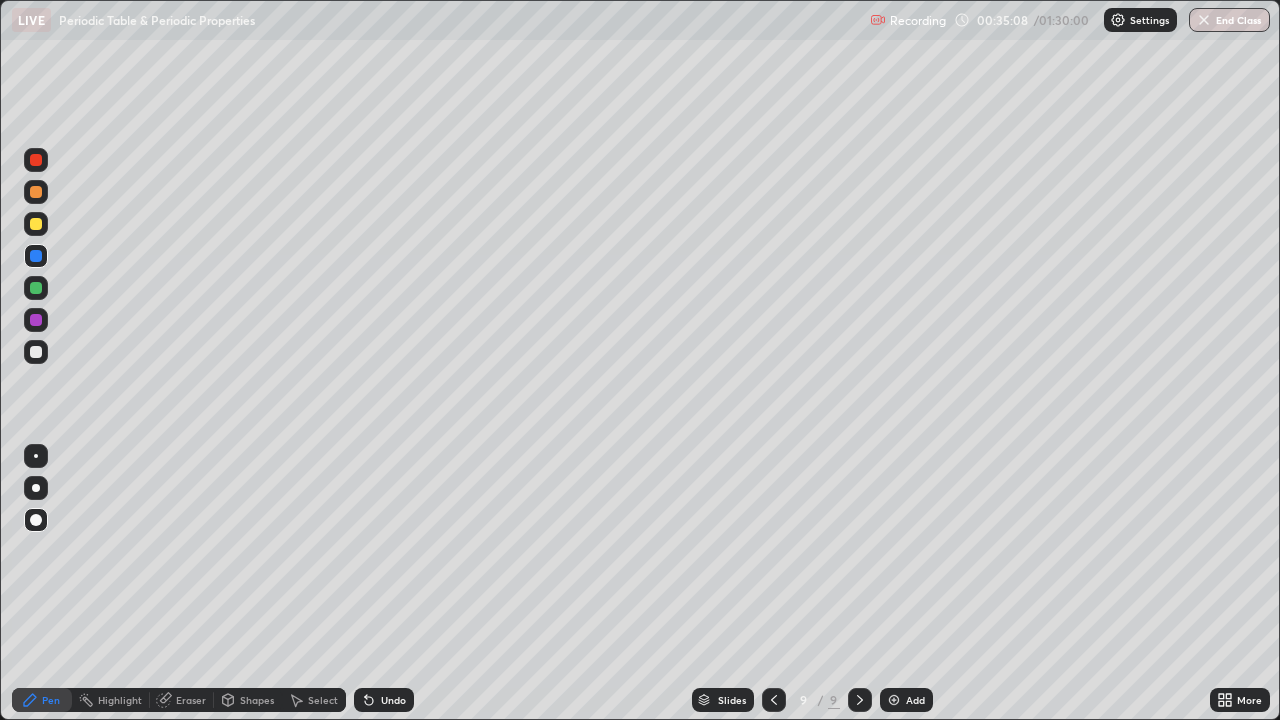 click on "Shapes" at bounding box center [257, 700] 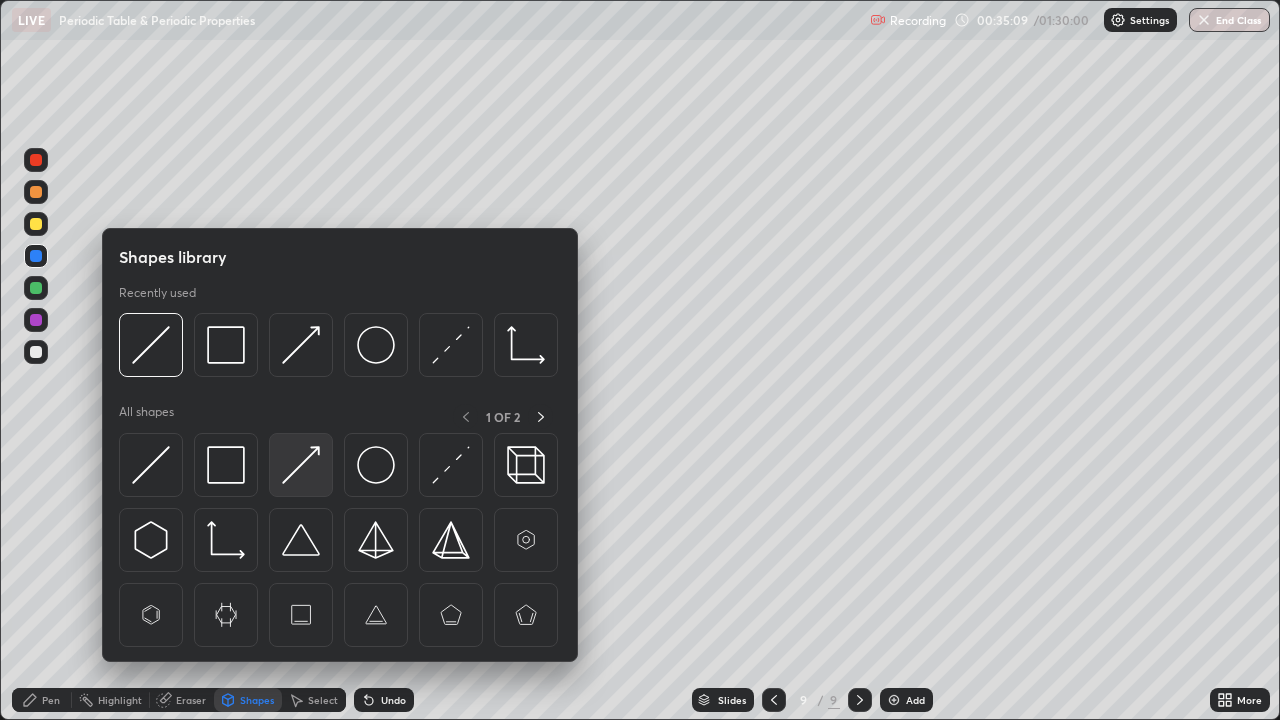 click at bounding box center (301, 465) 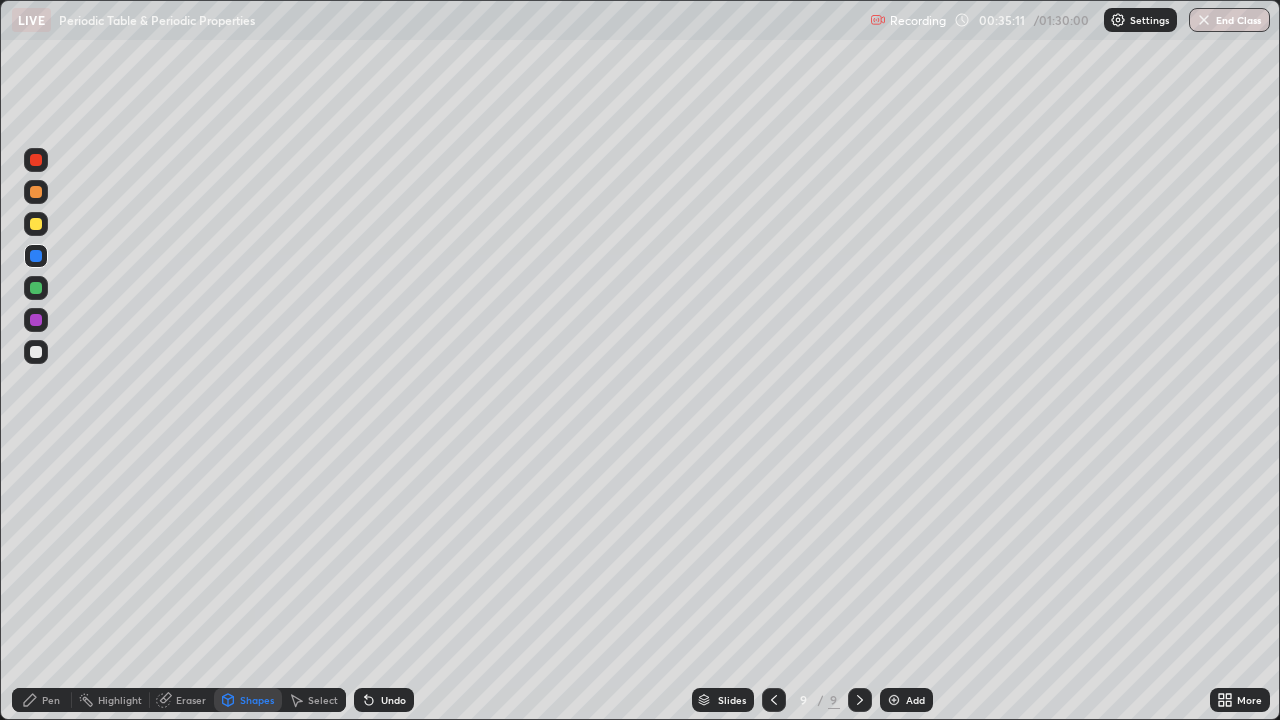 click 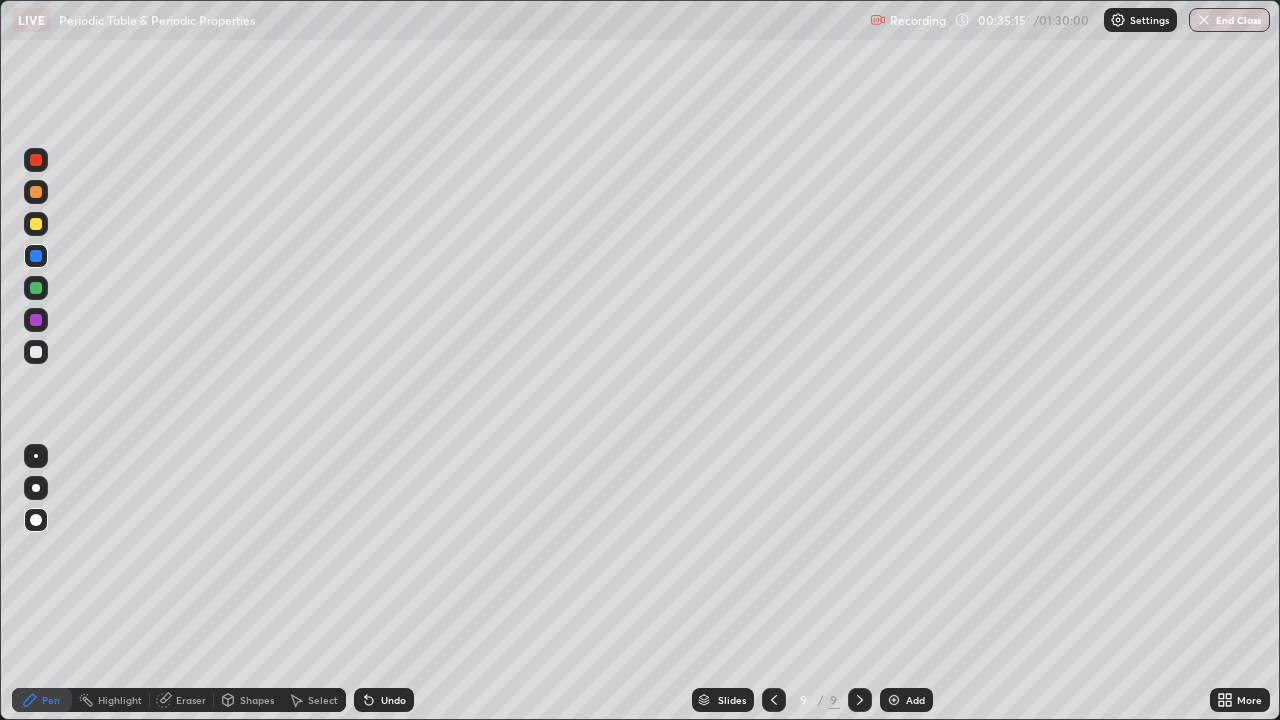click on "Add" at bounding box center [906, 700] 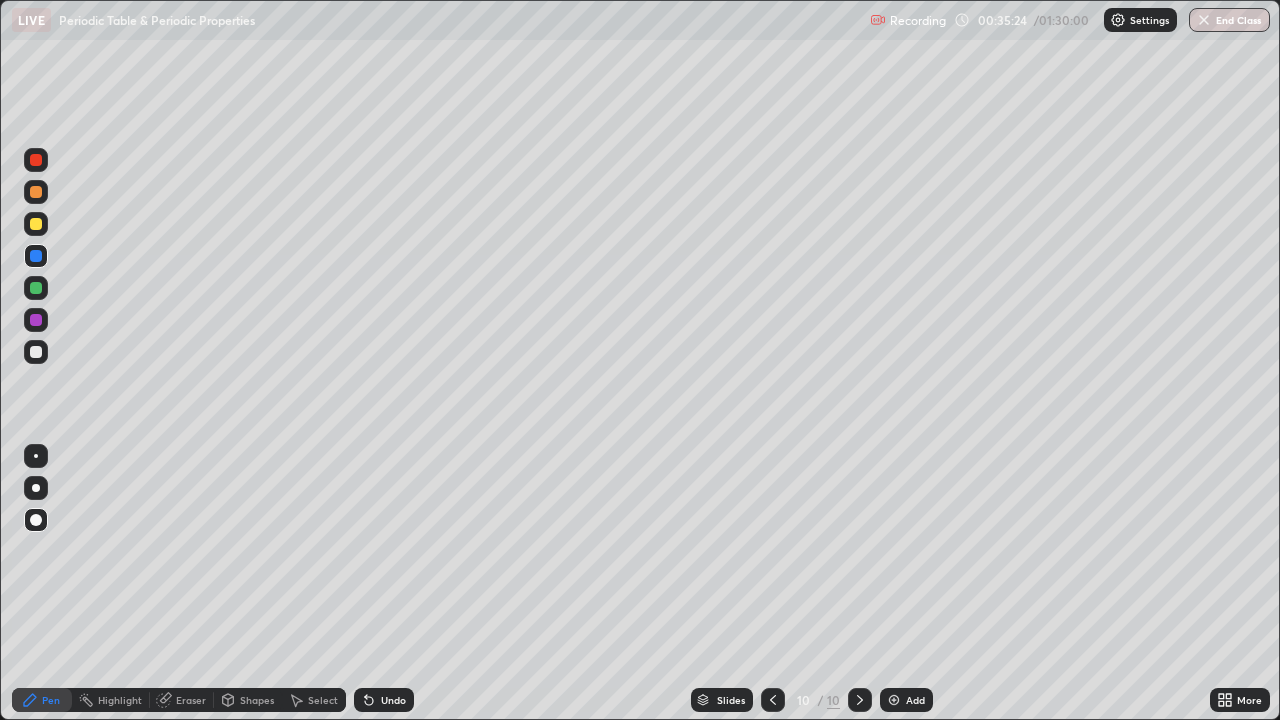 click on "Shapes" at bounding box center [257, 700] 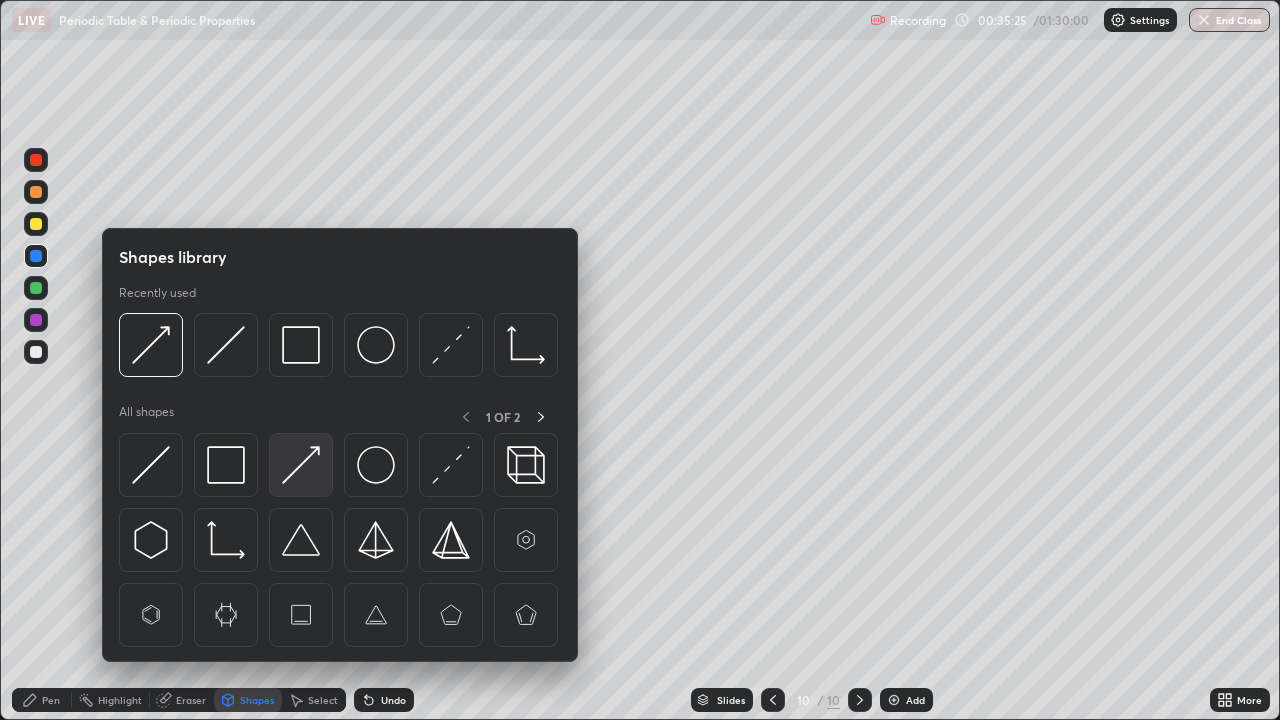 click at bounding box center (301, 465) 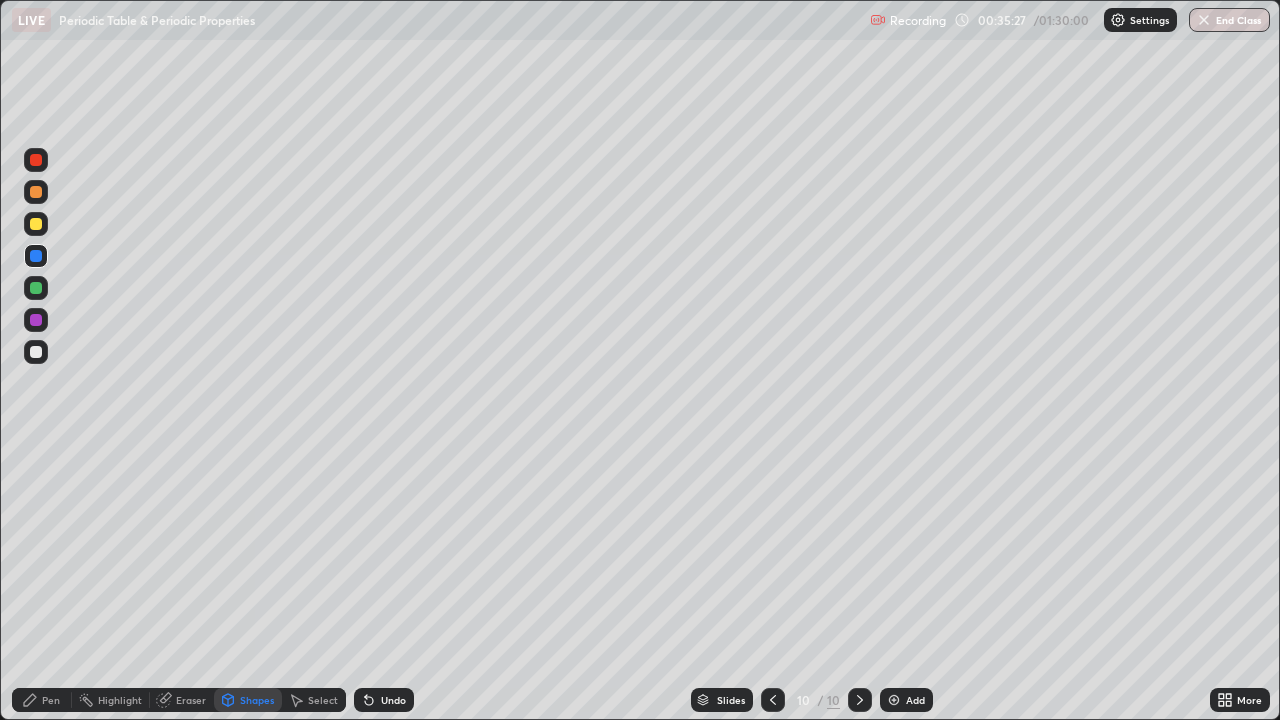 click on "Pen" at bounding box center (51, 700) 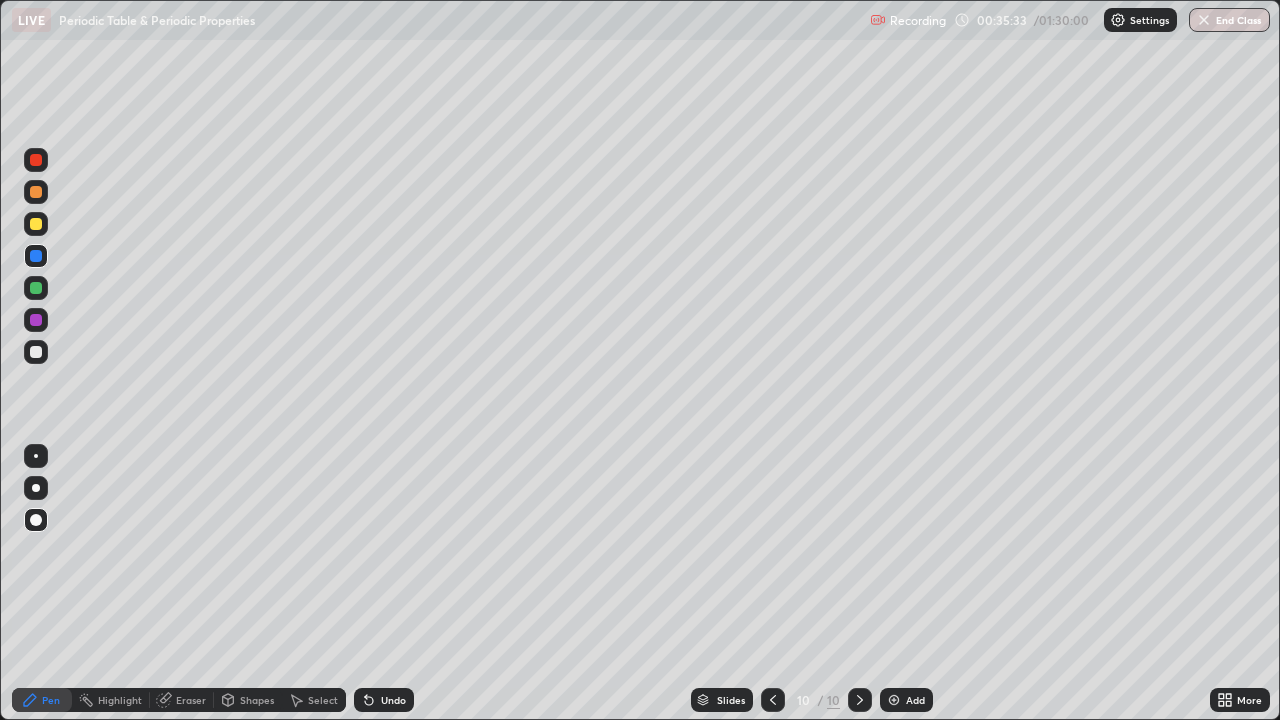 click on "Add" at bounding box center (915, 700) 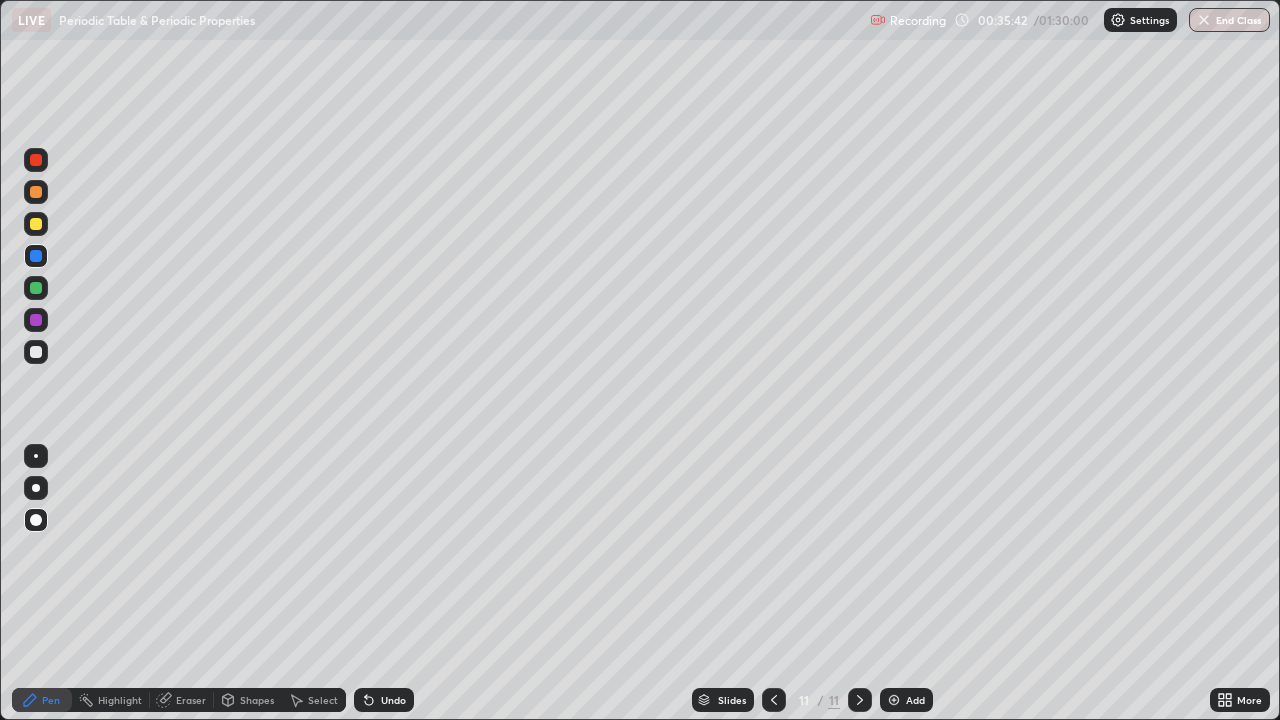 click on "Shapes" at bounding box center [257, 700] 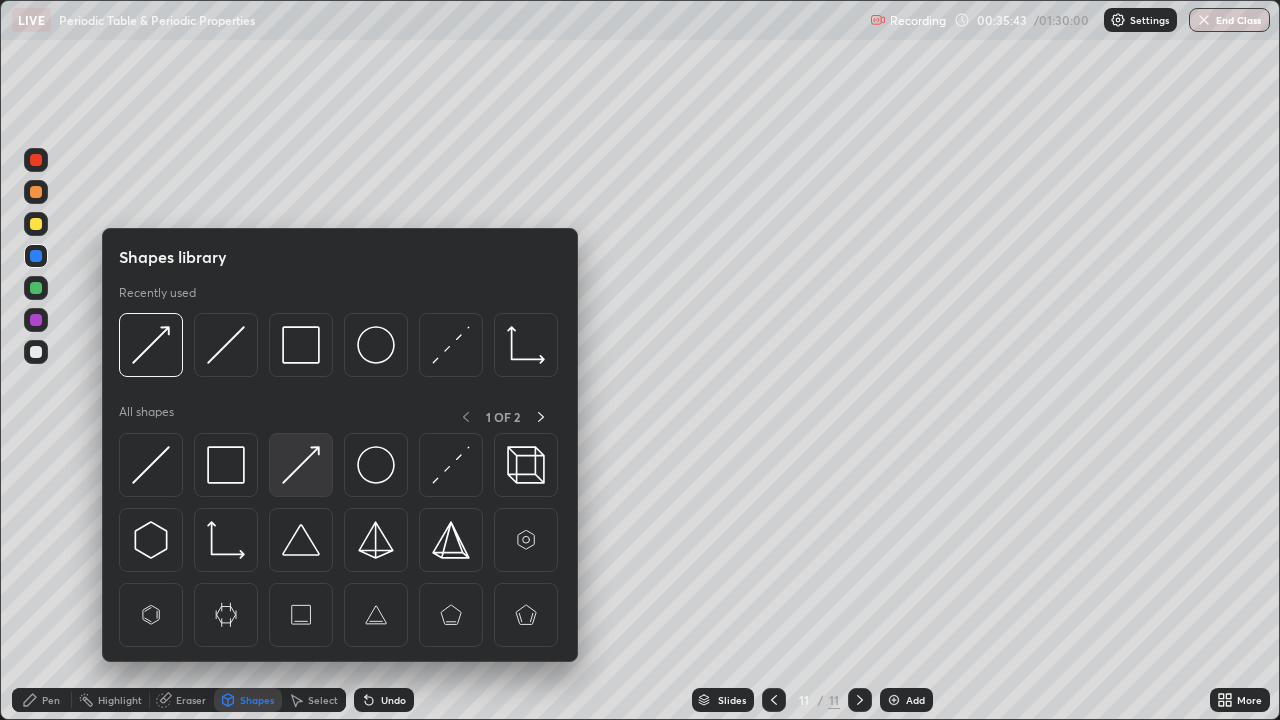 click at bounding box center (301, 465) 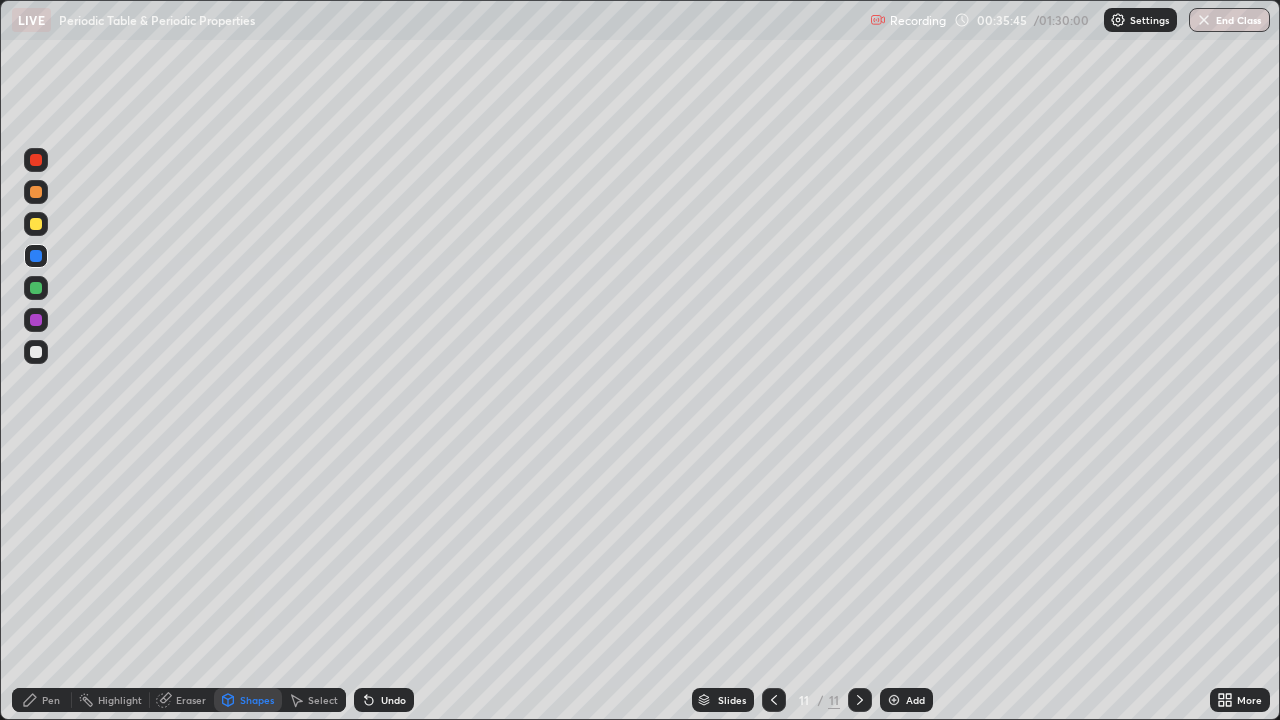 click on "Pen" at bounding box center (42, 700) 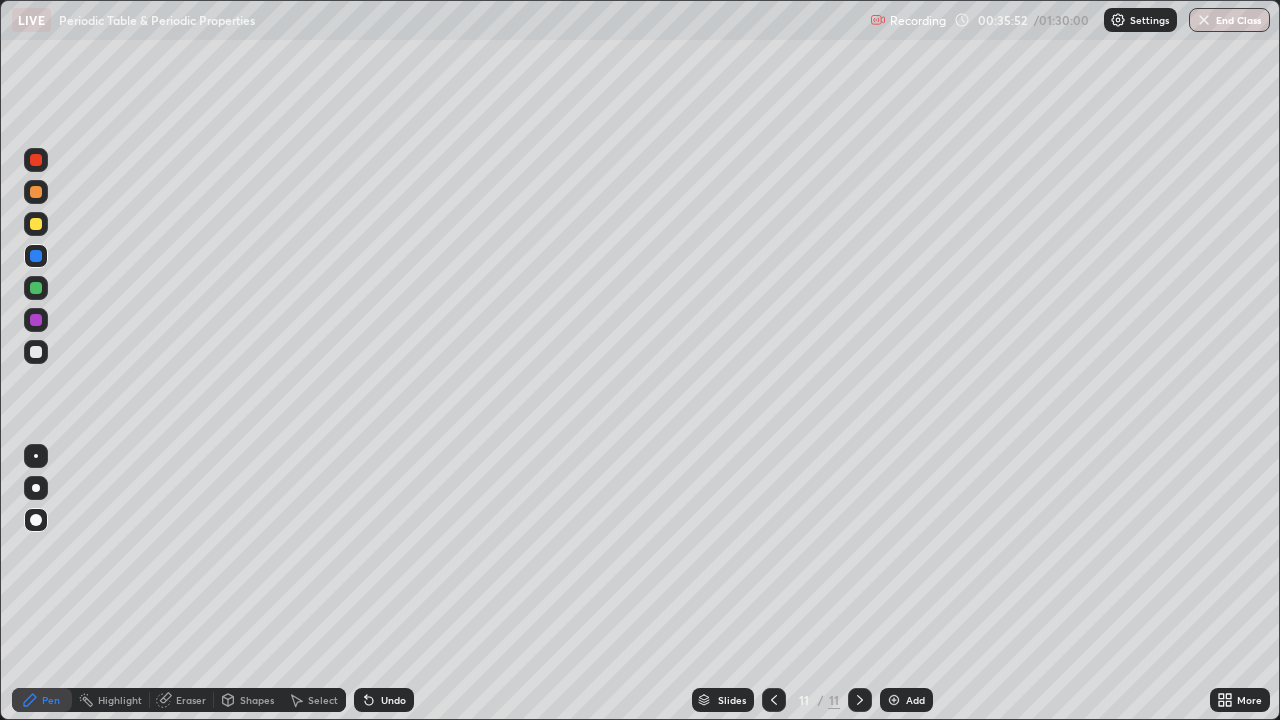 click on "Shapes" at bounding box center (257, 700) 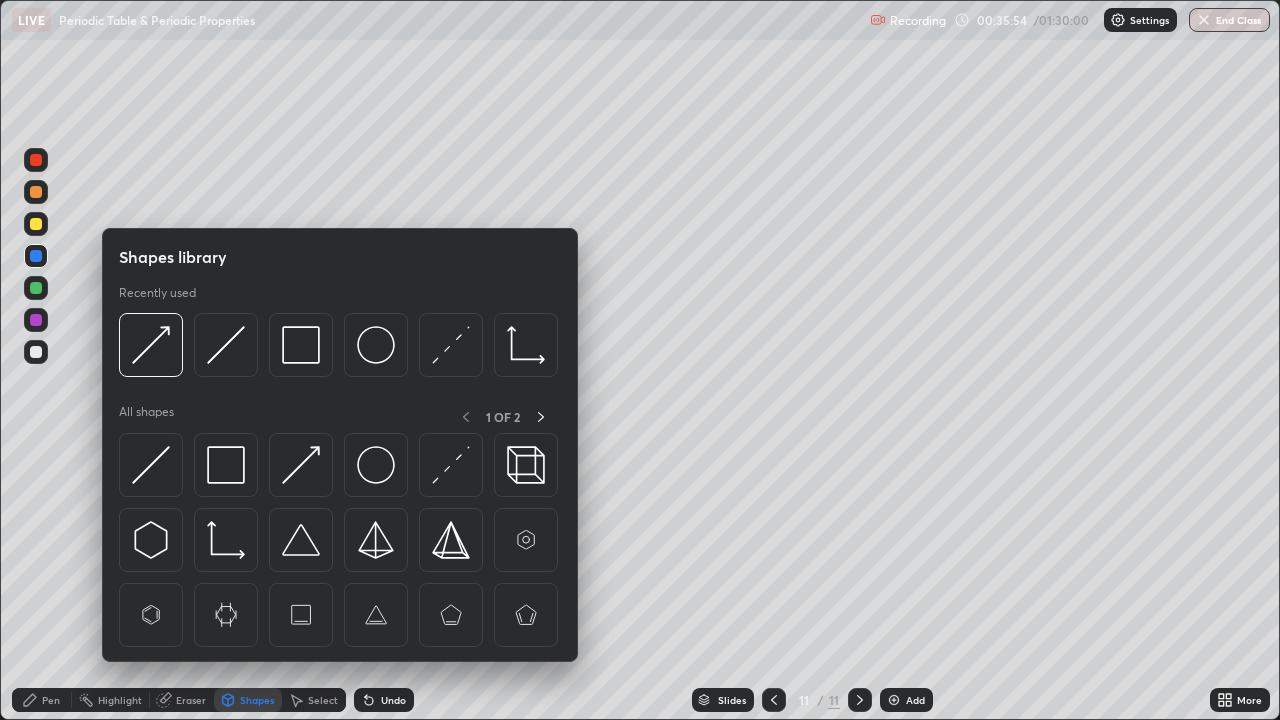 click on "Pen" at bounding box center [51, 700] 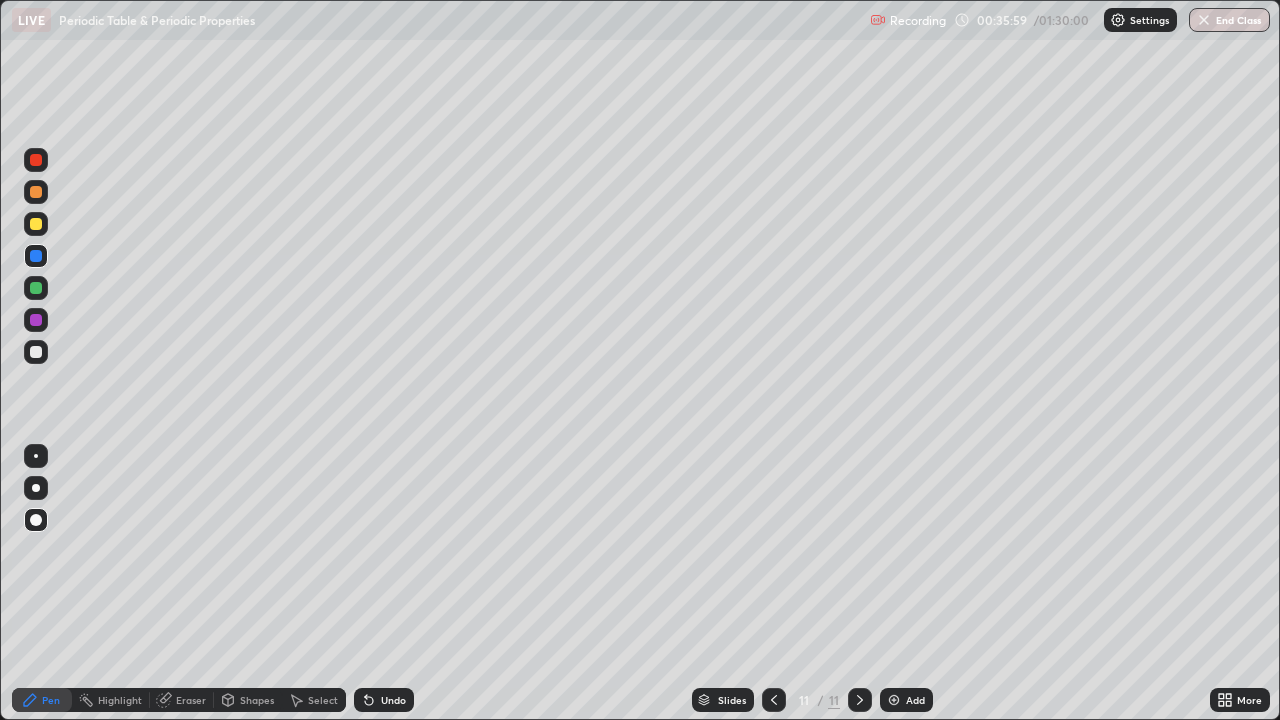 click on "Shapes" at bounding box center (257, 700) 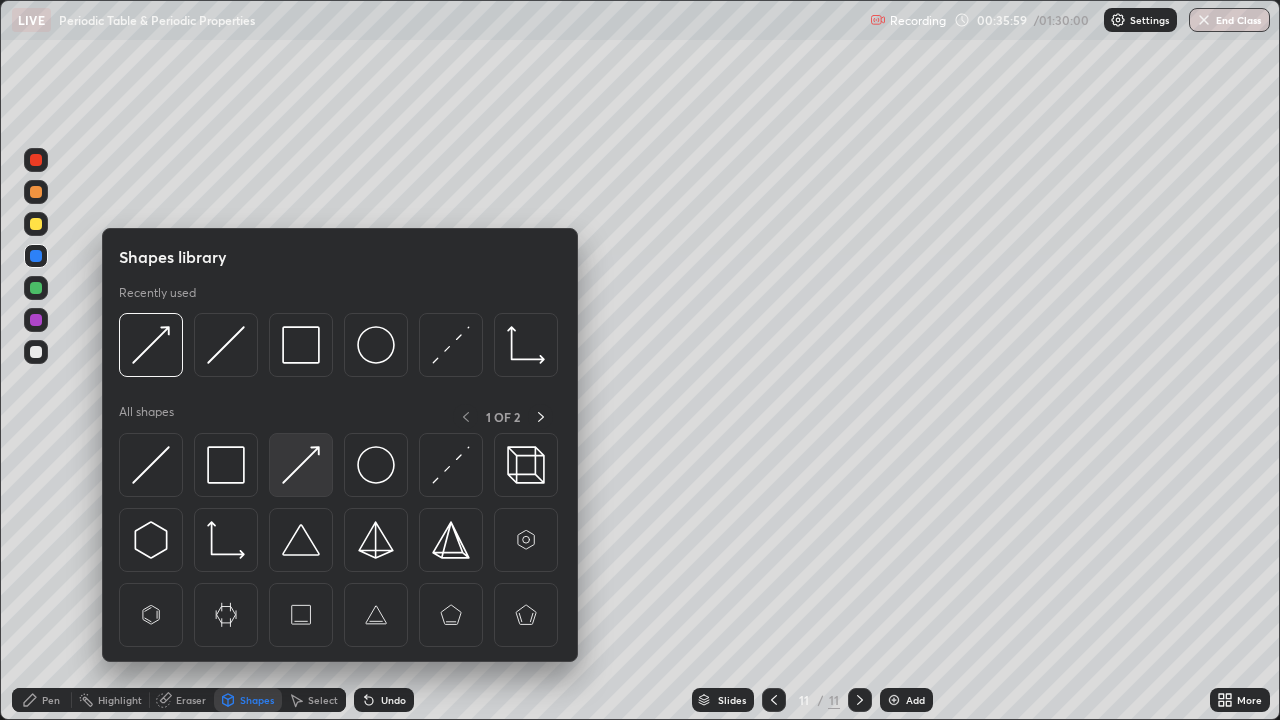 click at bounding box center [301, 465] 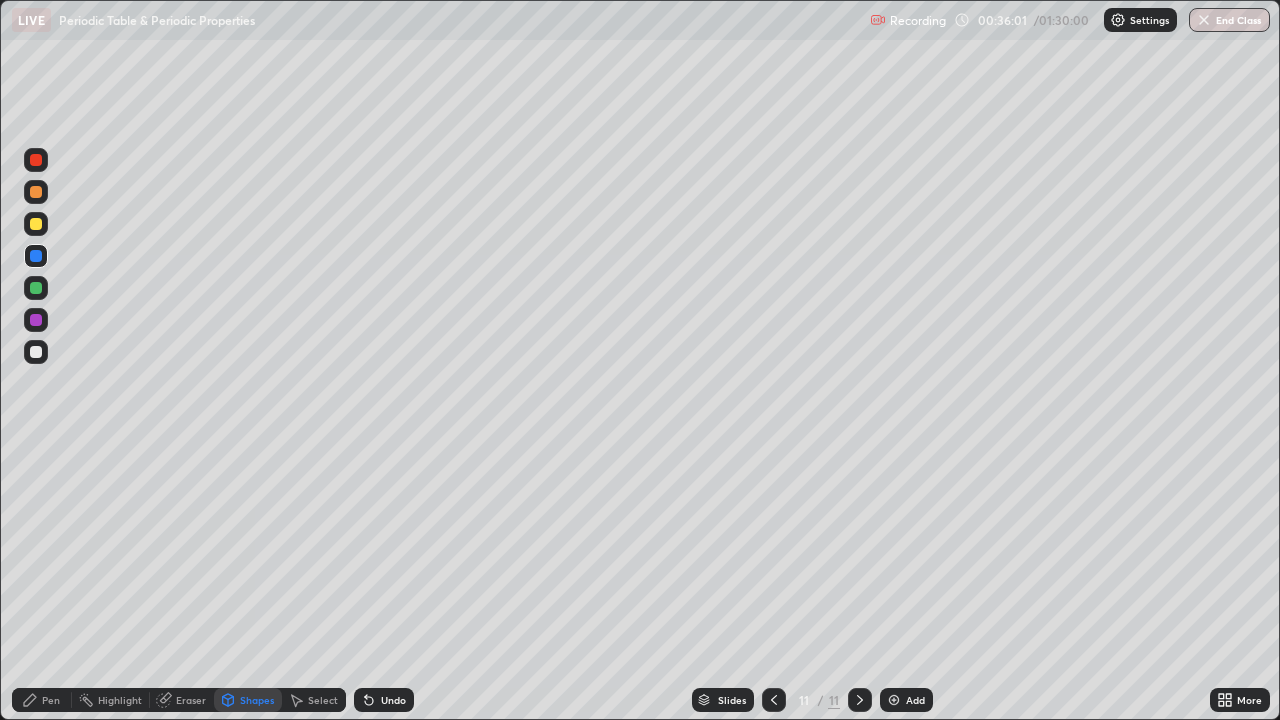 click 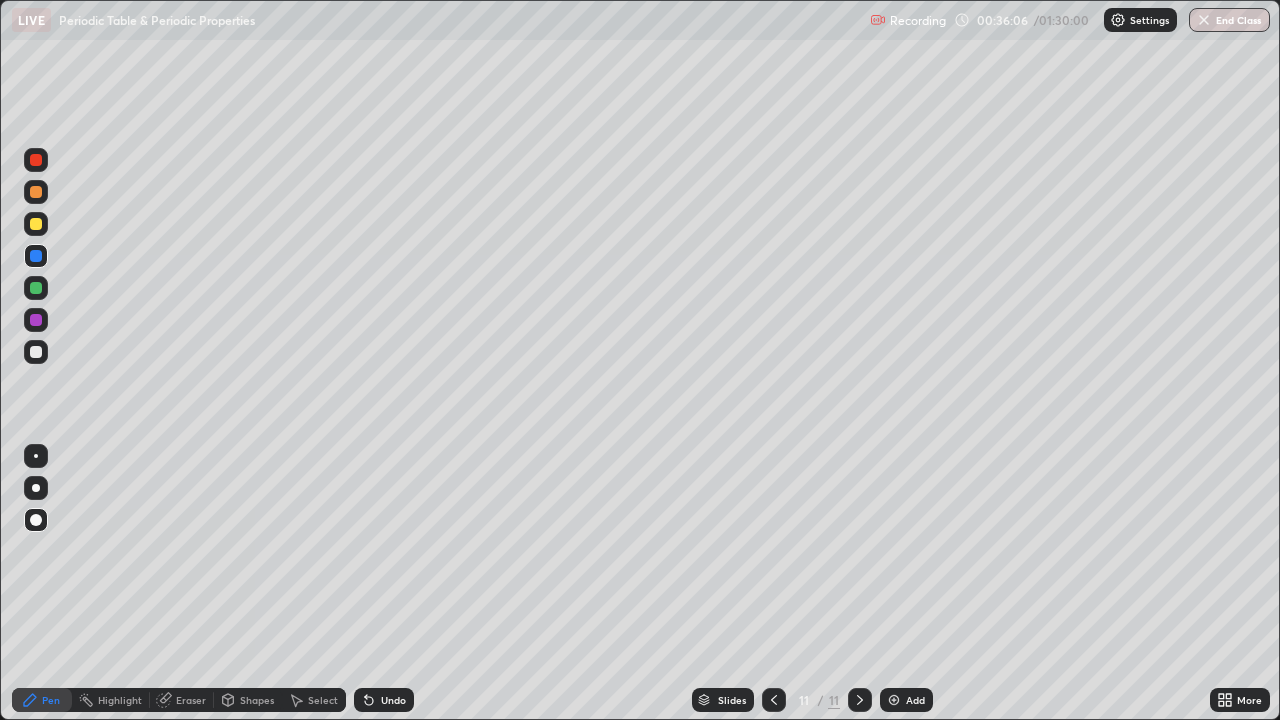 click 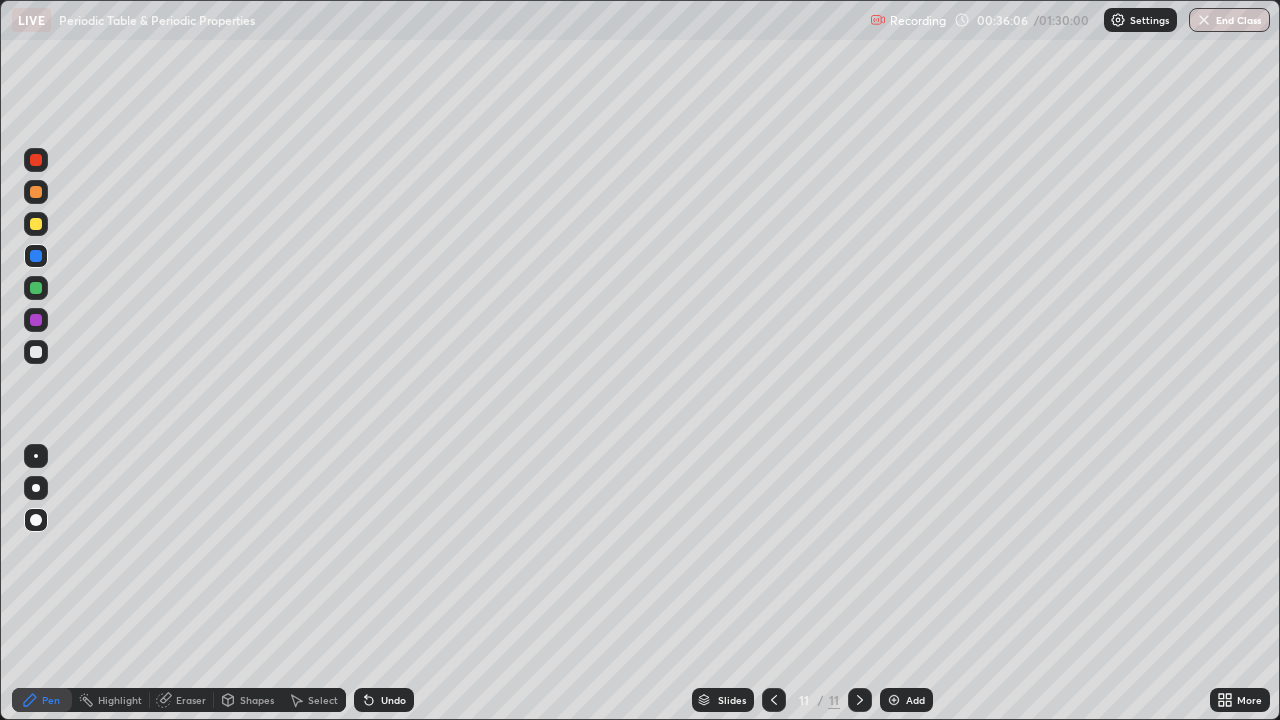 click on "Undo" at bounding box center (384, 700) 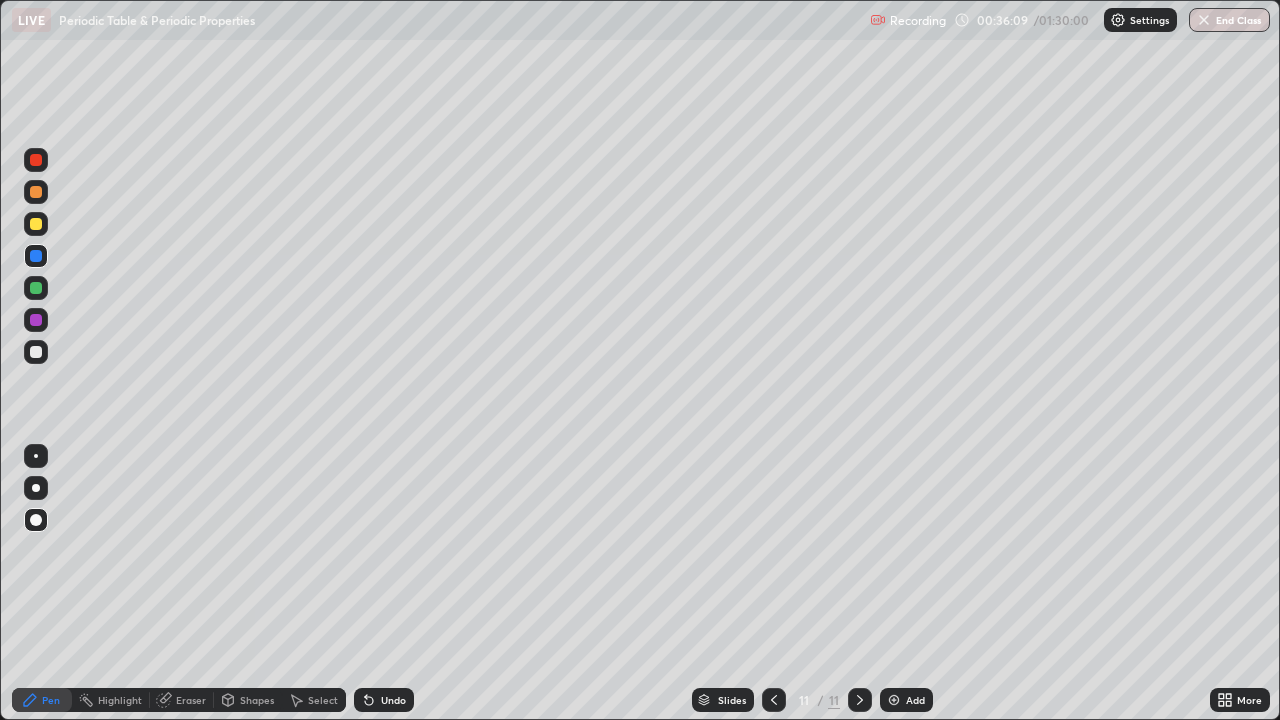 click 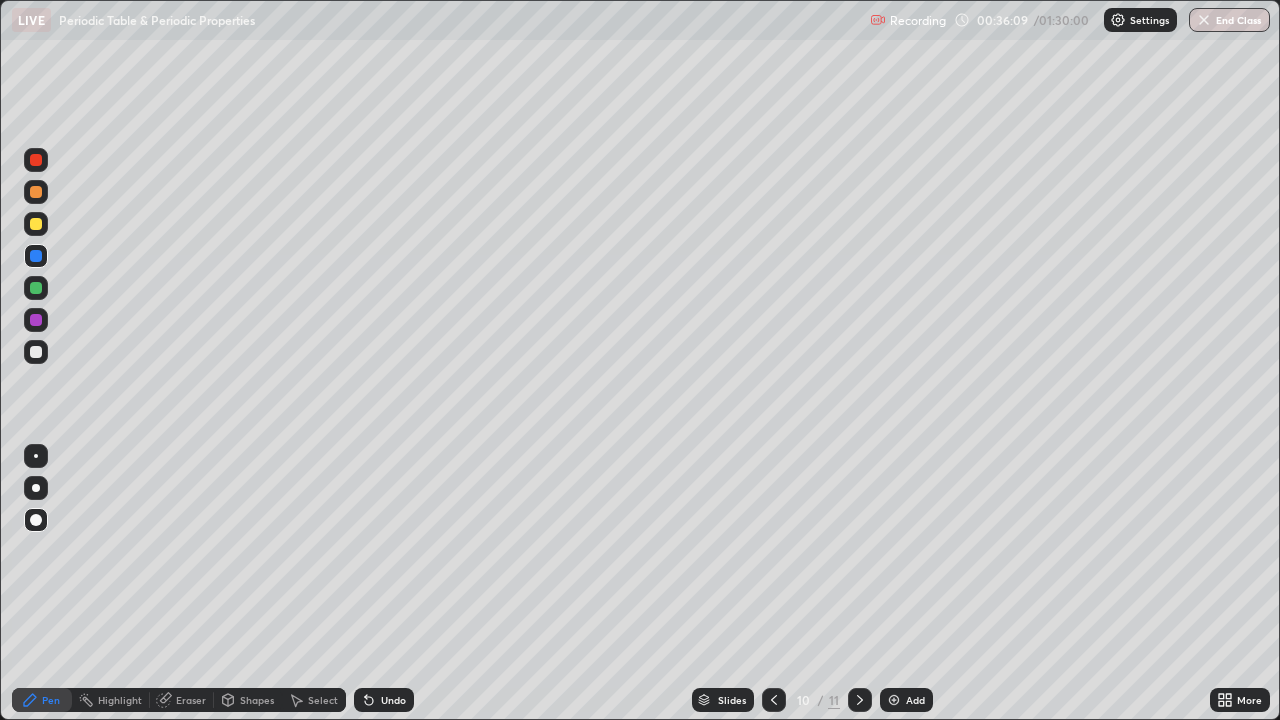 click at bounding box center (774, 700) 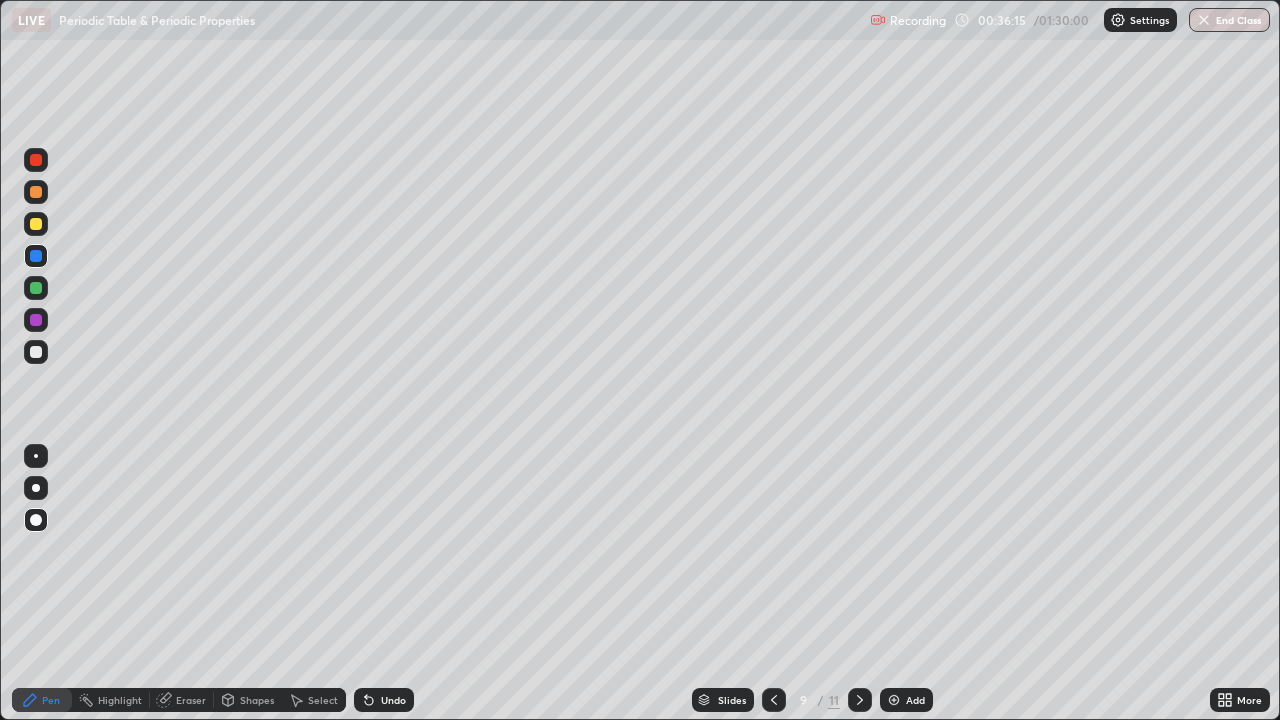 click 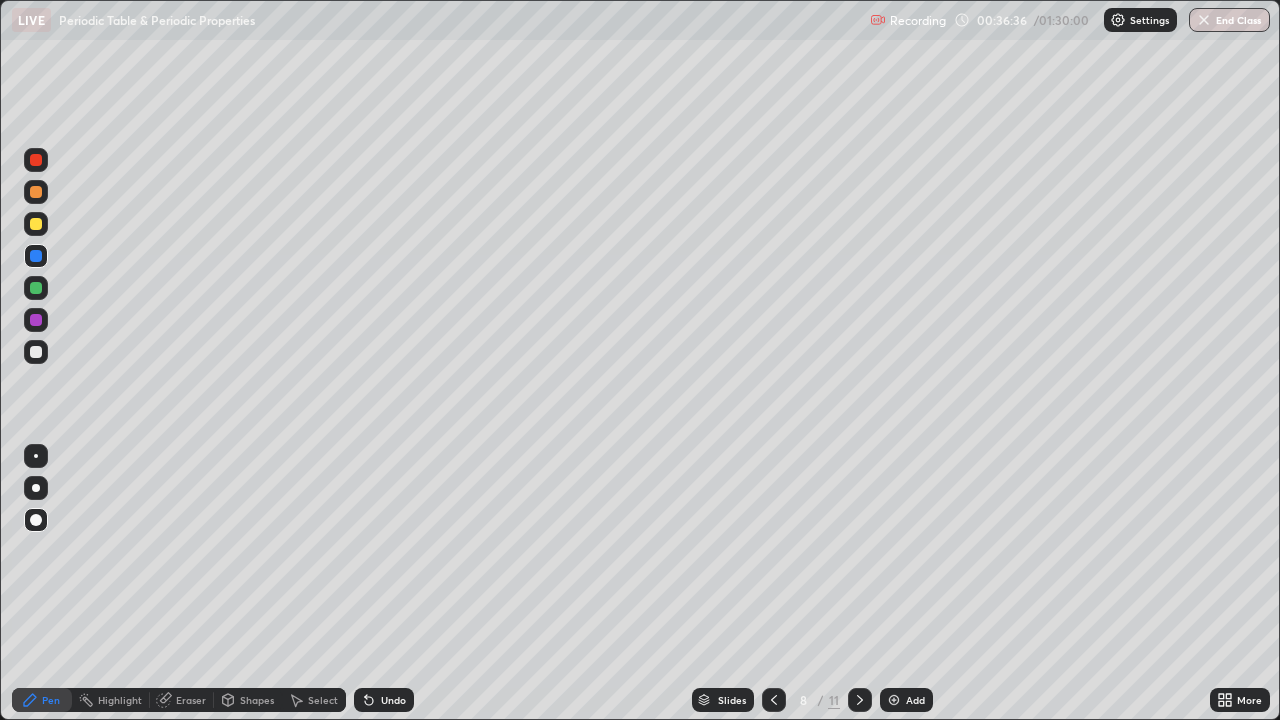 click at bounding box center (860, 700) 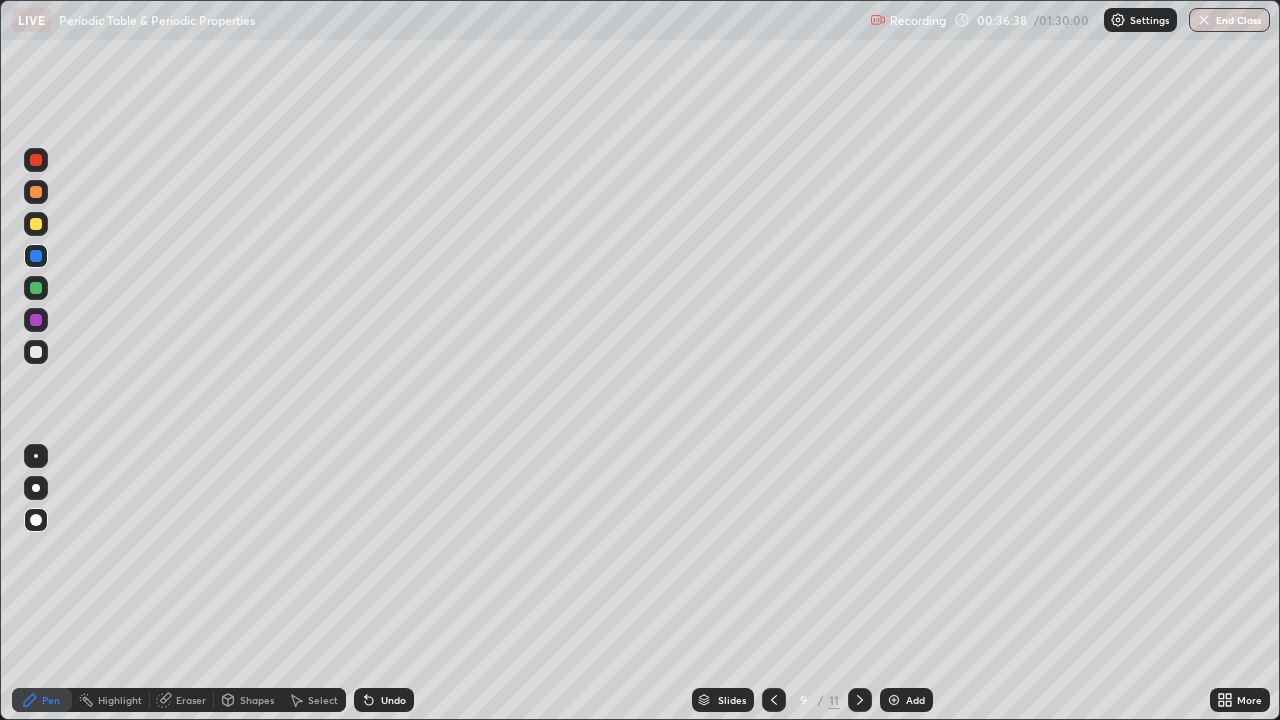 click at bounding box center (36, 288) 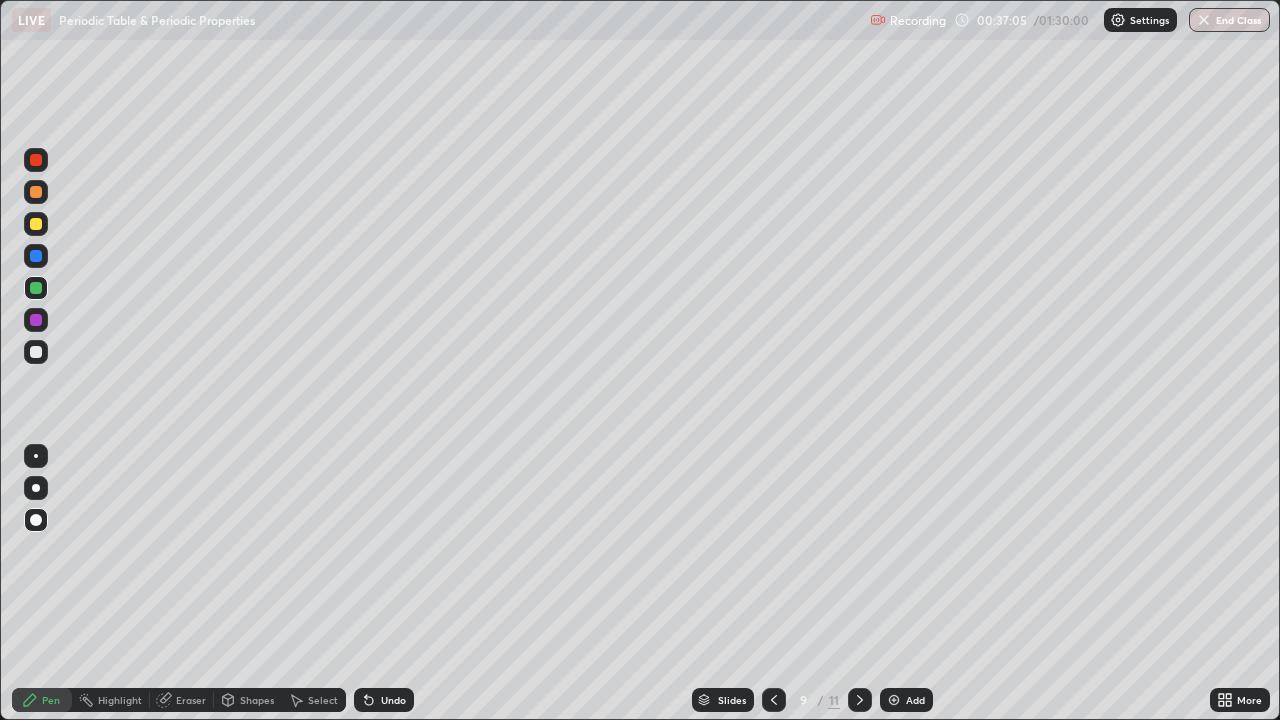 click on "Undo" at bounding box center (393, 700) 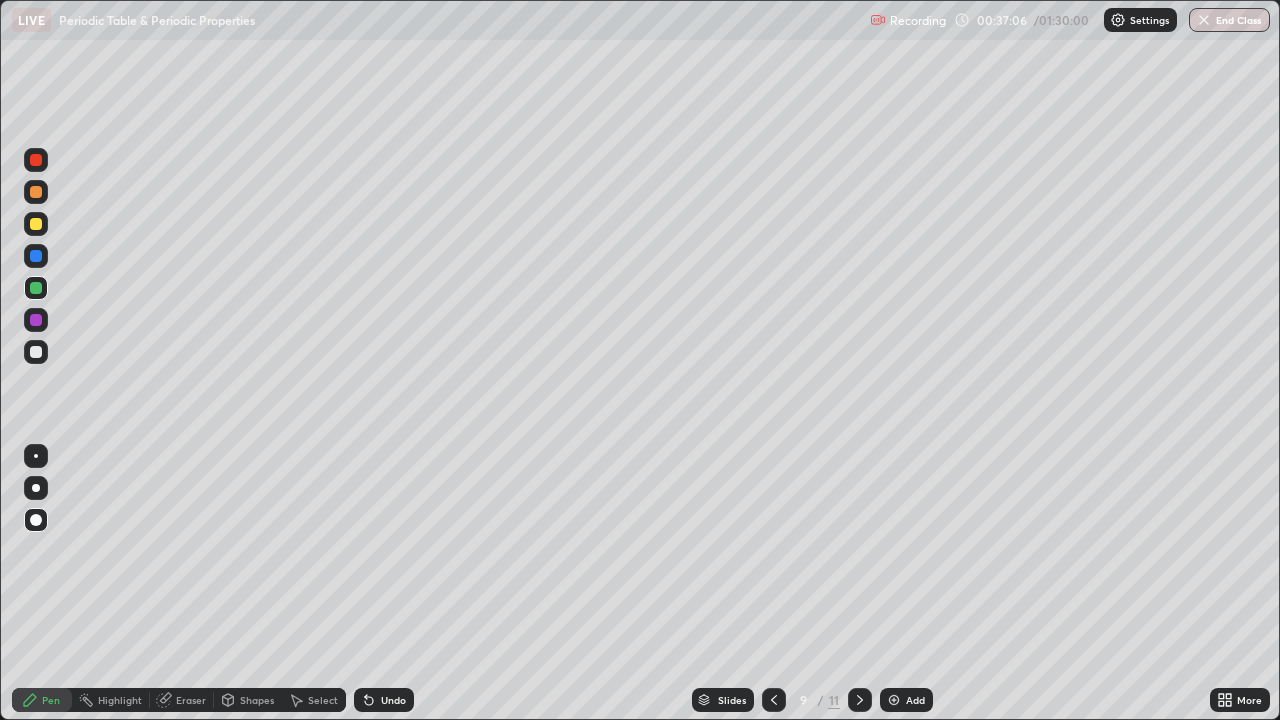 click 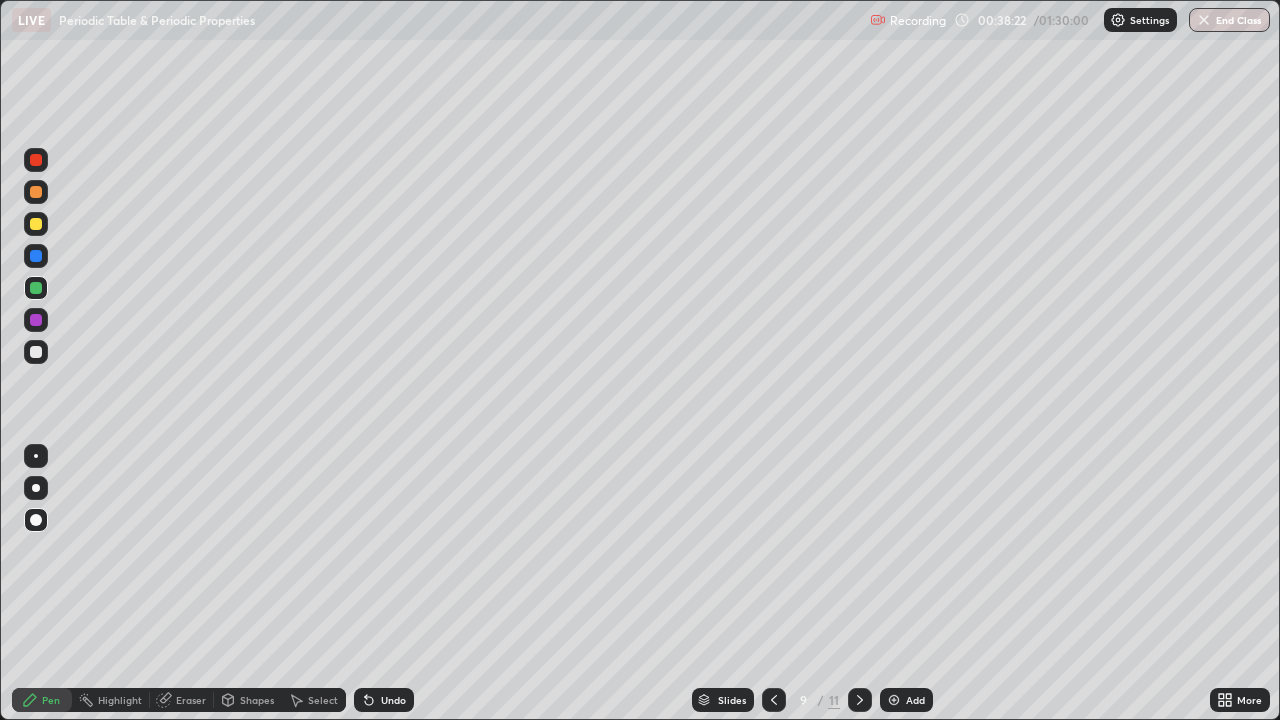 click on "Add" at bounding box center [906, 700] 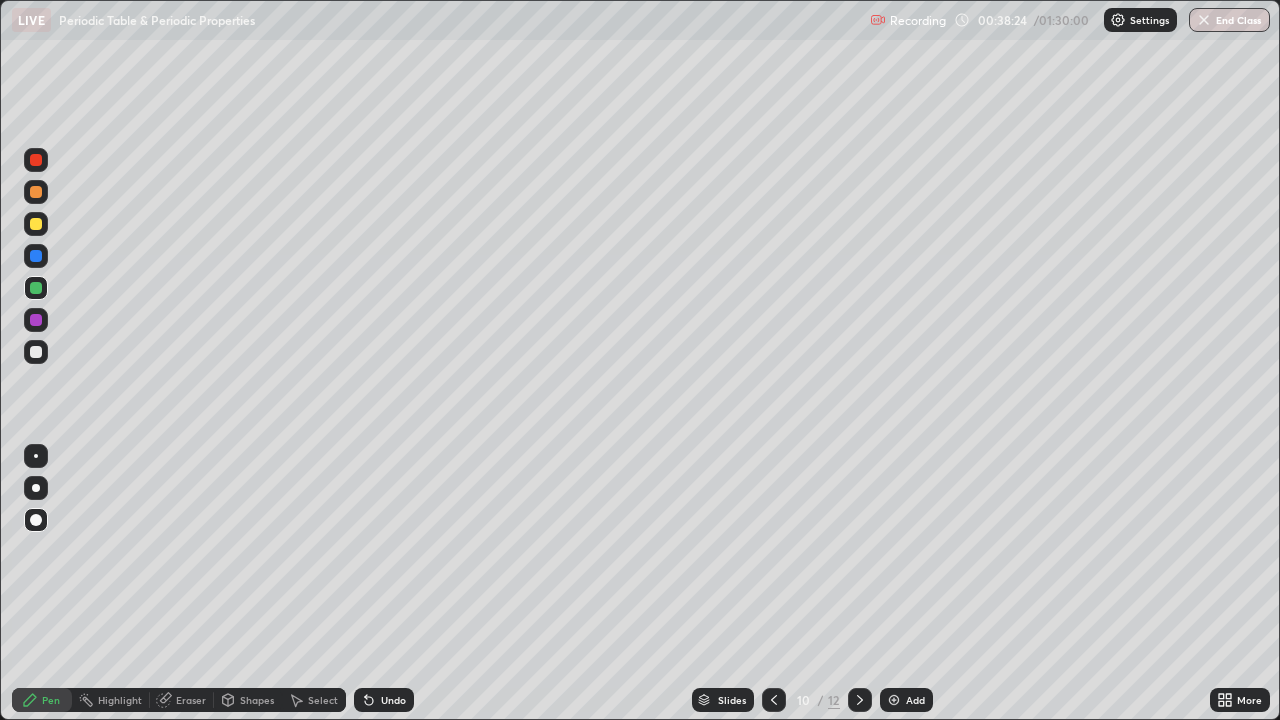 click on "Shapes" at bounding box center (257, 700) 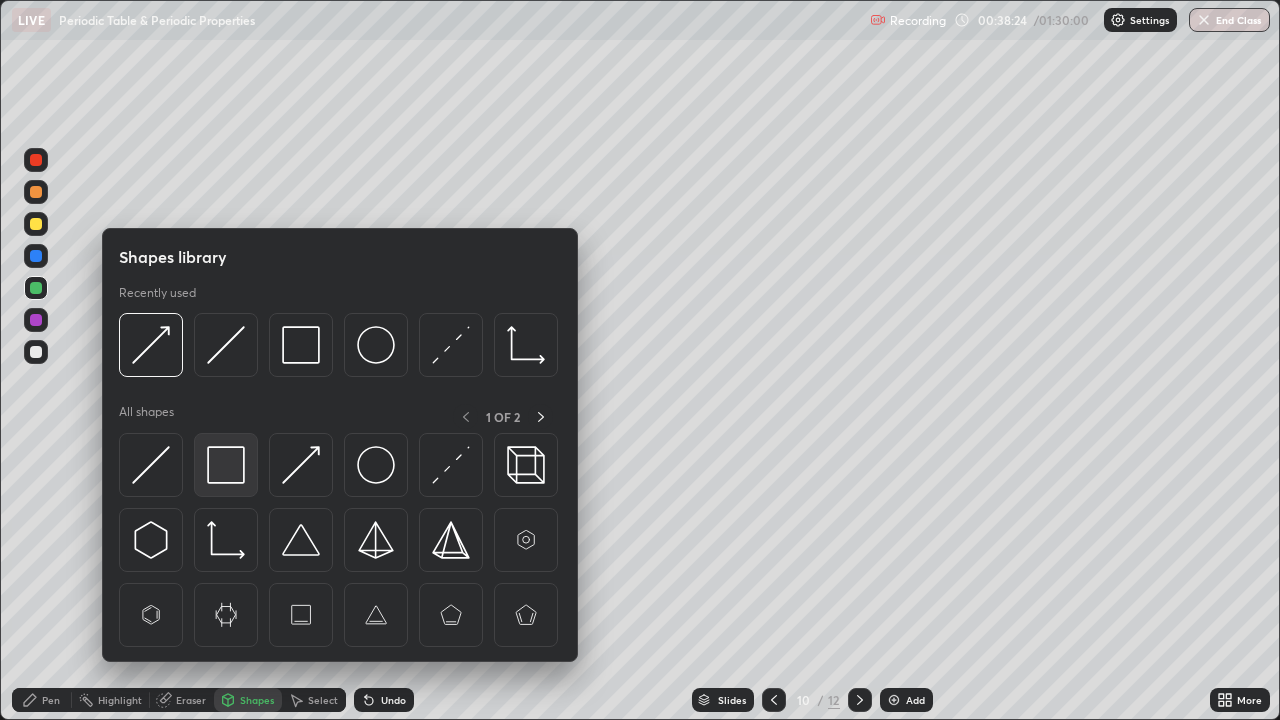 click at bounding box center (226, 465) 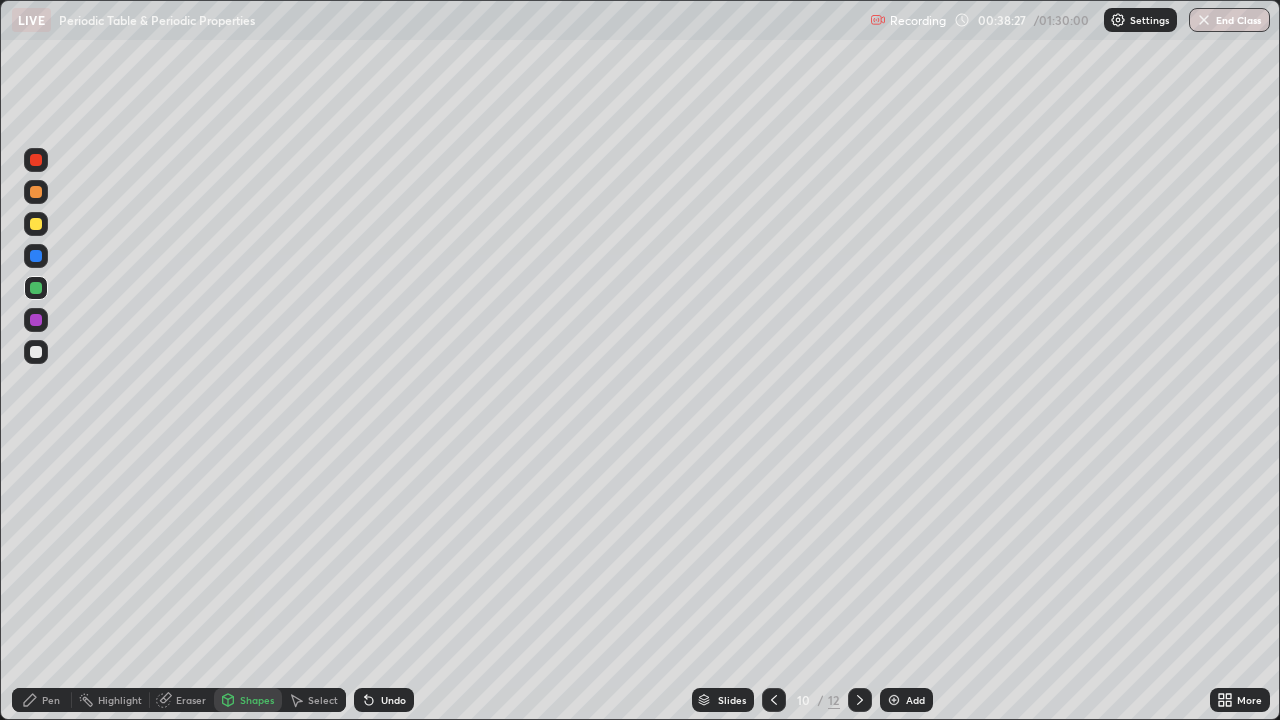 click 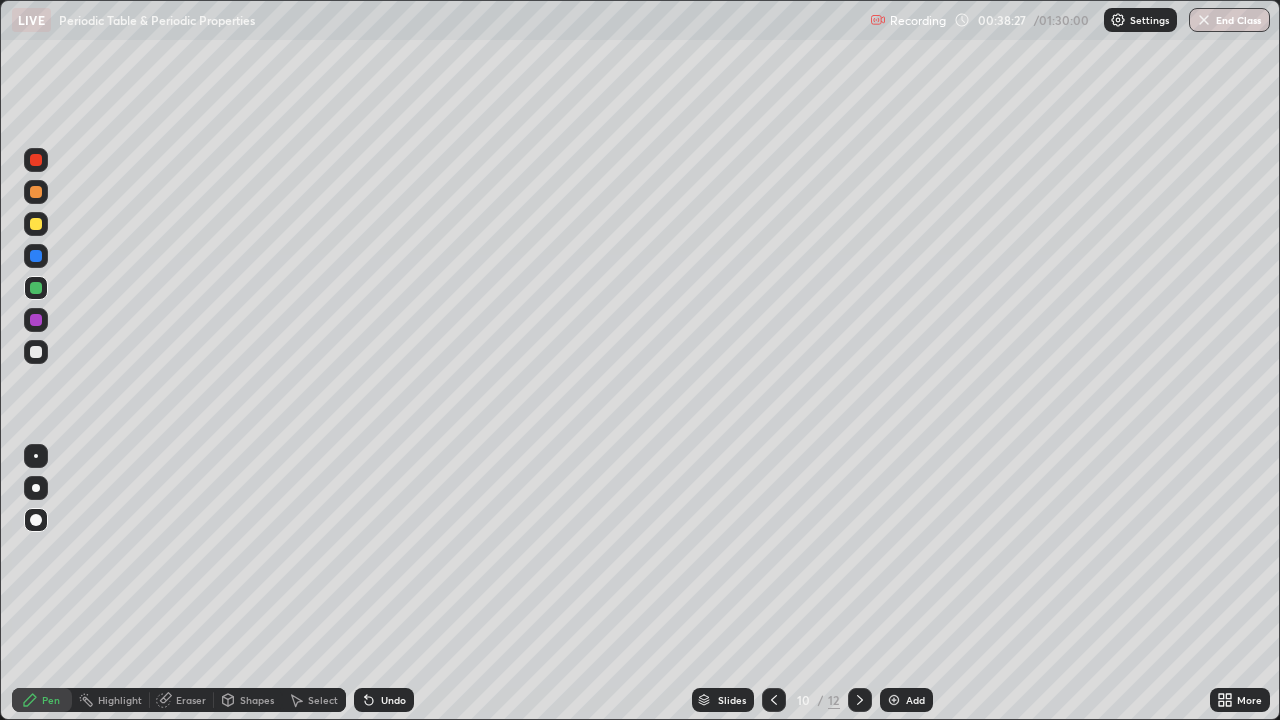 click at bounding box center (36, 256) 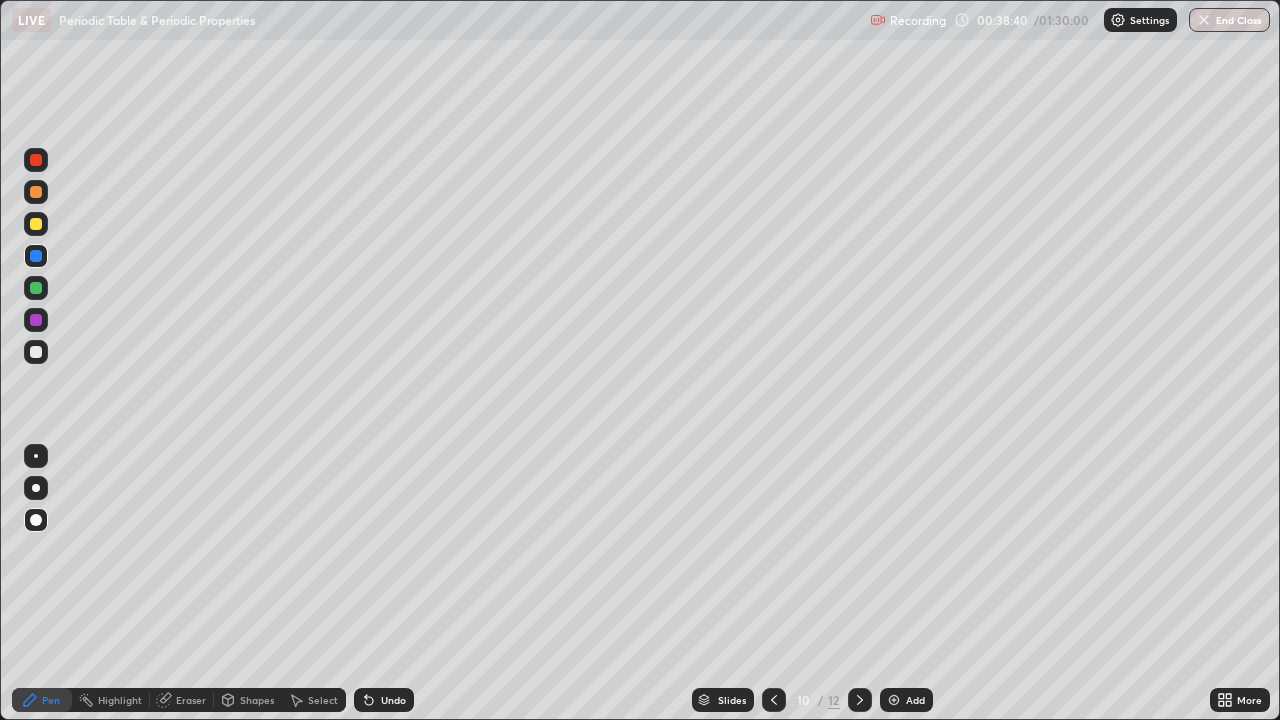 click on "Shapes" at bounding box center (248, 700) 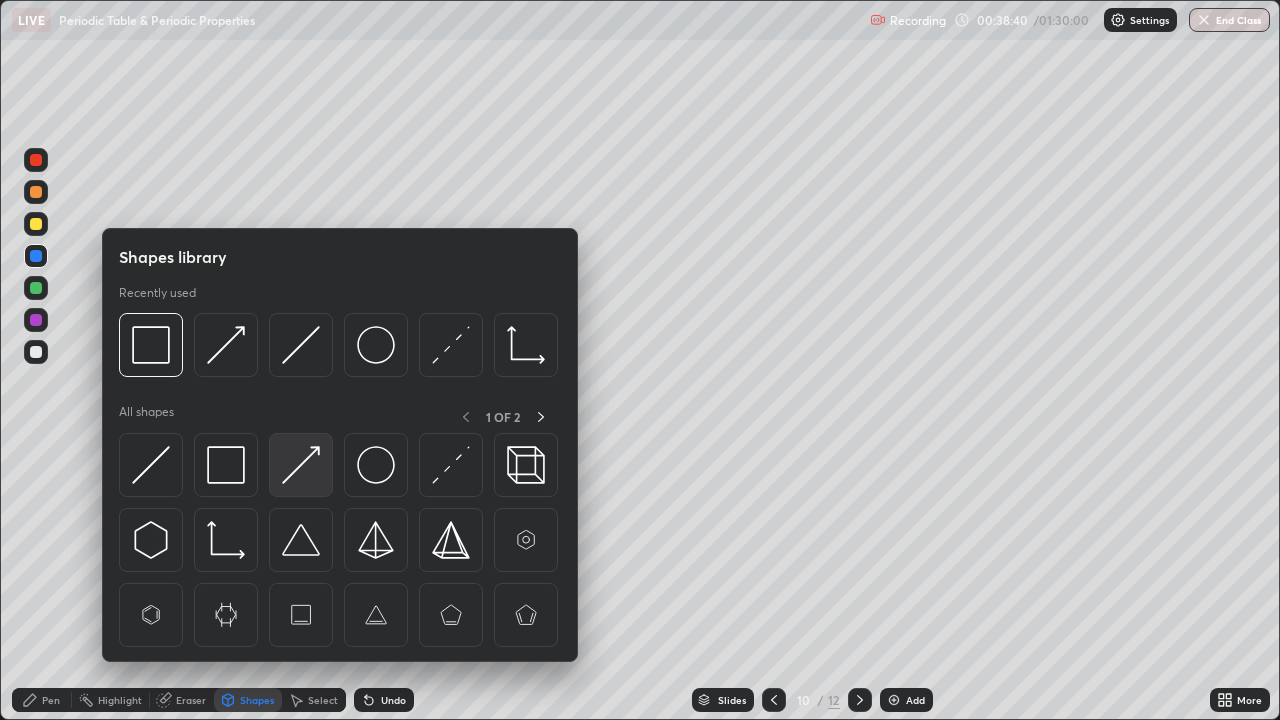 click at bounding box center [301, 465] 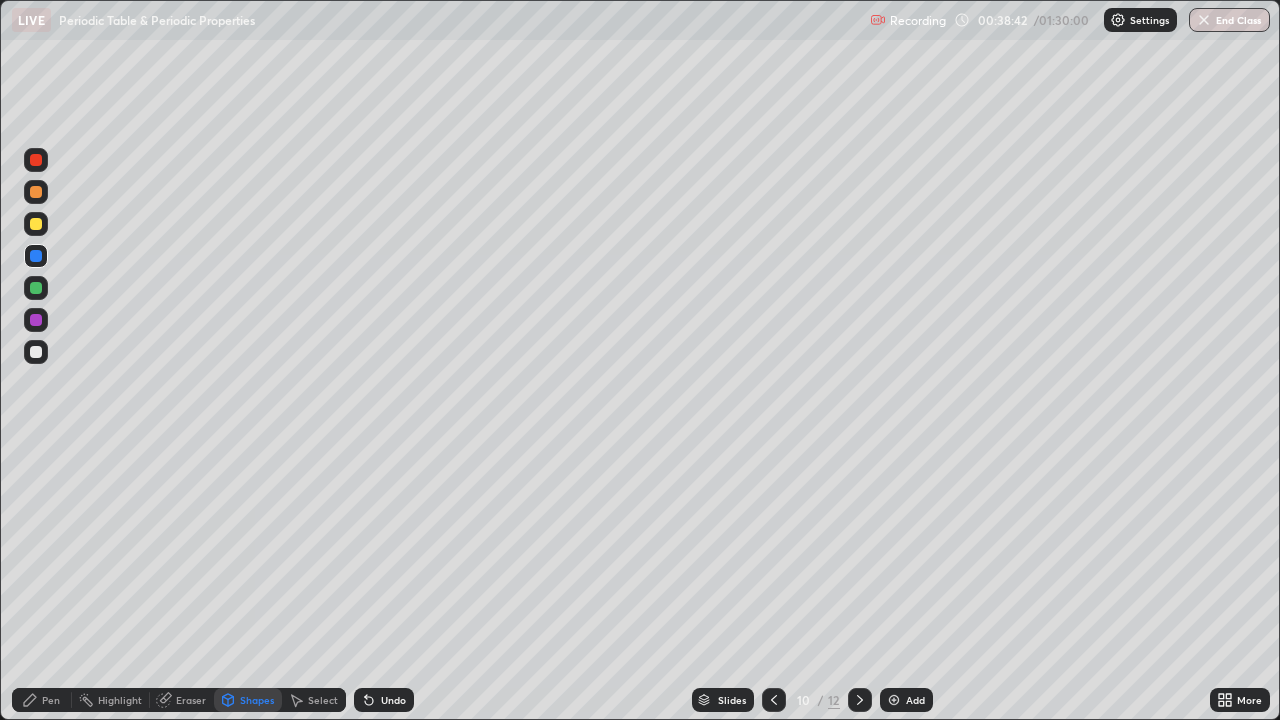 click on "Pen" at bounding box center (42, 700) 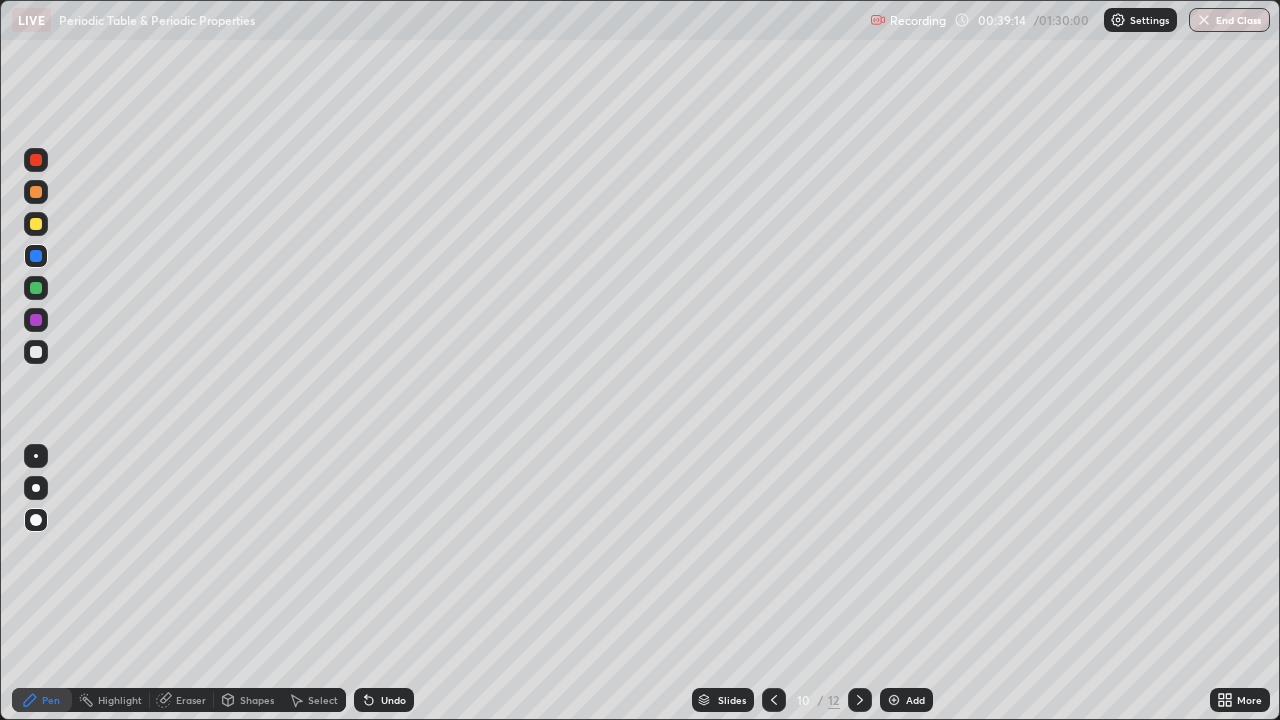 click on "Shapes" at bounding box center [257, 700] 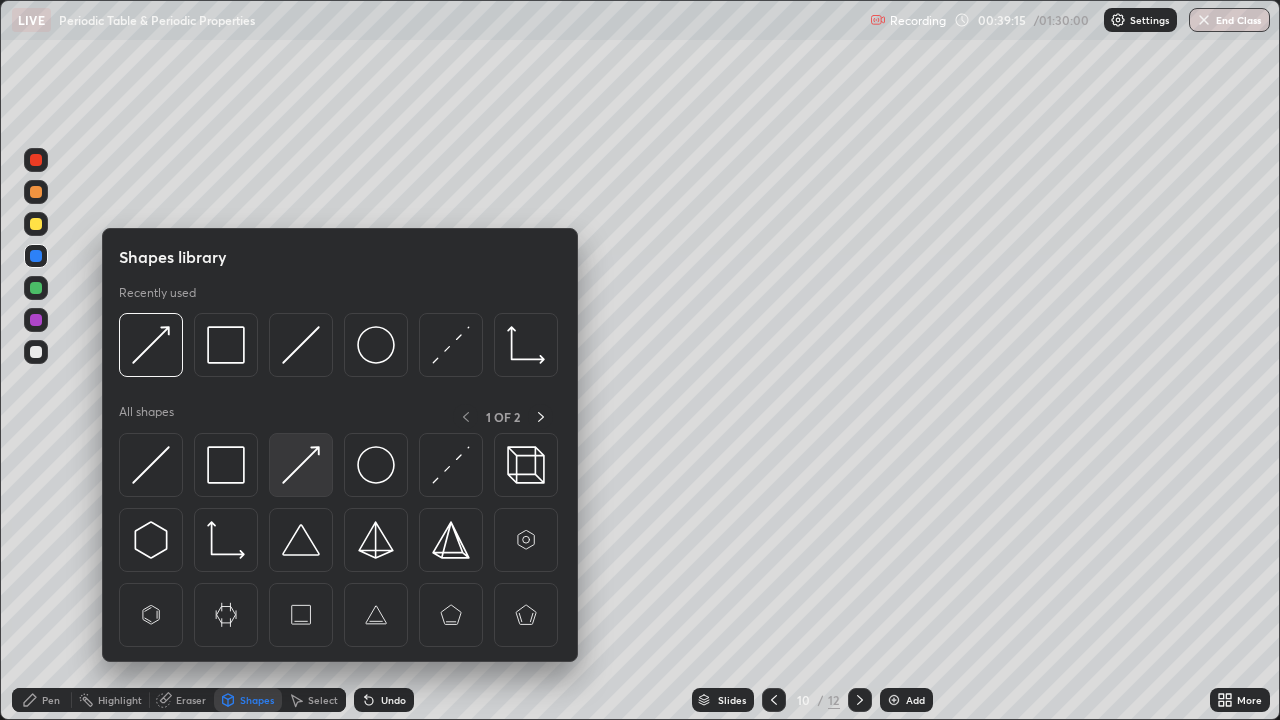 click at bounding box center [301, 465] 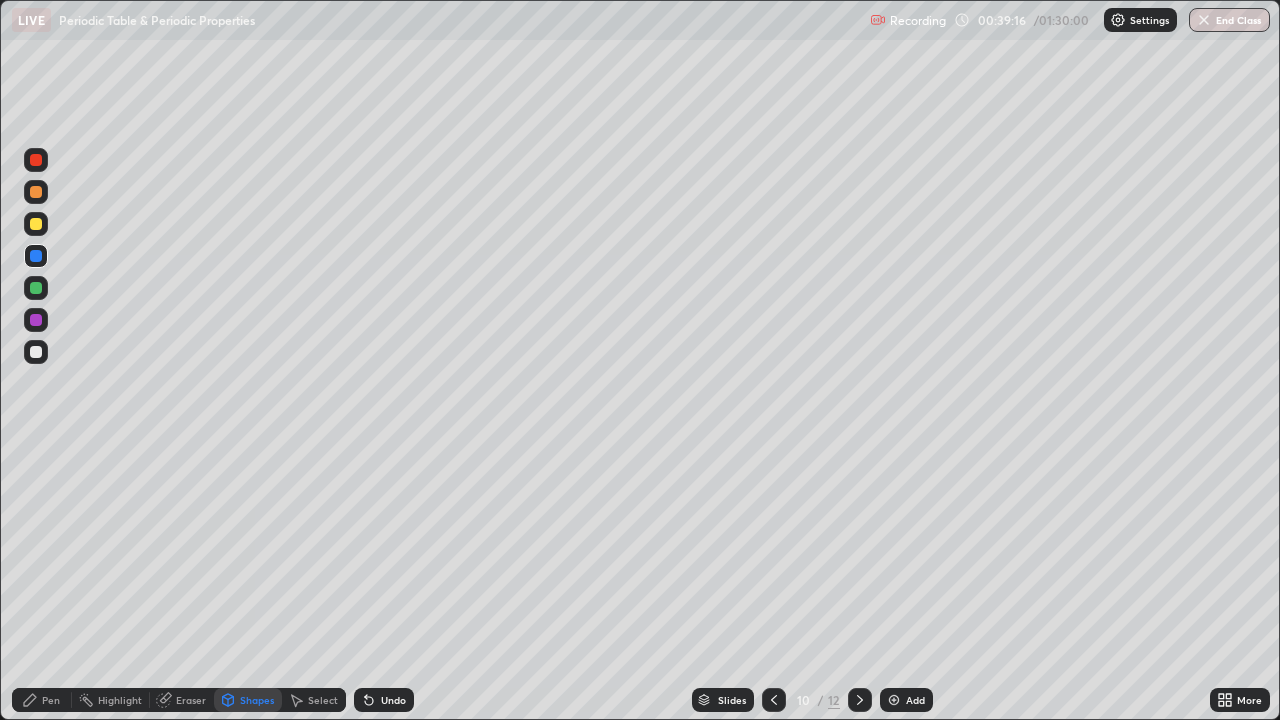click at bounding box center [36, 224] 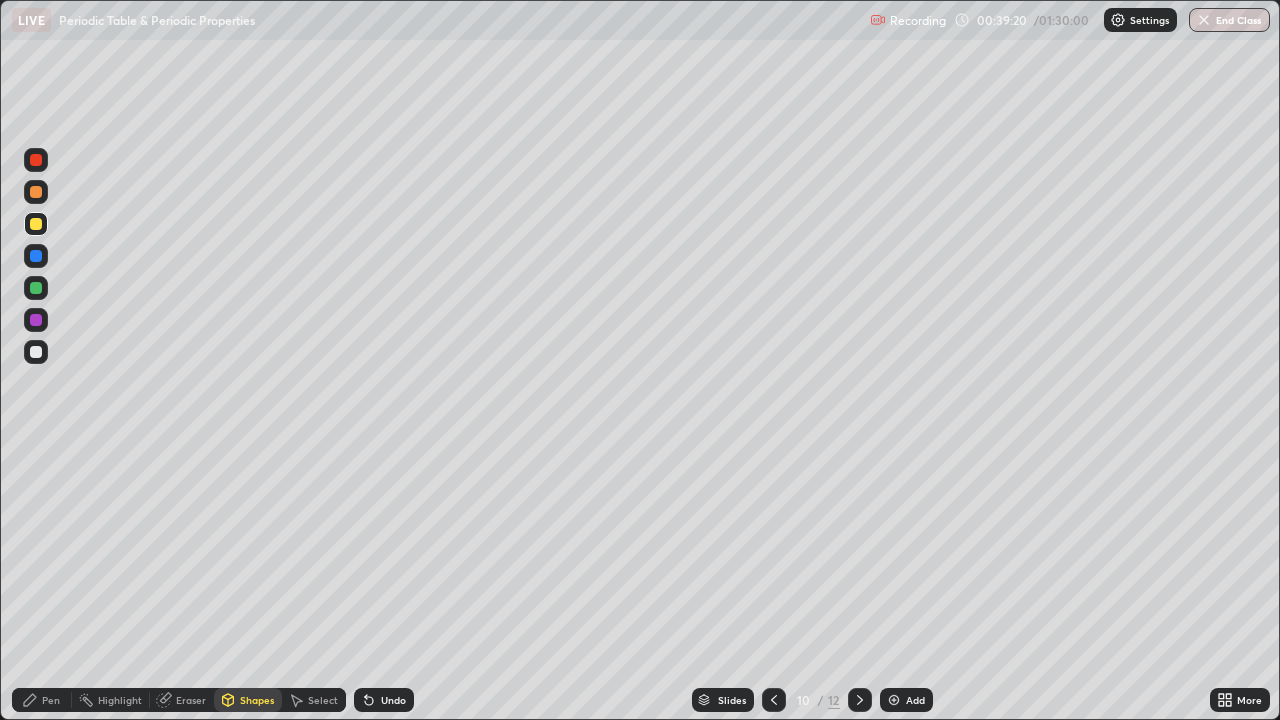 click on "Pen" at bounding box center (51, 700) 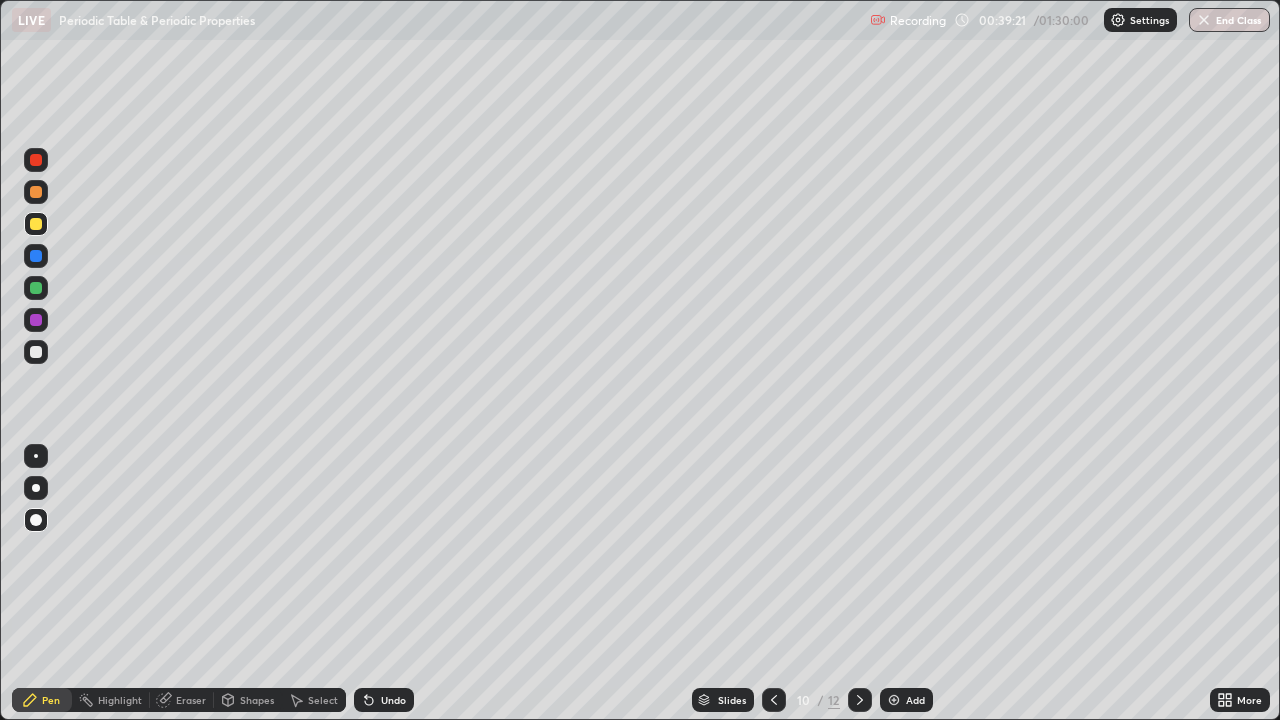 click 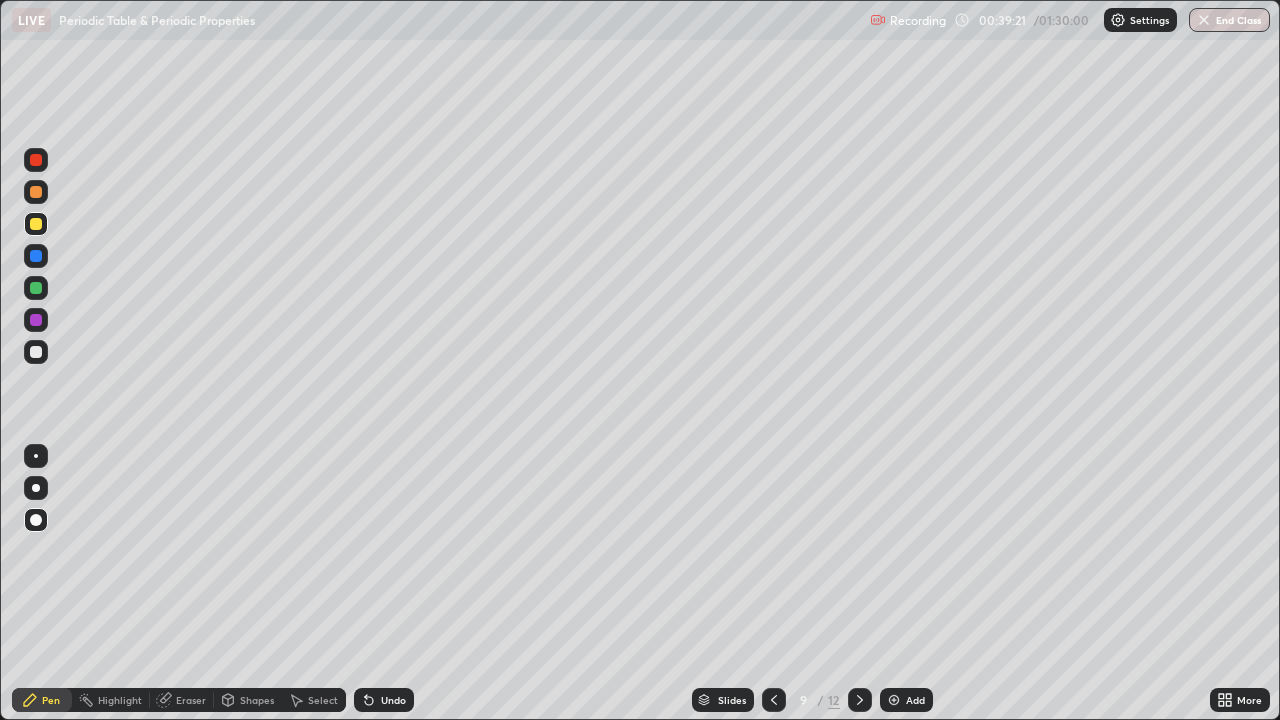 click 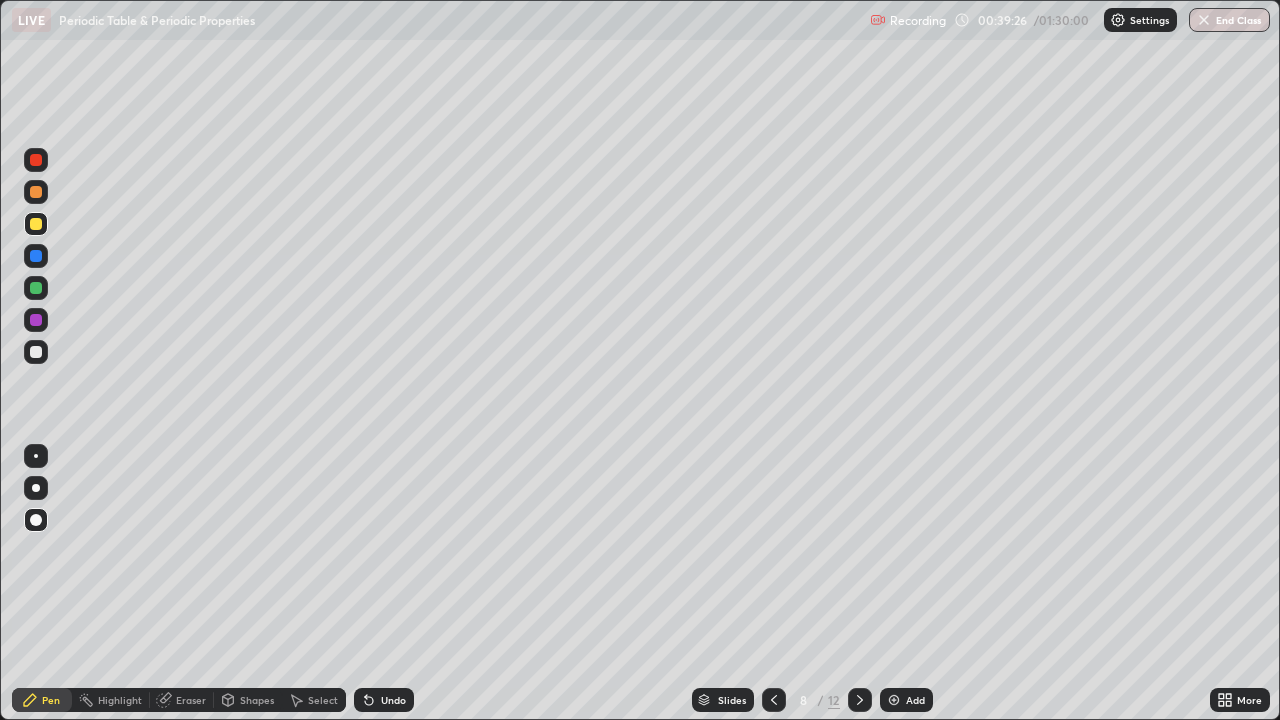 click 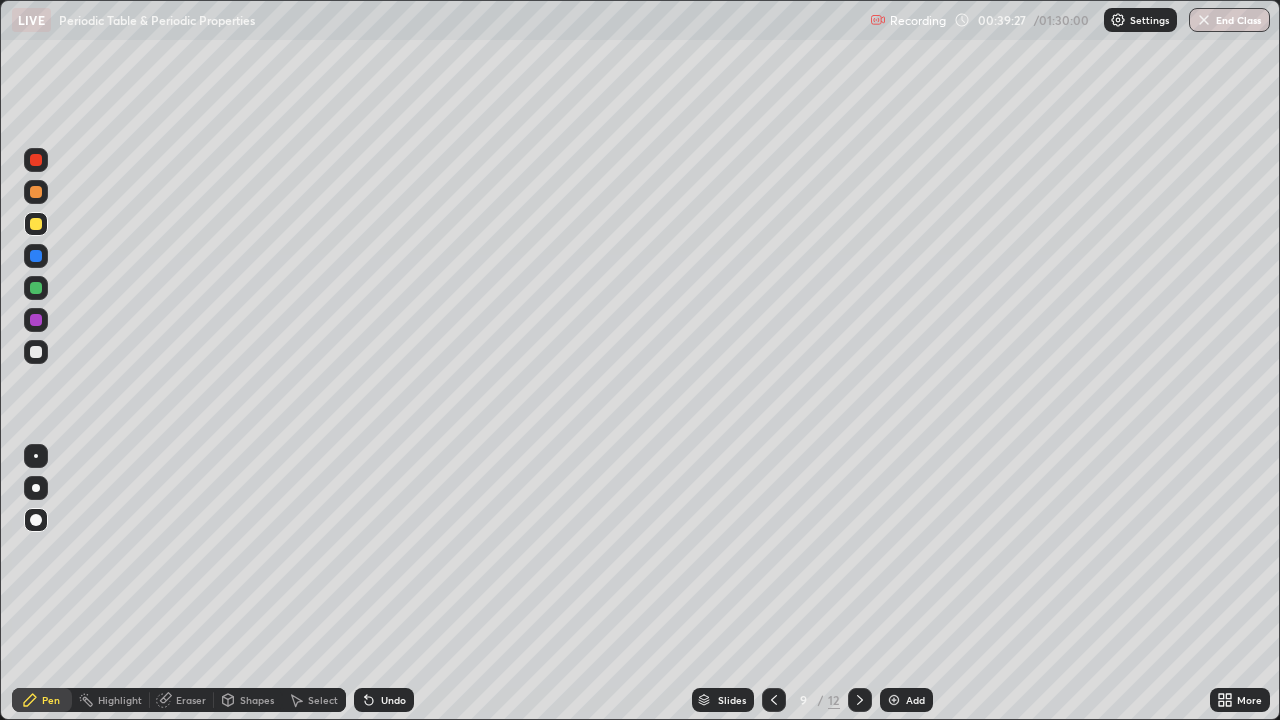 click 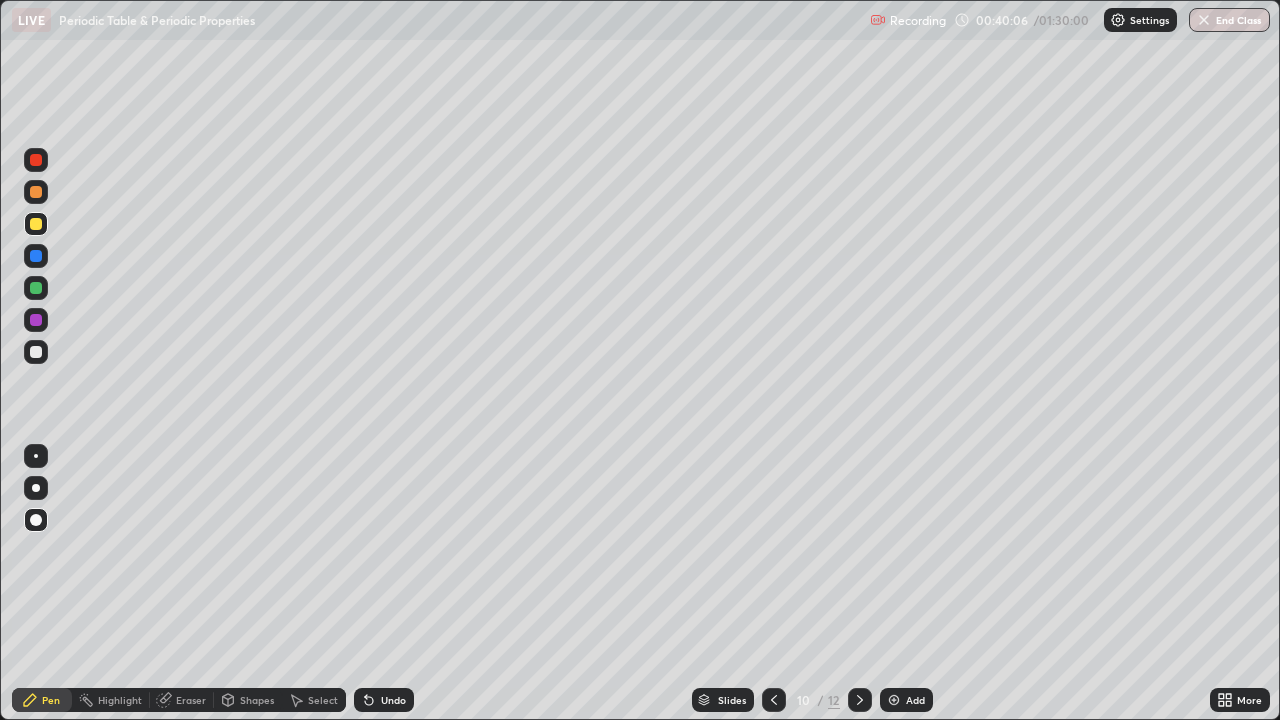 click on "Undo" at bounding box center [393, 700] 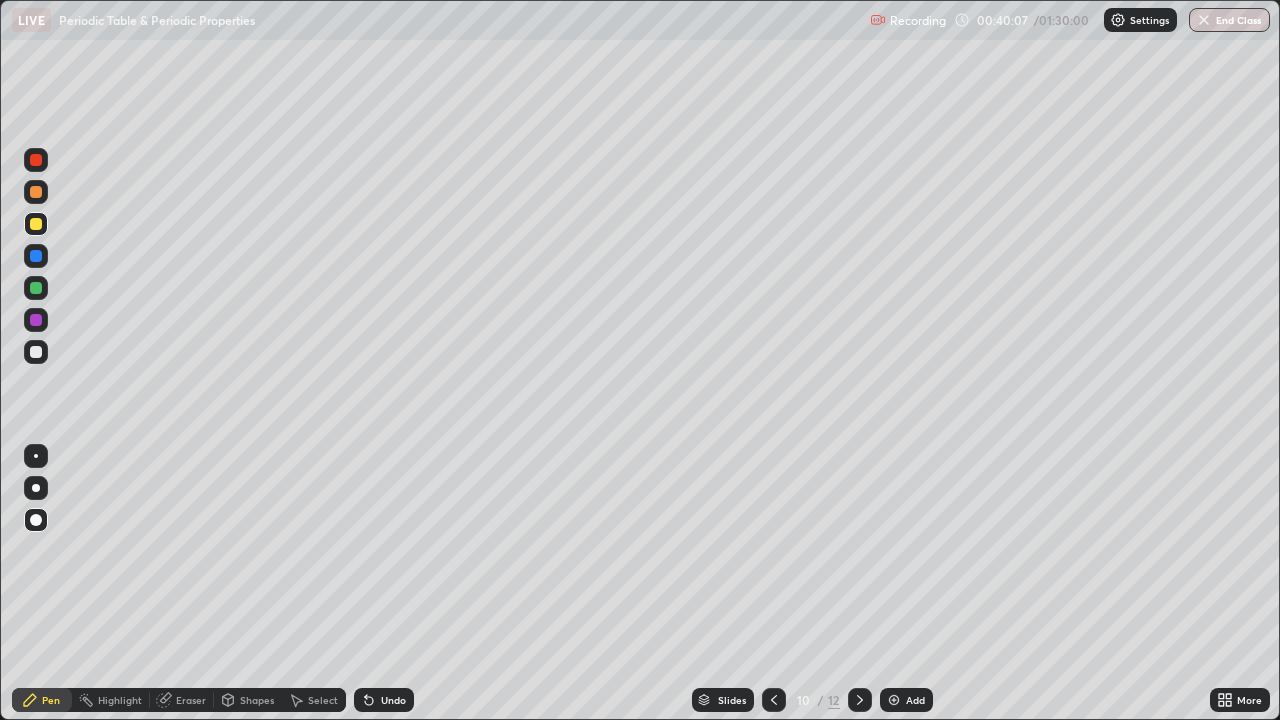 click on "Undo" at bounding box center [393, 700] 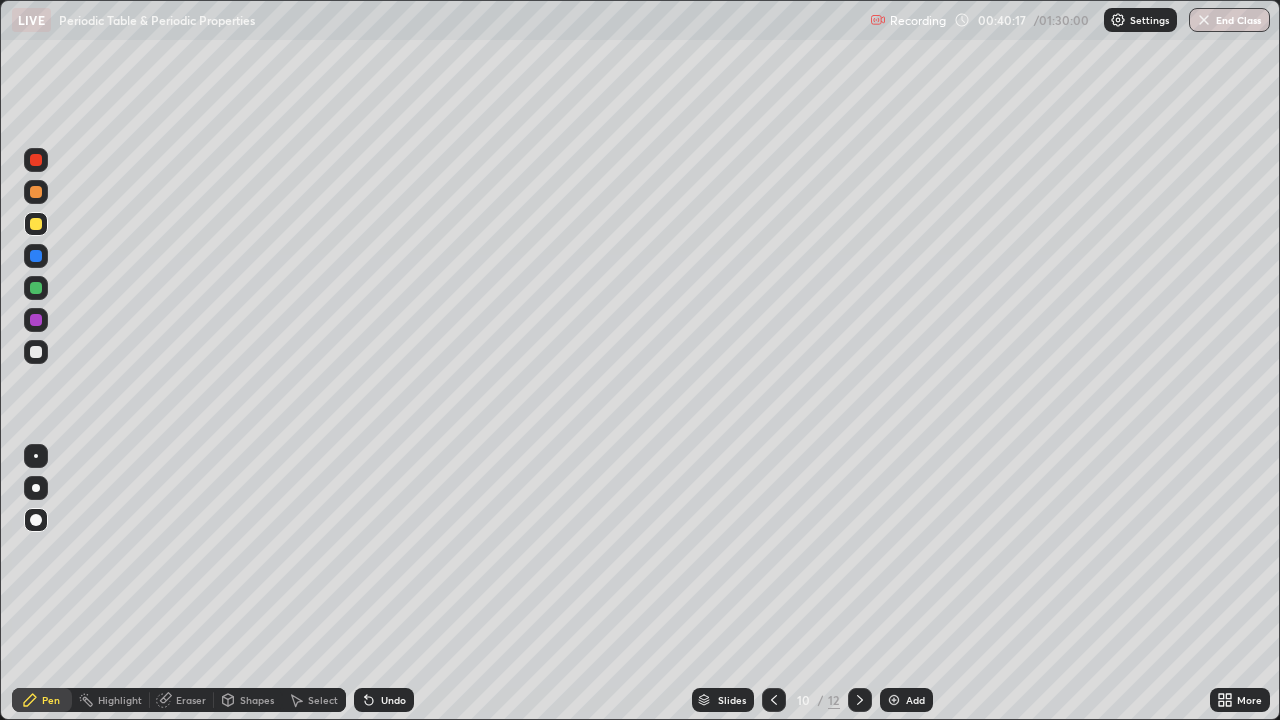 click 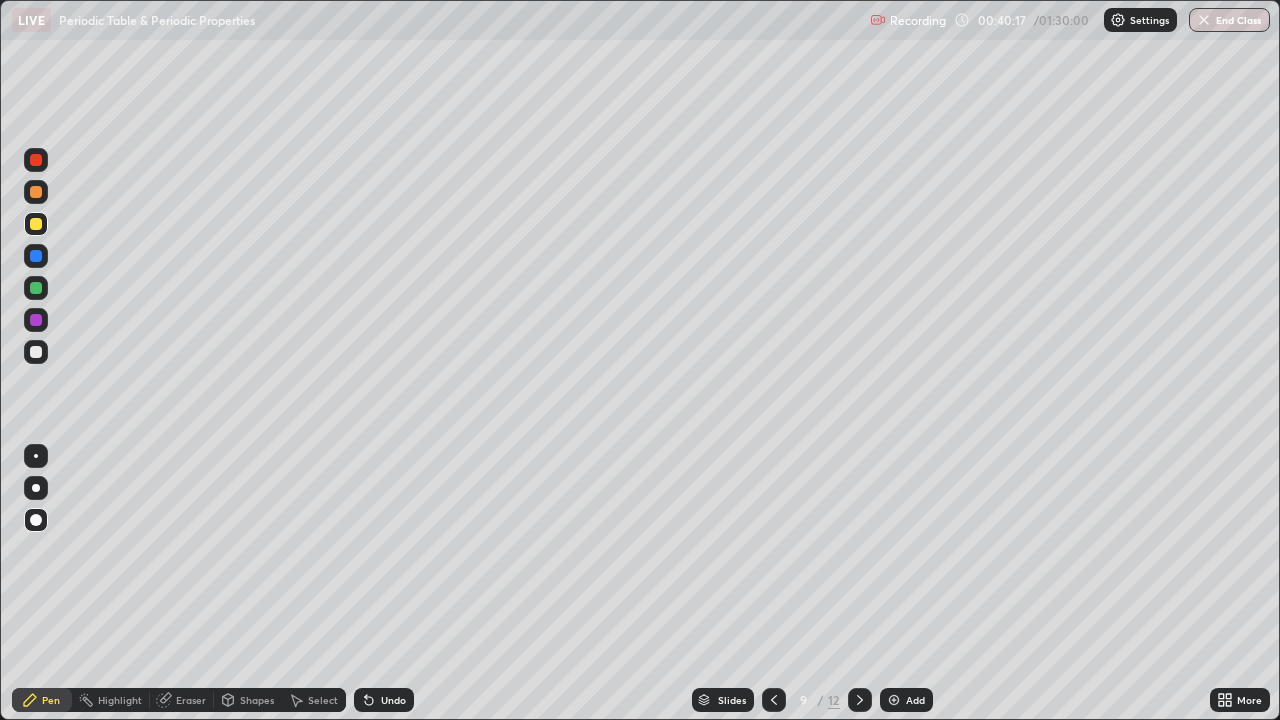 click 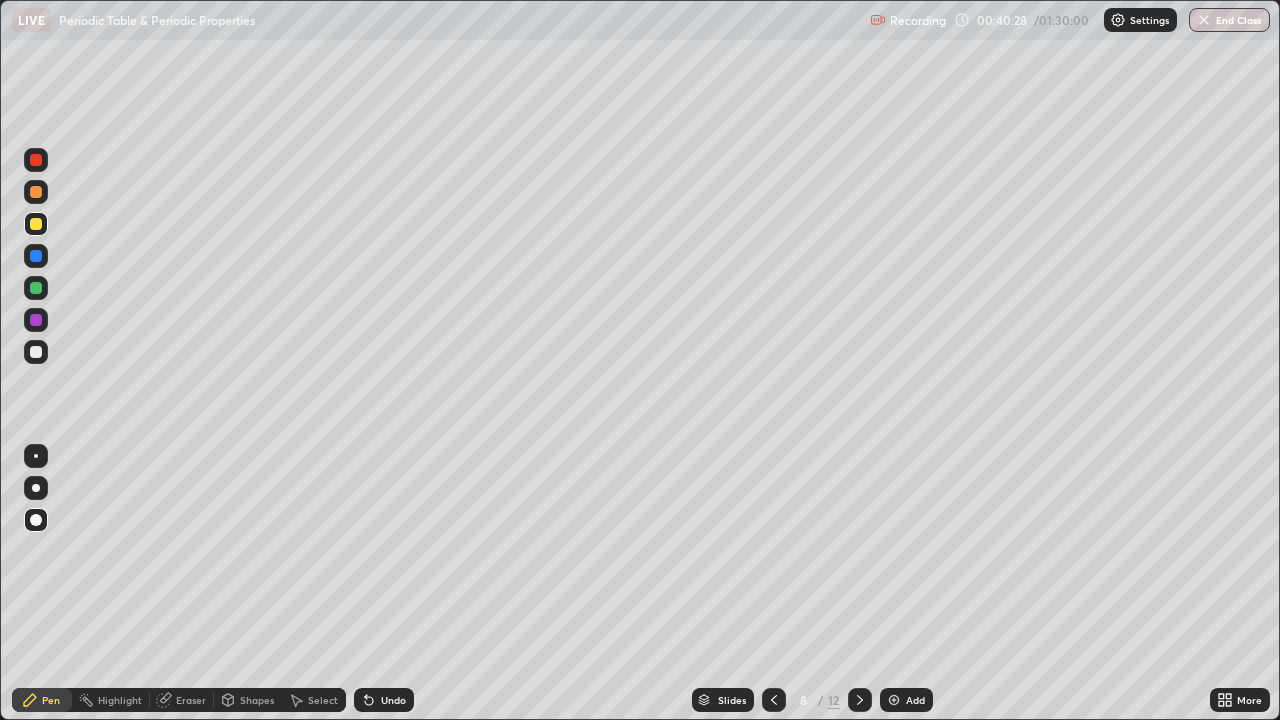 click 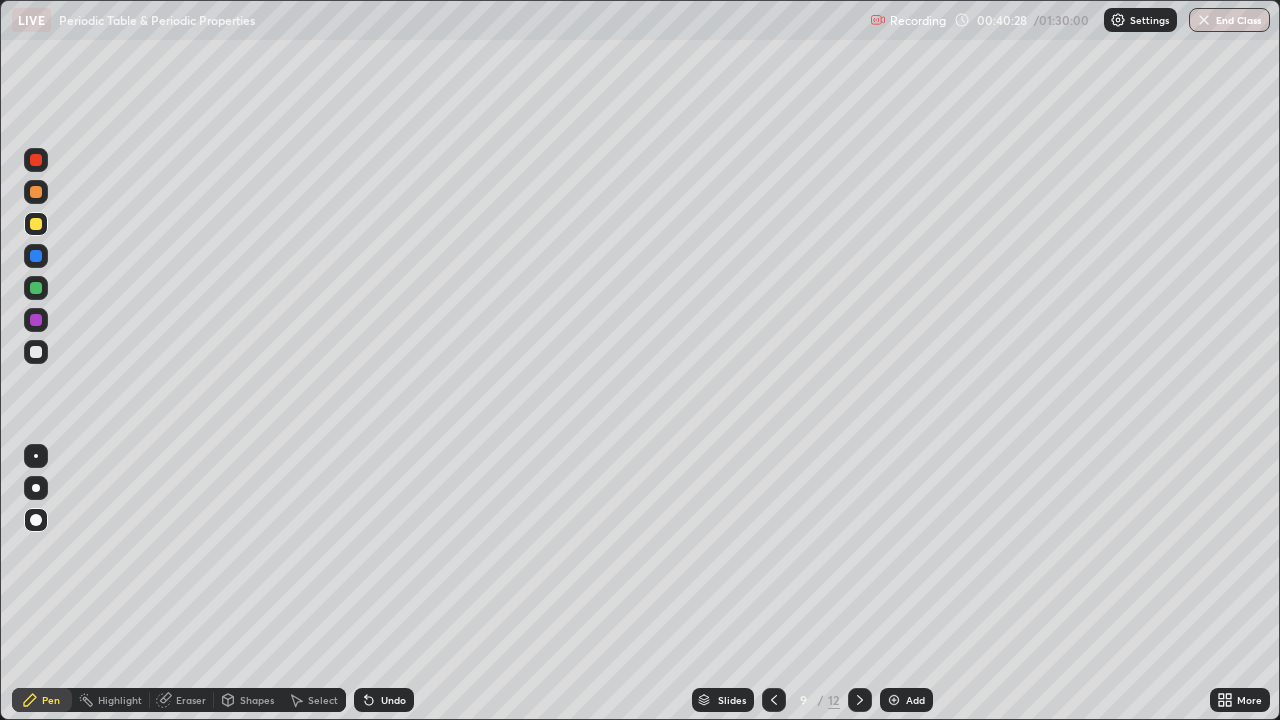 click 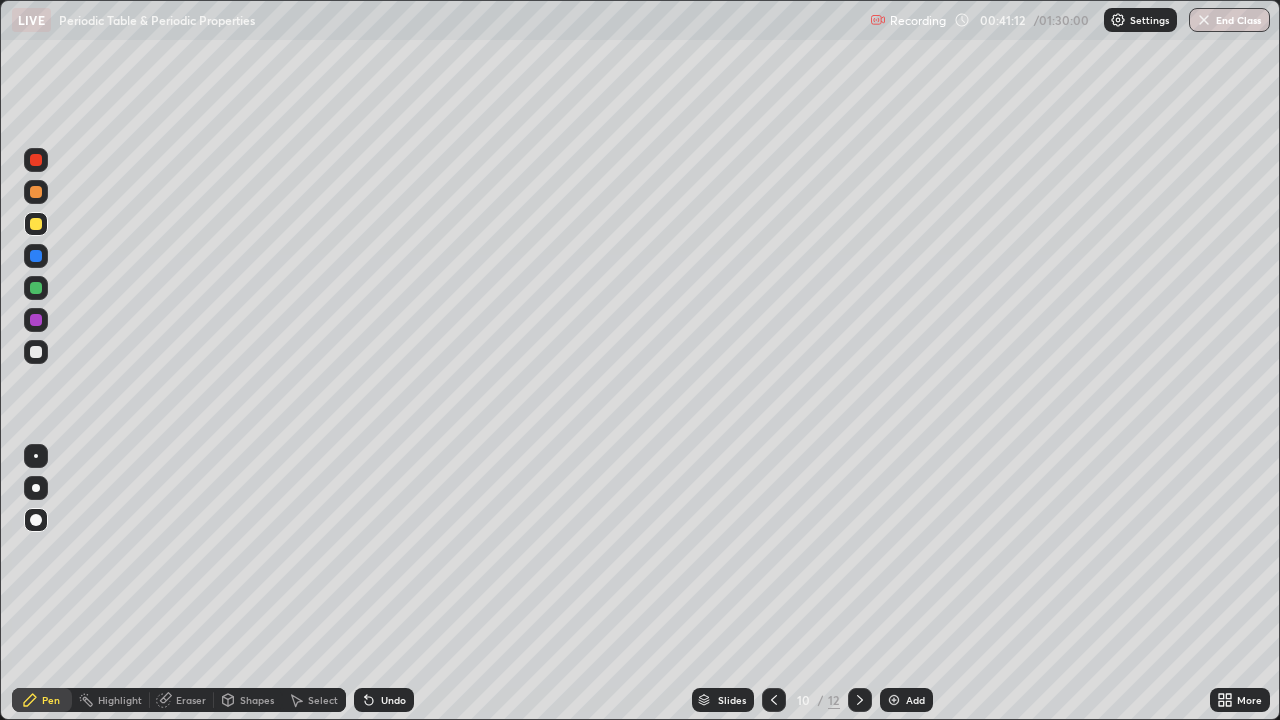 click at bounding box center [36, 352] 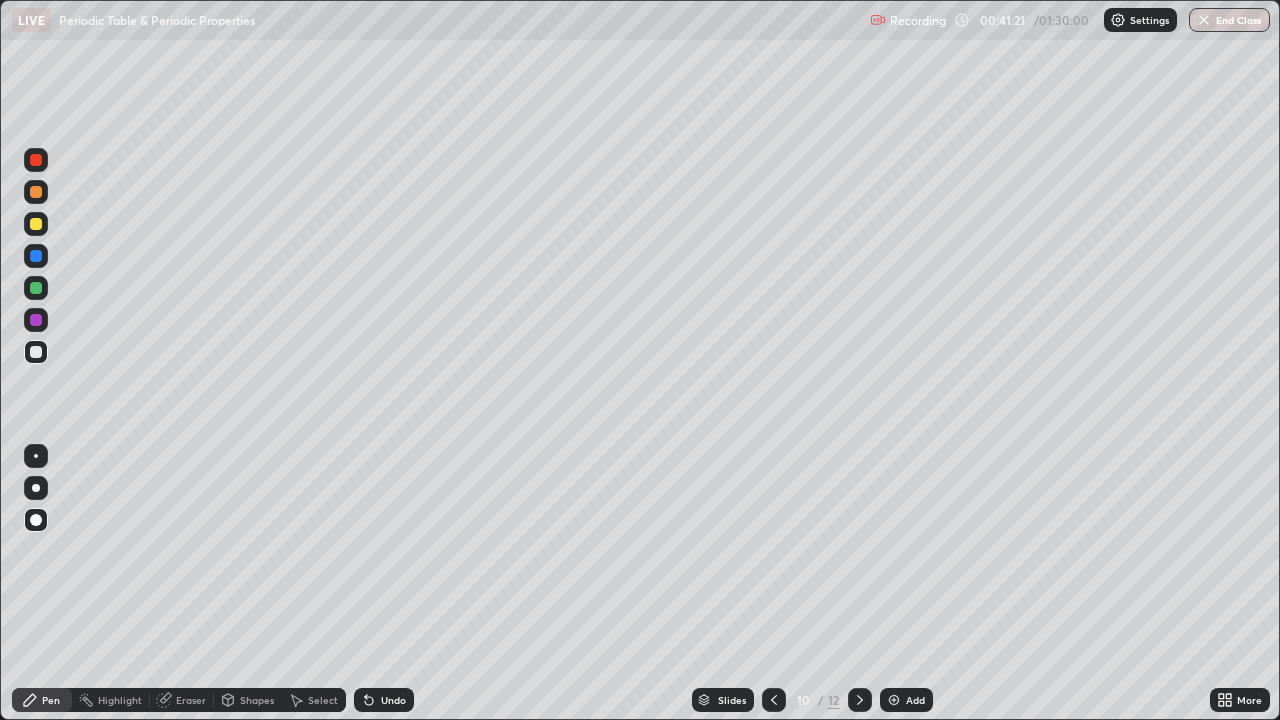 click 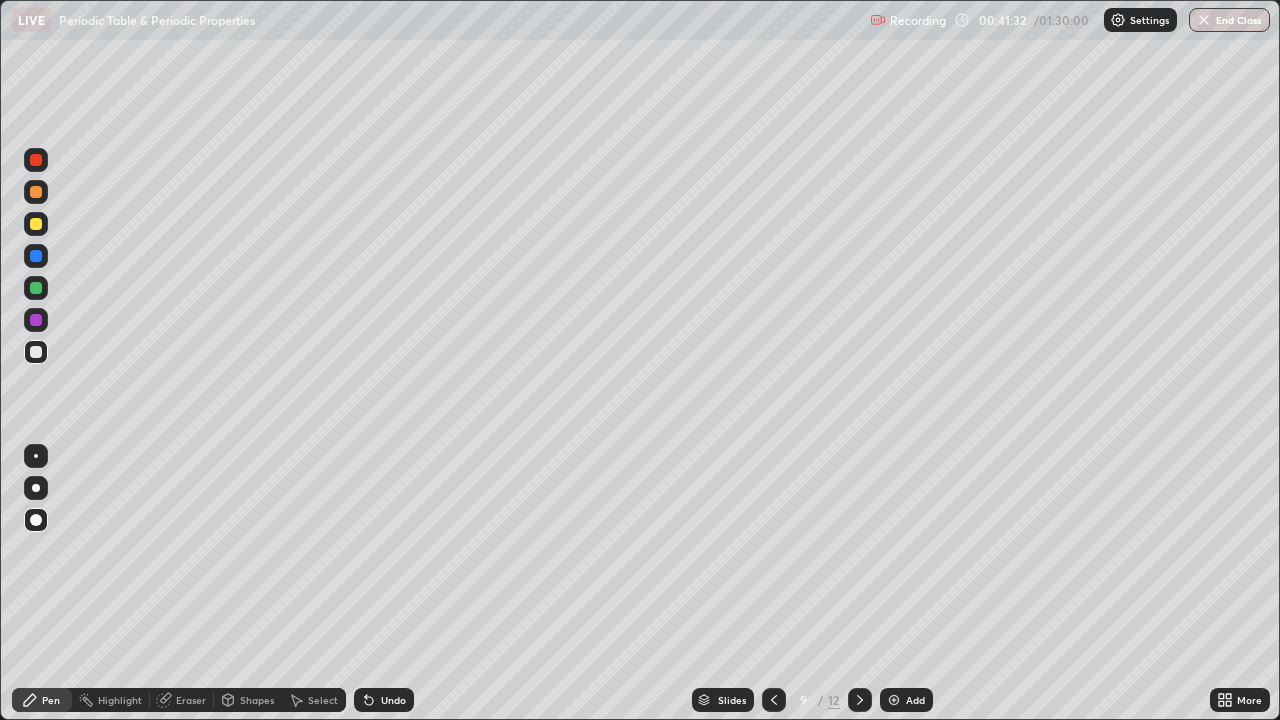 click 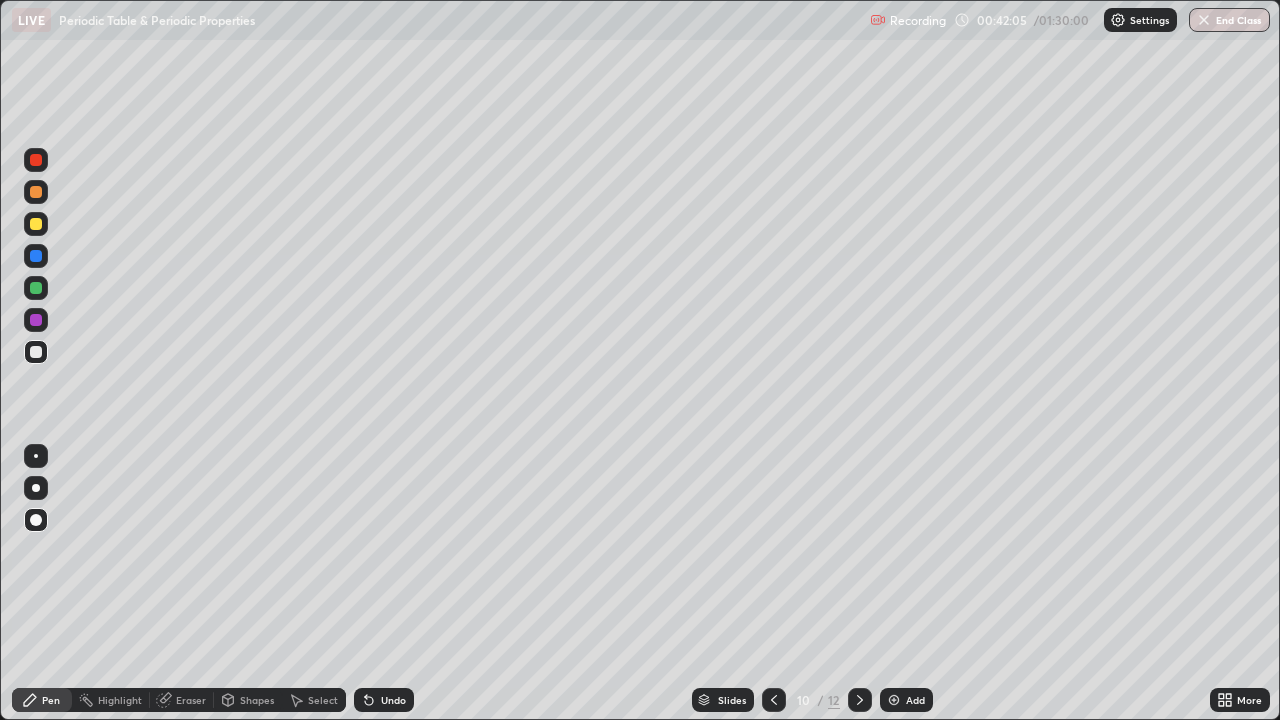 click 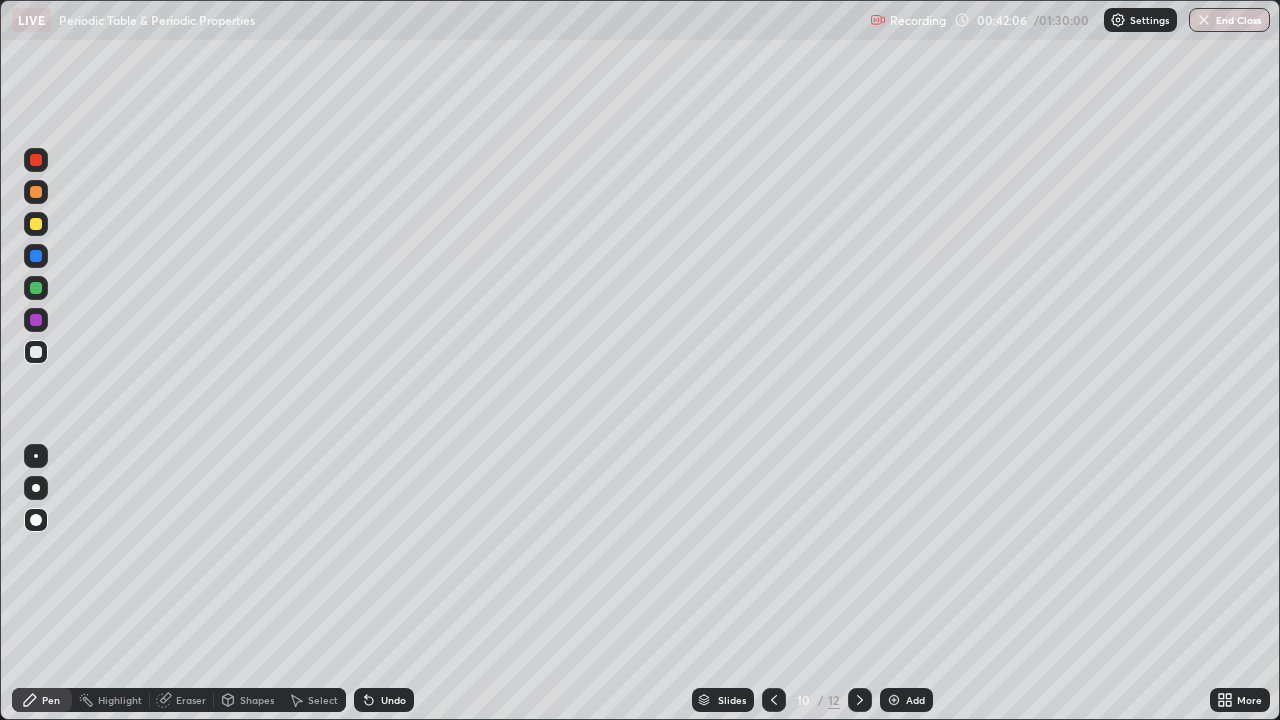 click 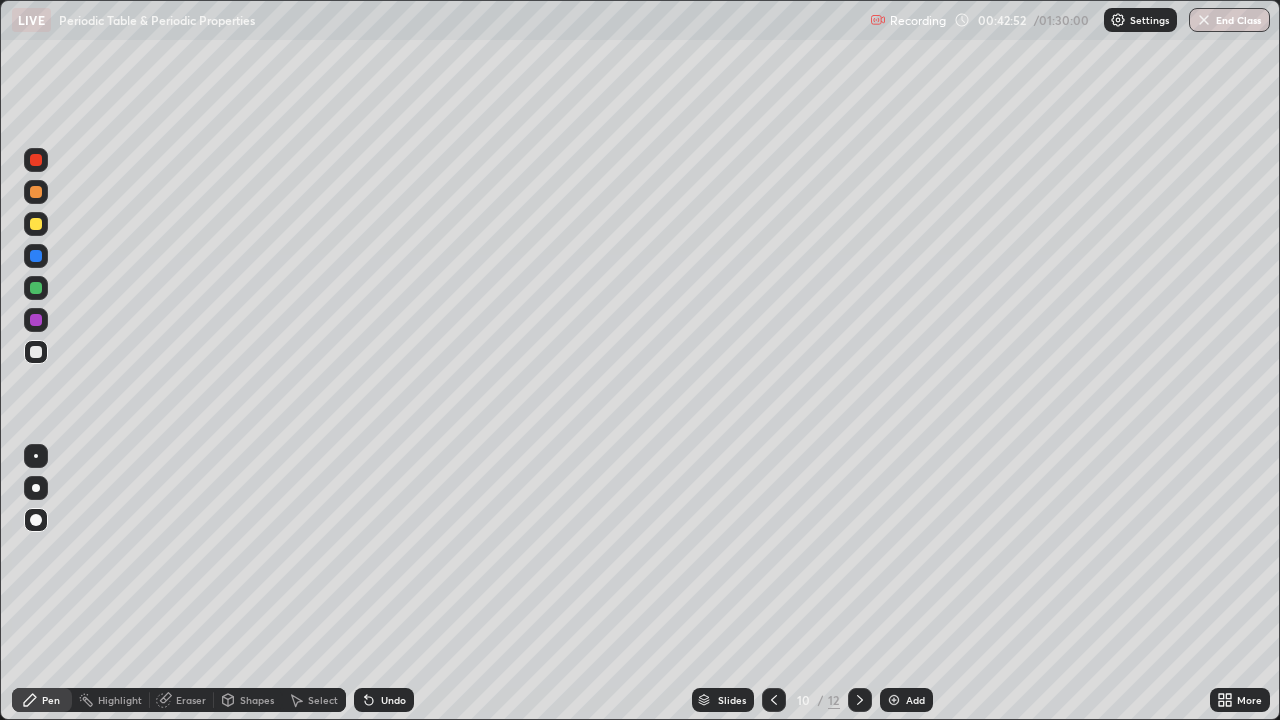click at bounding box center (860, 700) 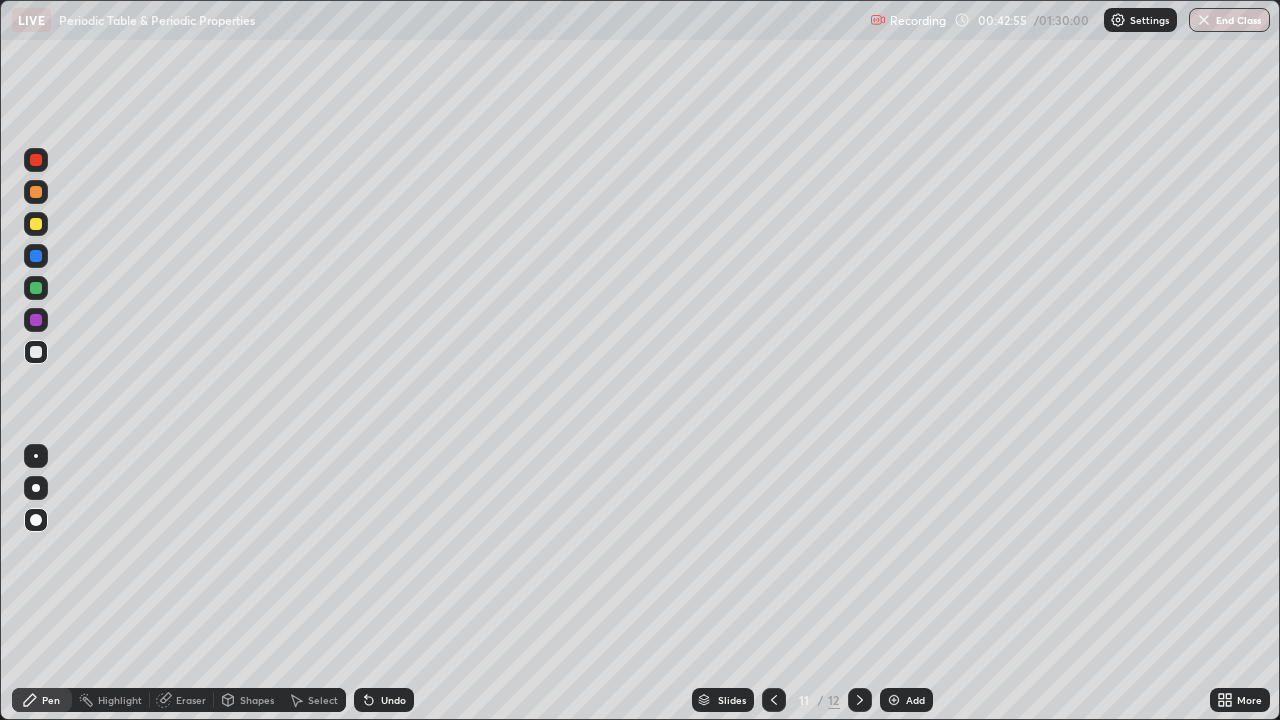 click 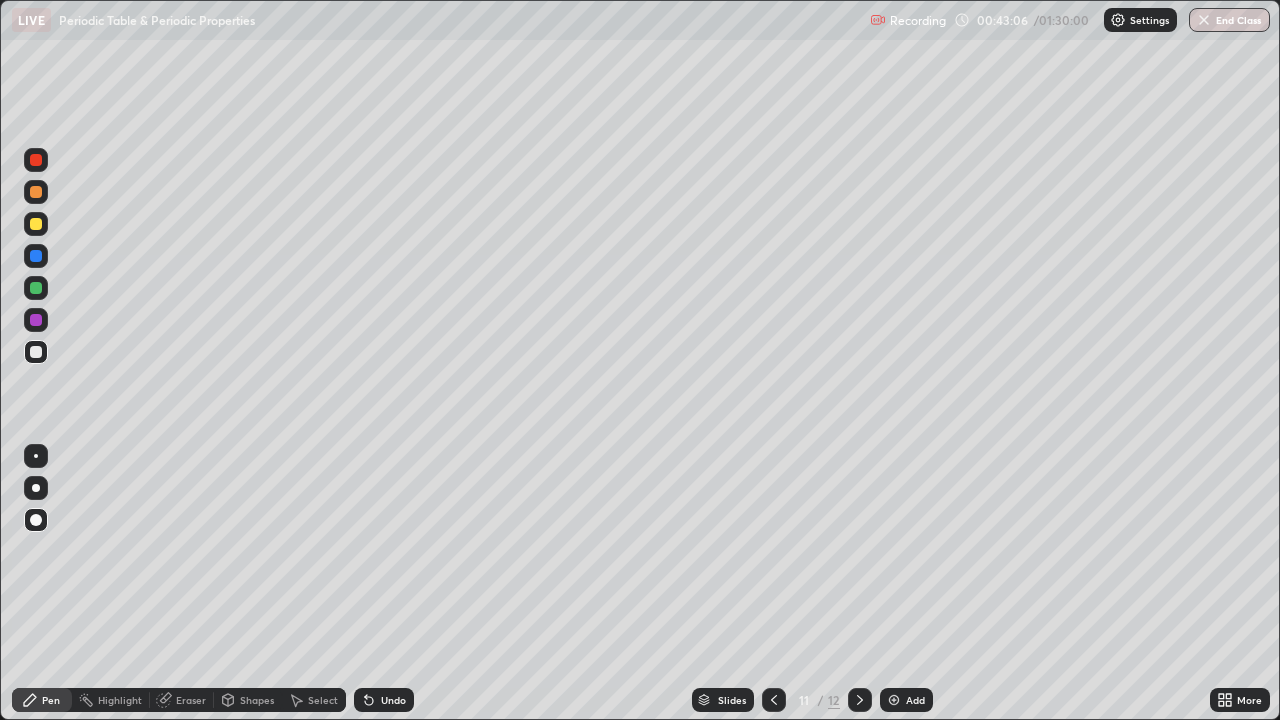 click on "Undo" at bounding box center (393, 700) 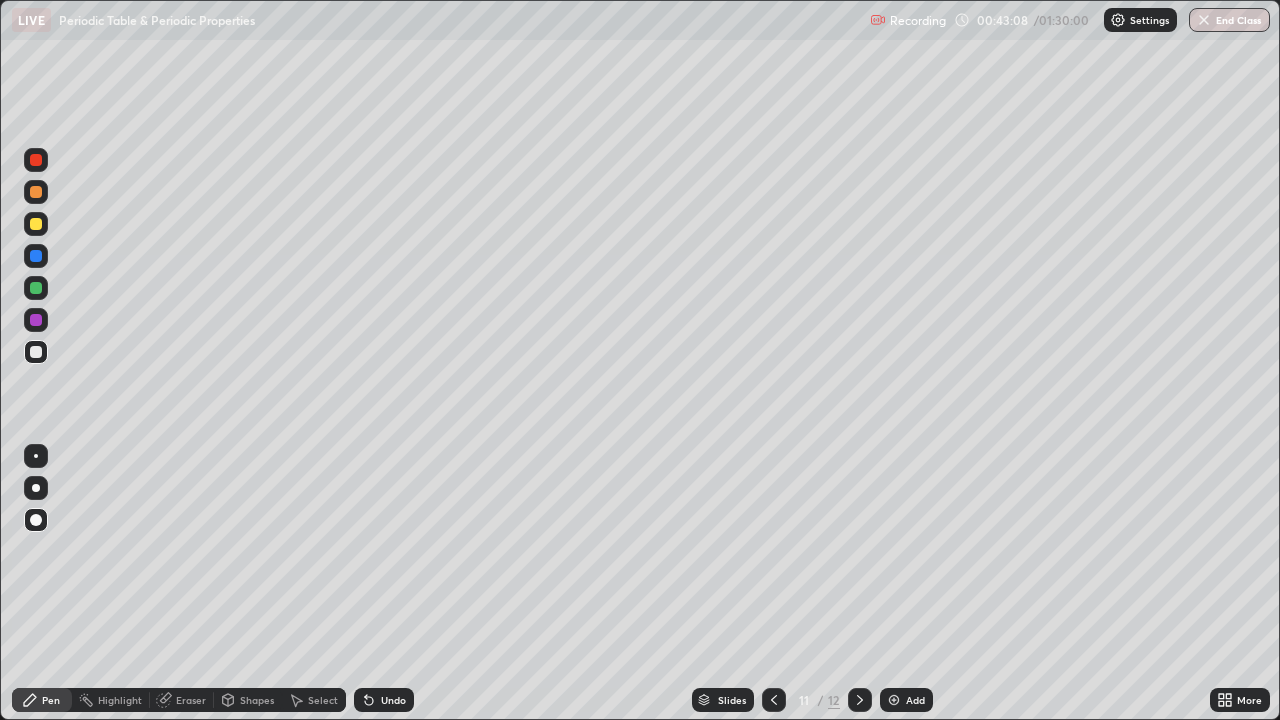 click on "Undo" at bounding box center (393, 700) 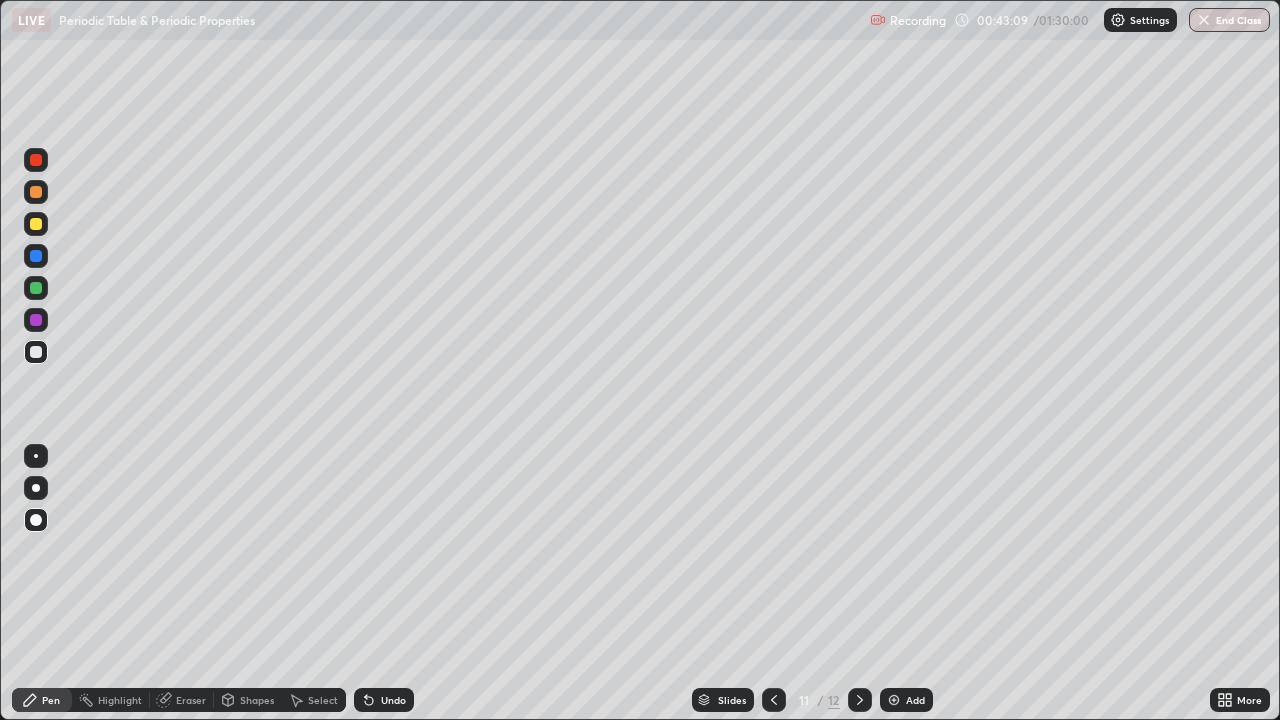 click on "Undo" at bounding box center (384, 700) 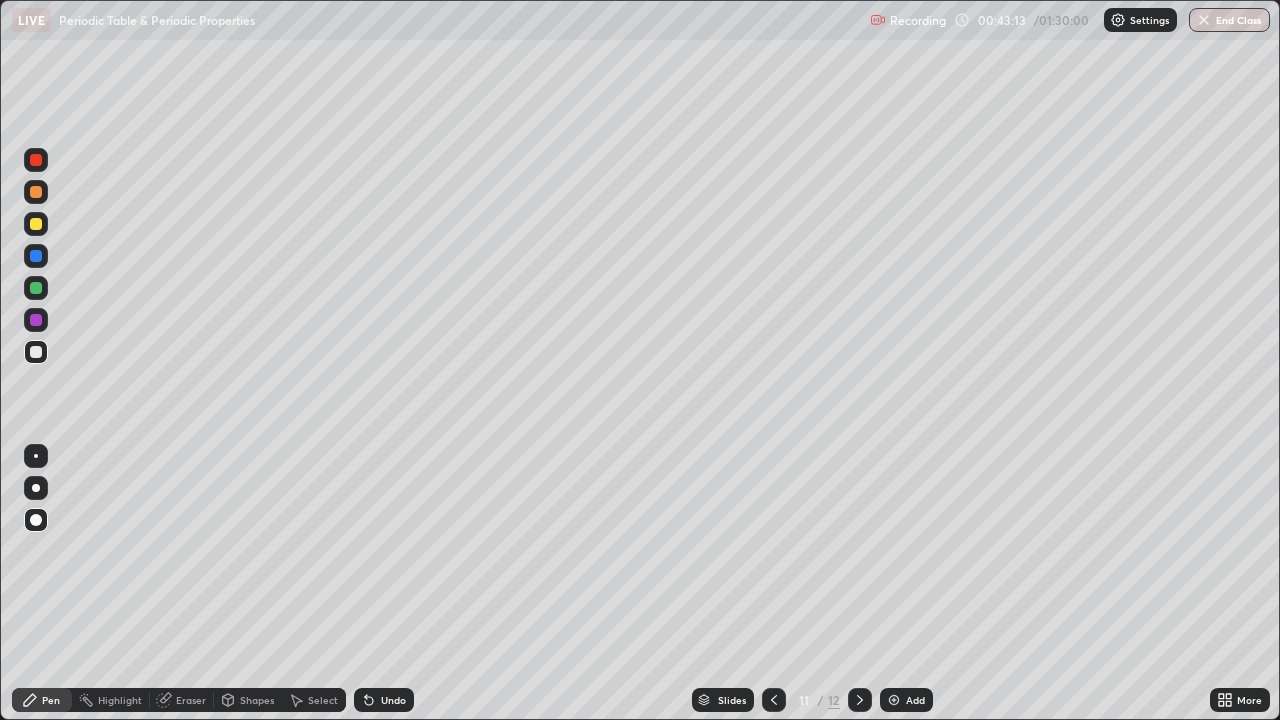 click at bounding box center (36, 288) 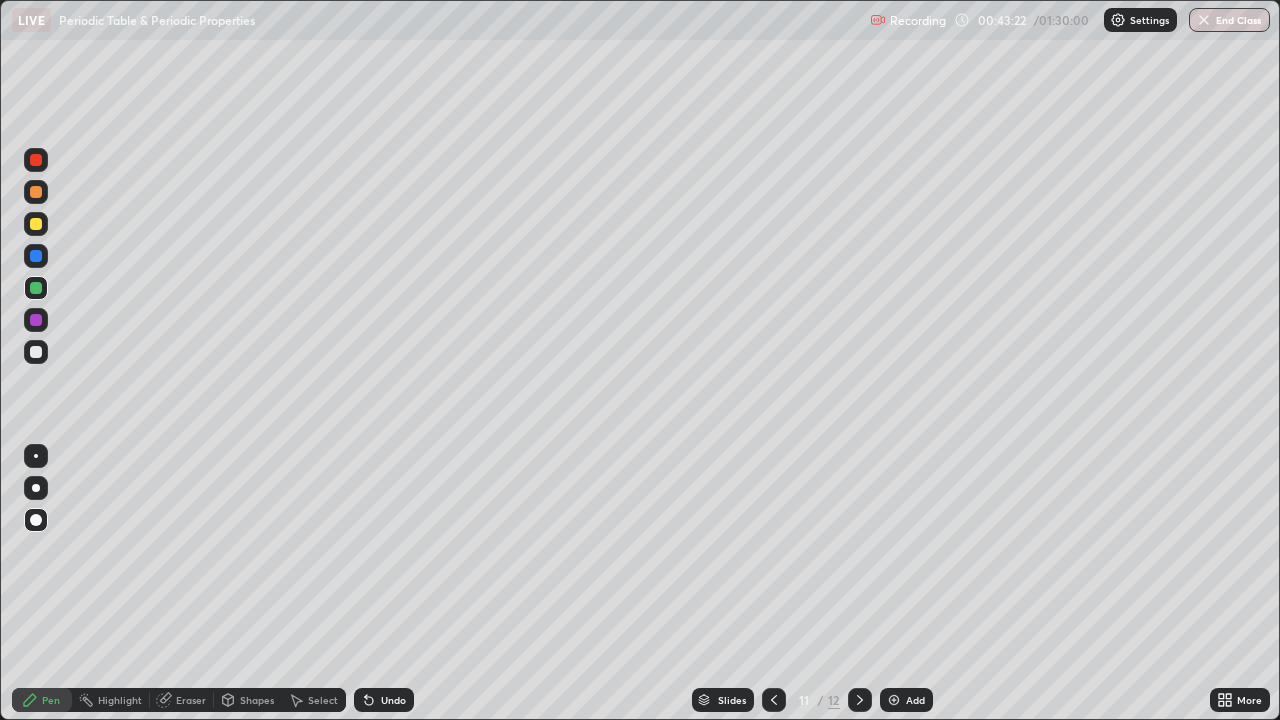 click on "Undo" at bounding box center (393, 700) 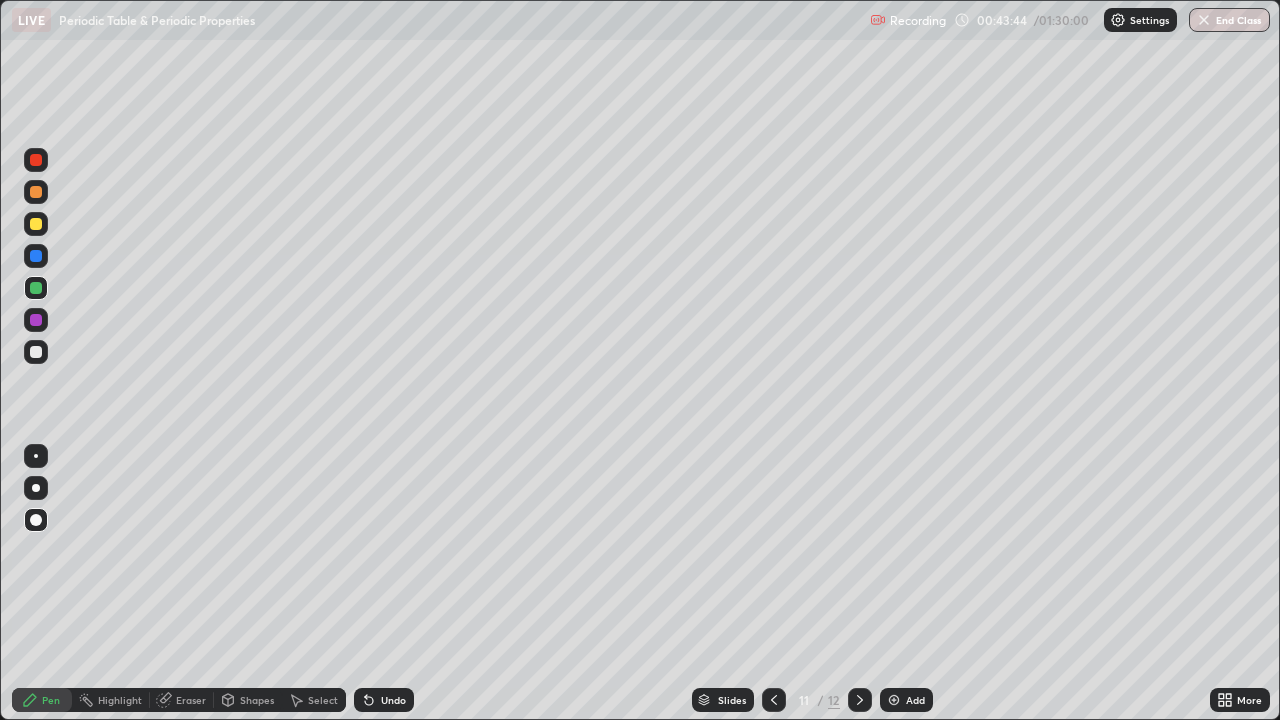click on "Undo" at bounding box center (384, 700) 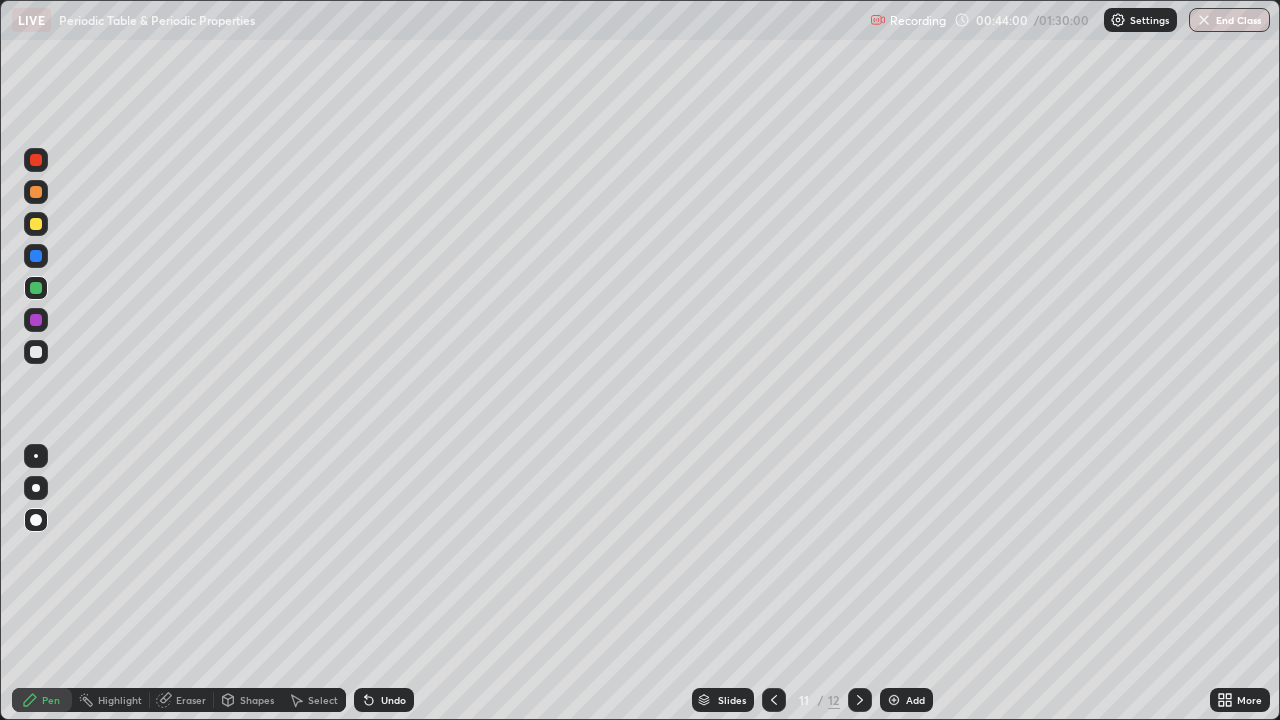 click 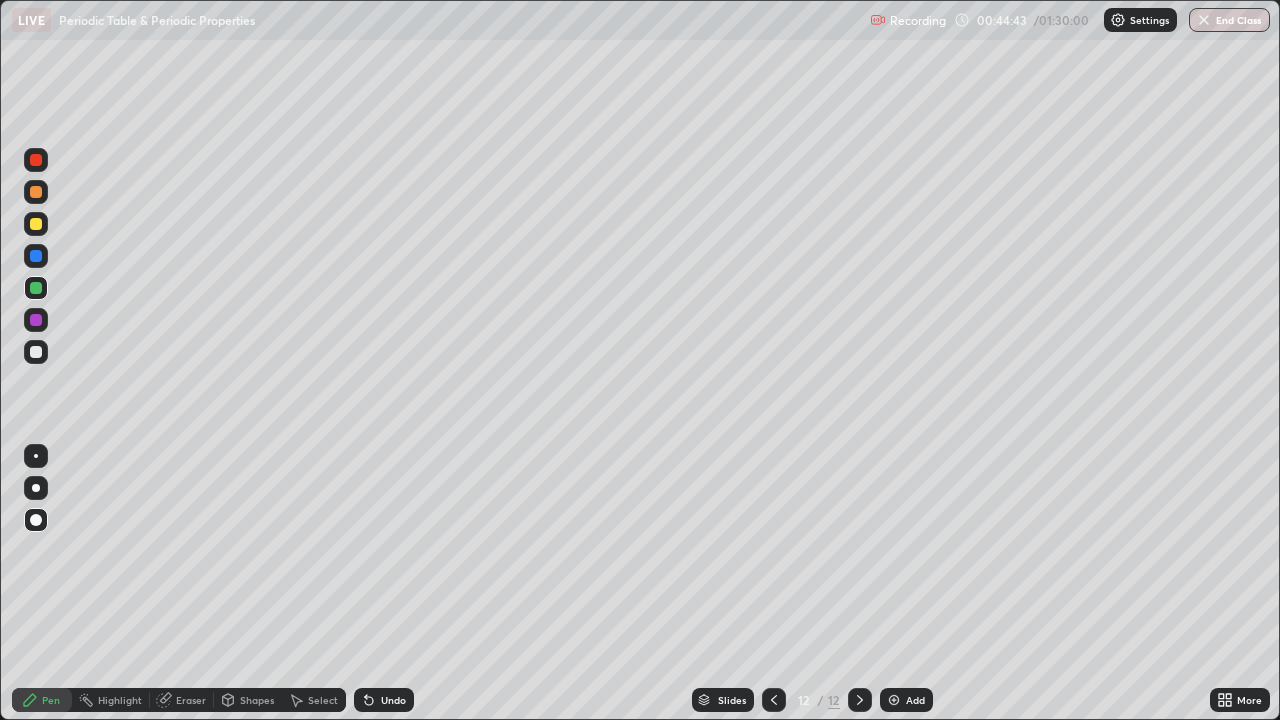 click 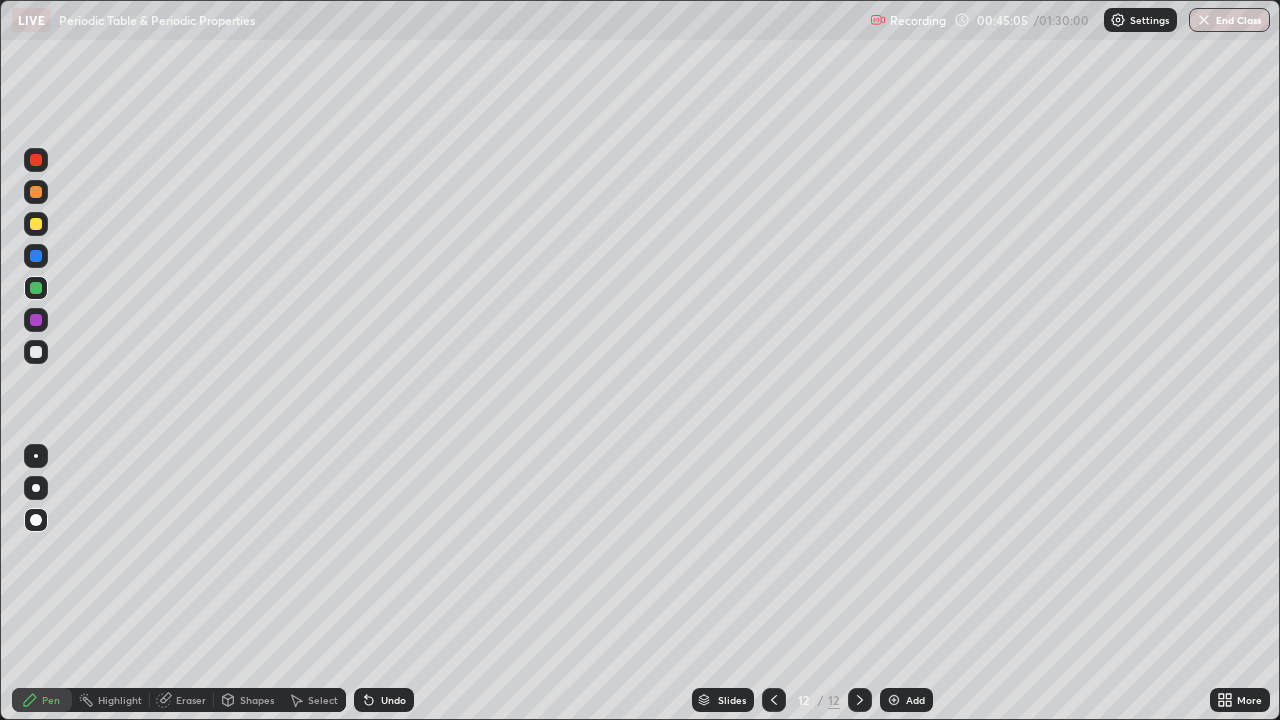 click on "Undo" at bounding box center (384, 700) 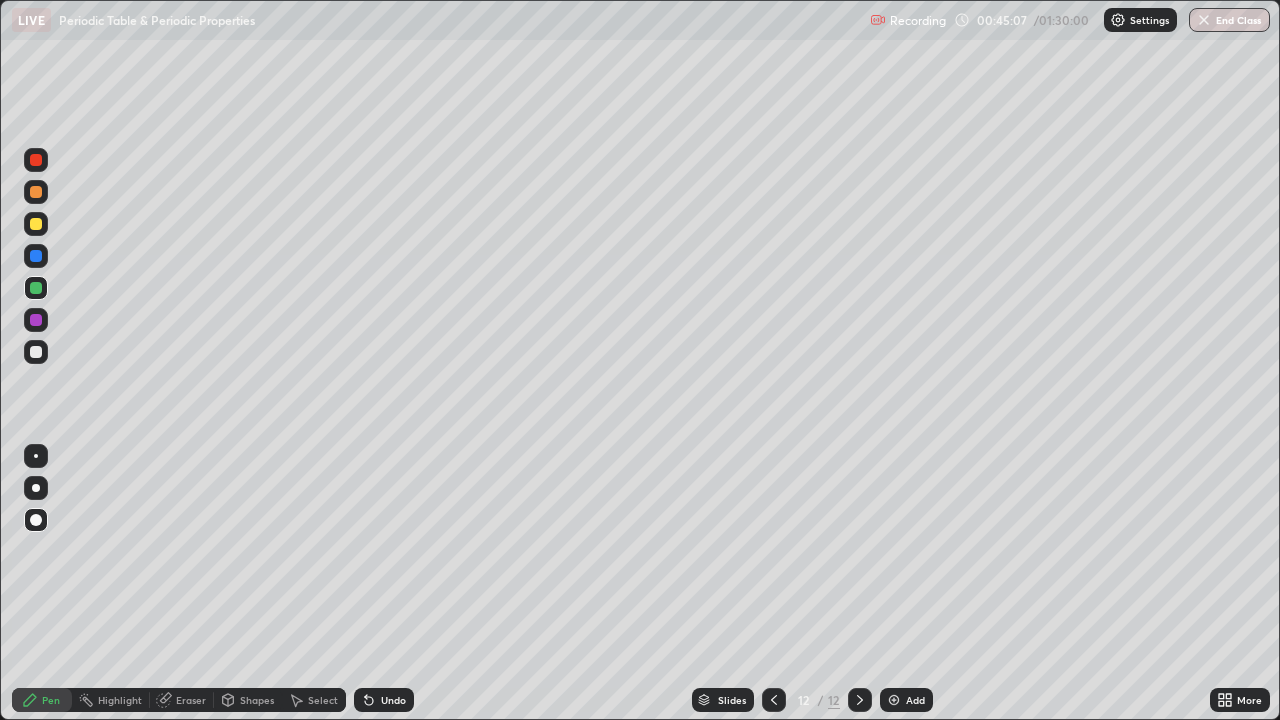 click on "Undo" at bounding box center [393, 700] 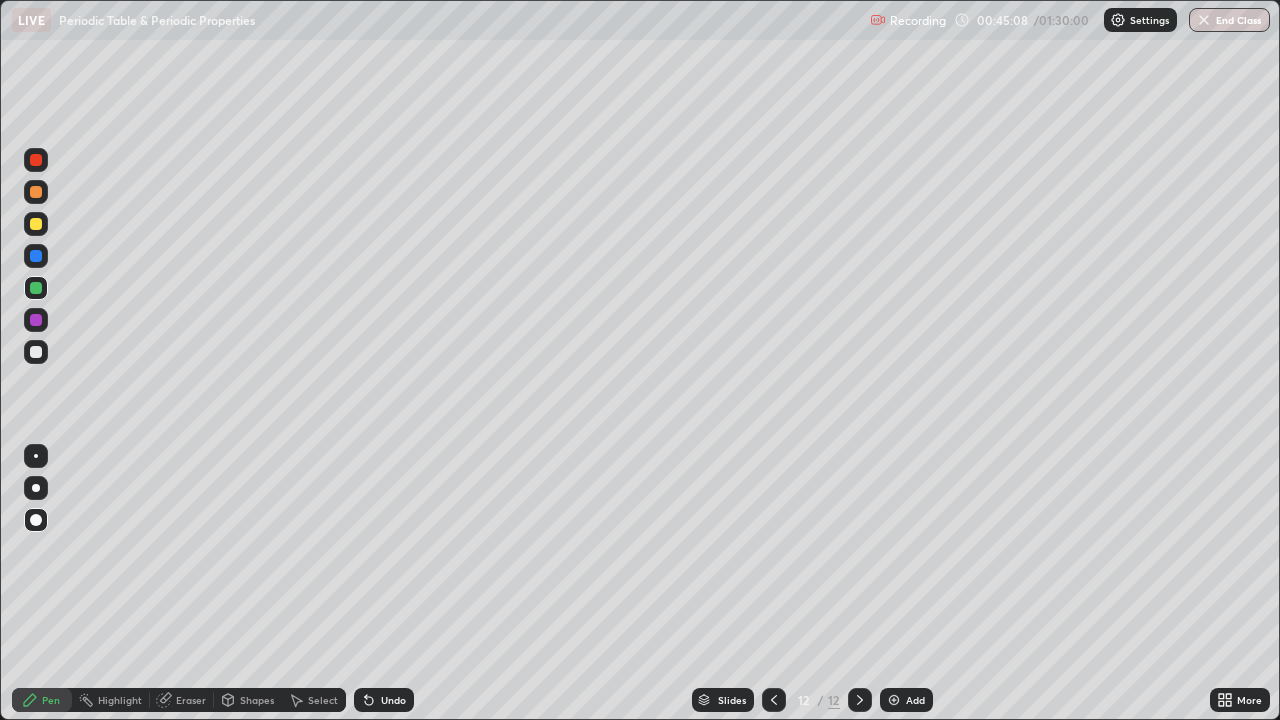 click 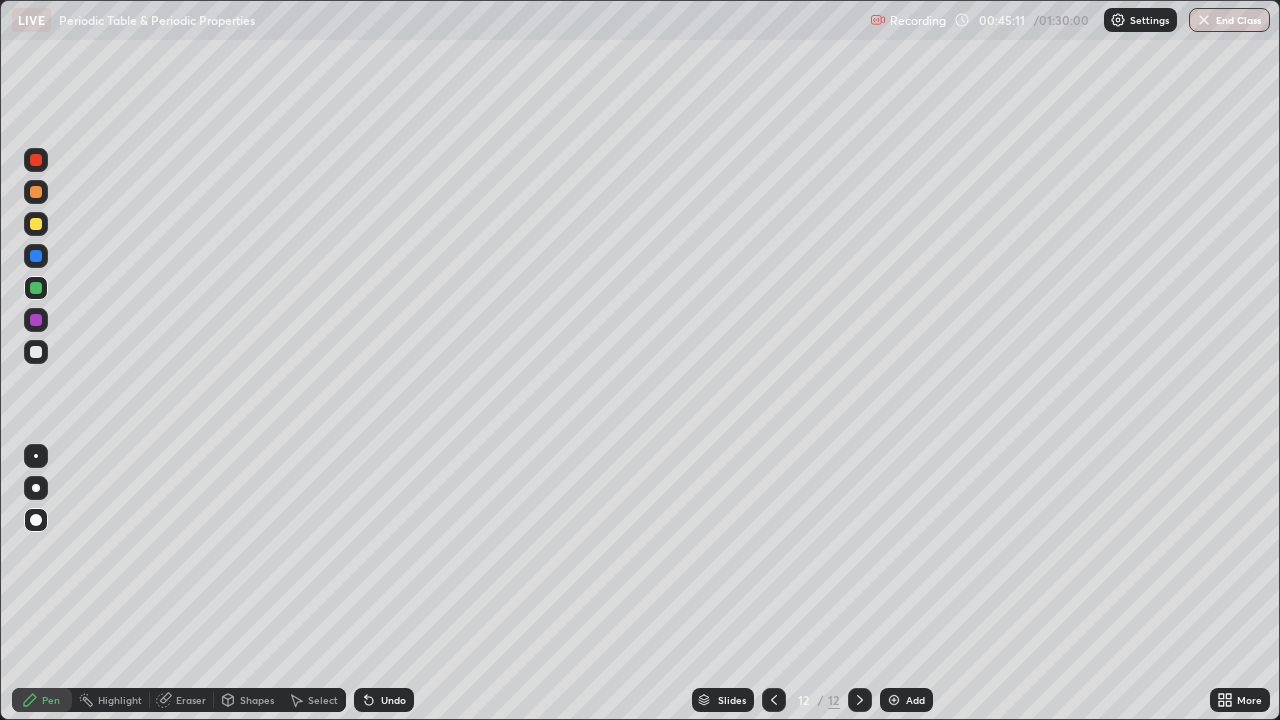click on "Undo" at bounding box center [393, 700] 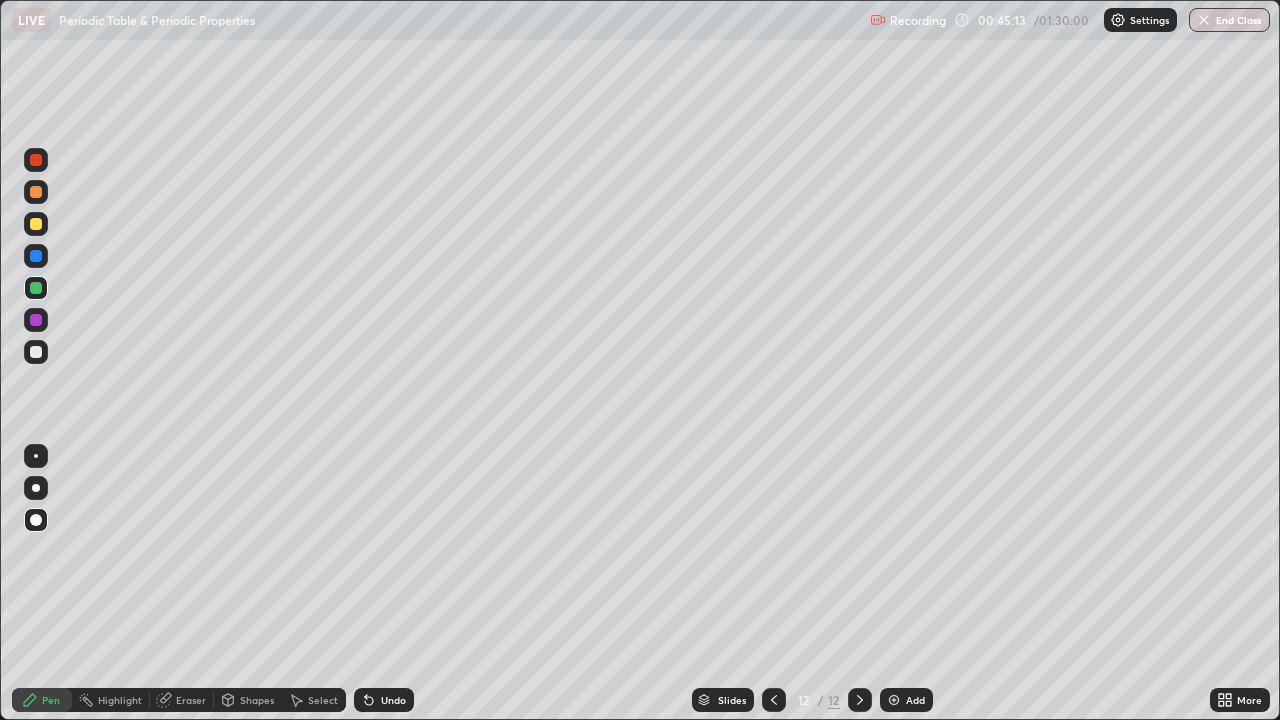 click on "Undo" at bounding box center (393, 700) 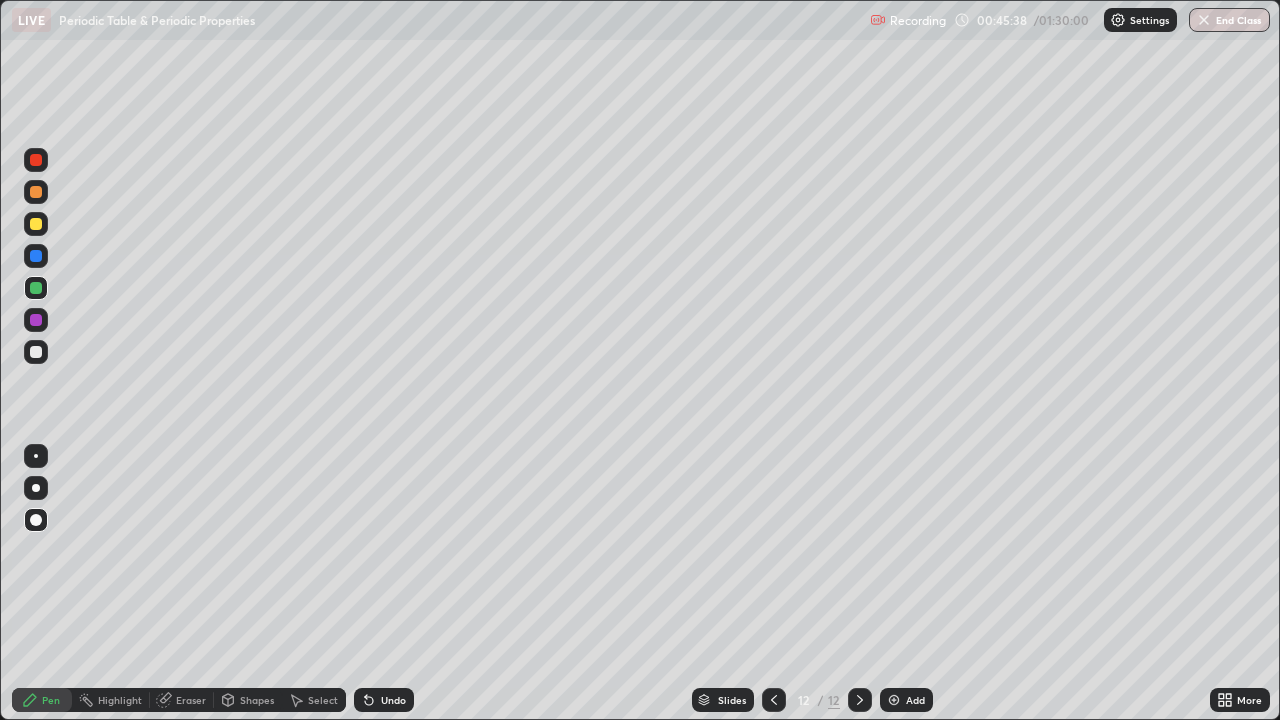 click 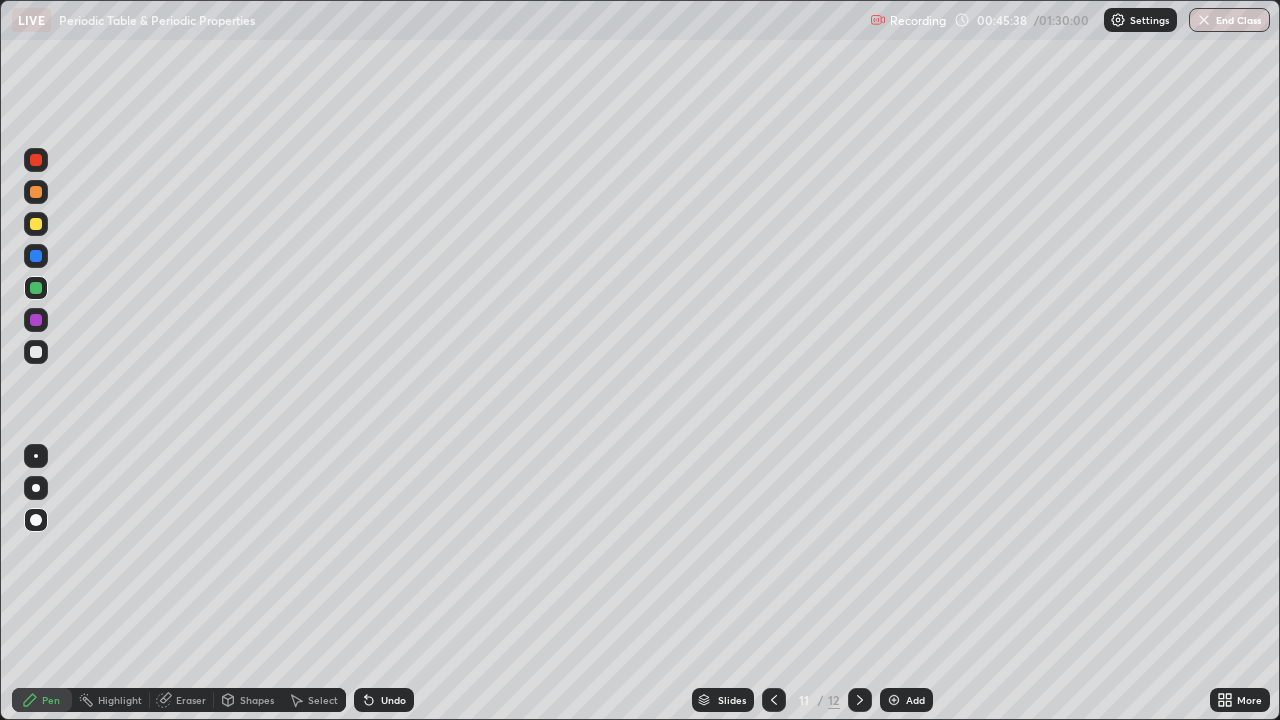 click at bounding box center (774, 700) 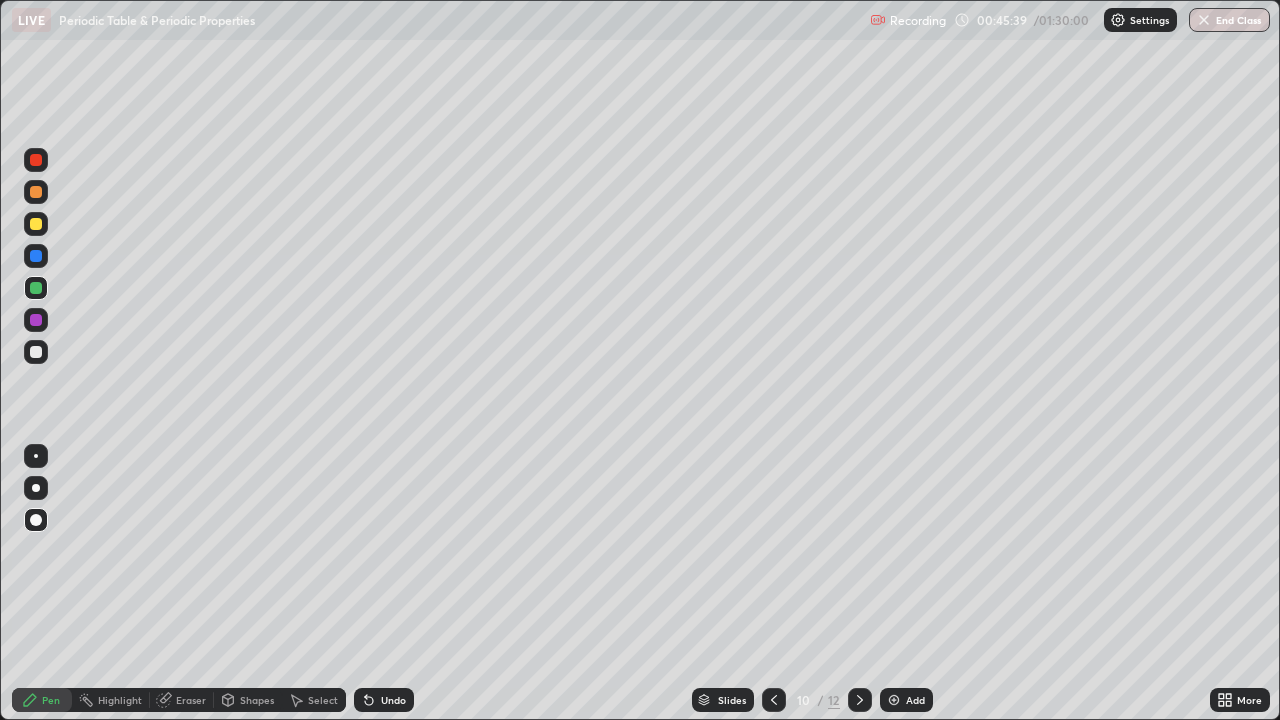 click 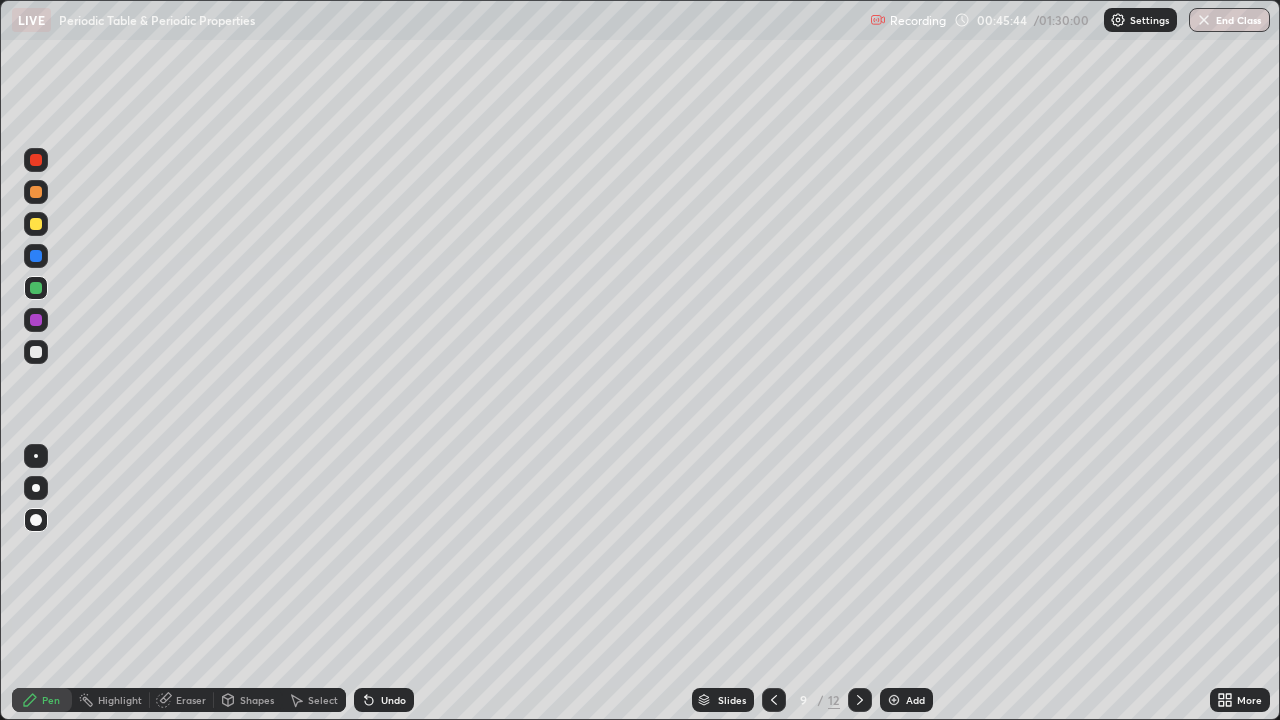 click on "Shapes" at bounding box center (257, 700) 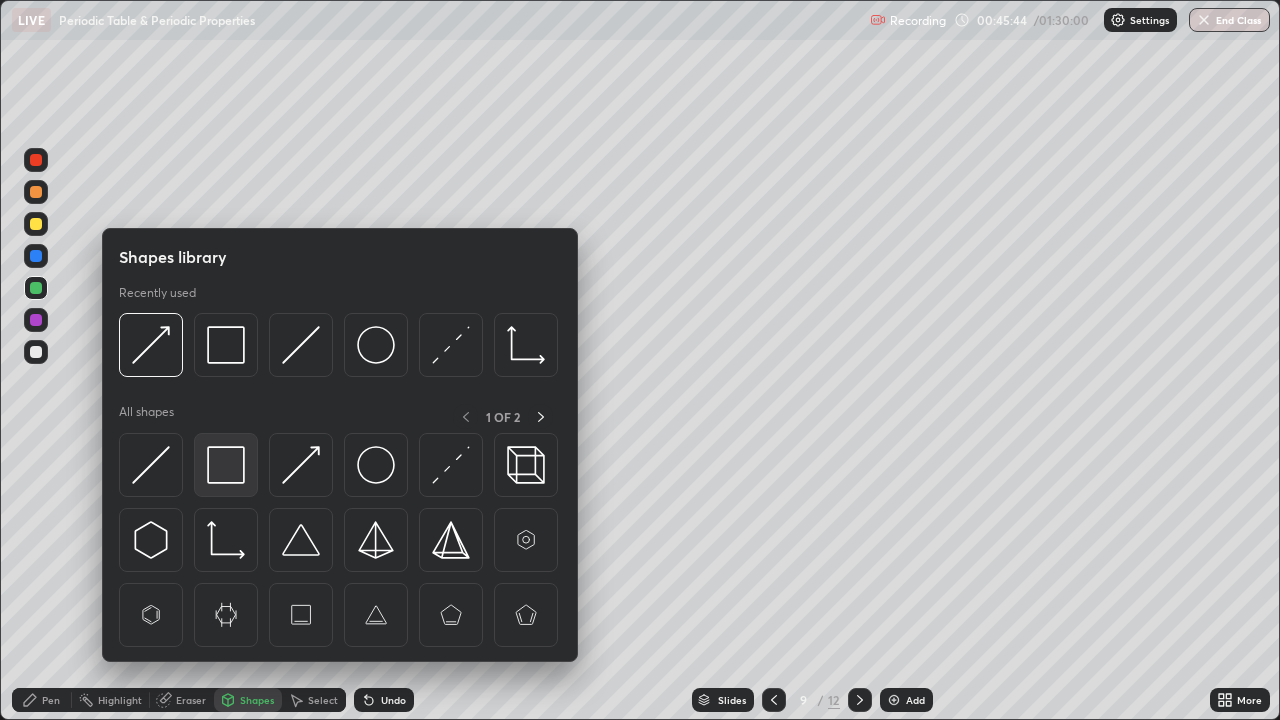click at bounding box center (226, 465) 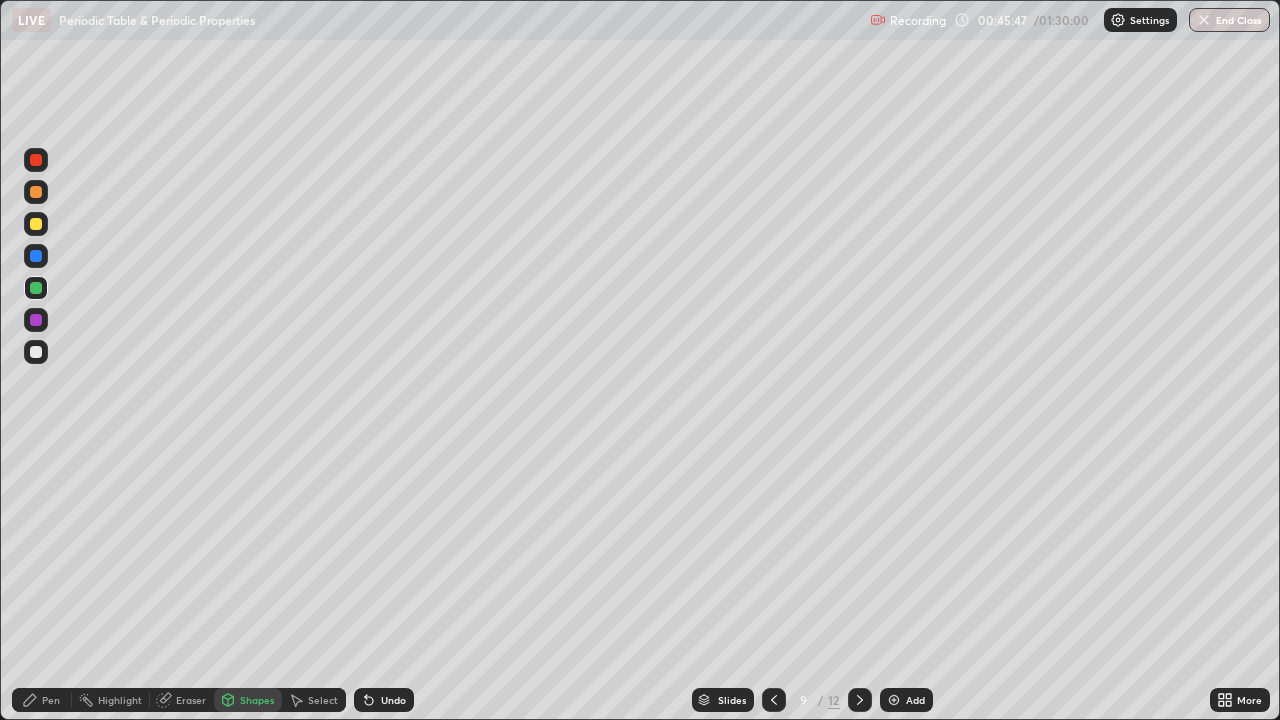click on "Undo" at bounding box center [393, 700] 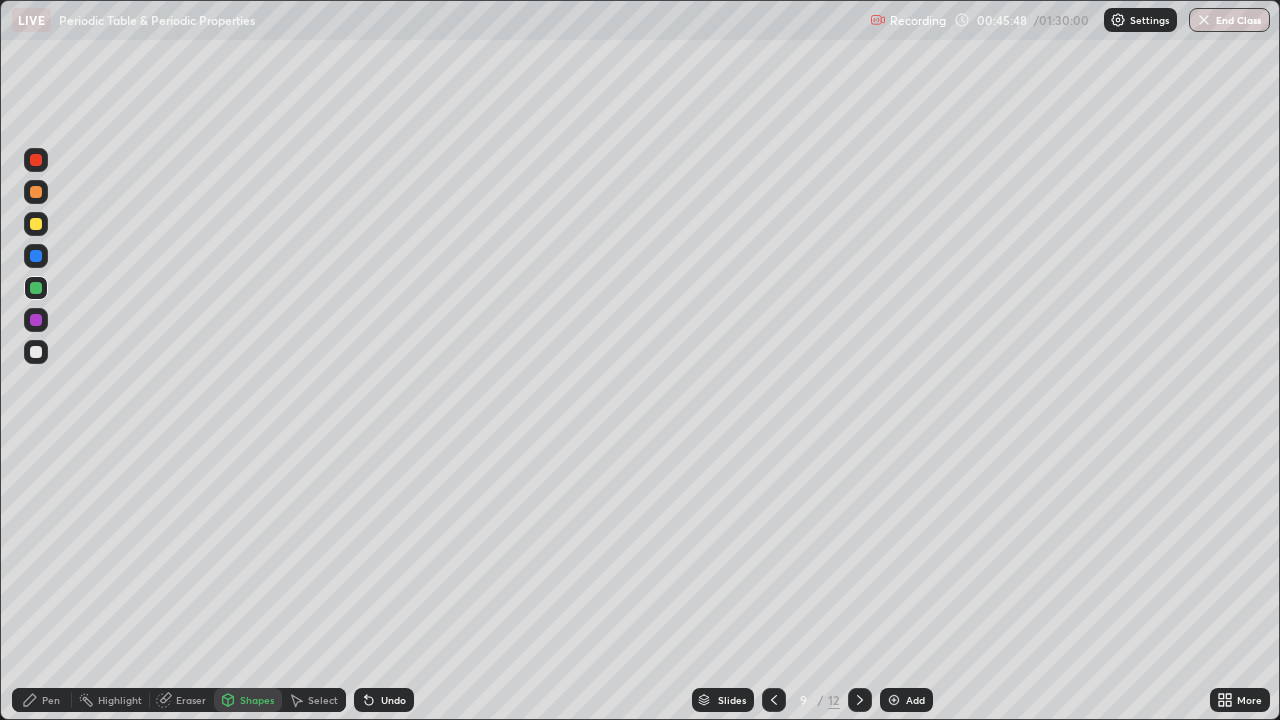 click at bounding box center (36, 224) 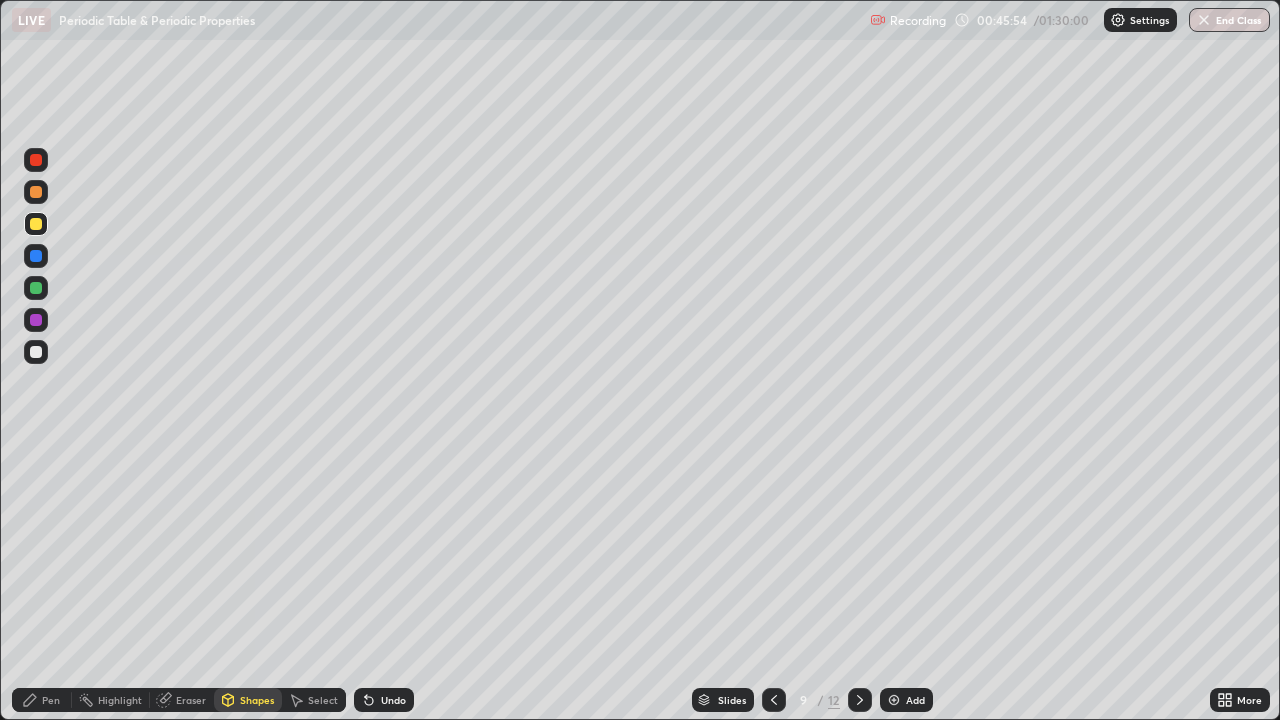 click on "Pen" at bounding box center [42, 700] 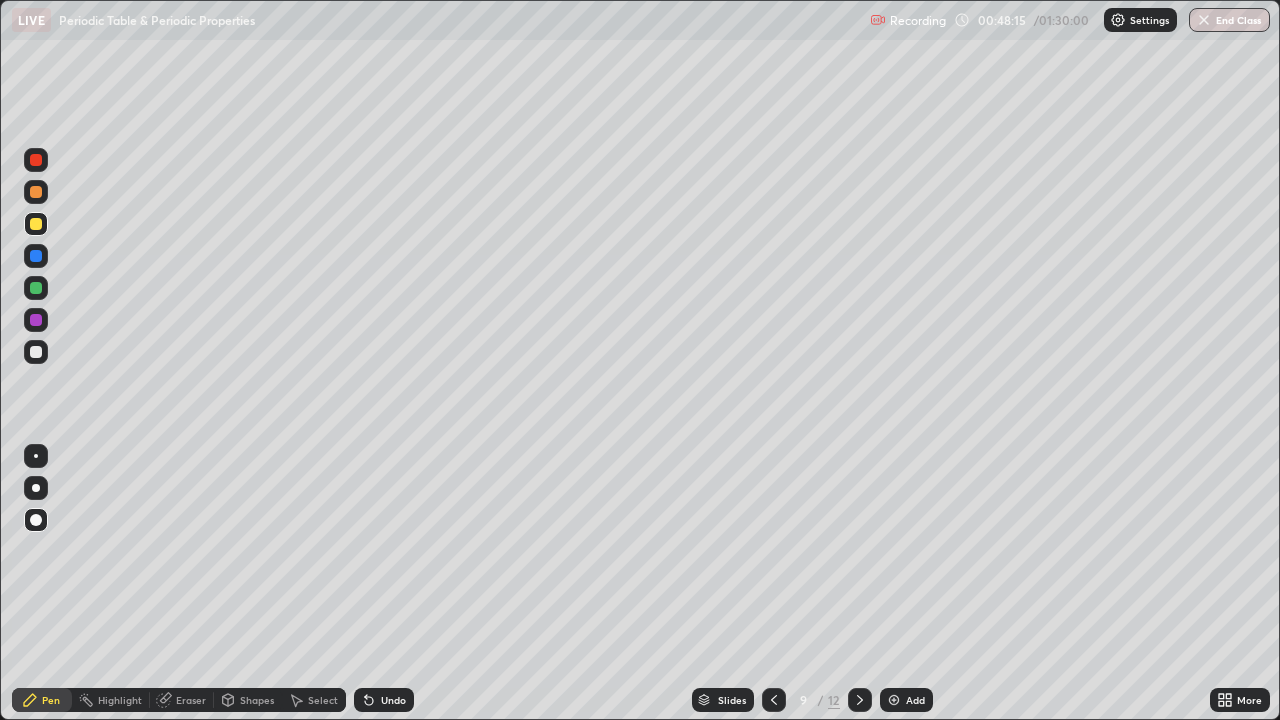 click 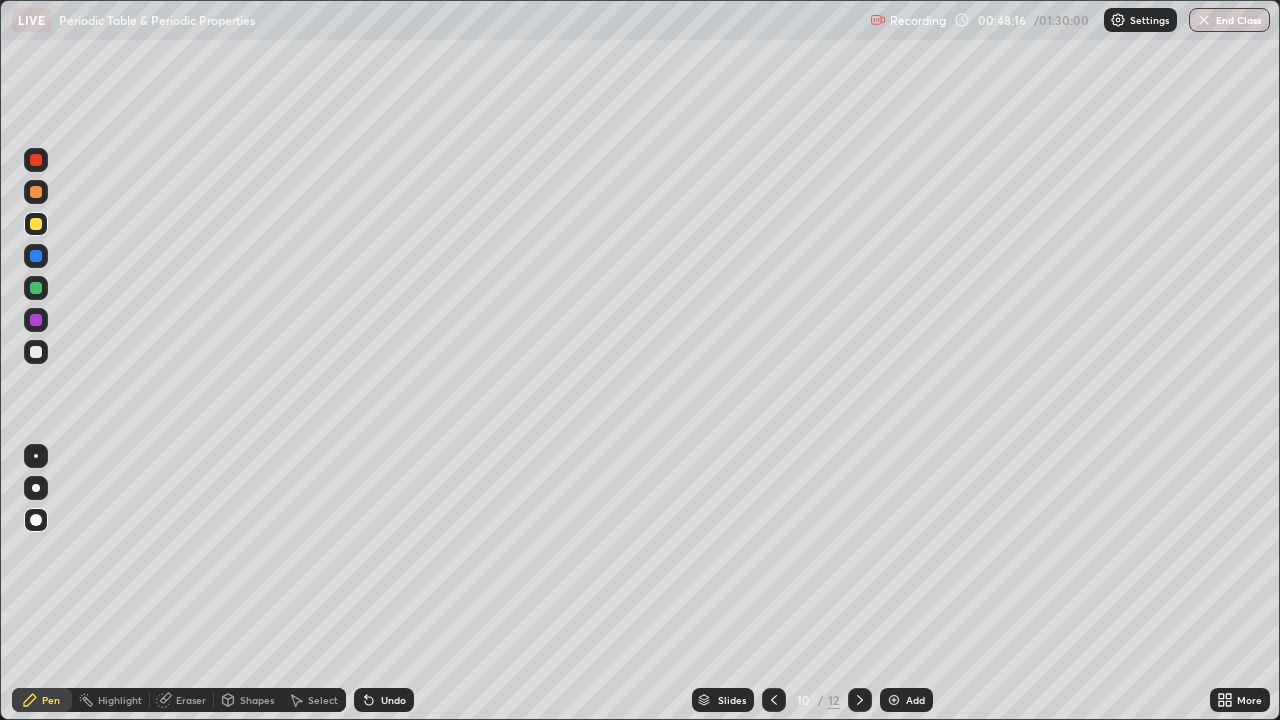 click 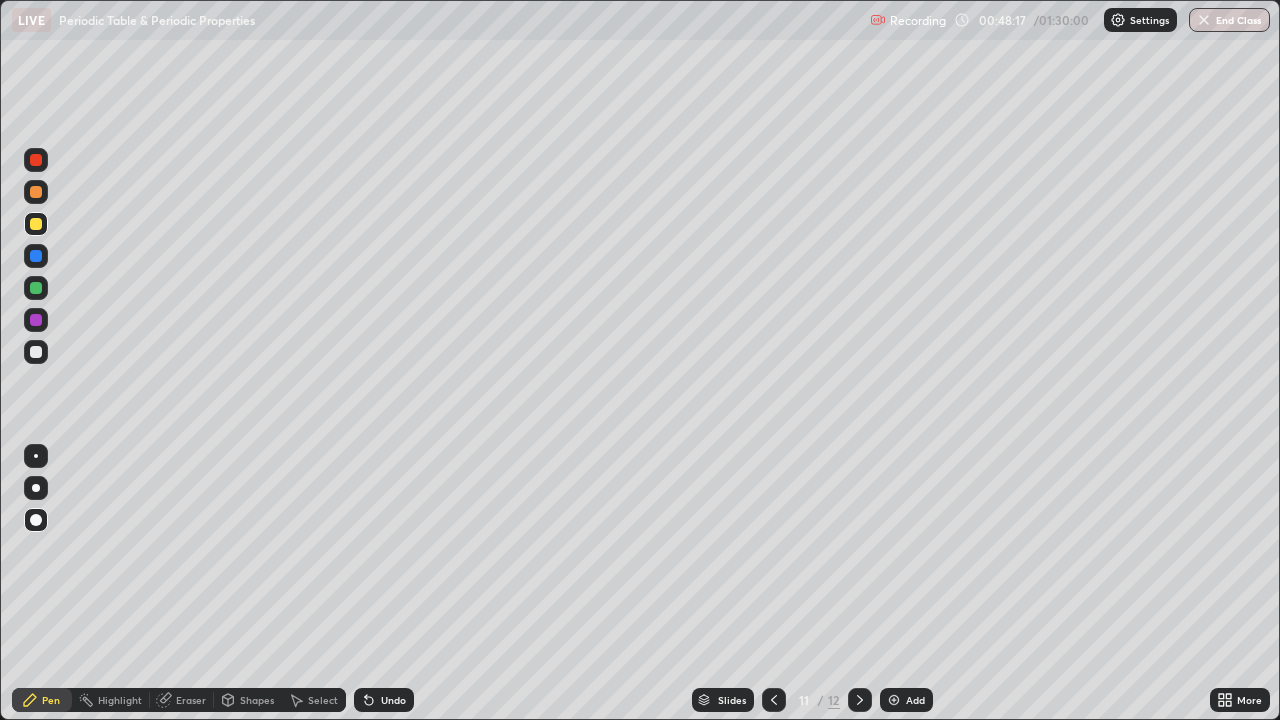 click 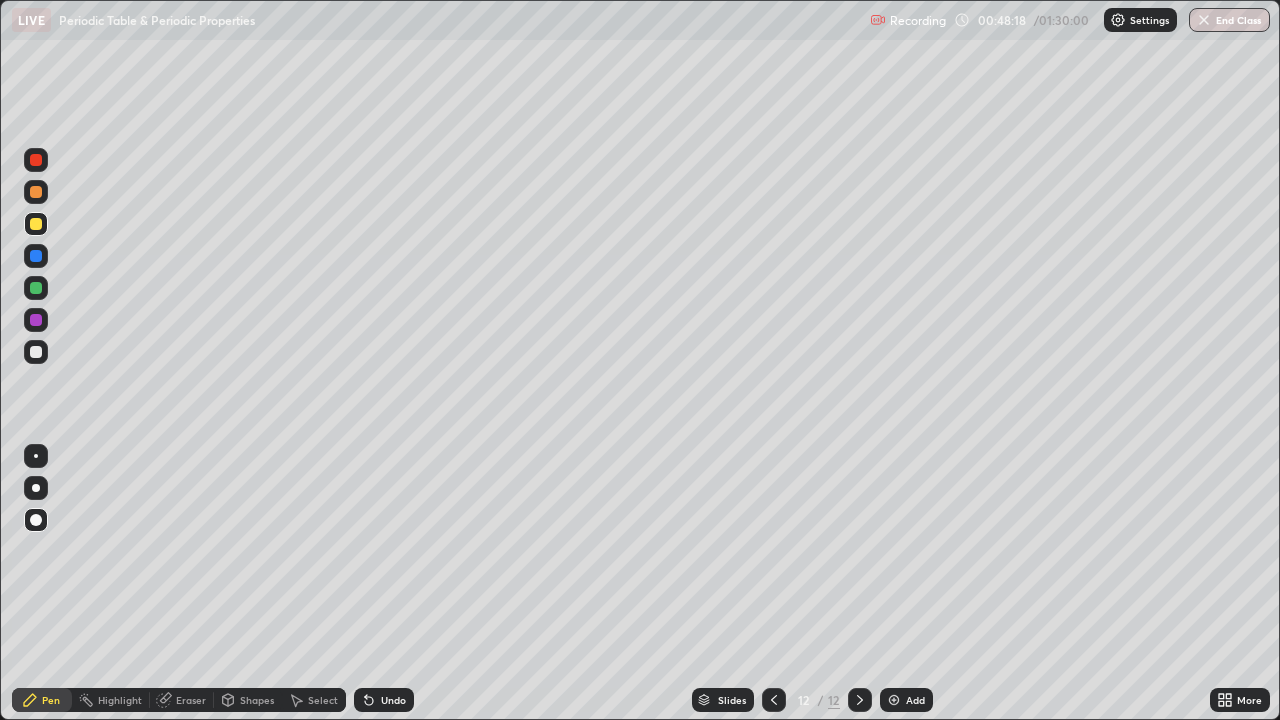 click 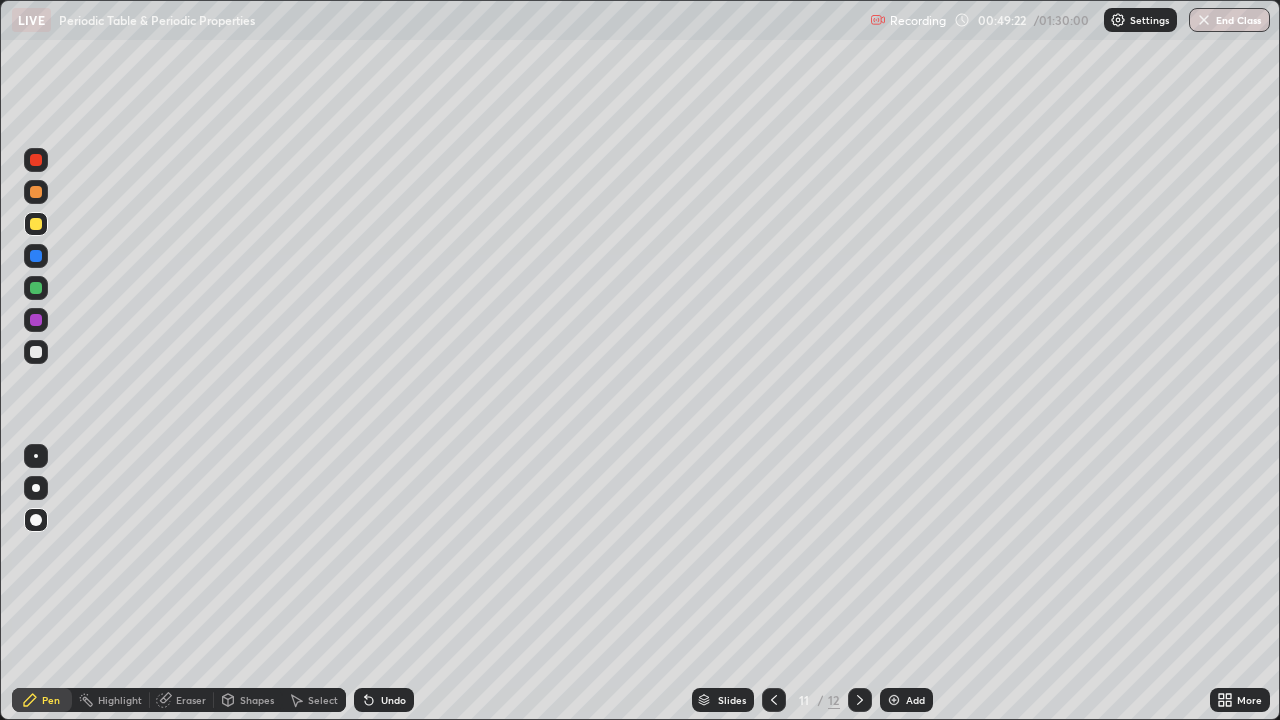 click 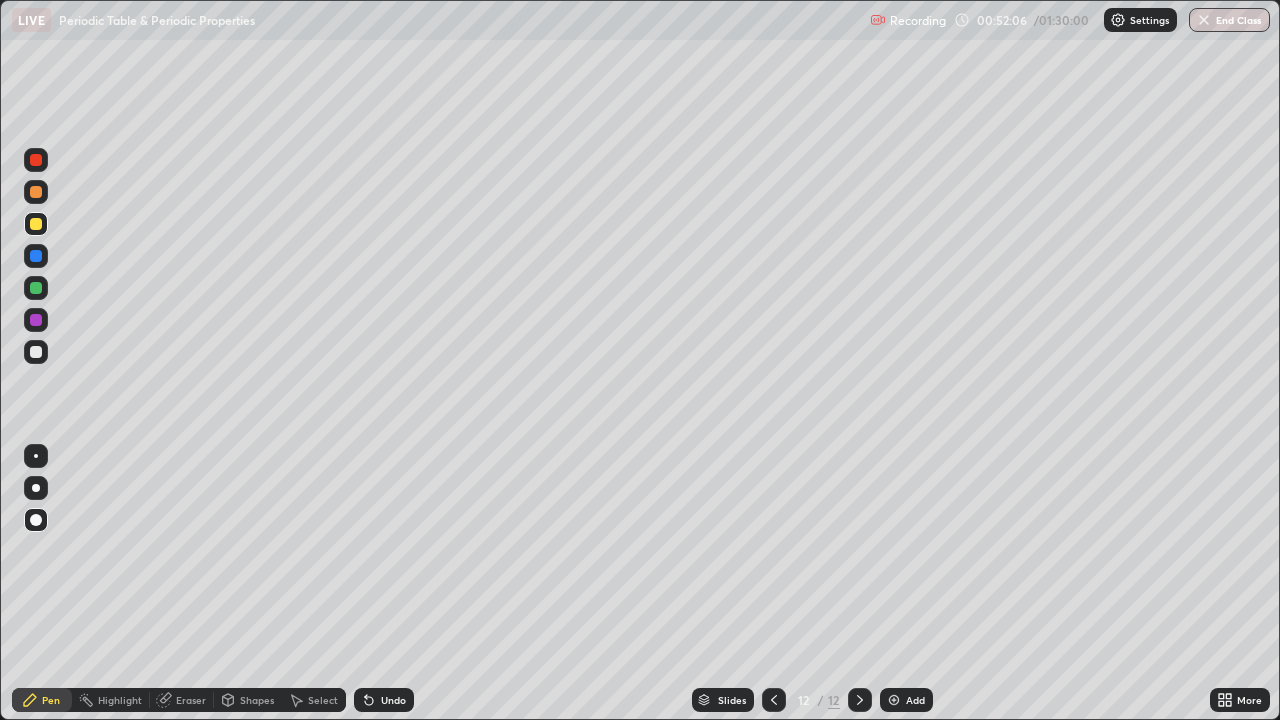 click at bounding box center [774, 700] 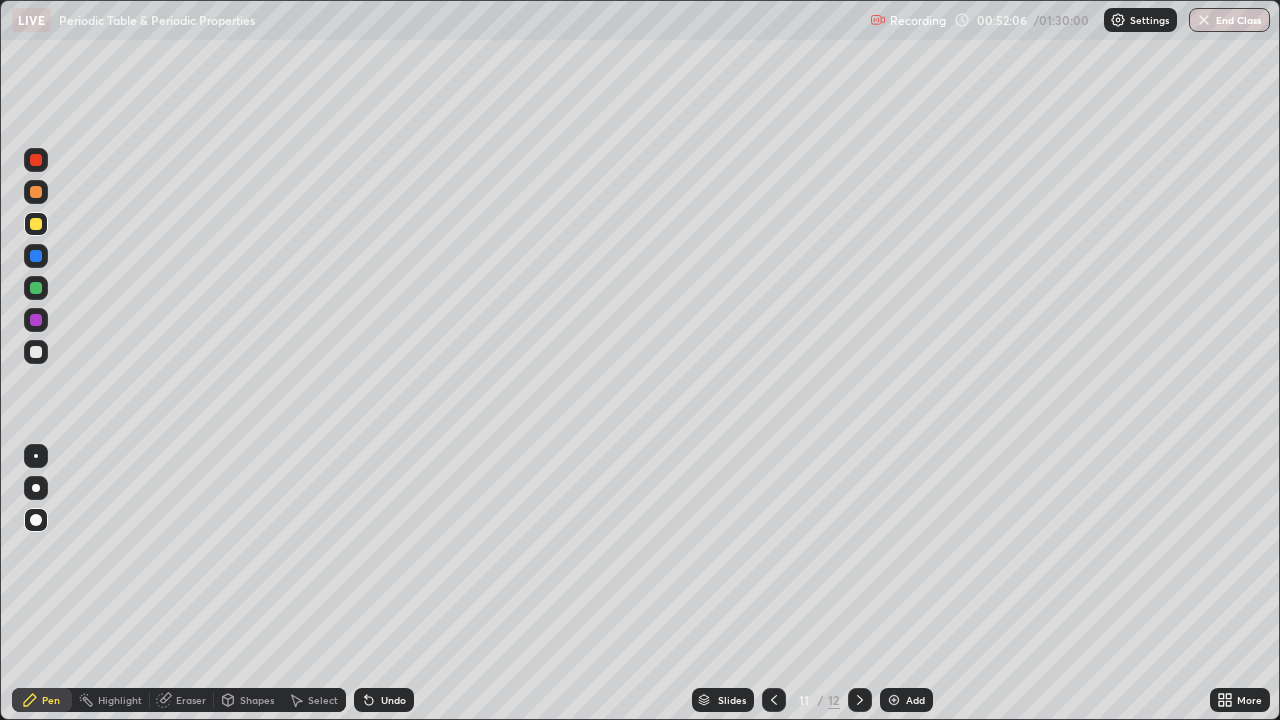 click at bounding box center [774, 700] 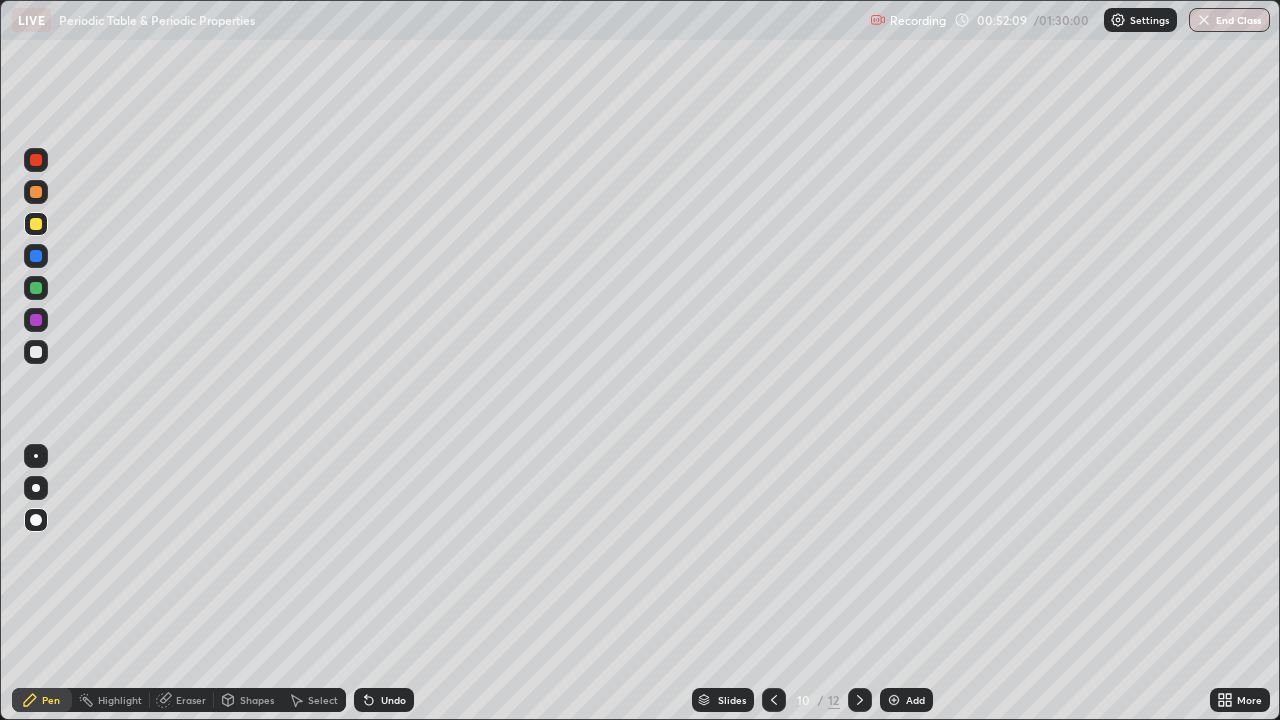 click at bounding box center (774, 700) 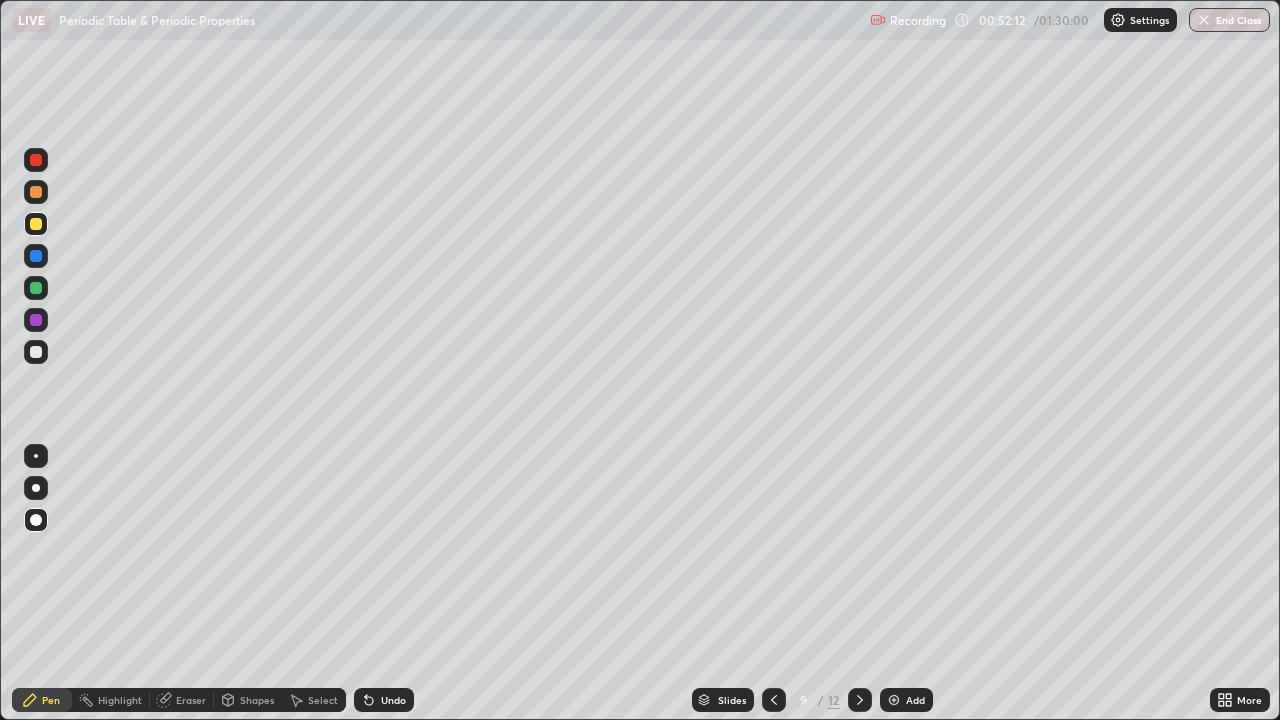 click 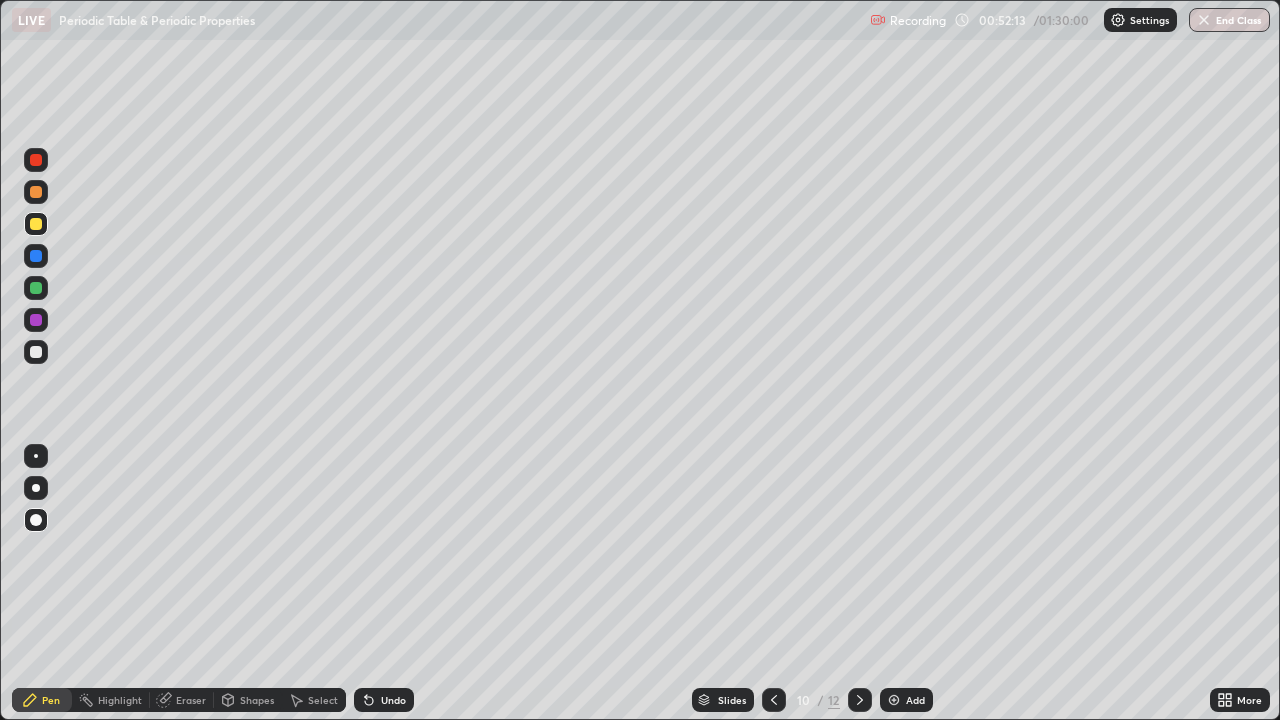 click 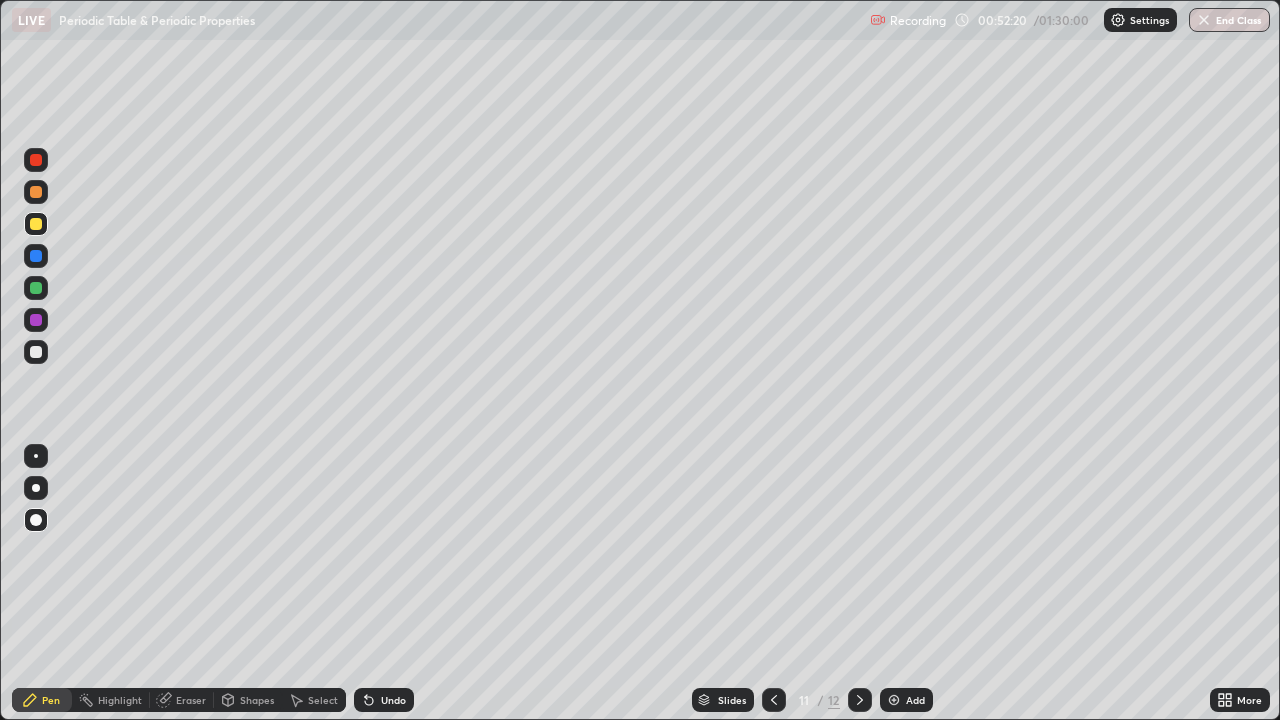 click on "Undo" at bounding box center (384, 700) 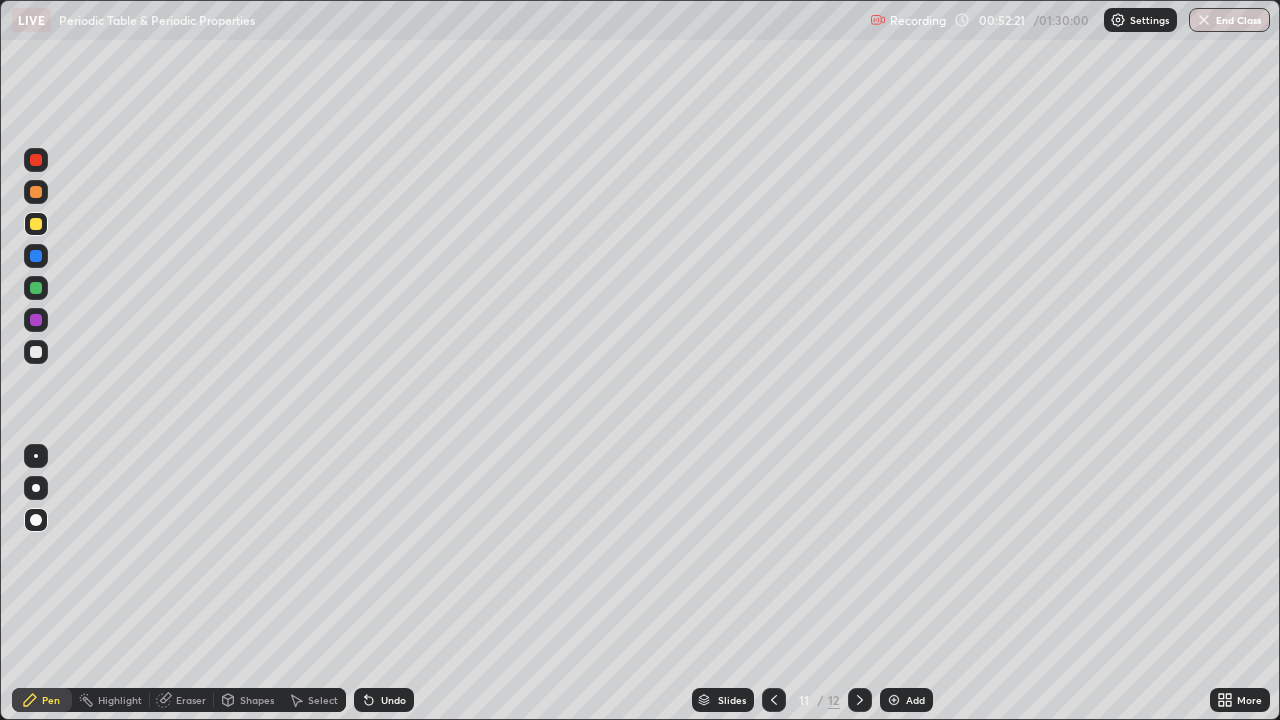 click 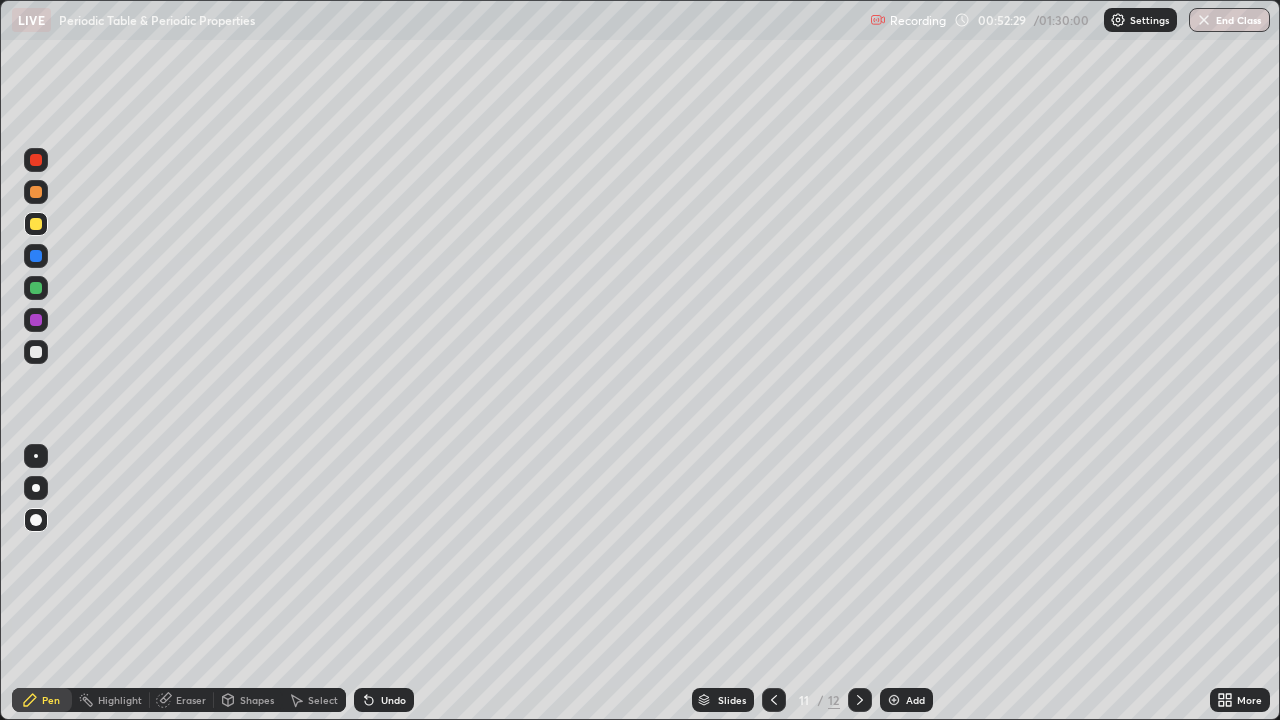 click on "Shapes" at bounding box center (257, 700) 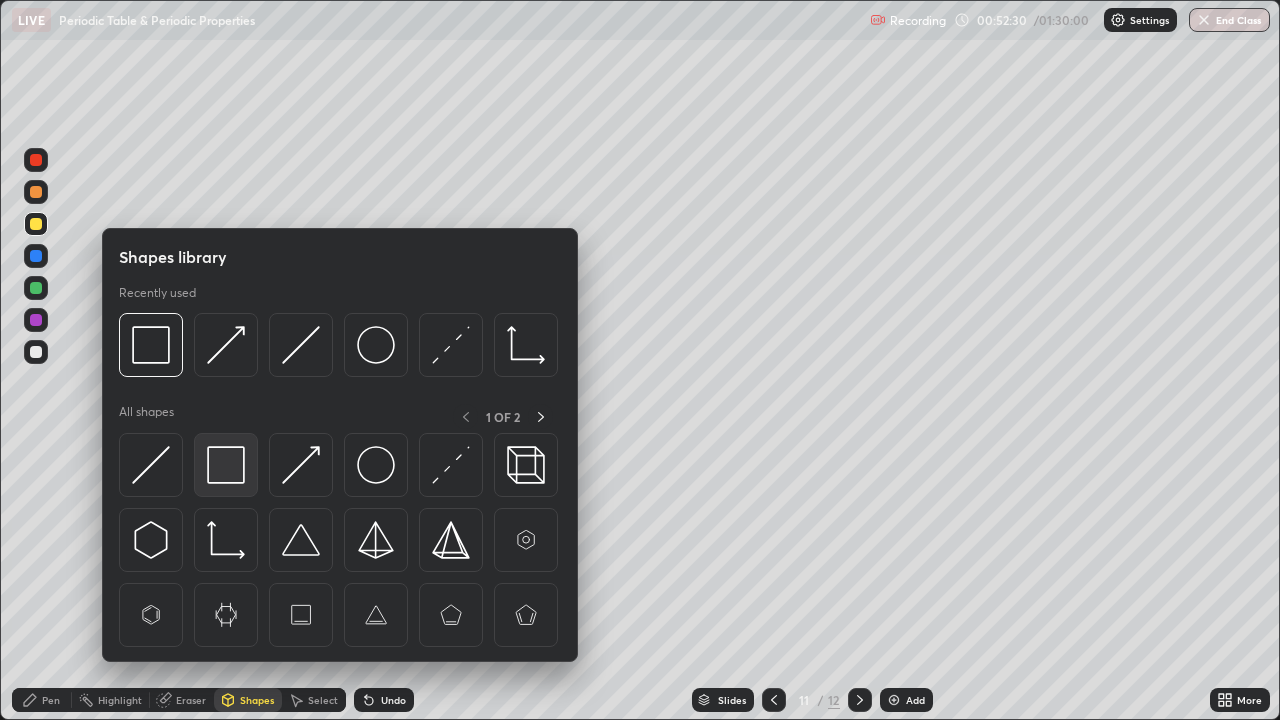 click at bounding box center [226, 465] 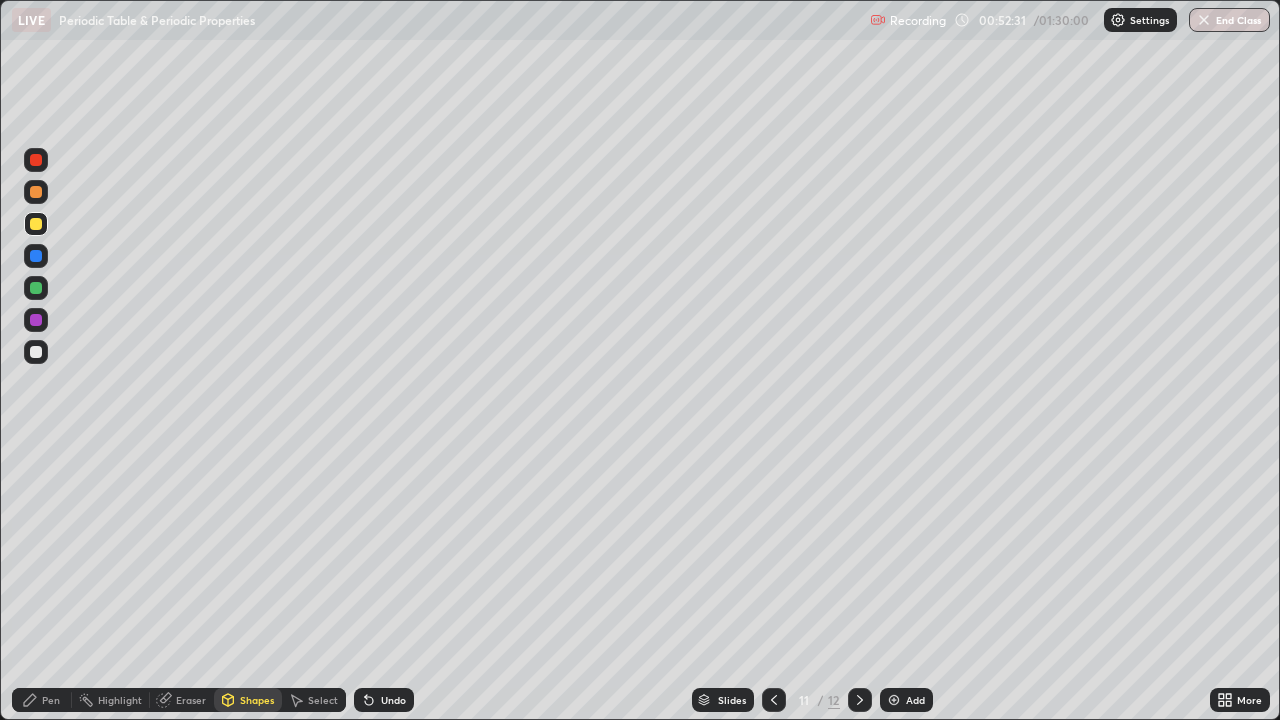 click at bounding box center (36, 352) 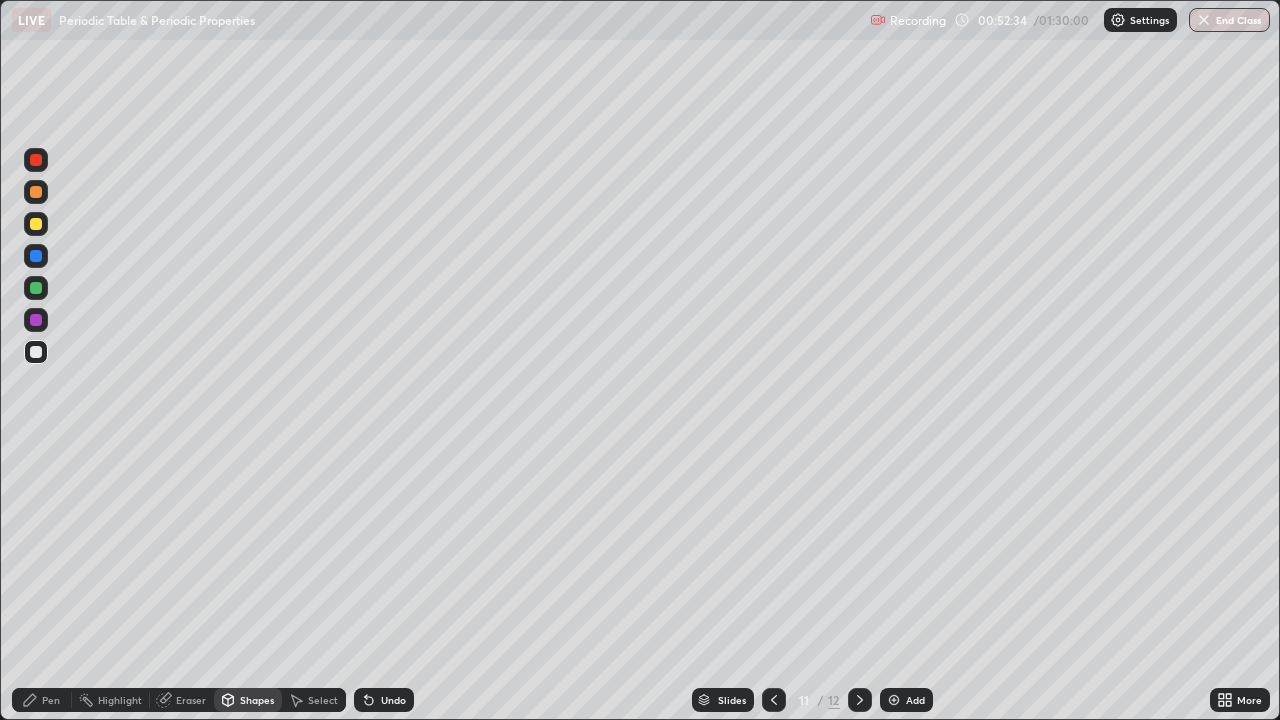 click at bounding box center [860, 700] 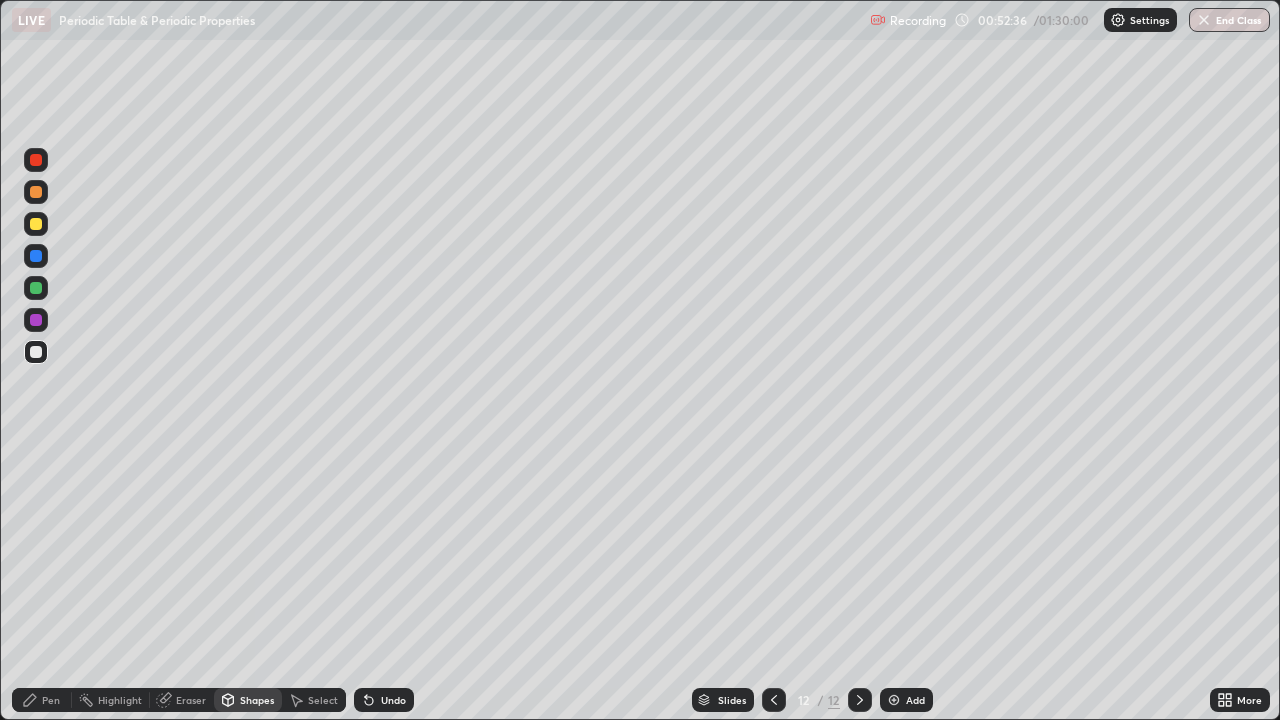 click on "Eraser" at bounding box center (191, 700) 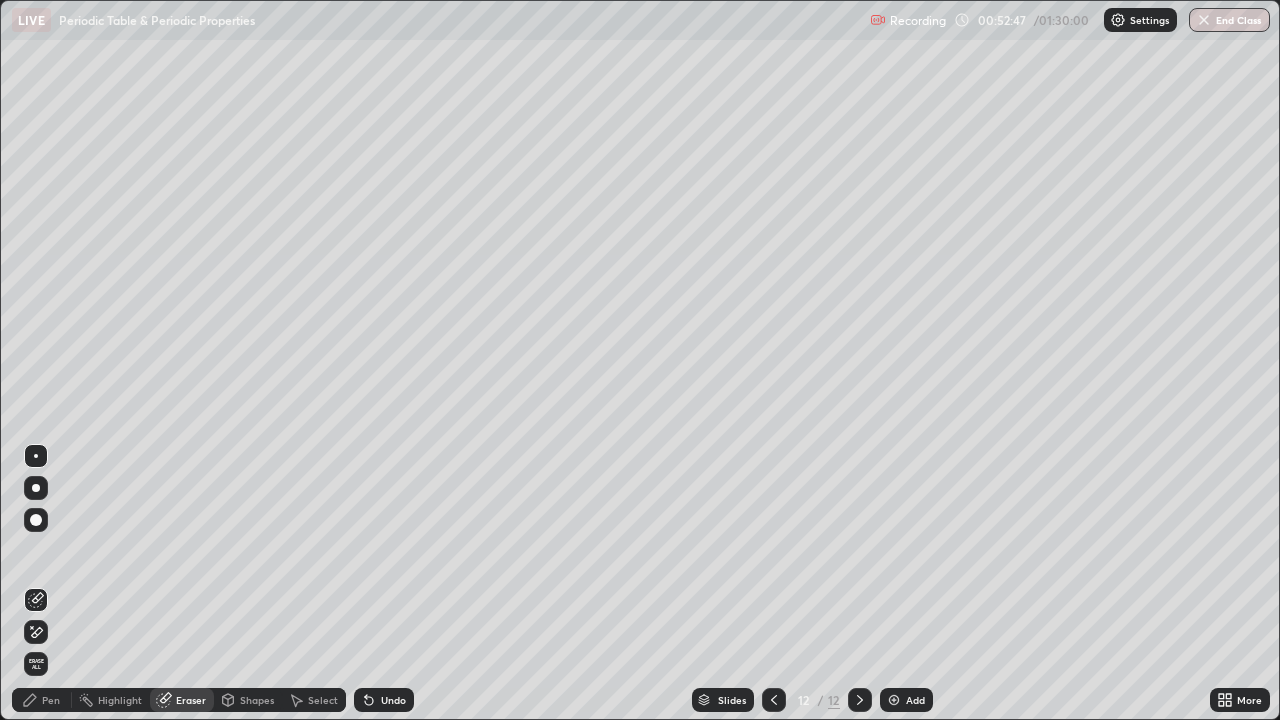 click 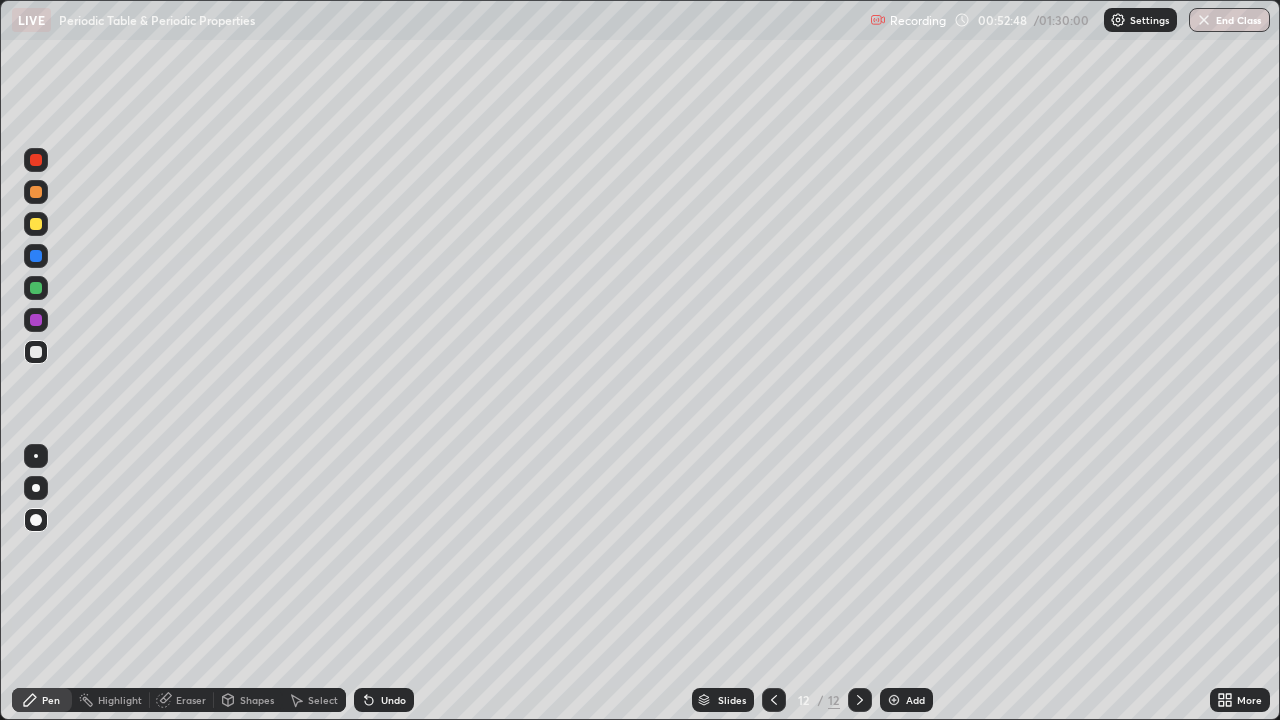 click on "Shapes" at bounding box center (257, 700) 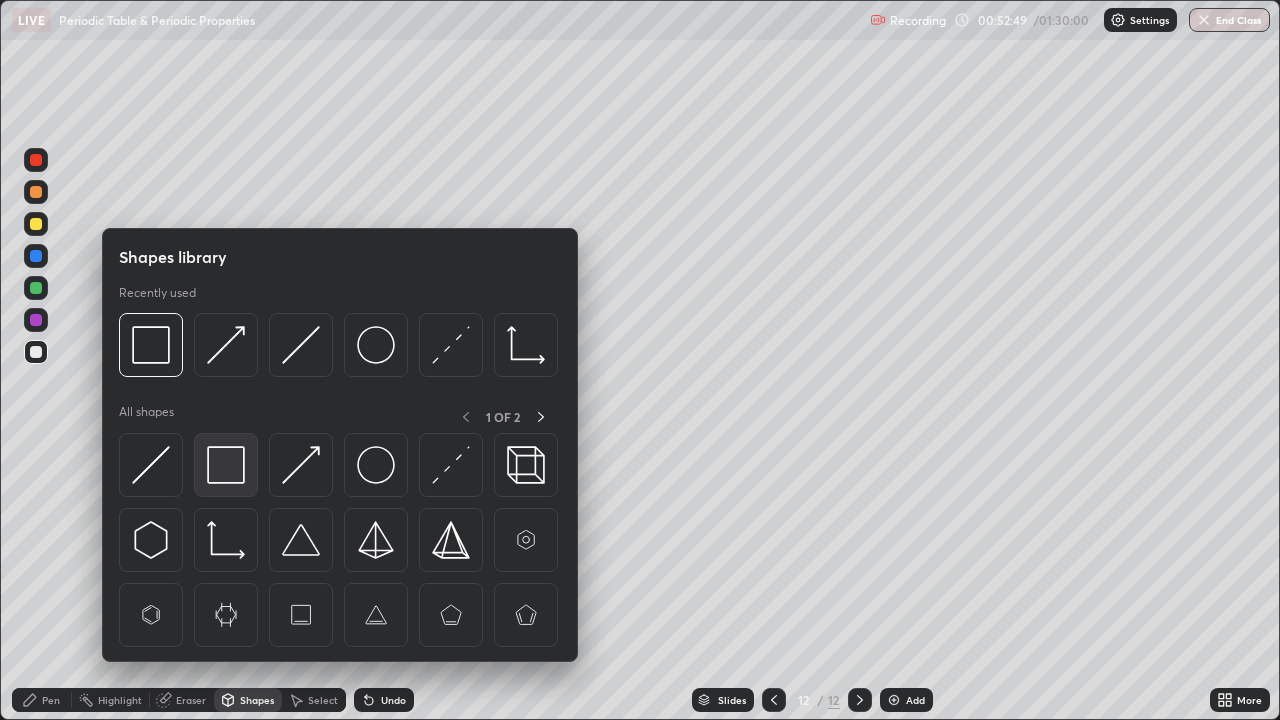 click at bounding box center [226, 465] 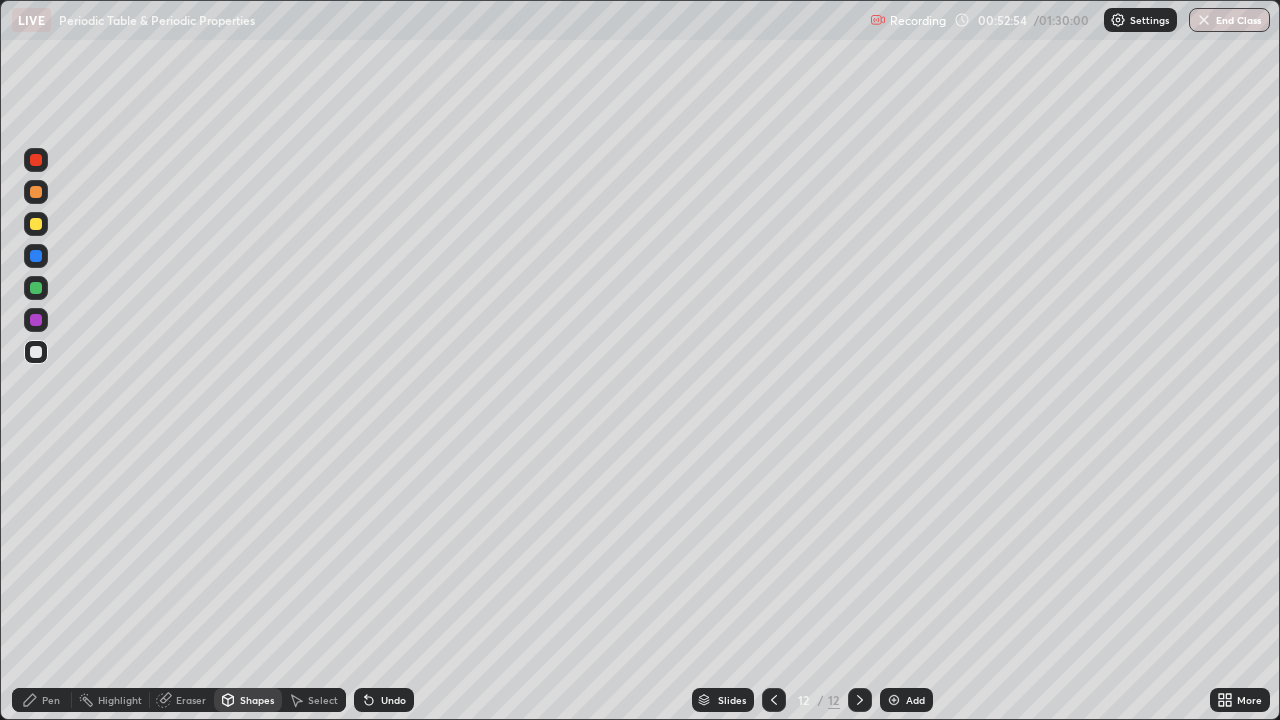 click 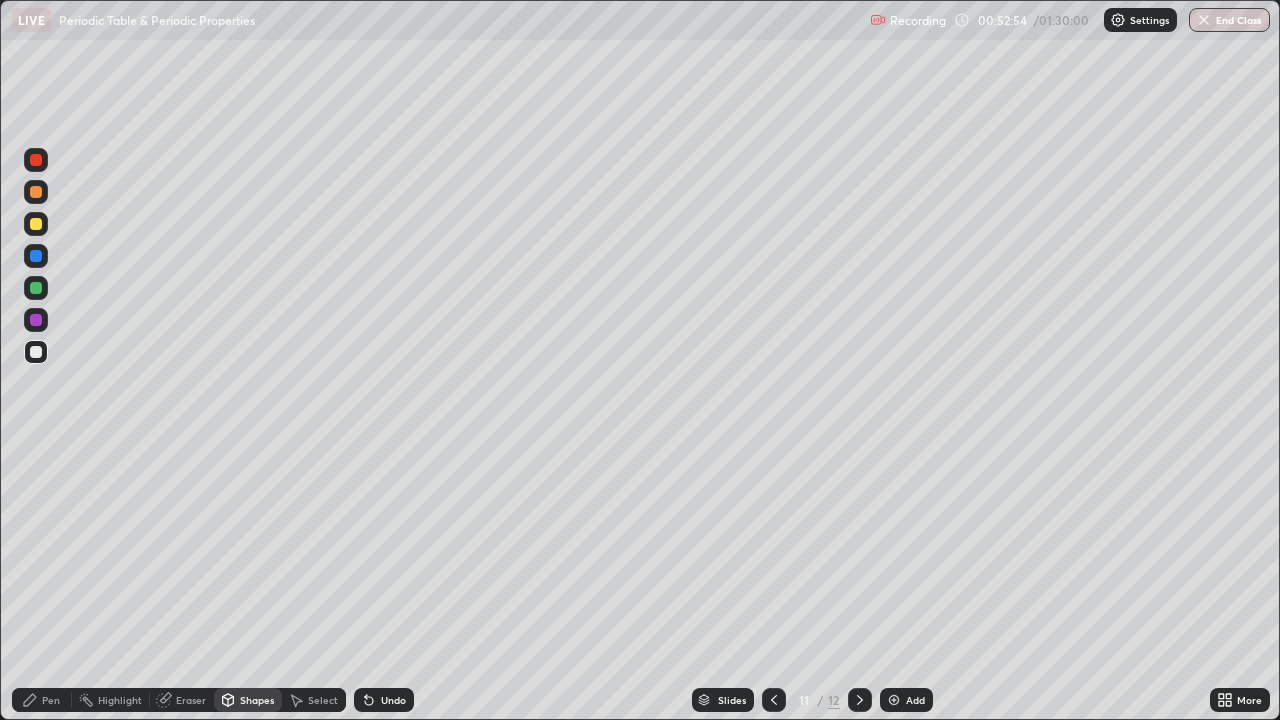 click 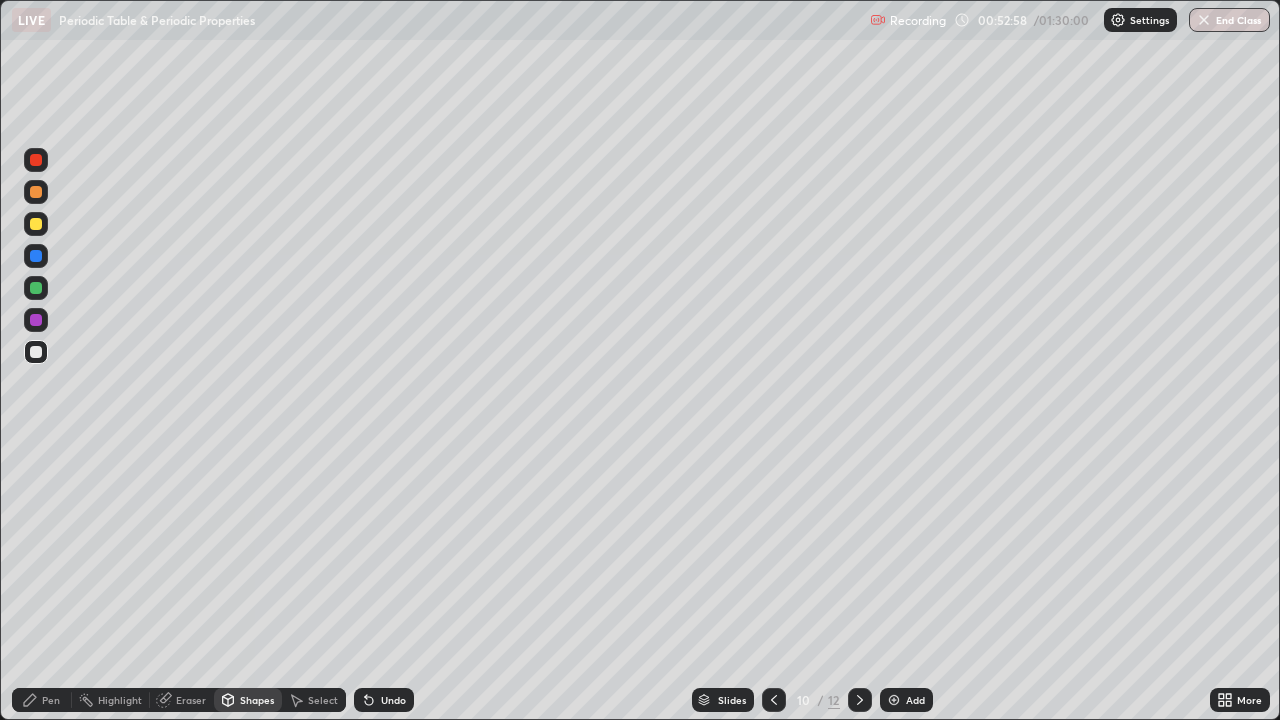 click on "Add" at bounding box center (915, 700) 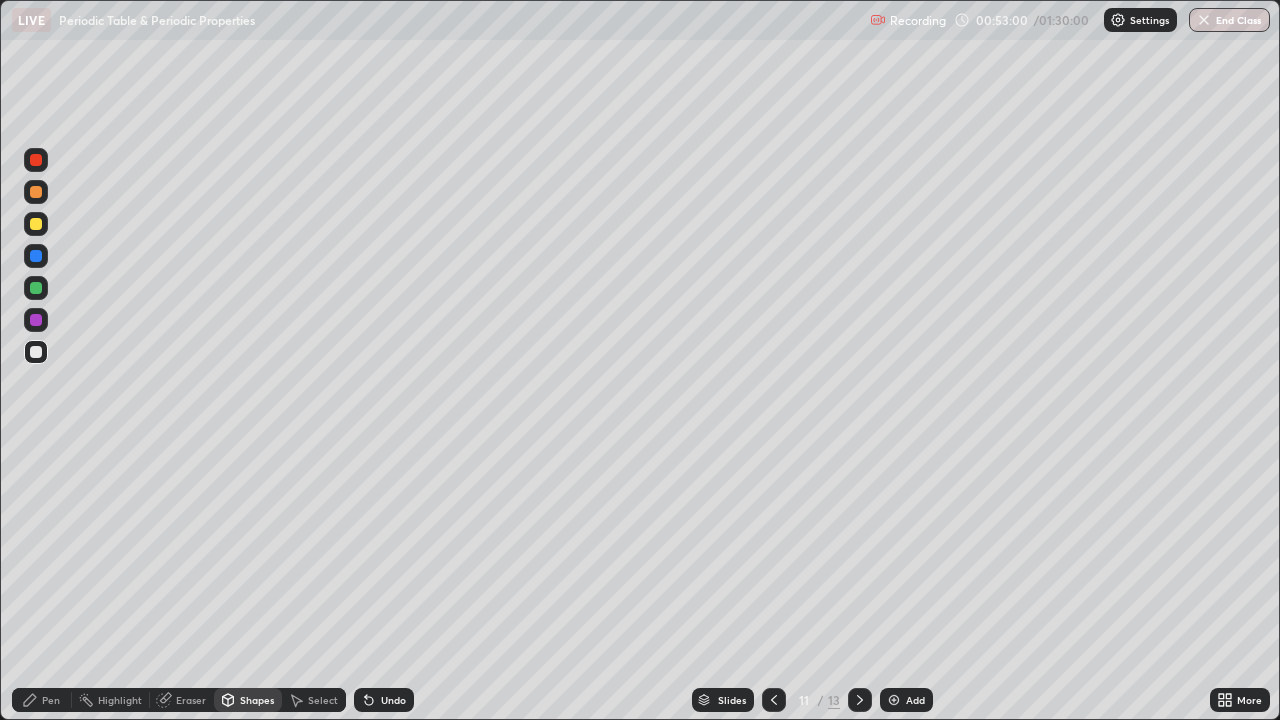 click on "Undo" at bounding box center [393, 700] 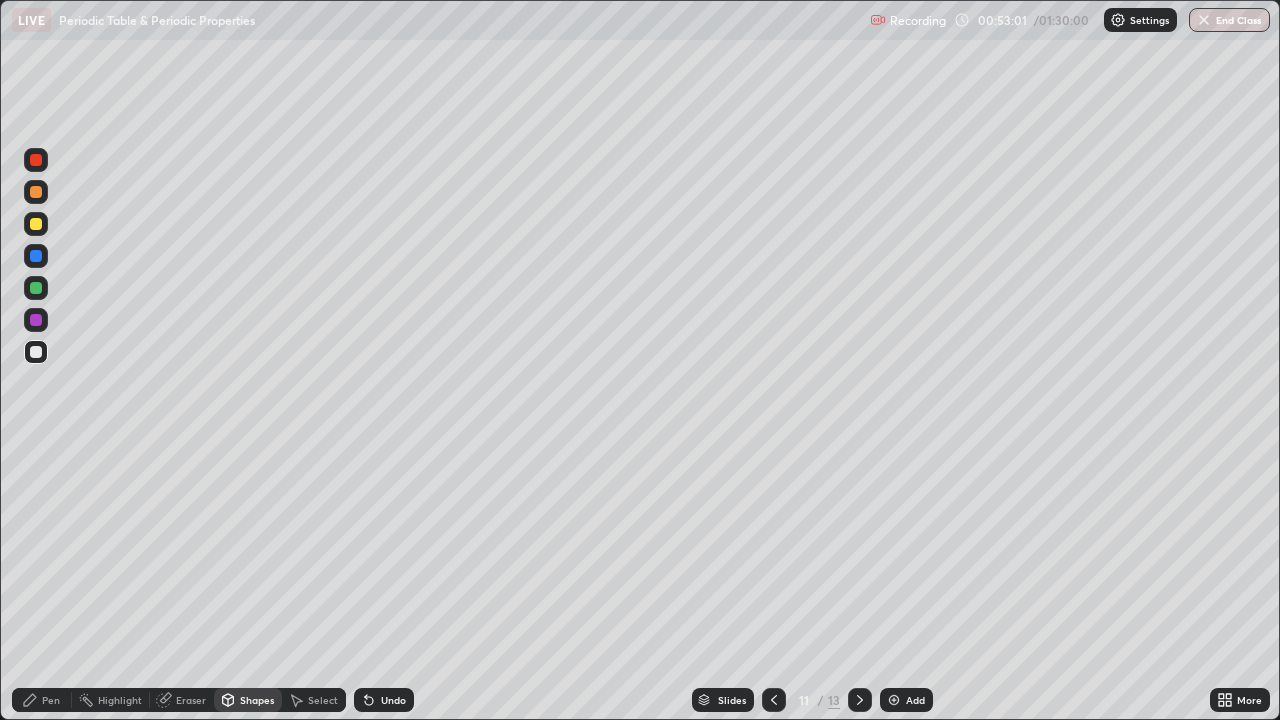 click 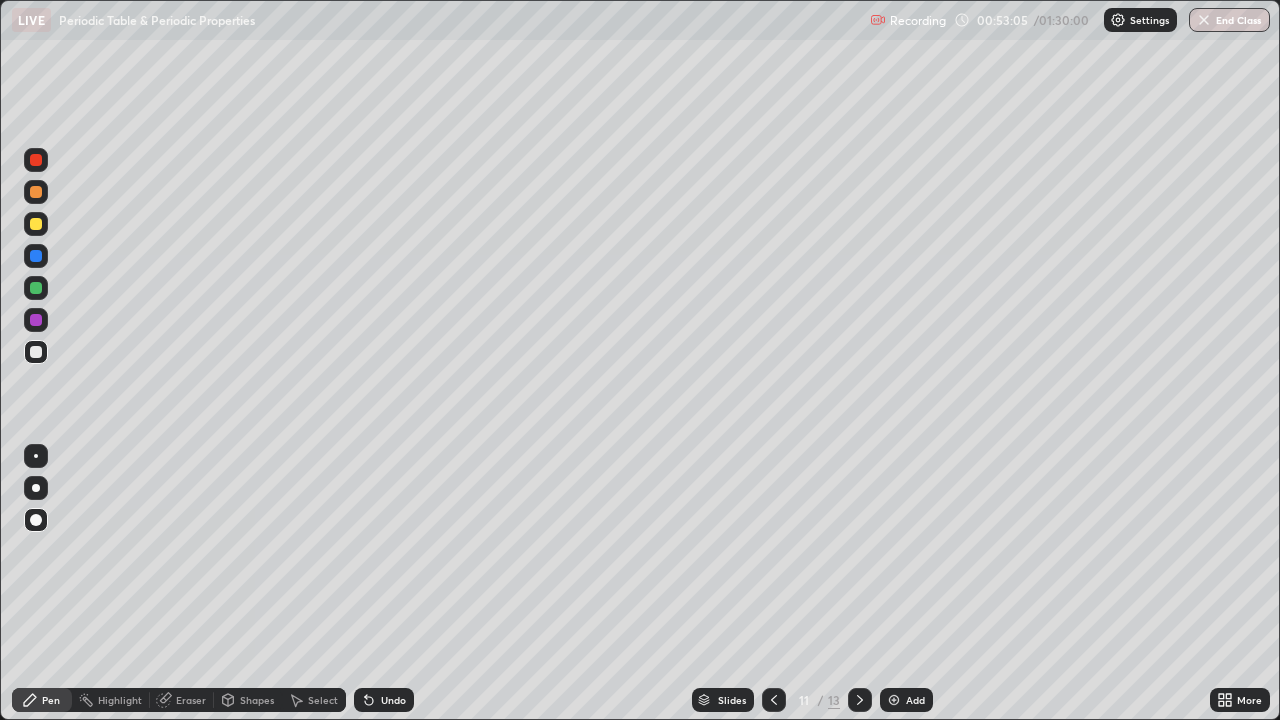 click on "Undo" at bounding box center [393, 700] 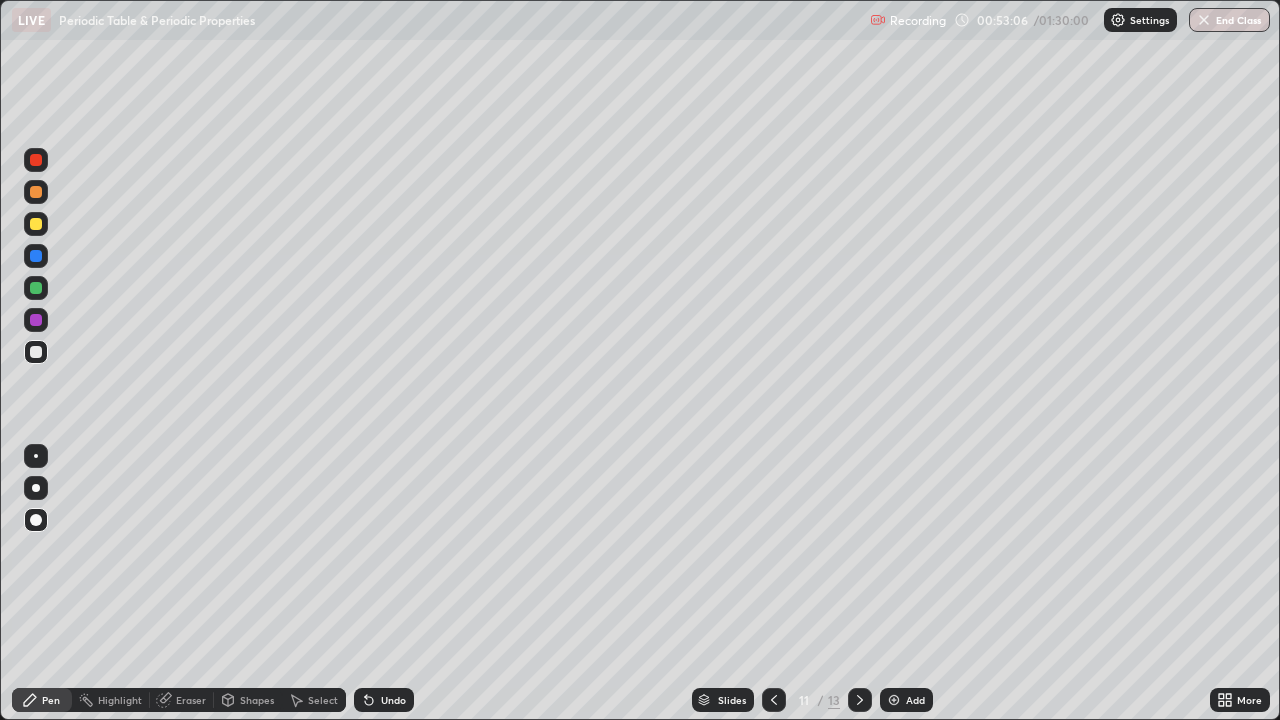click on "Undo" at bounding box center [393, 700] 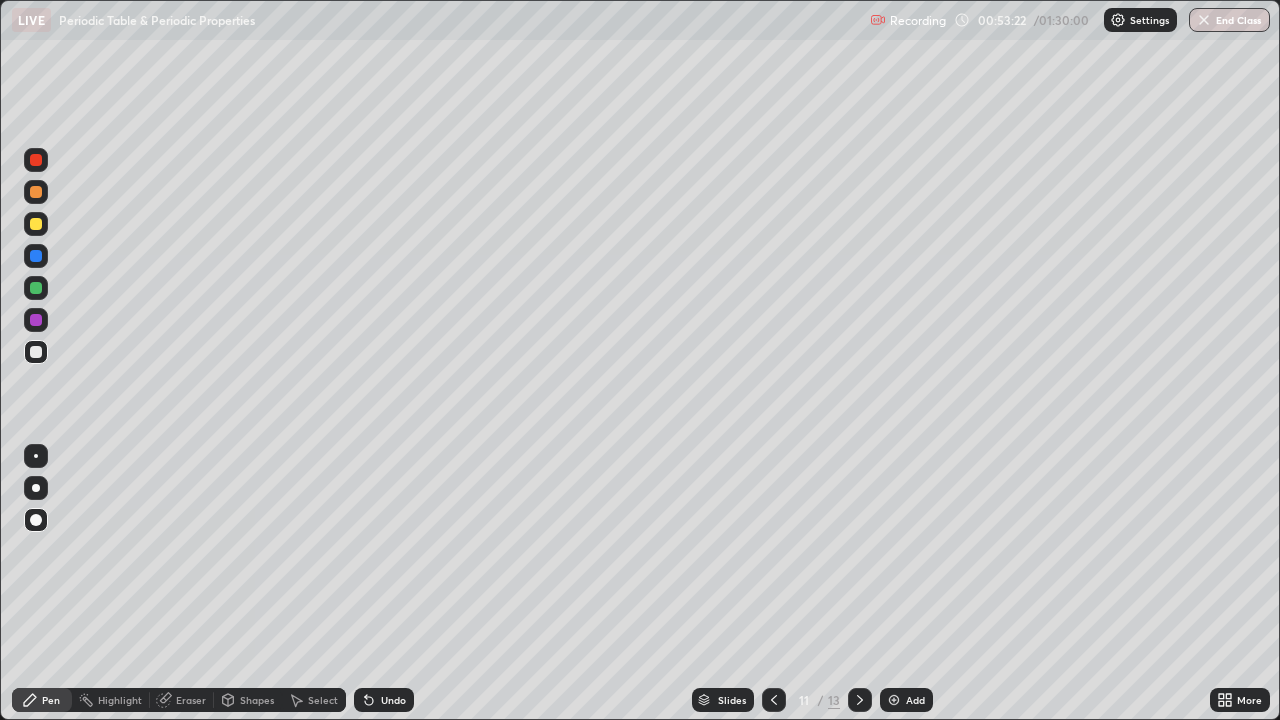 click on "Shapes" at bounding box center (257, 700) 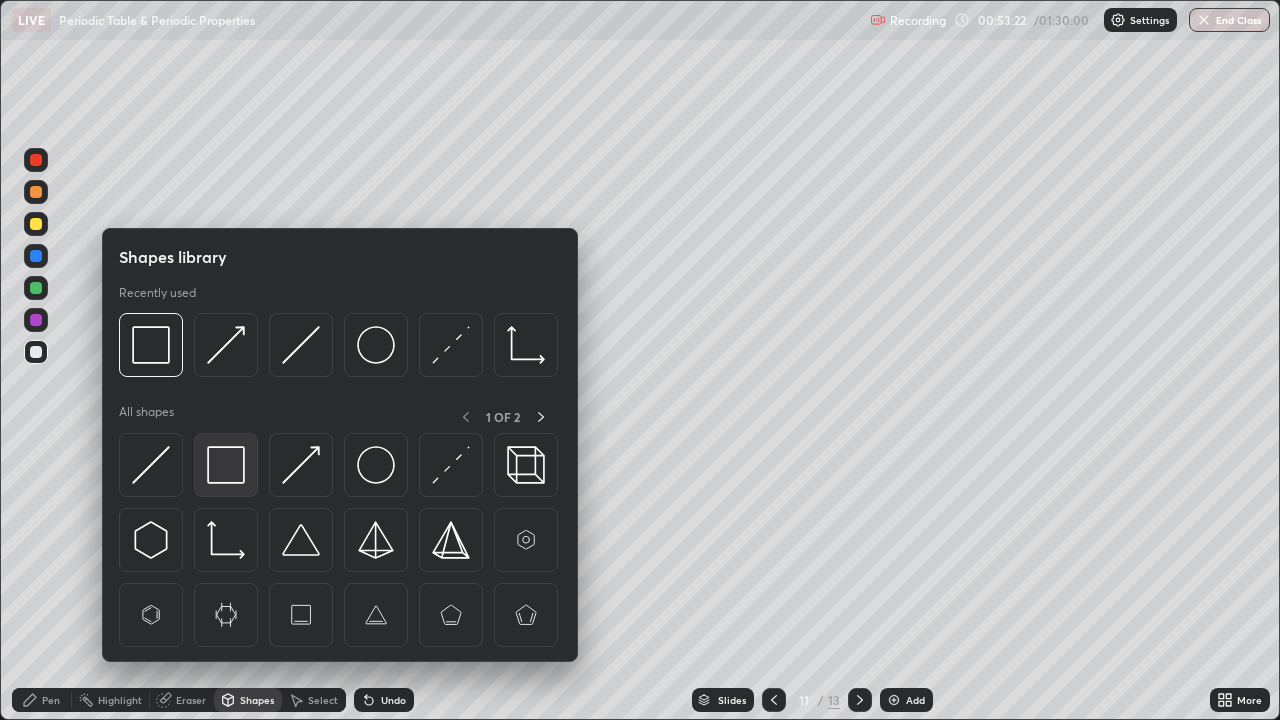 click at bounding box center (226, 465) 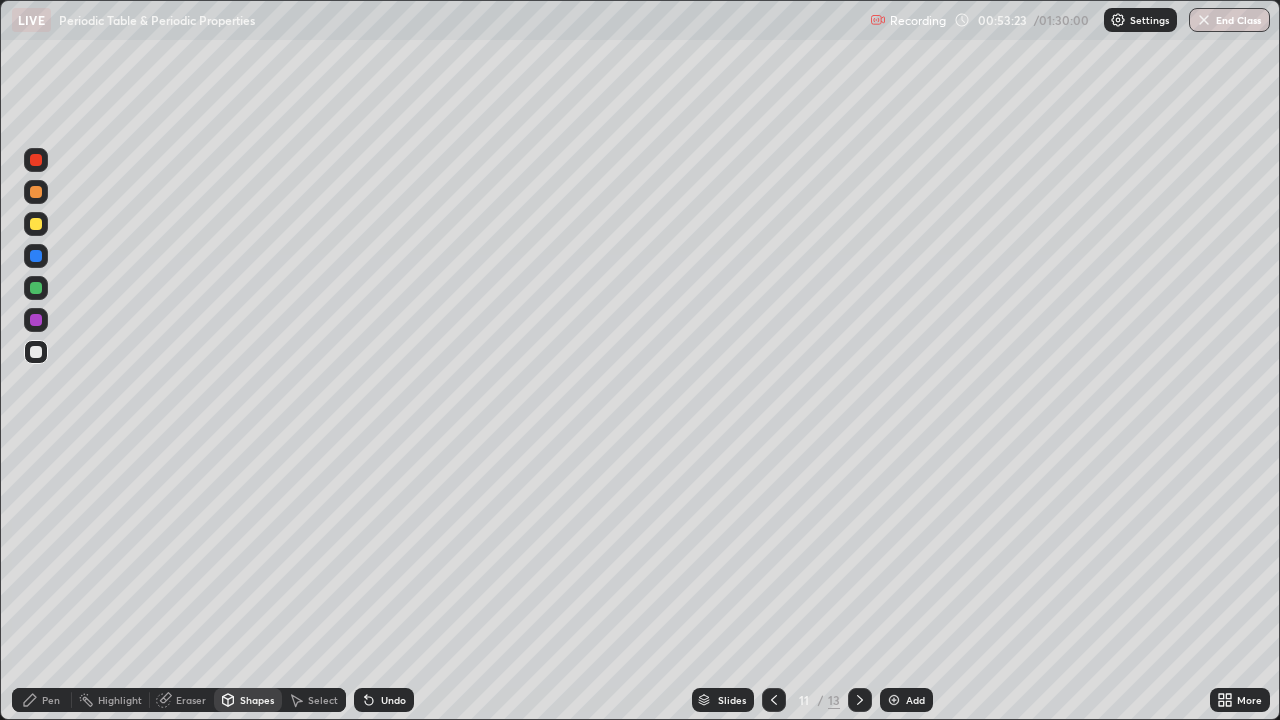 click at bounding box center [36, 320] 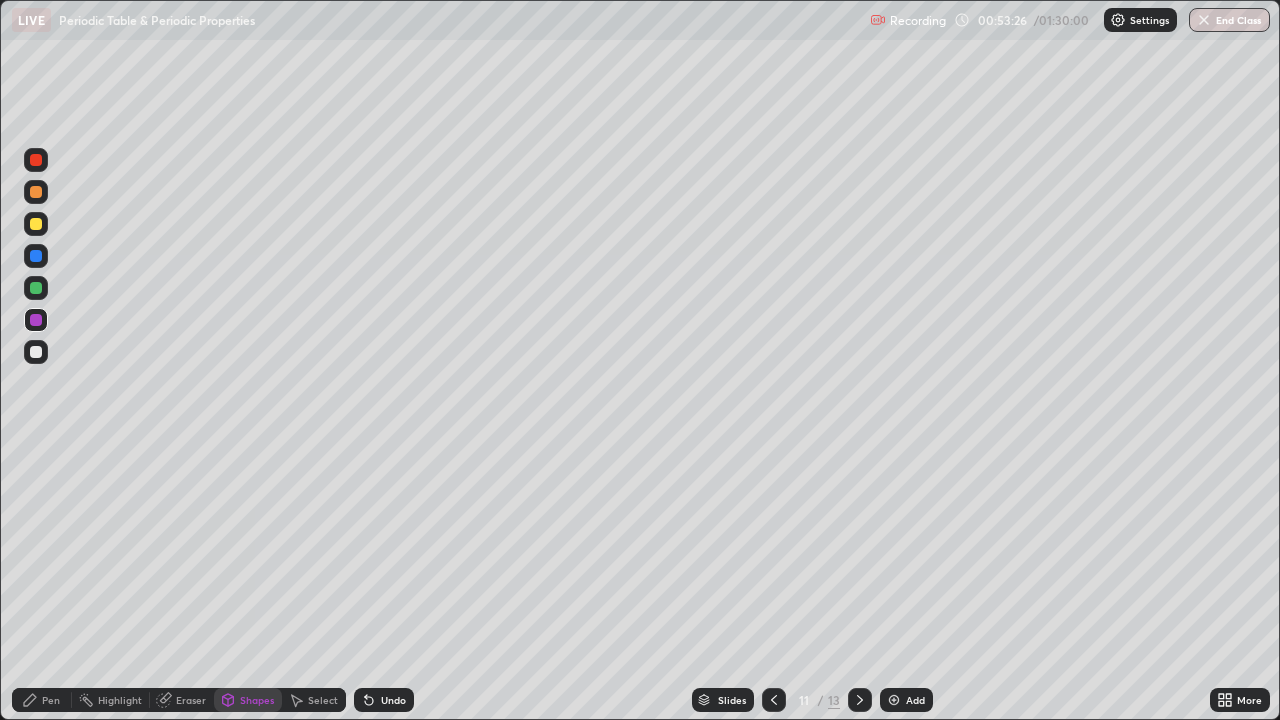 click 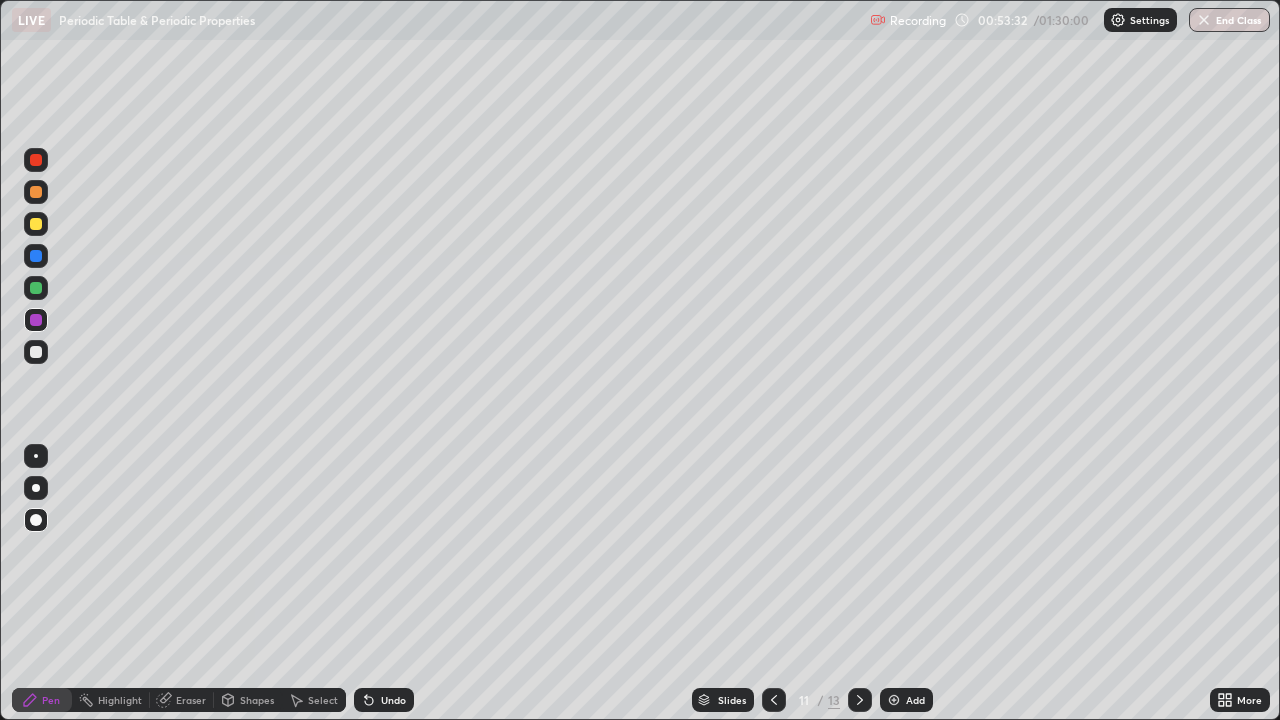 click on "Shapes" at bounding box center [248, 700] 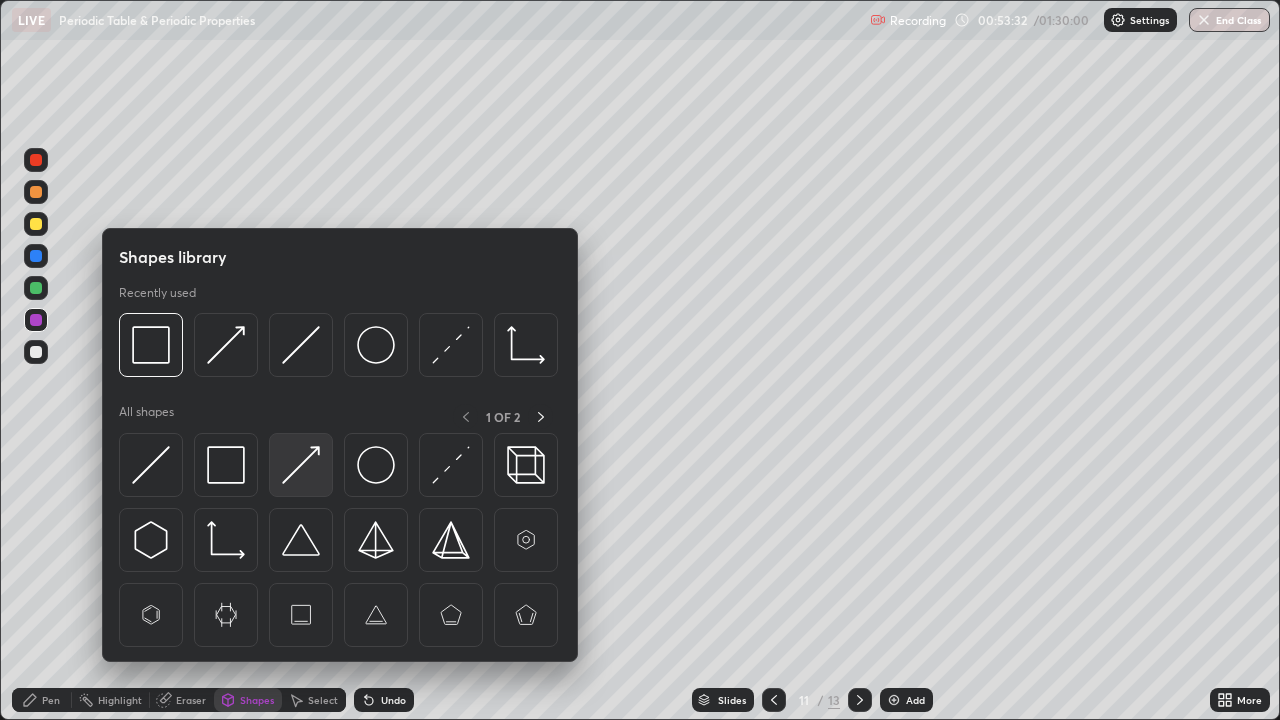 click at bounding box center (301, 465) 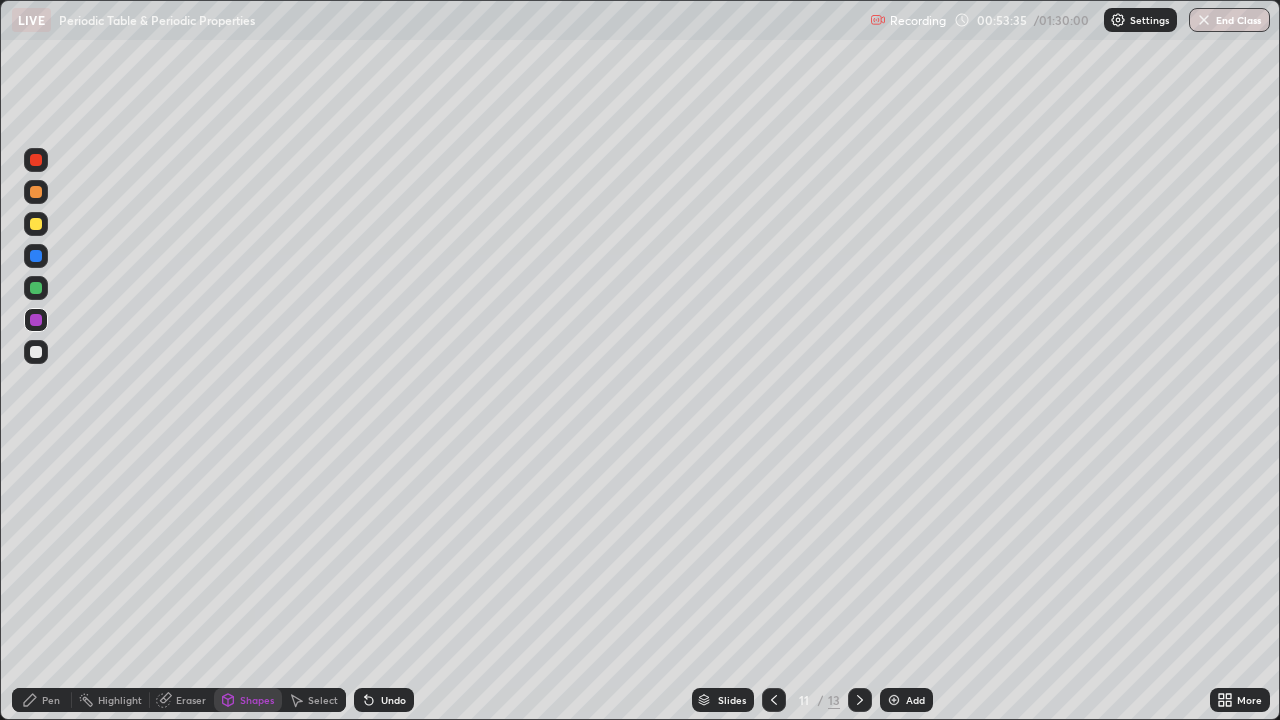 click on "Shapes" at bounding box center [248, 700] 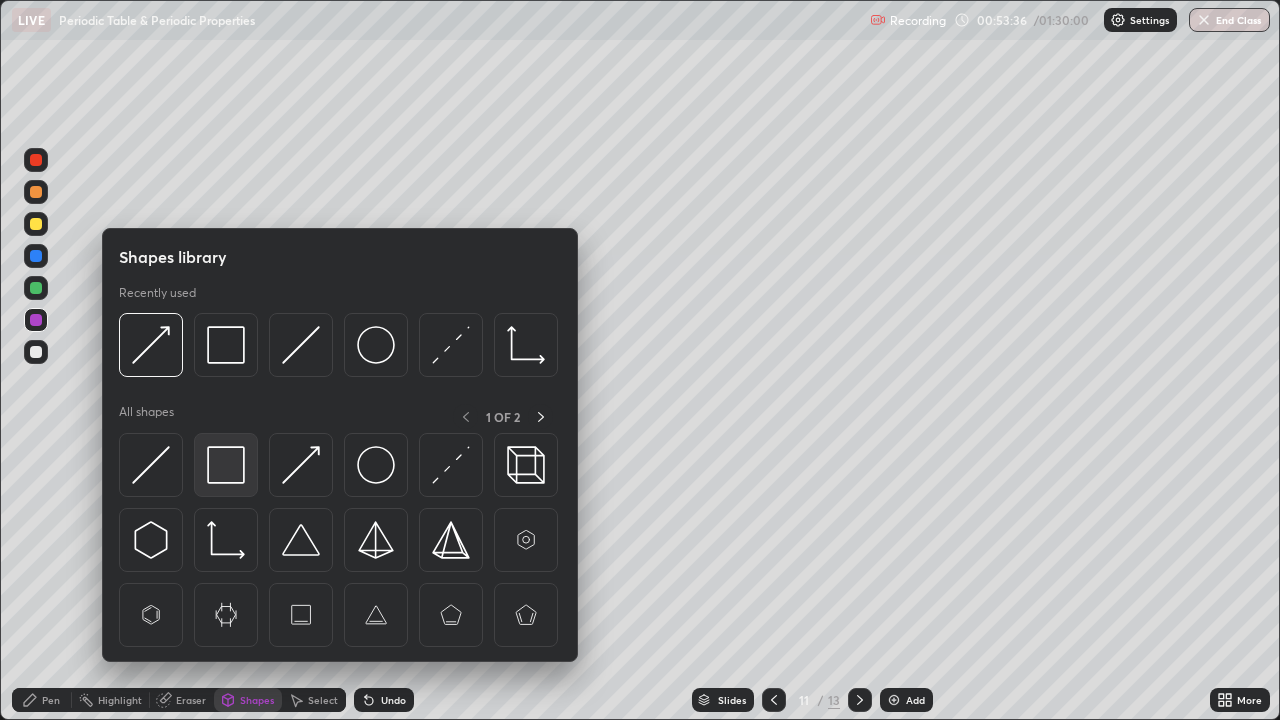 click at bounding box center [226, 465] 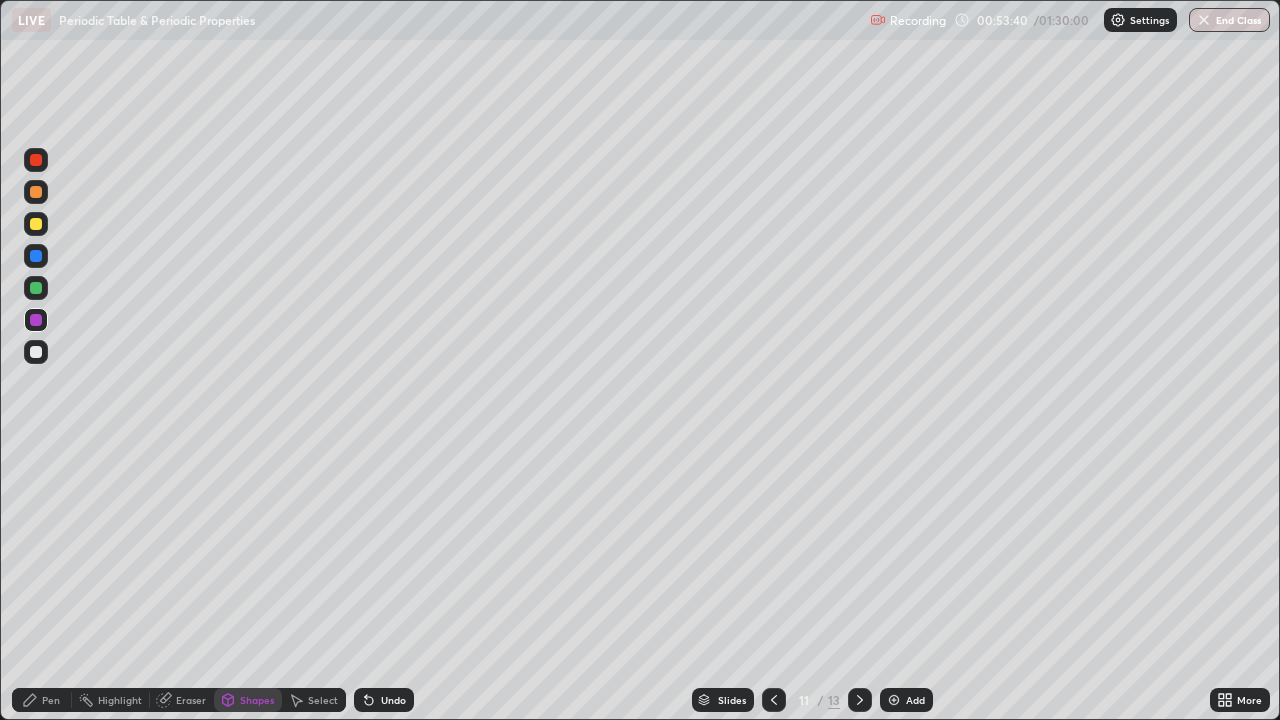 click 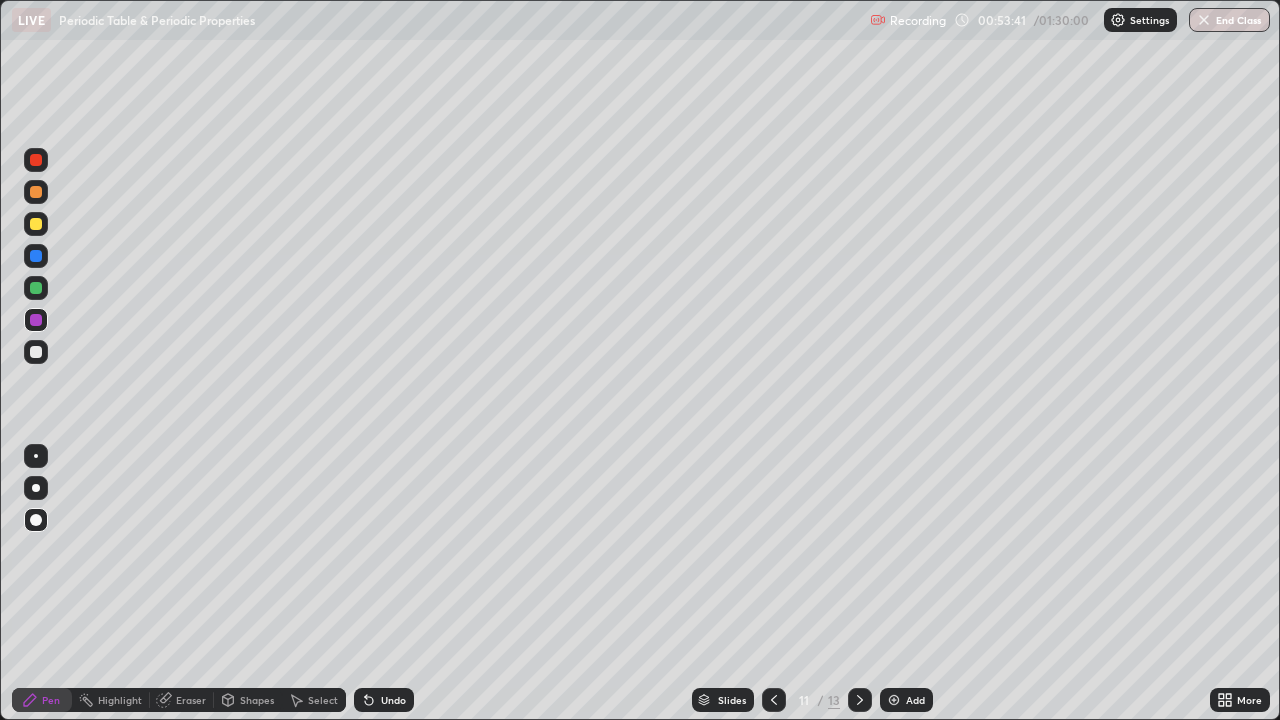 click at bounding box center [36, 288] 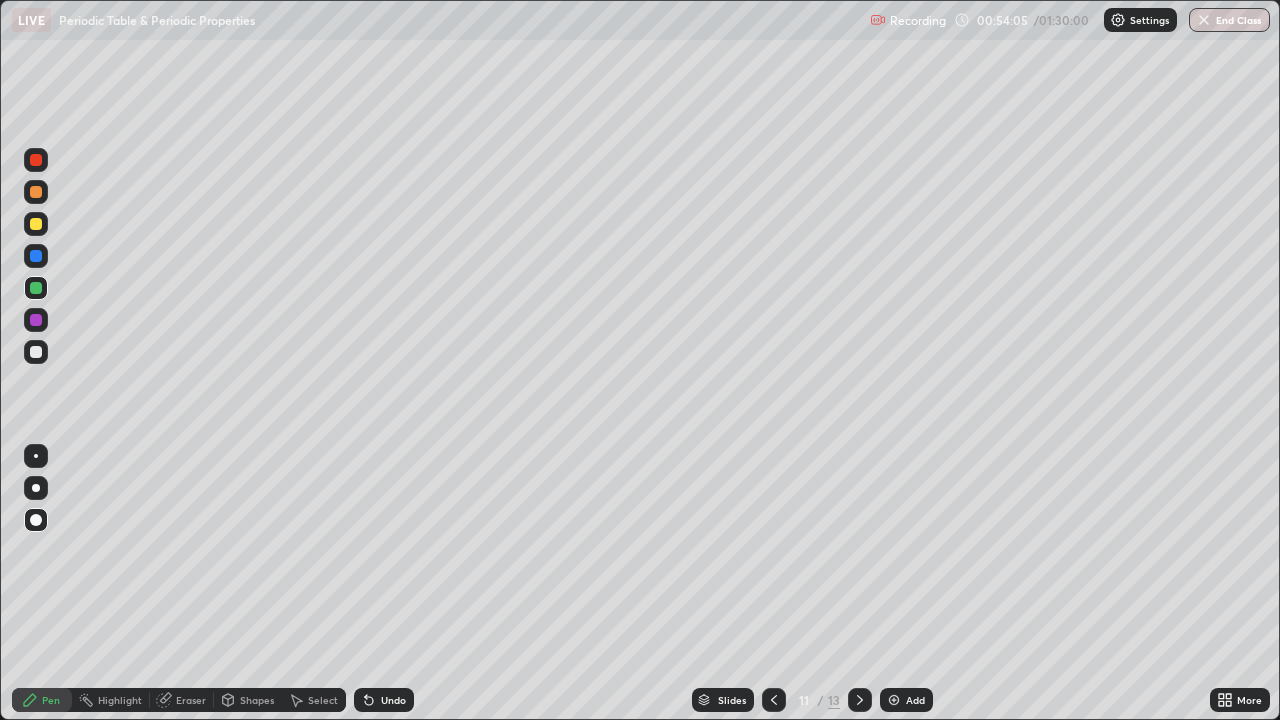 click on "Undo" at bounding box center [384, 700] 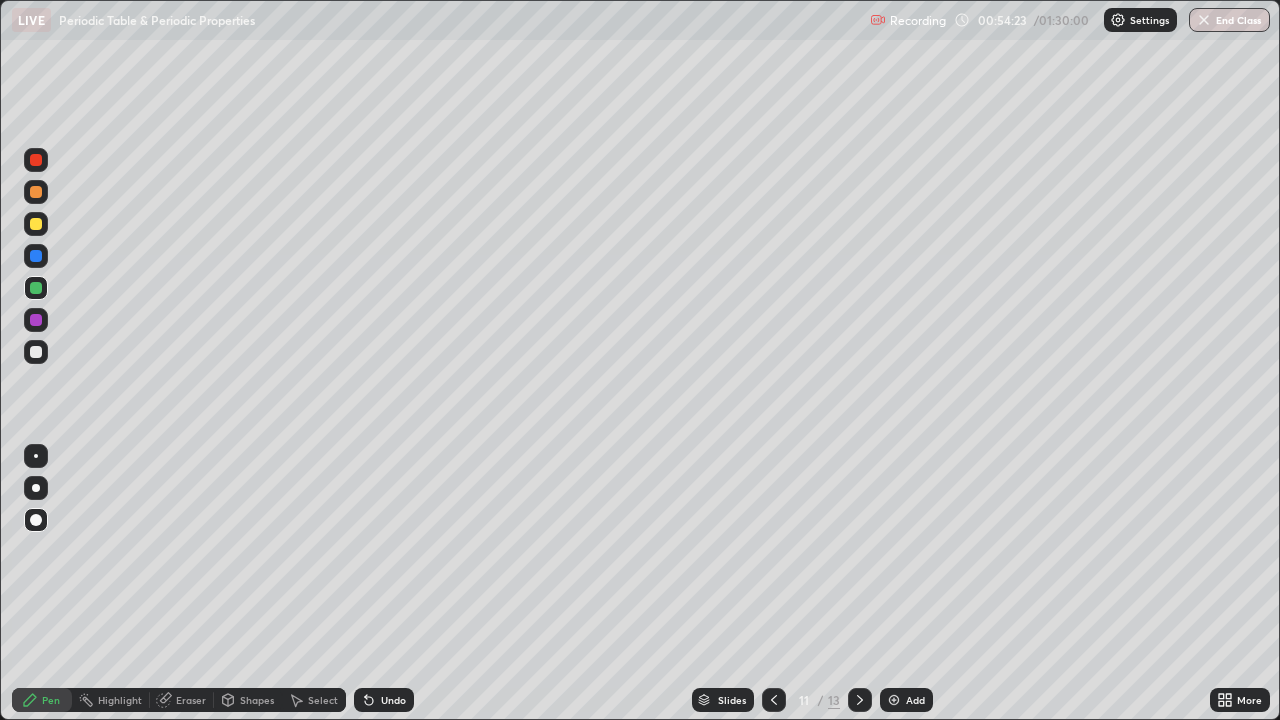 click on "Add" at bounding box center (915, 700) 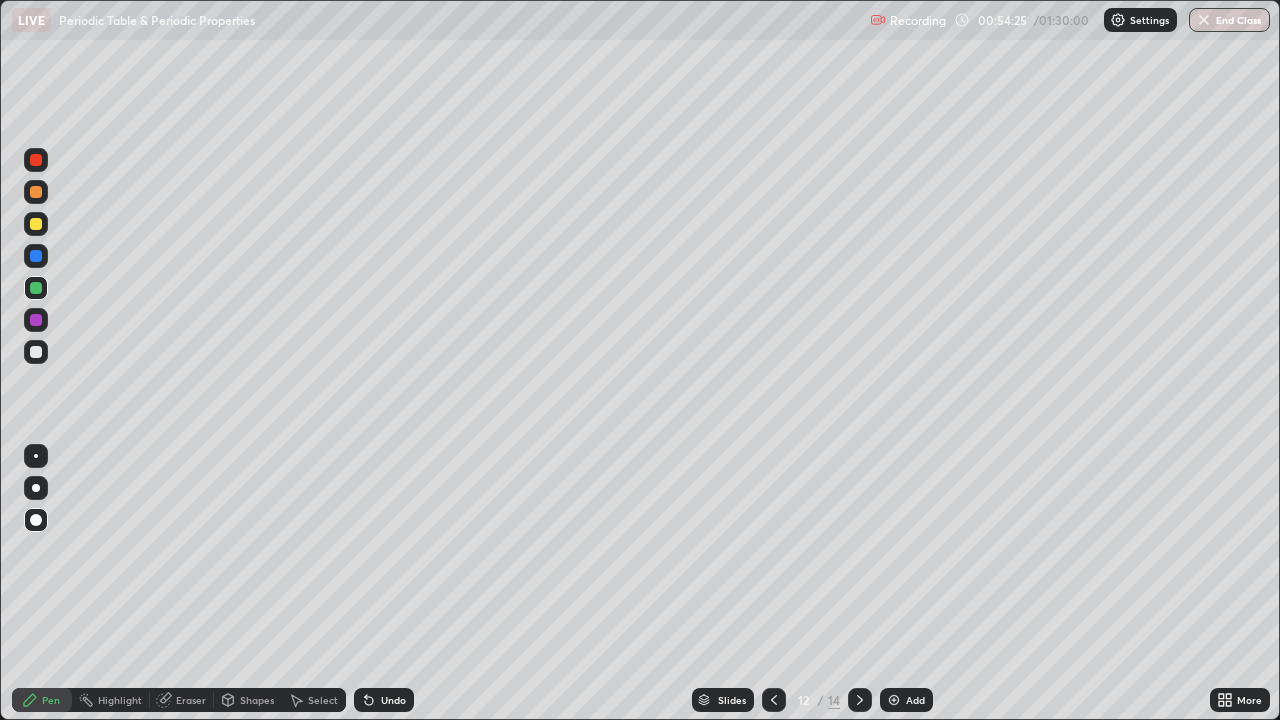 click at bounding box center (36, 224) 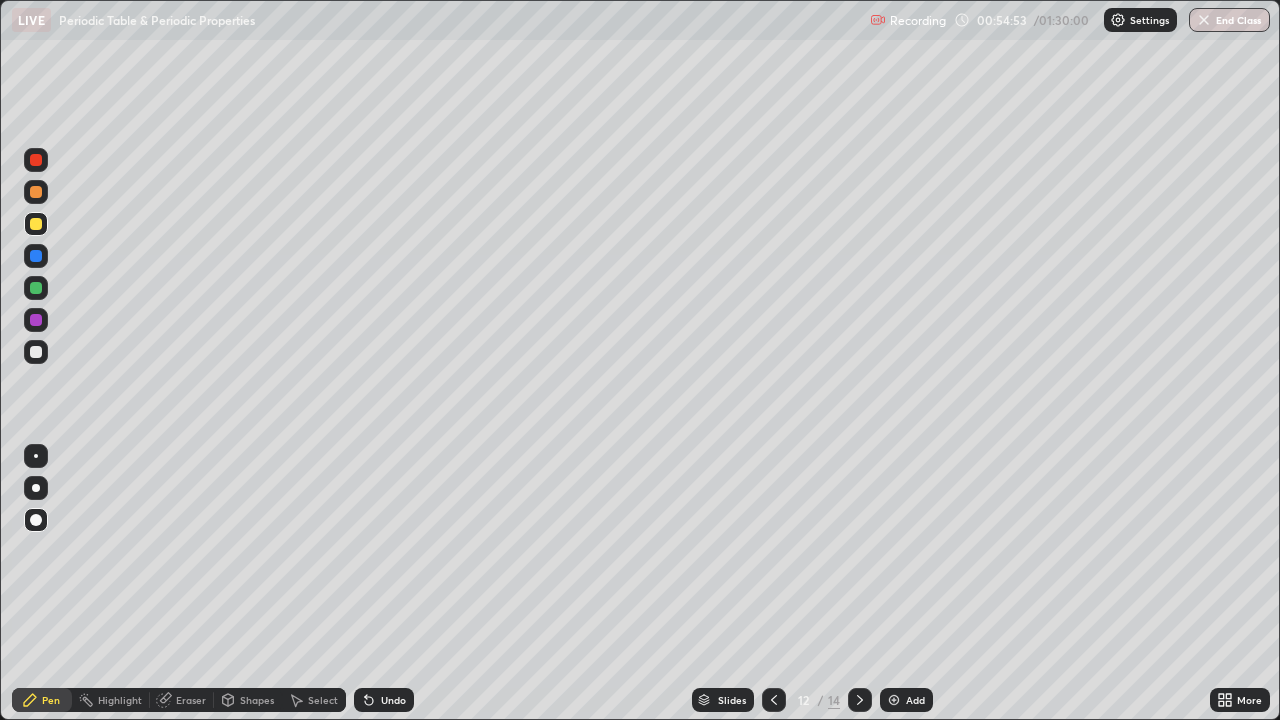 click 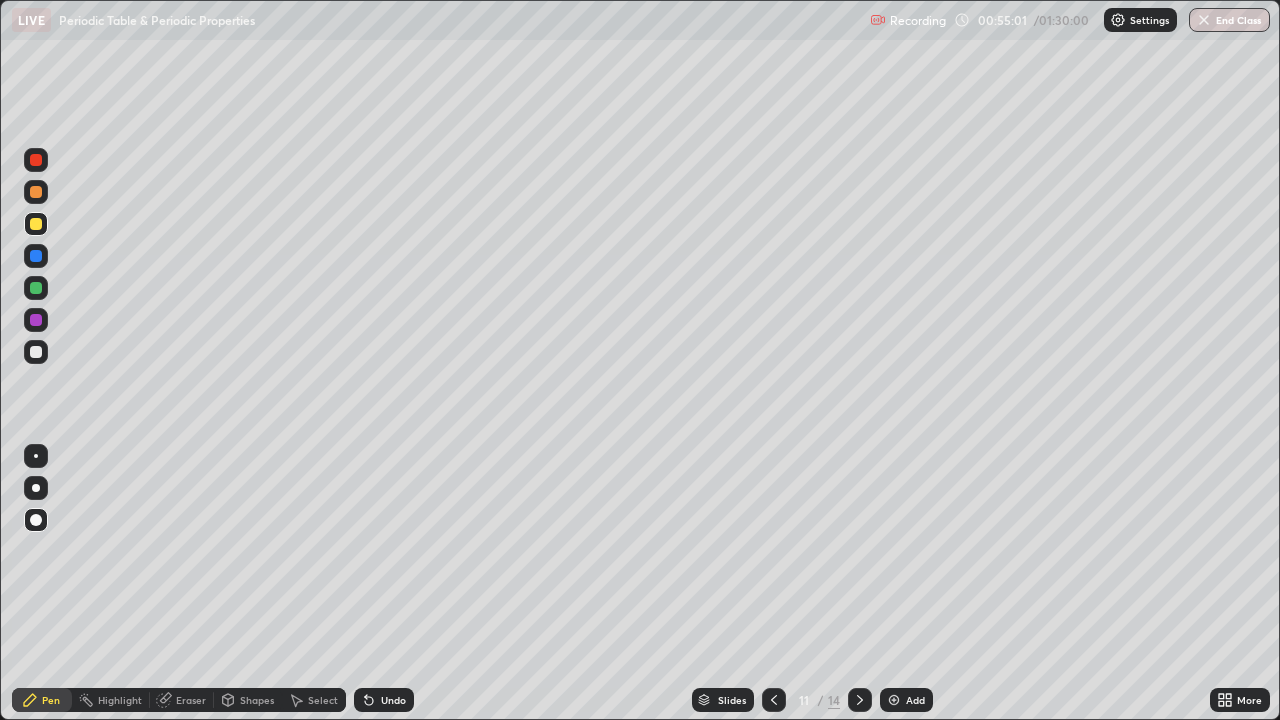 click 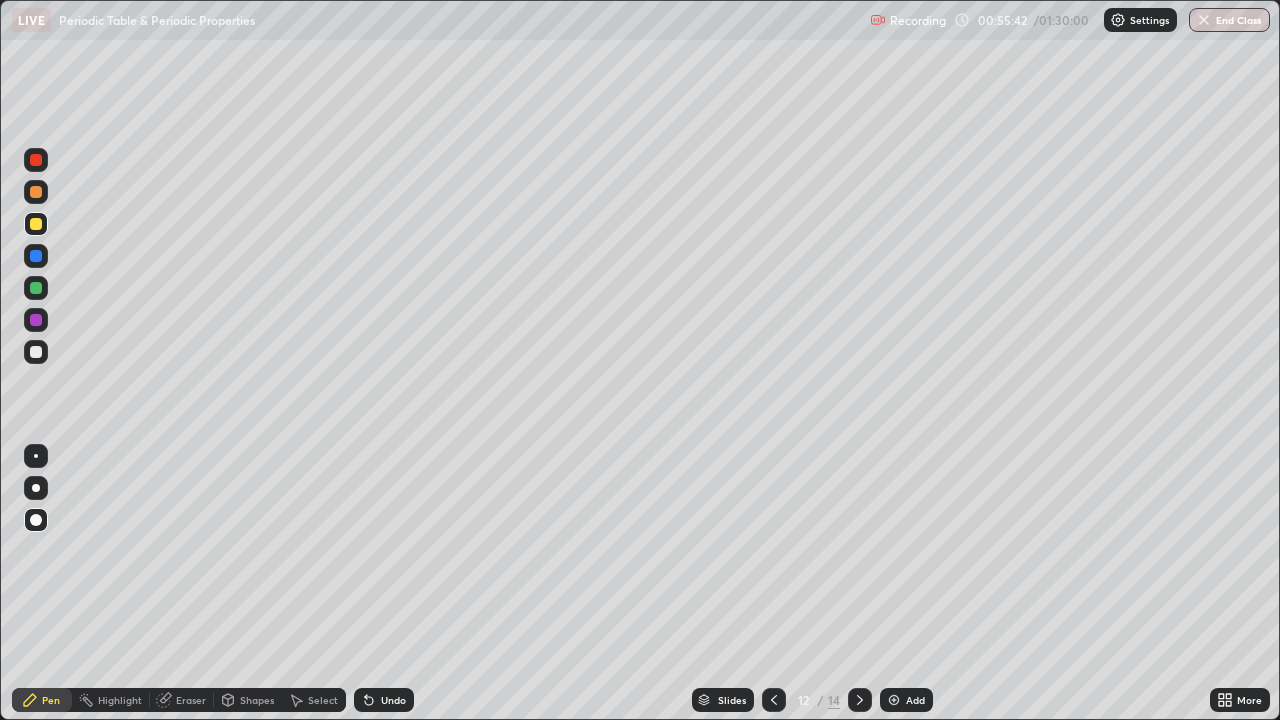 click at bounding box center (774, 700) 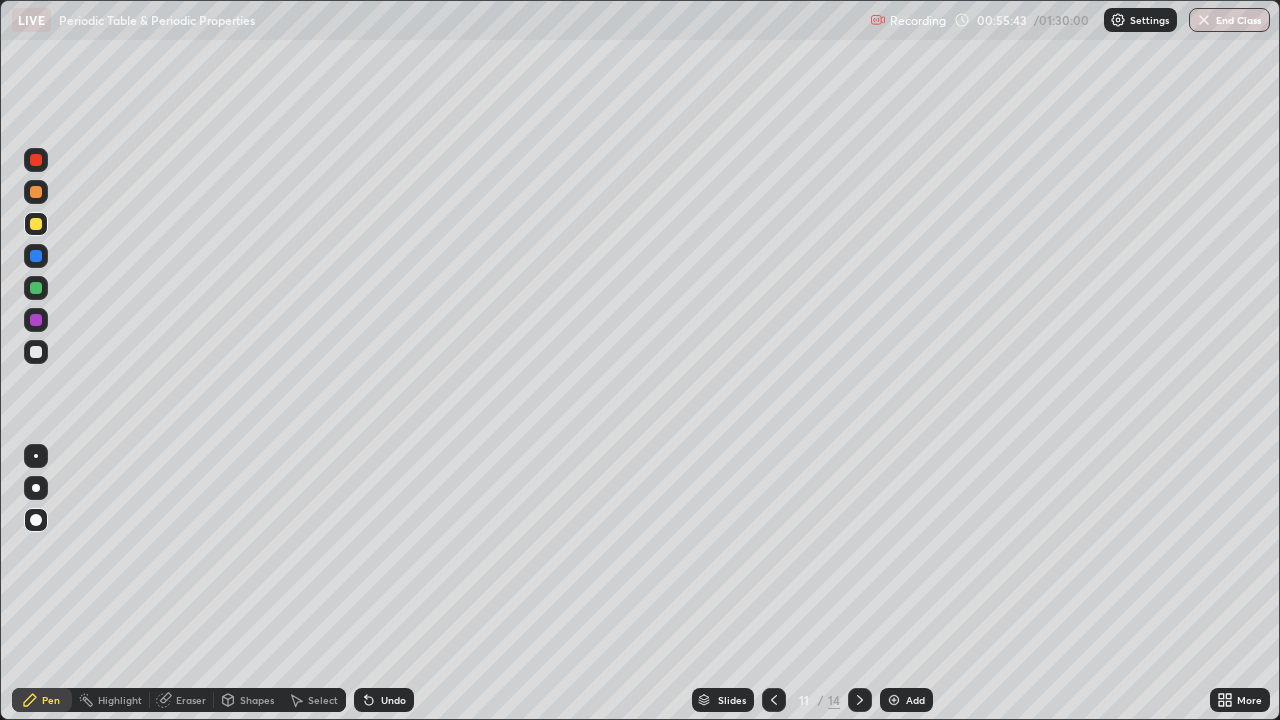 click 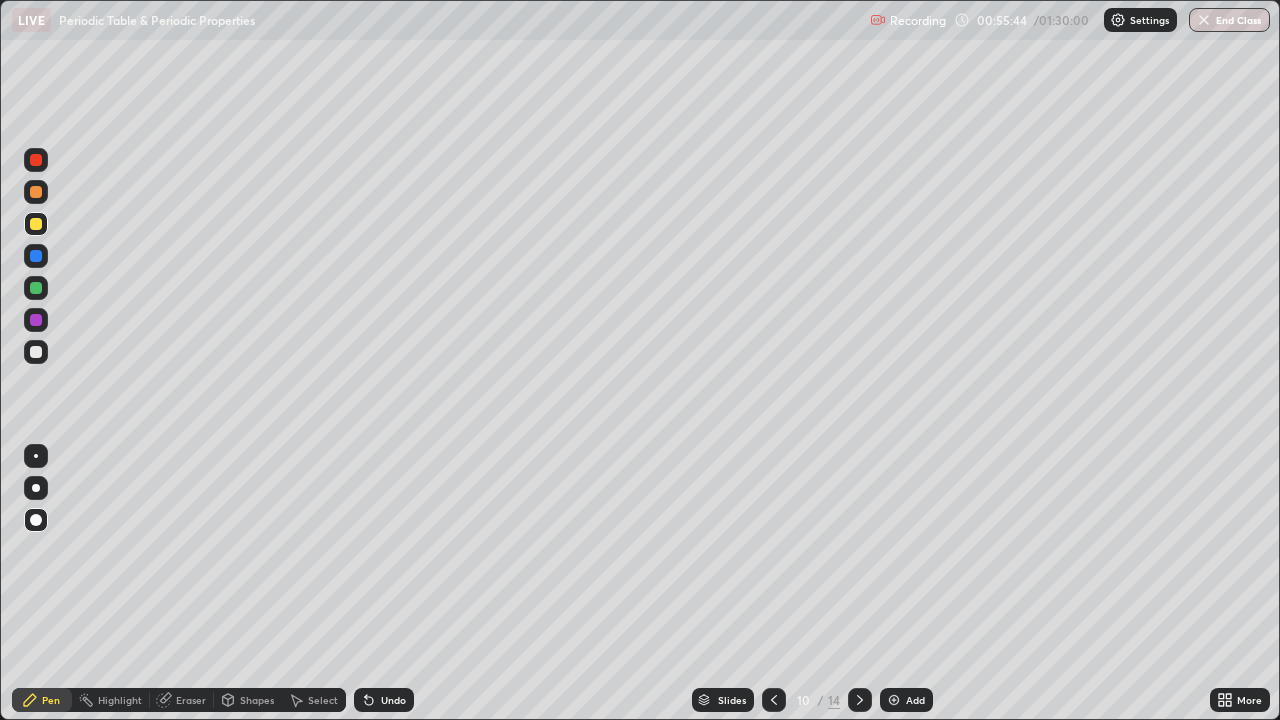 click at bounding box center [774, 700] 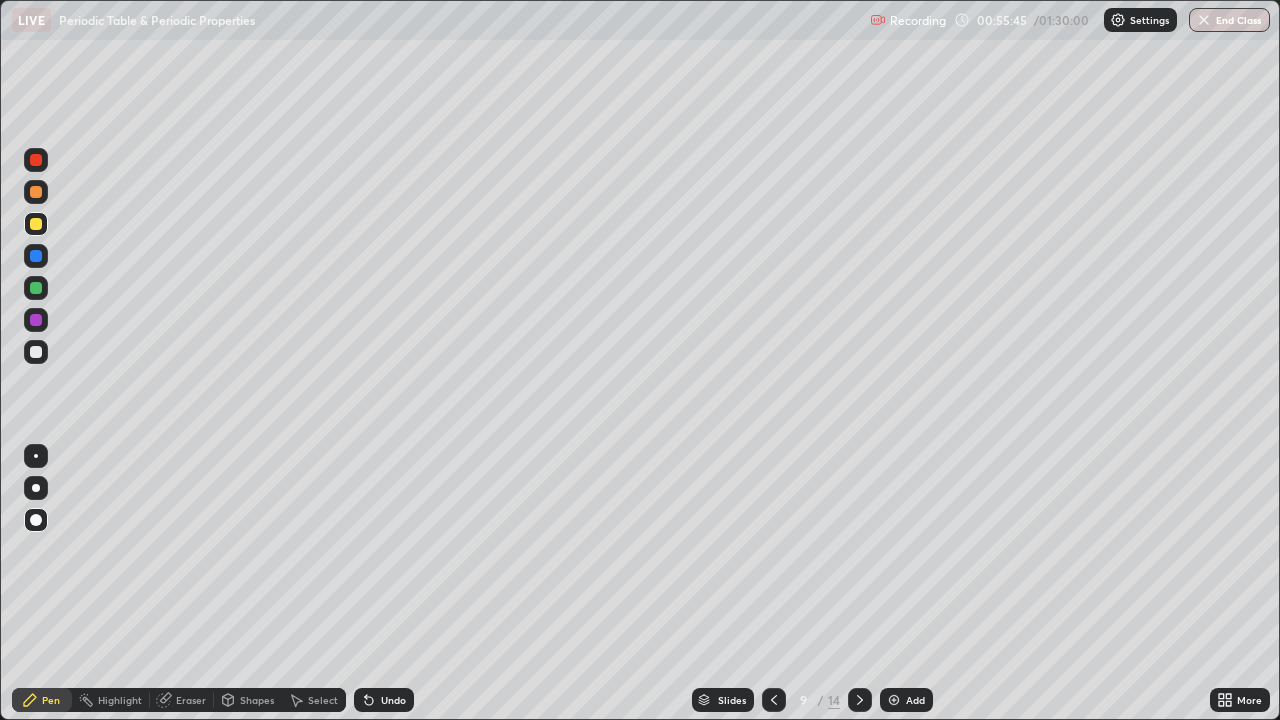 click at bounding box center [774, 700] 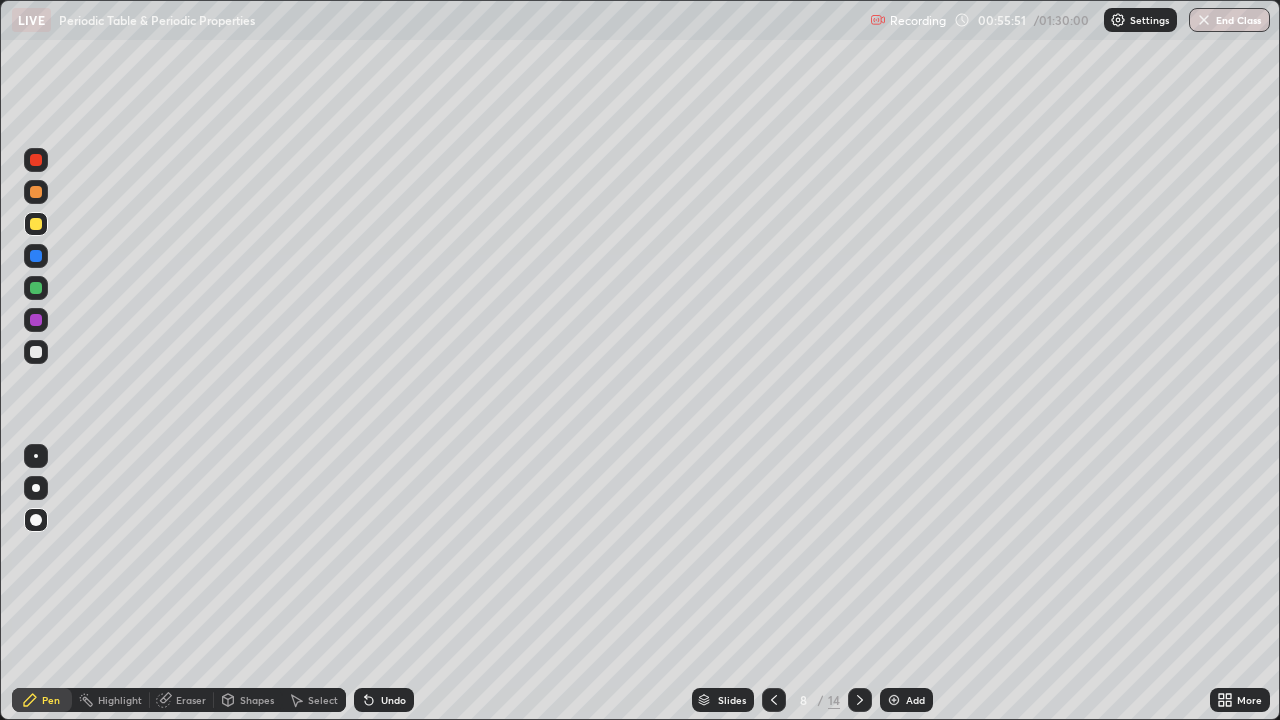 click at bounding box center (860, 700) 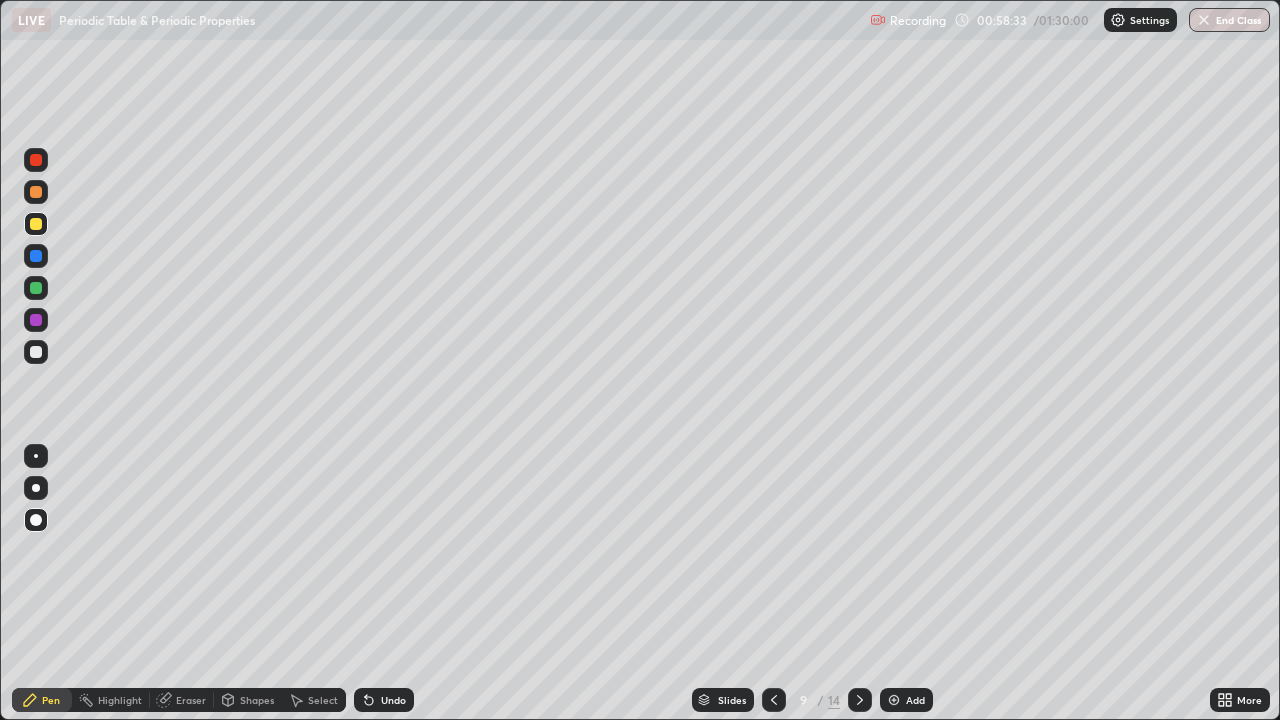 click at bounding box center [860, 700] 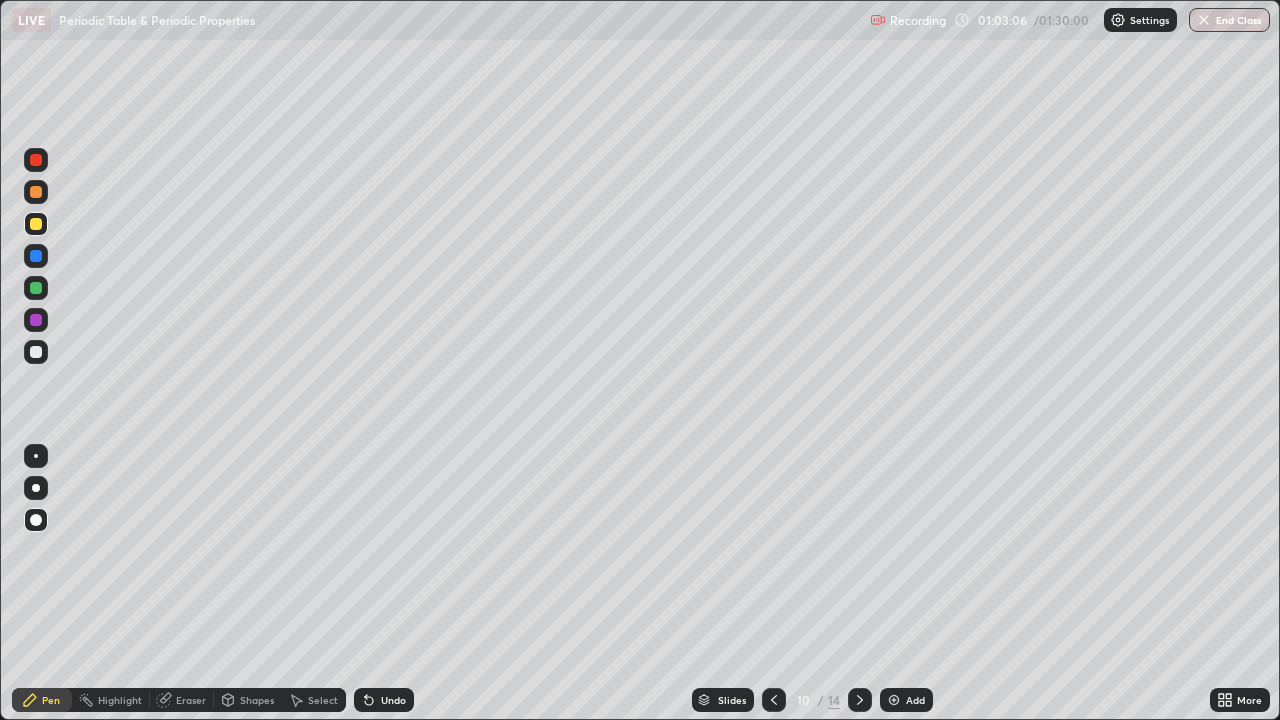 click 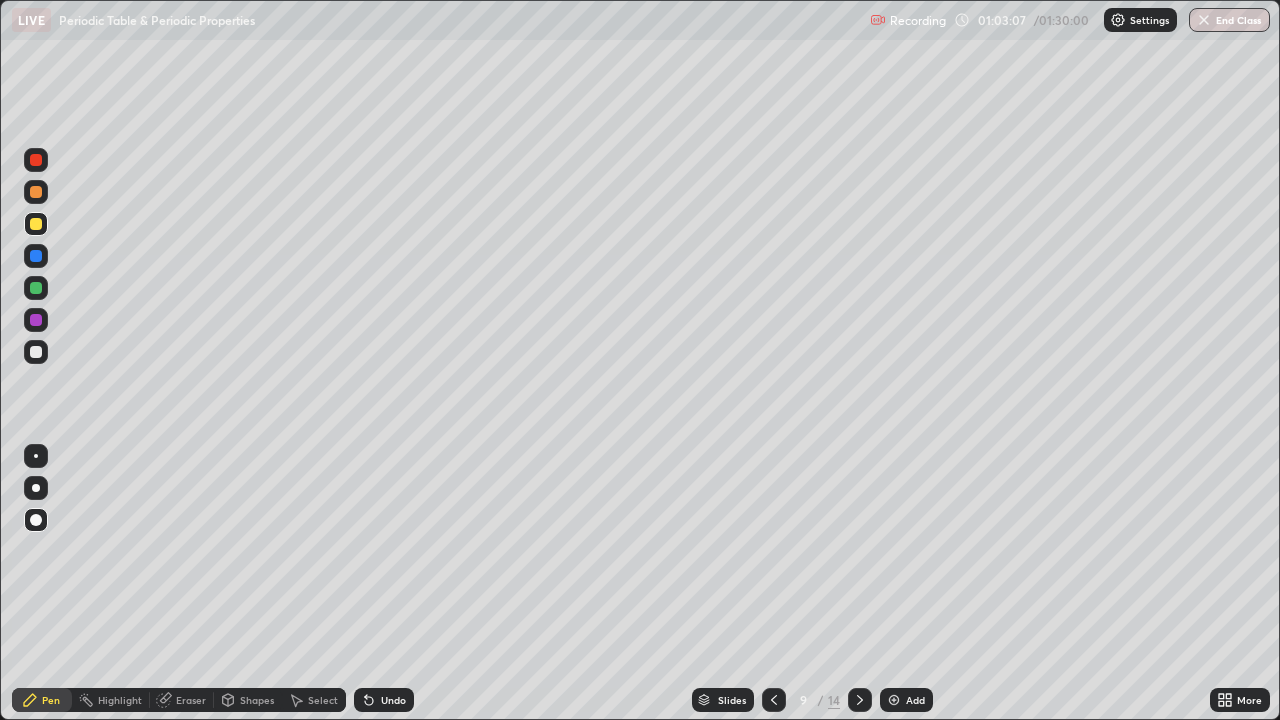 click 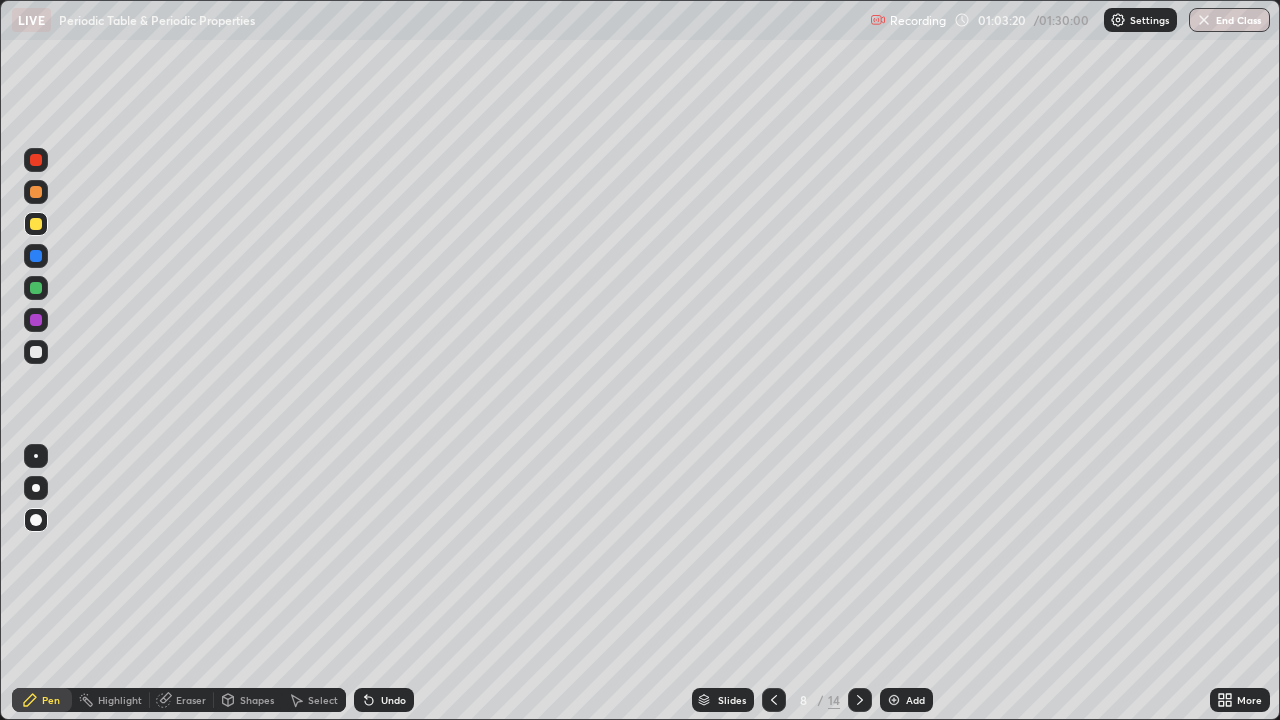 click 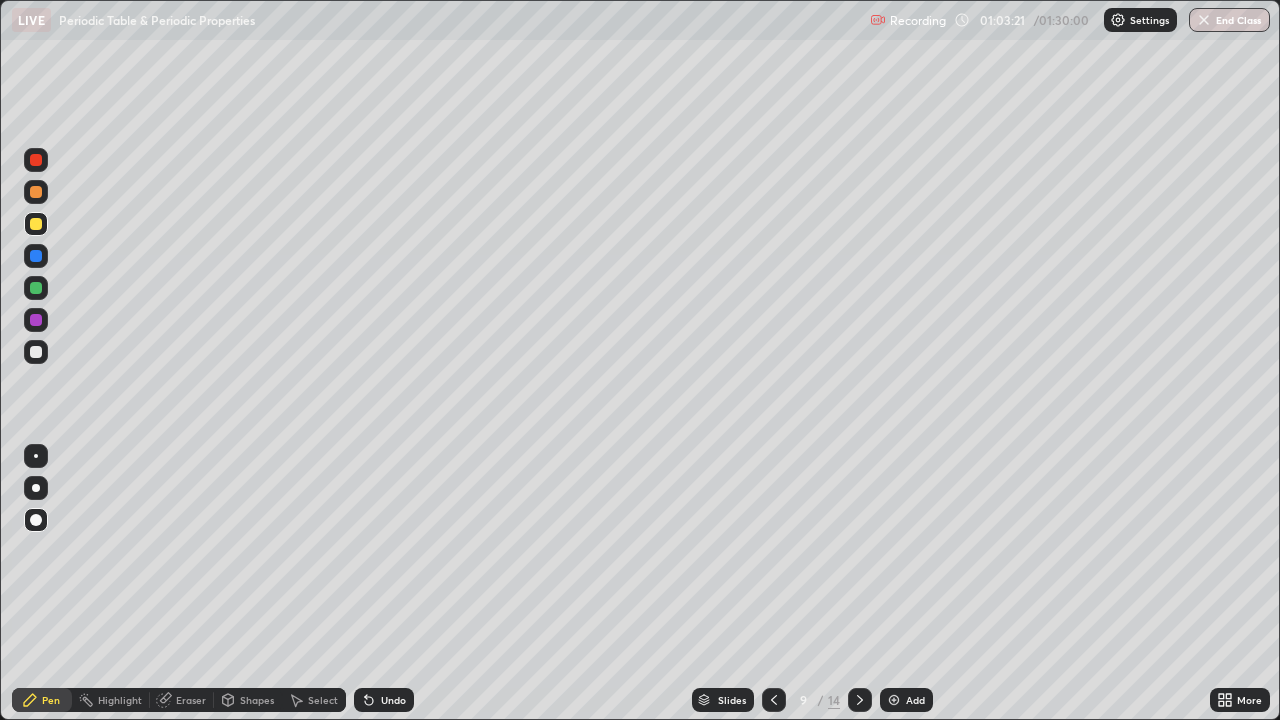 click 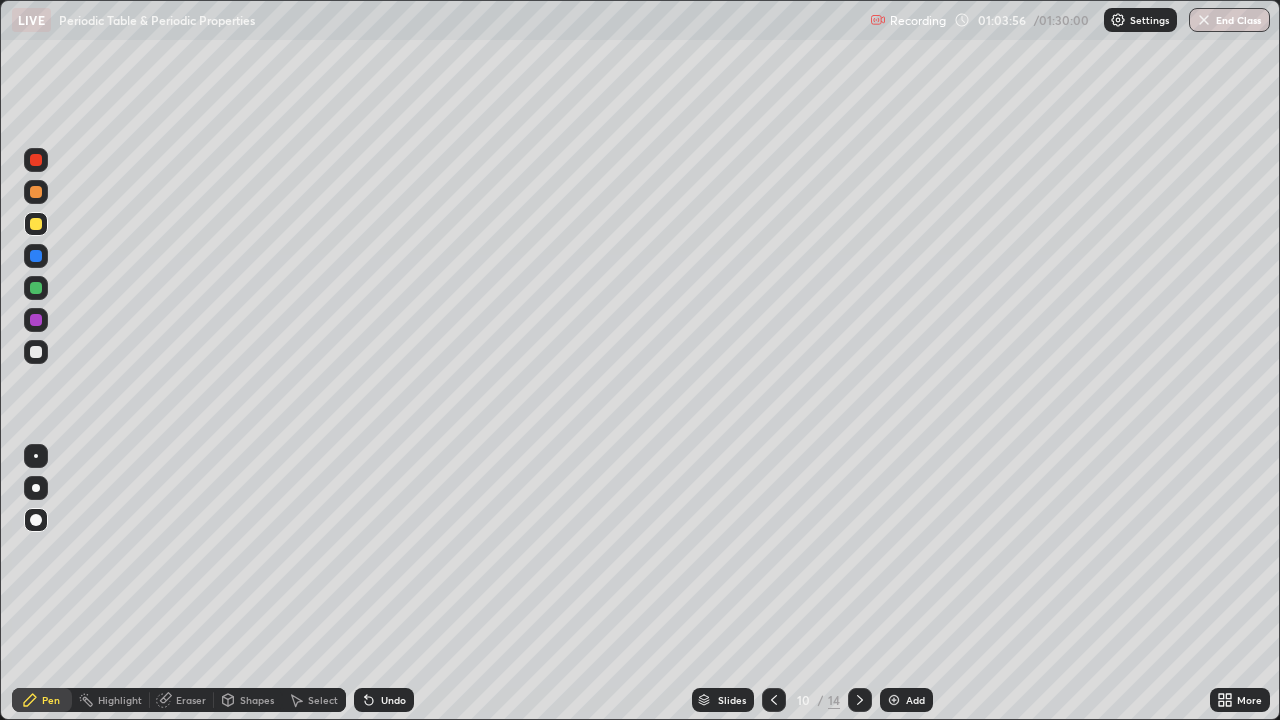 click on "Shapes" at bounding box center (248, 700) 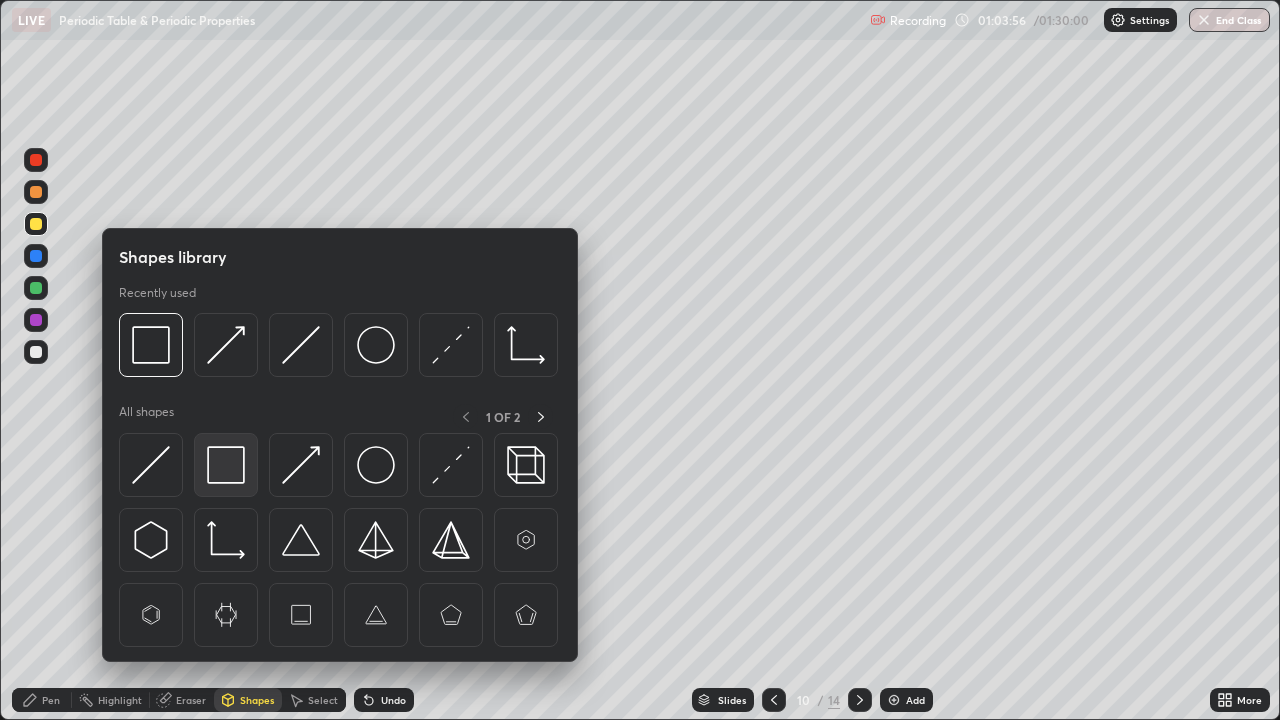 click at bounding box center (226, 465) 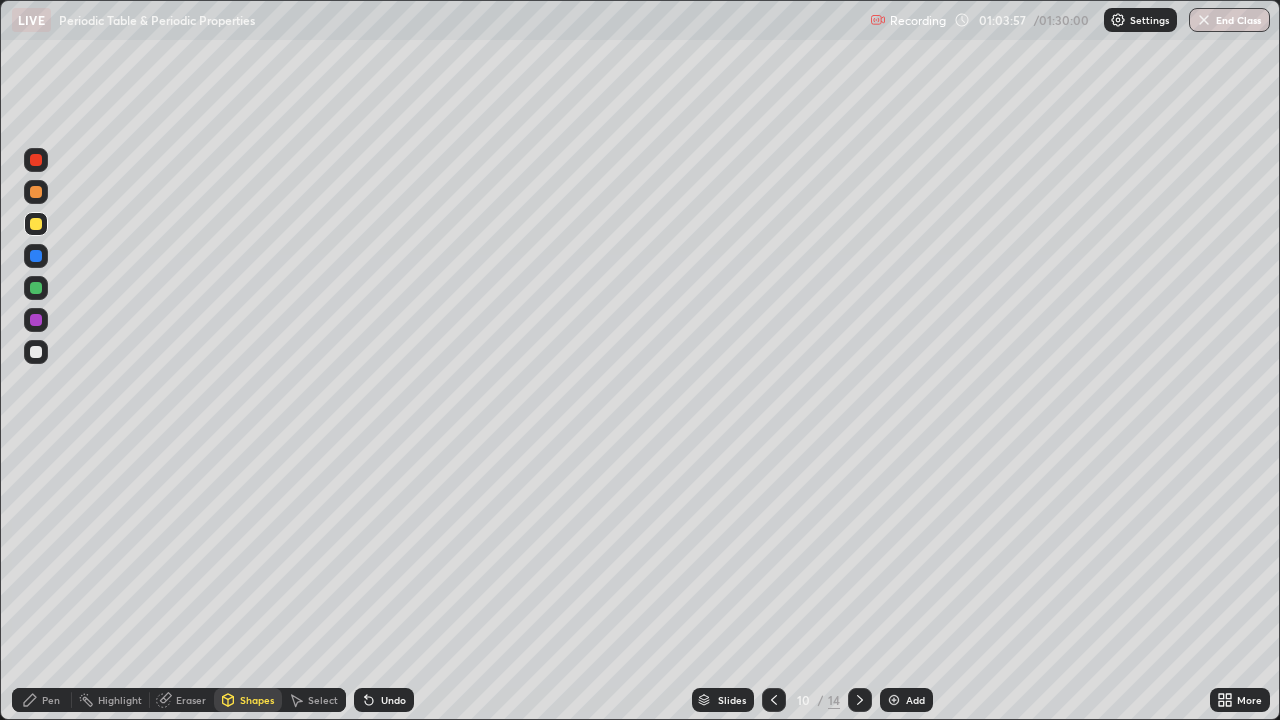 click at bounding box center (36, 320) 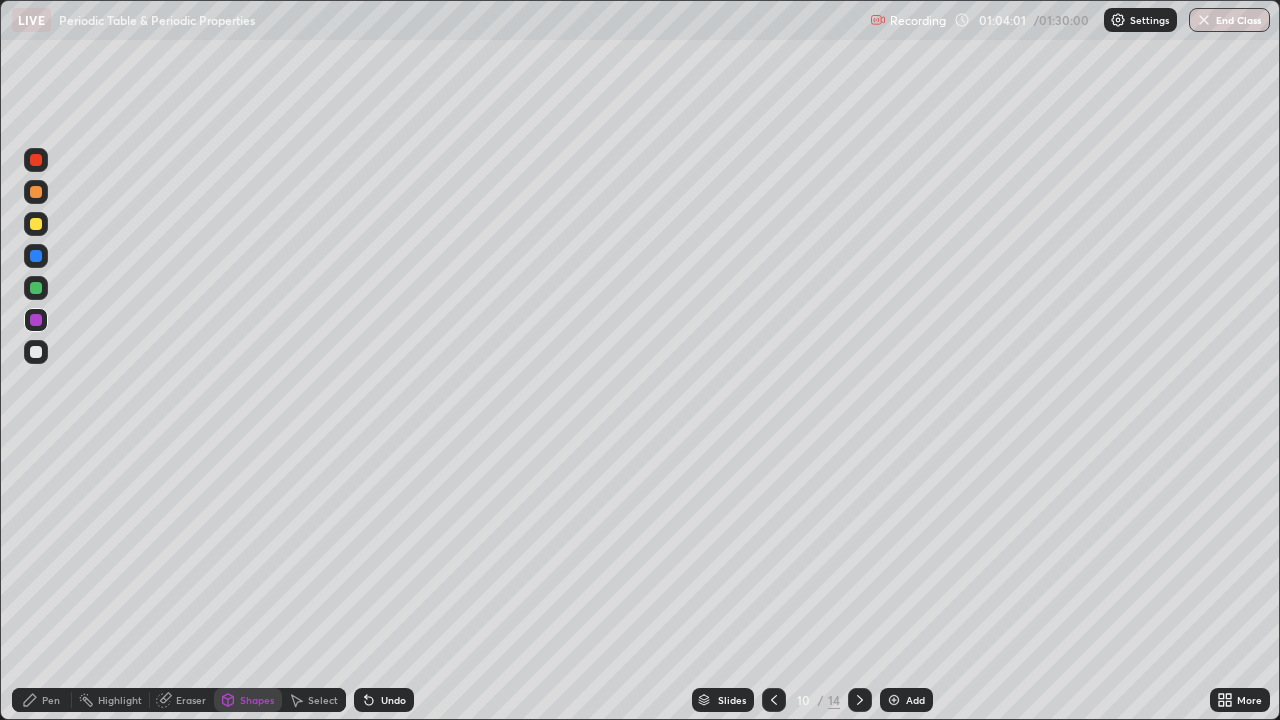 click on "Pen" at bounding box center (51, 700) 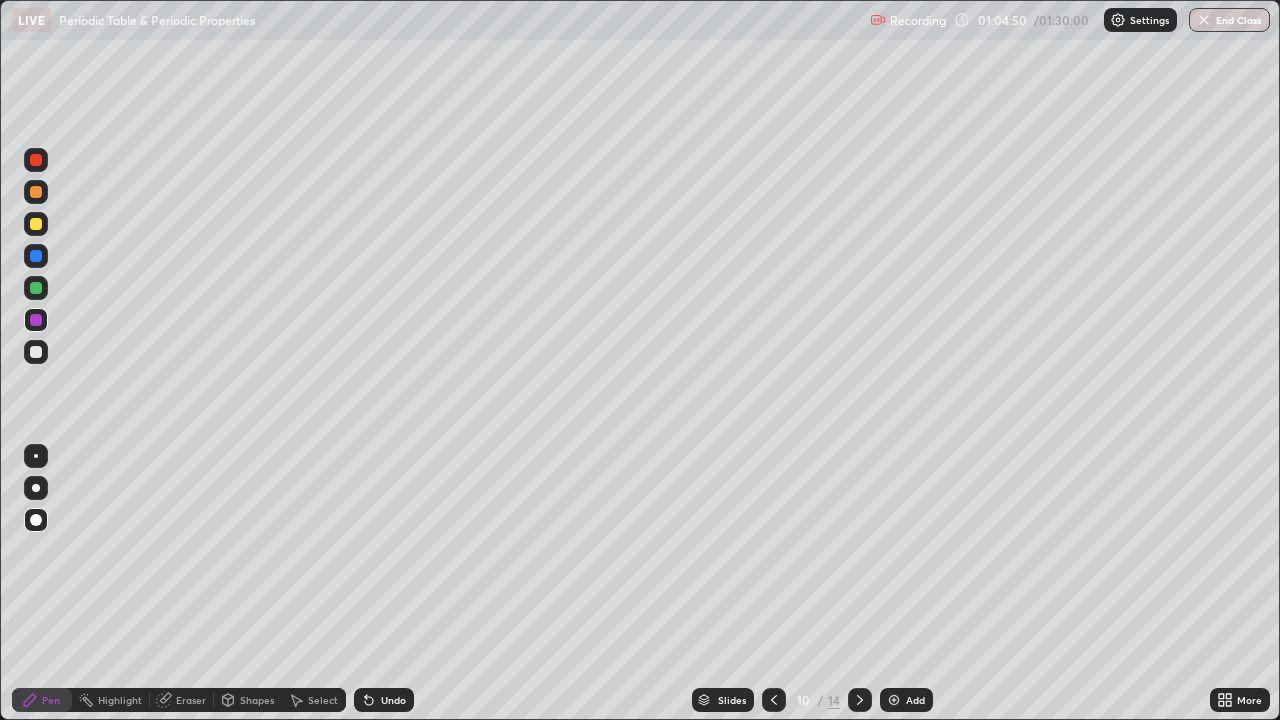 click 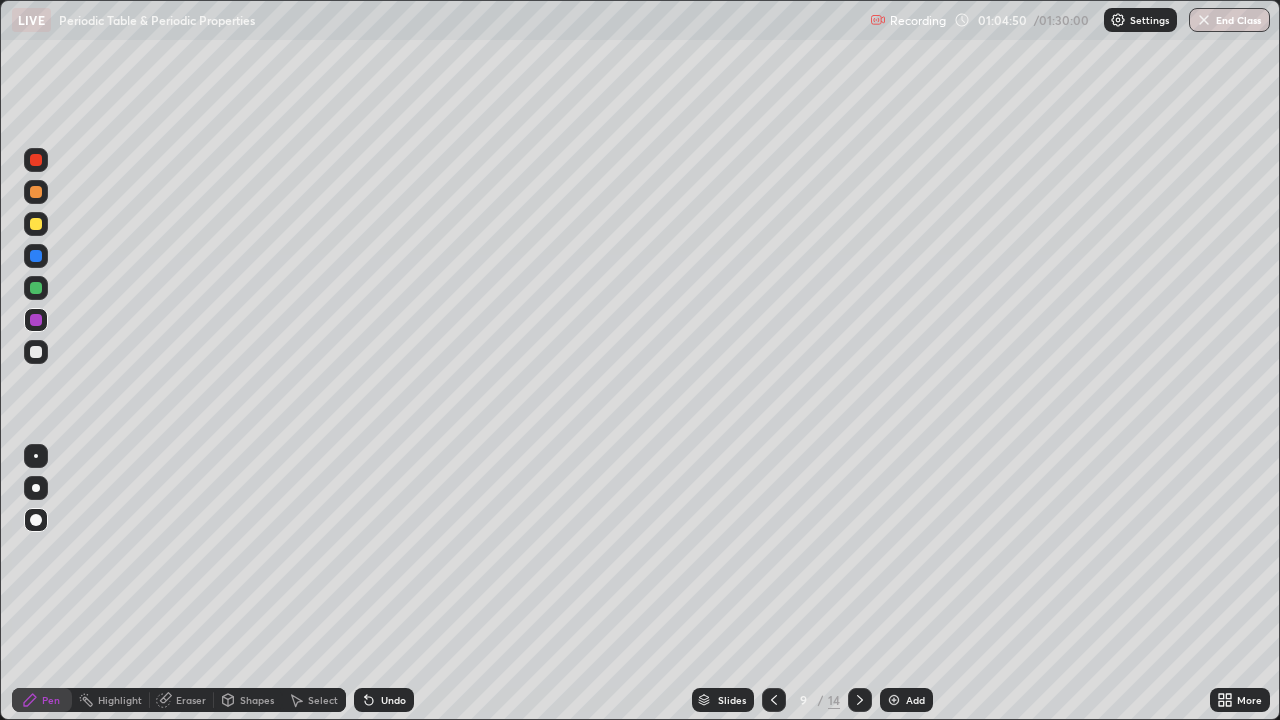 click 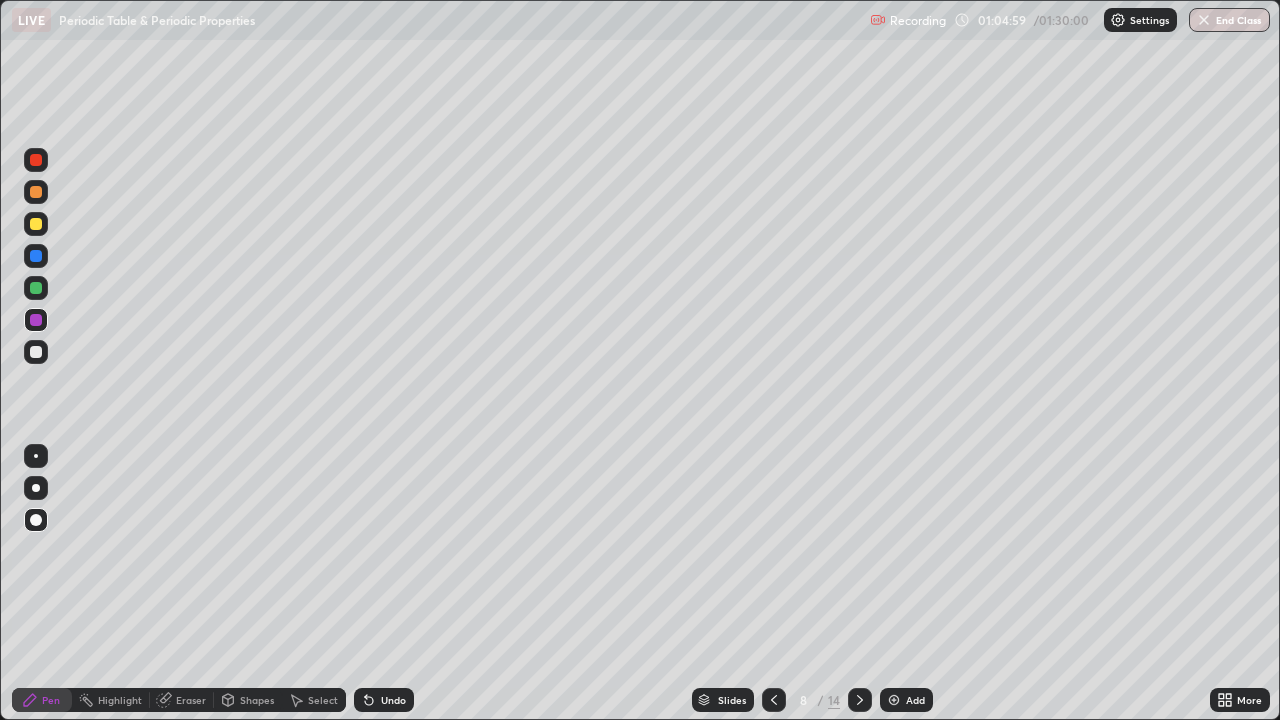 click at bounding box center [860, 700] 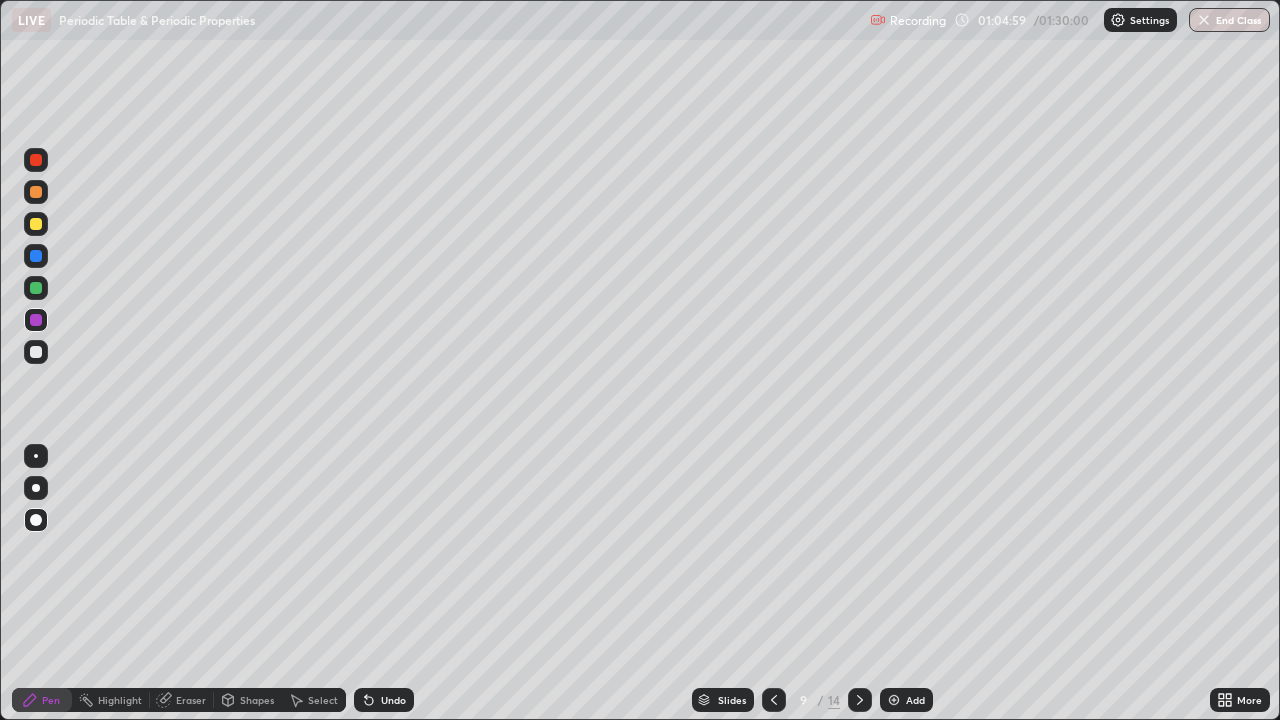click 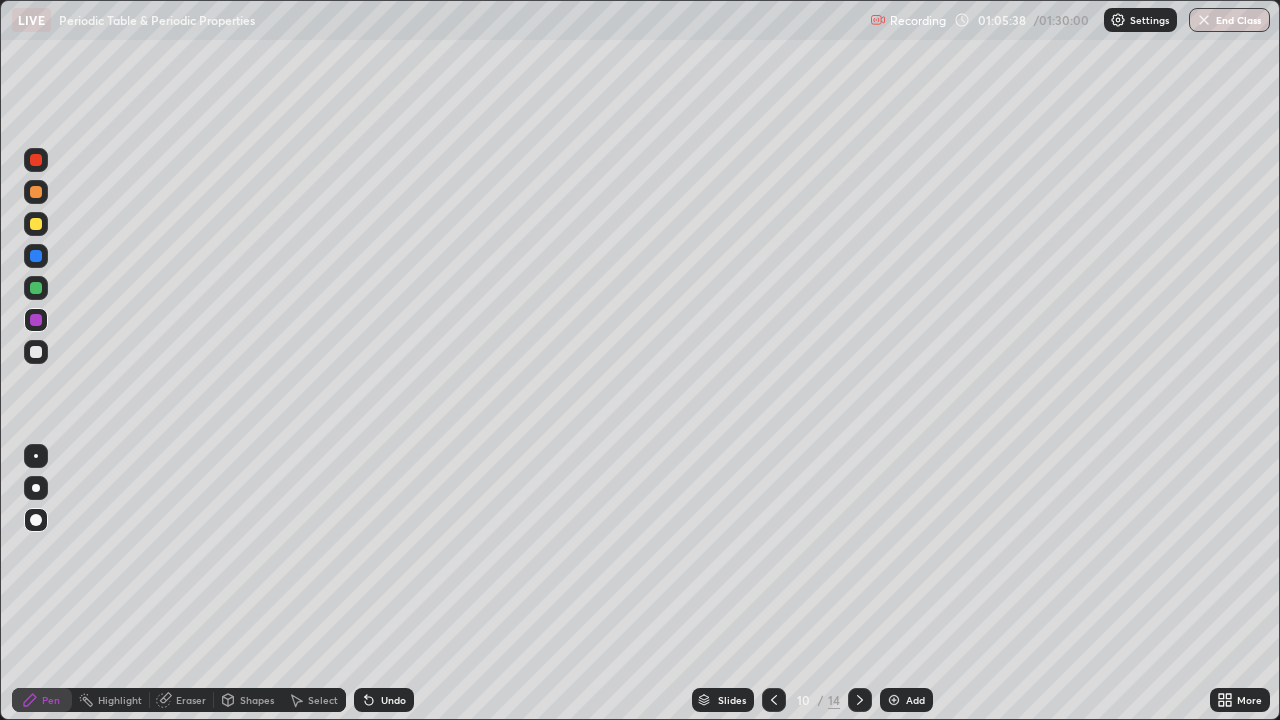 click 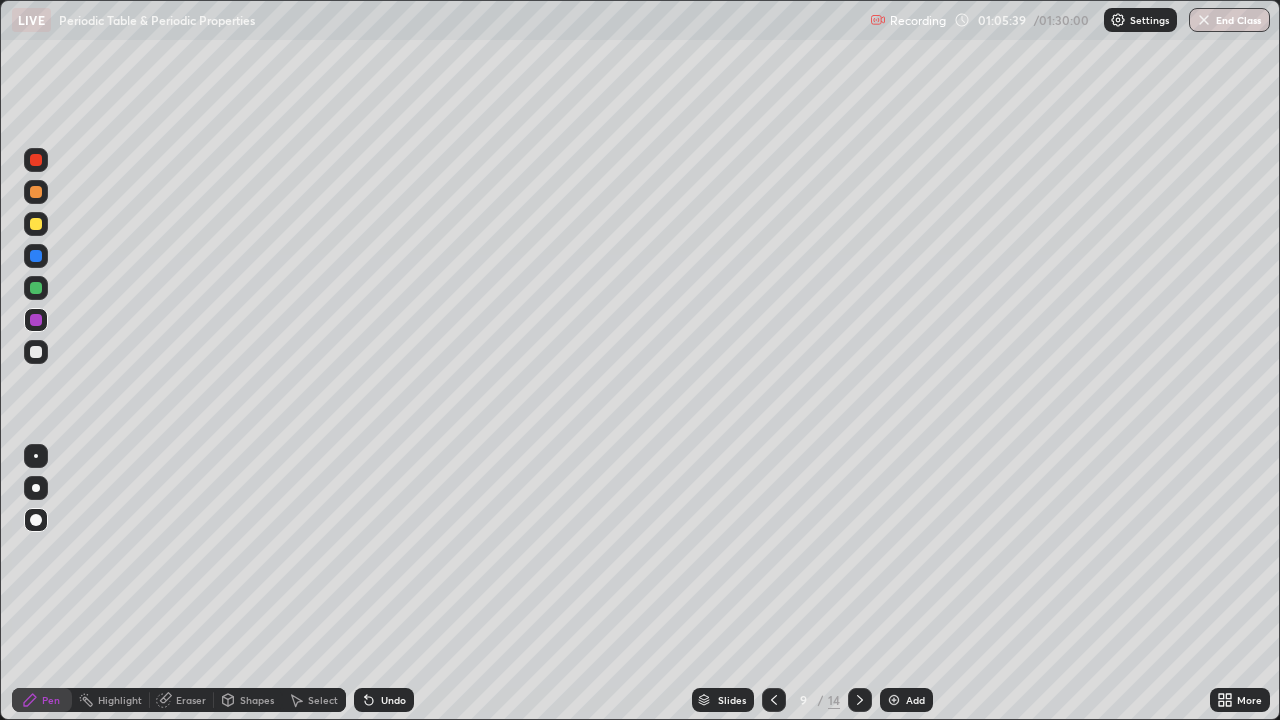 click 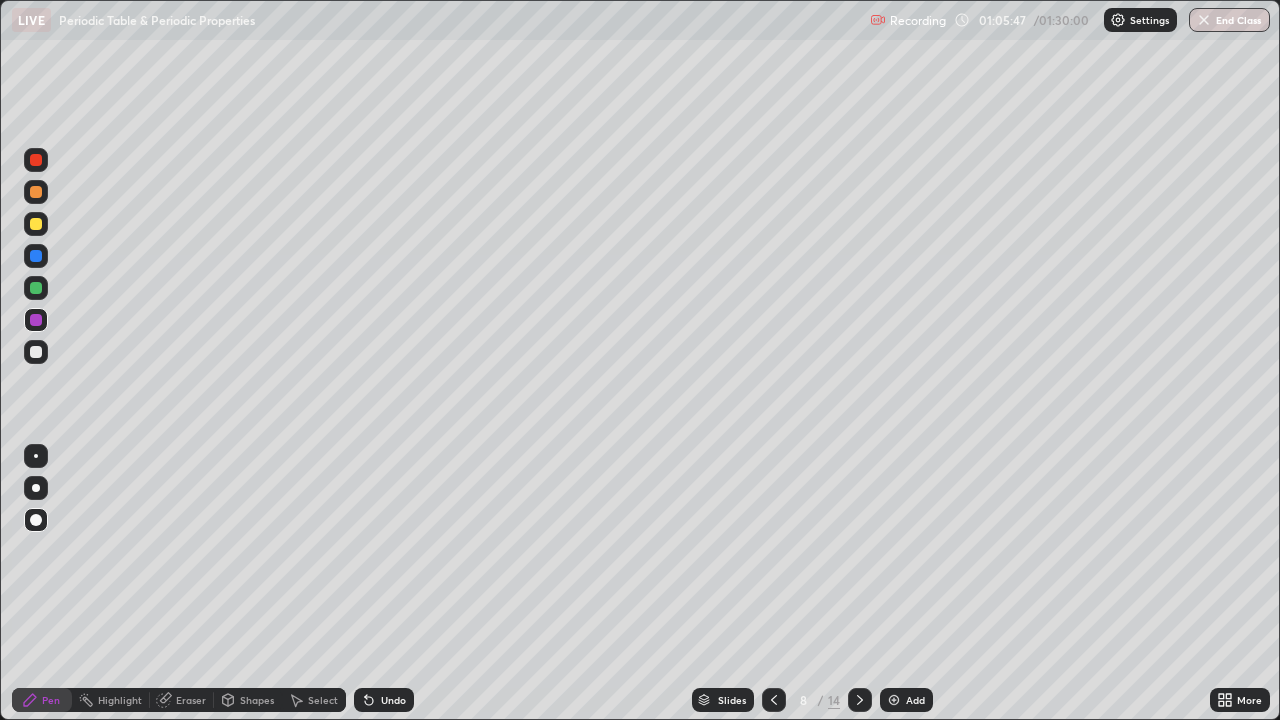 click 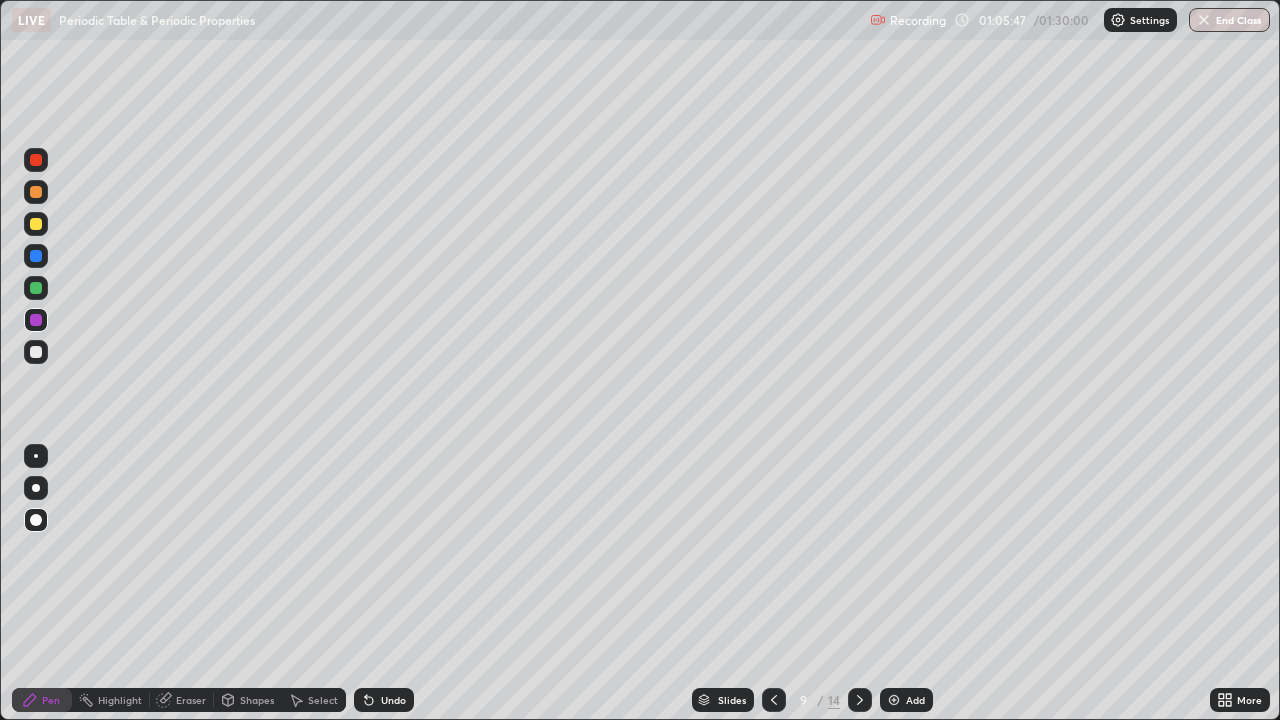click at bounding box center [860, 700] 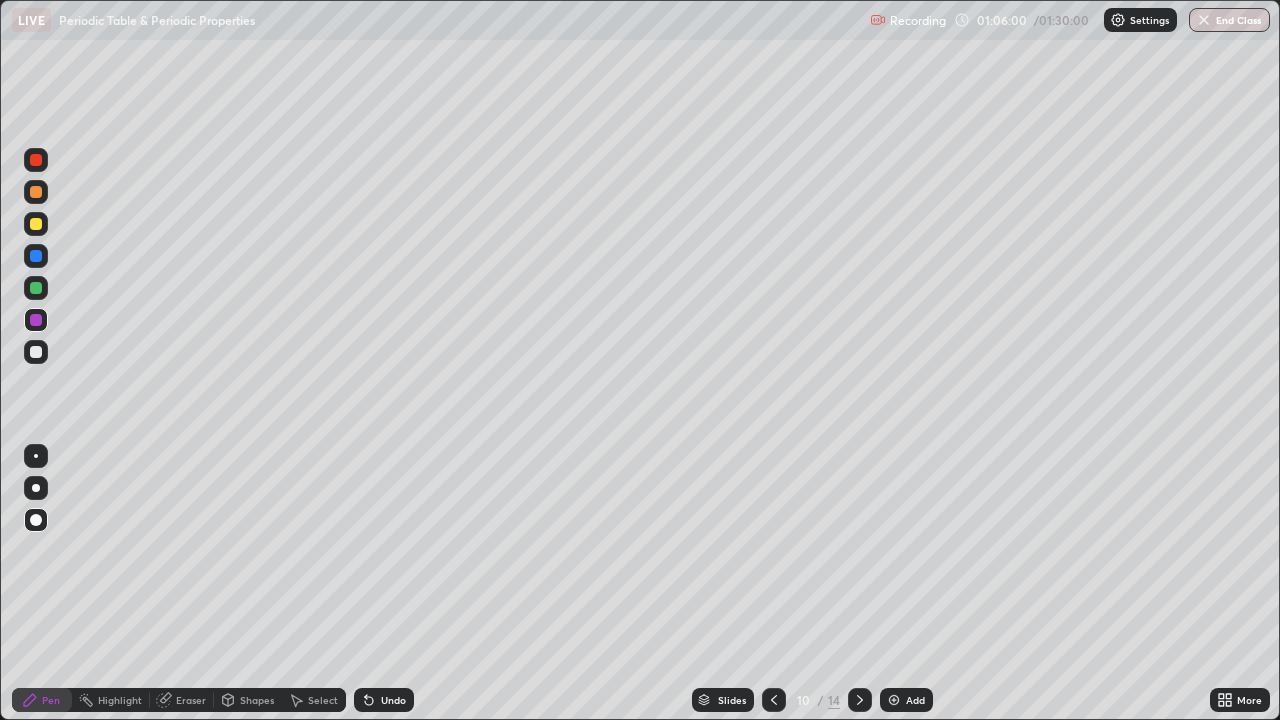 click 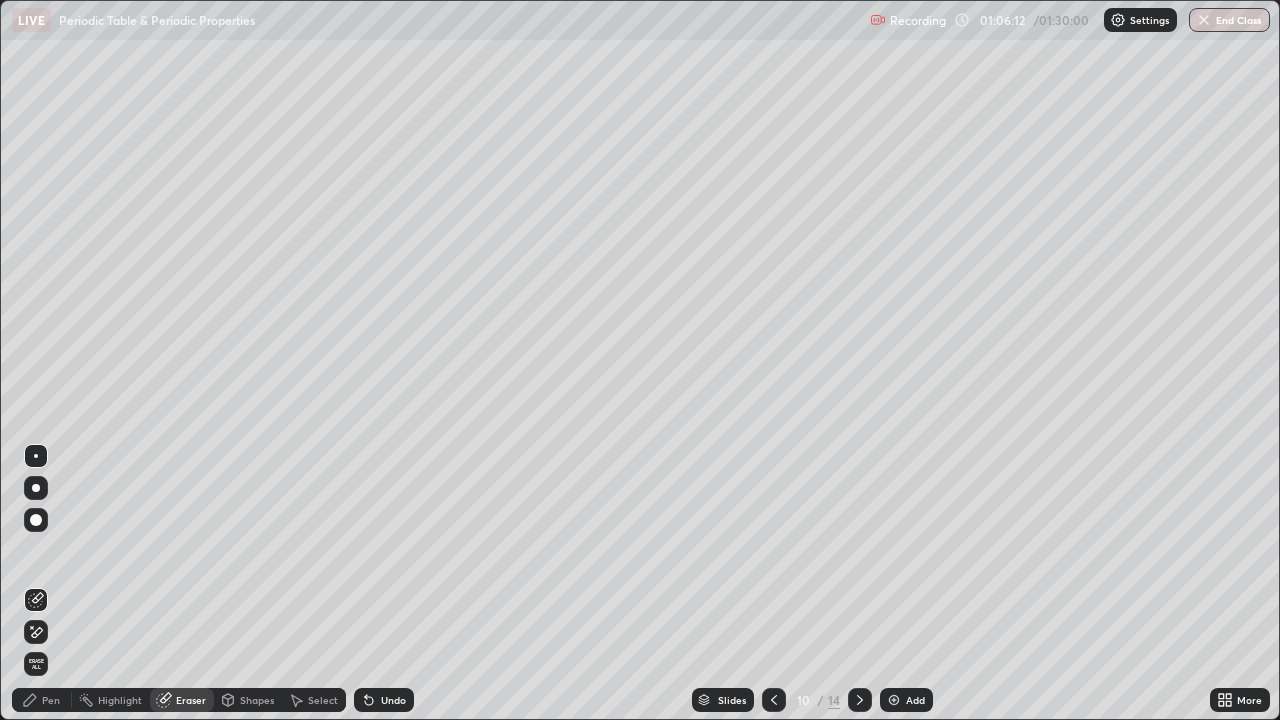 click 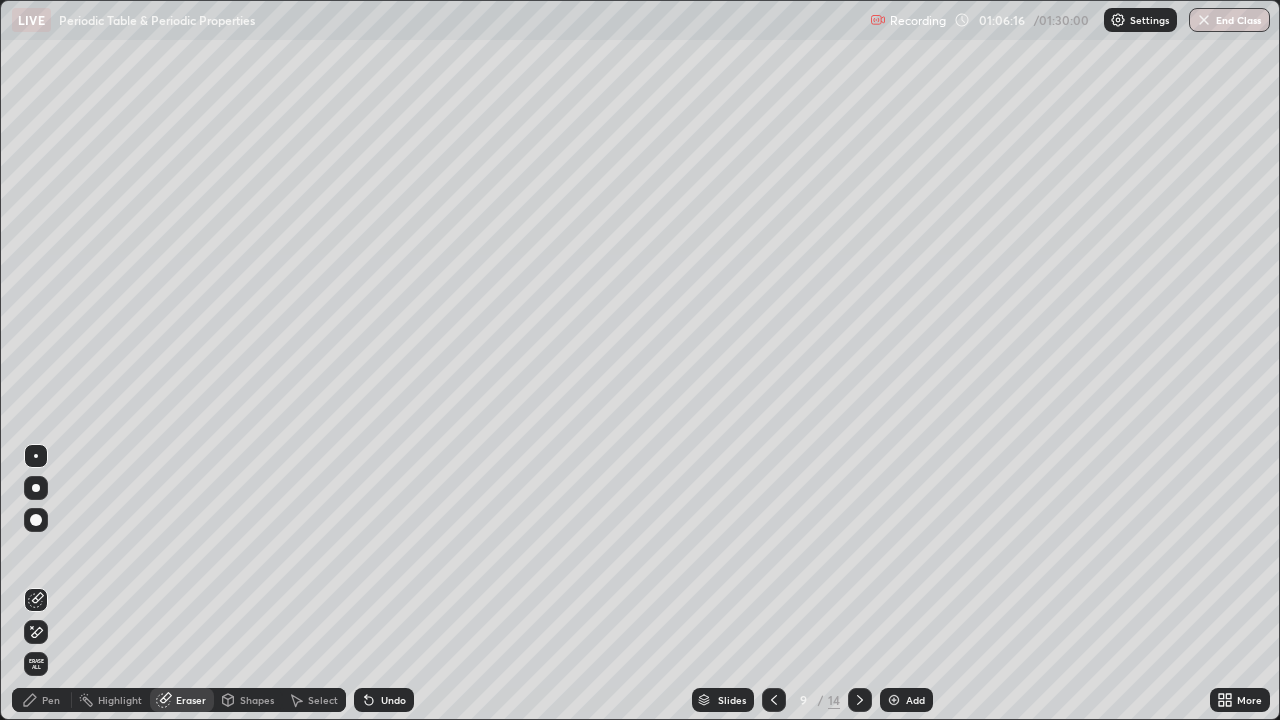 click at bounding box center (860, 700) 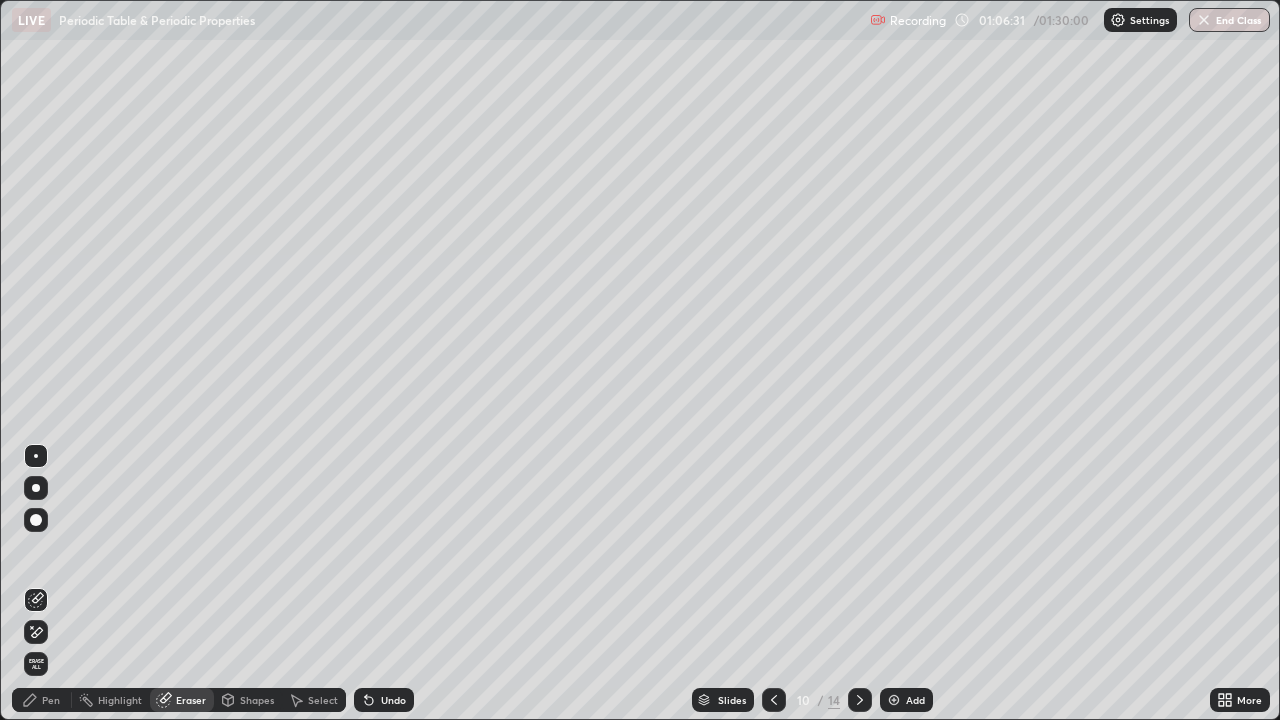 click 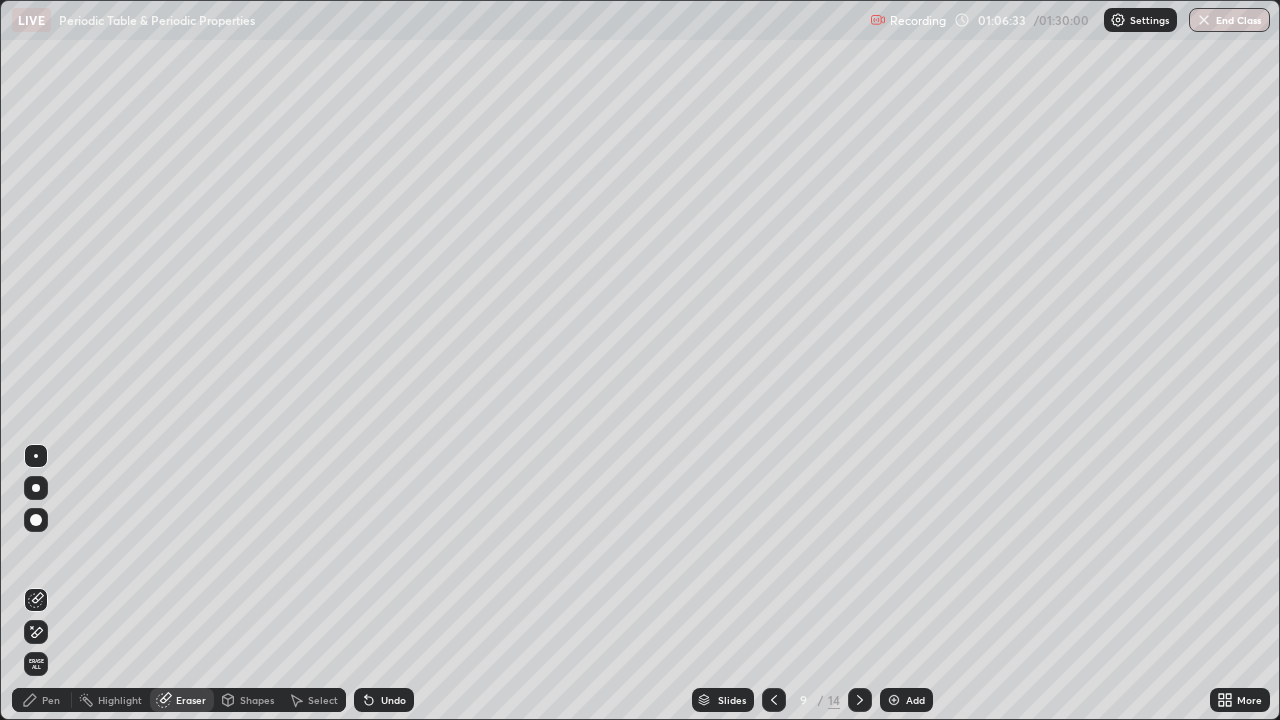 click on "Pen" at bounding box center (51, 700) 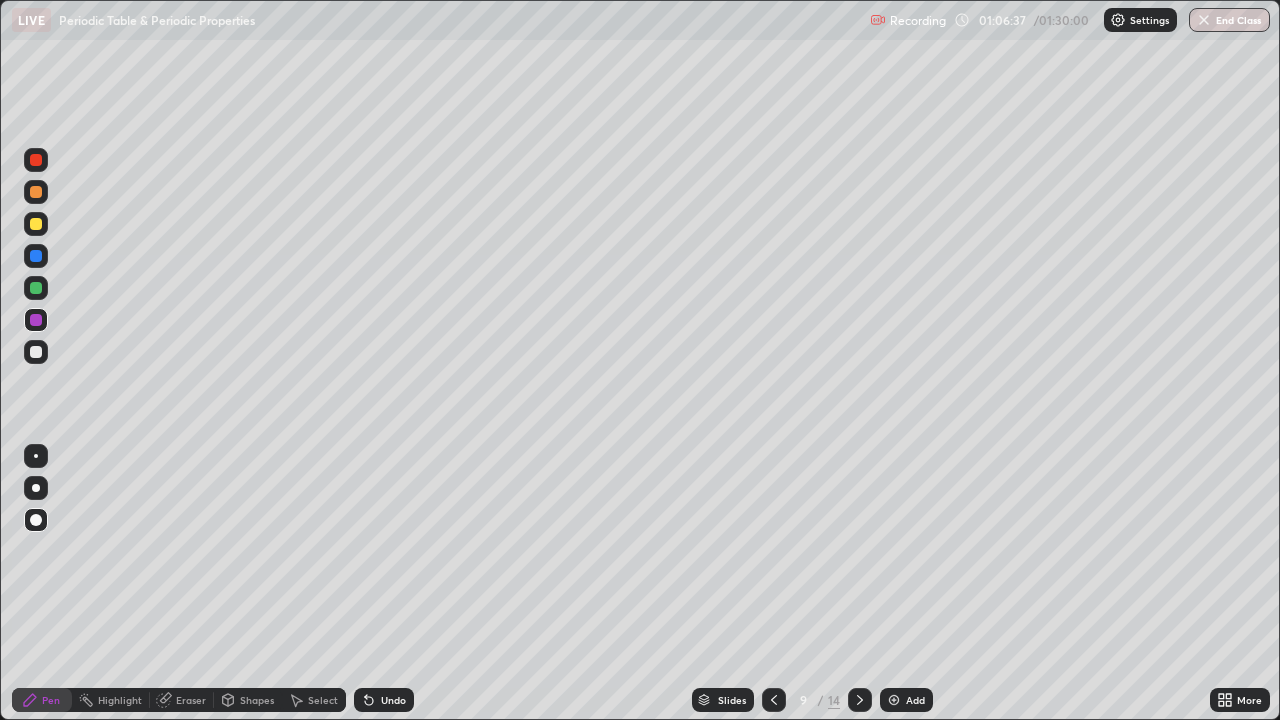 click 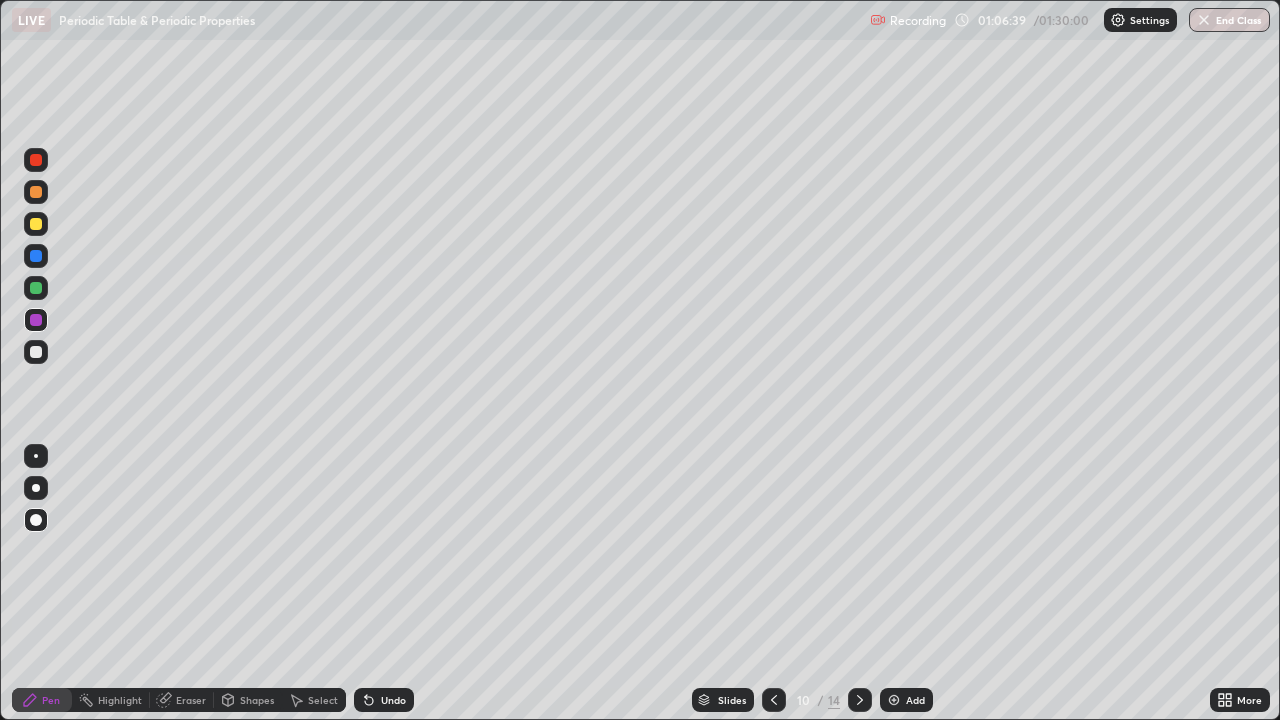 click on "Pen" at bounding box center (42, 700) 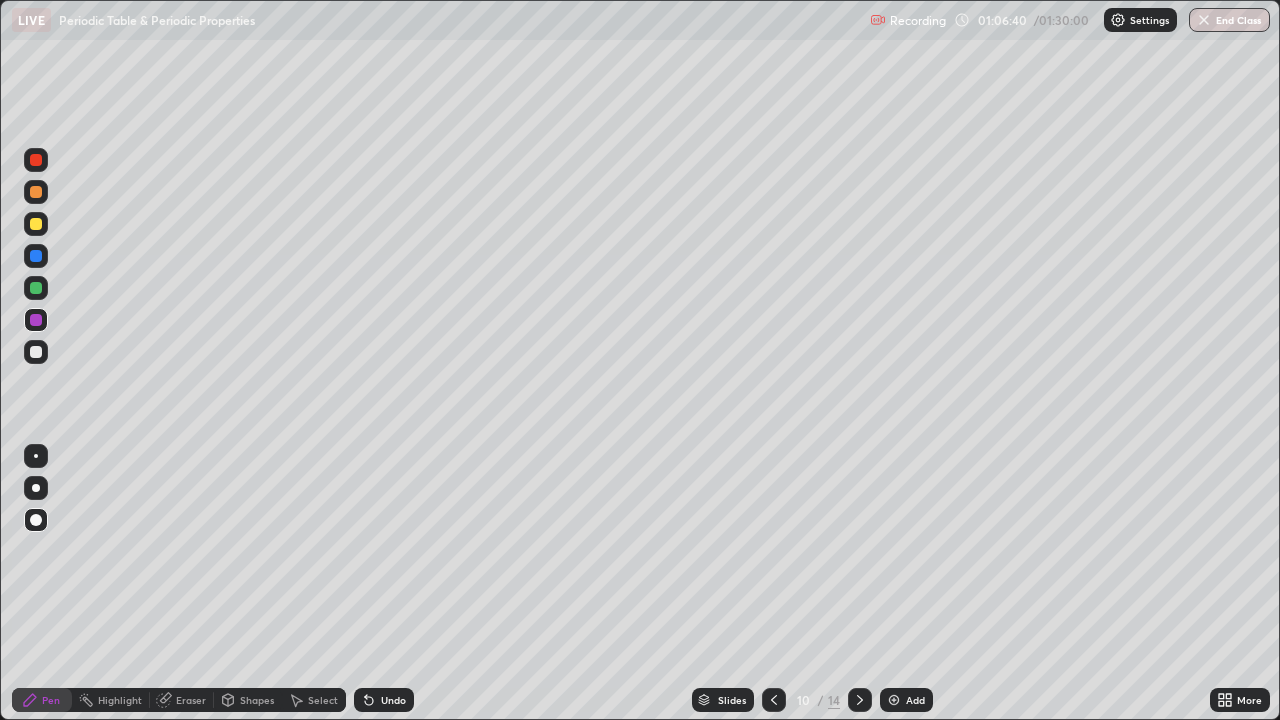 click at bounding box center (36, 288) 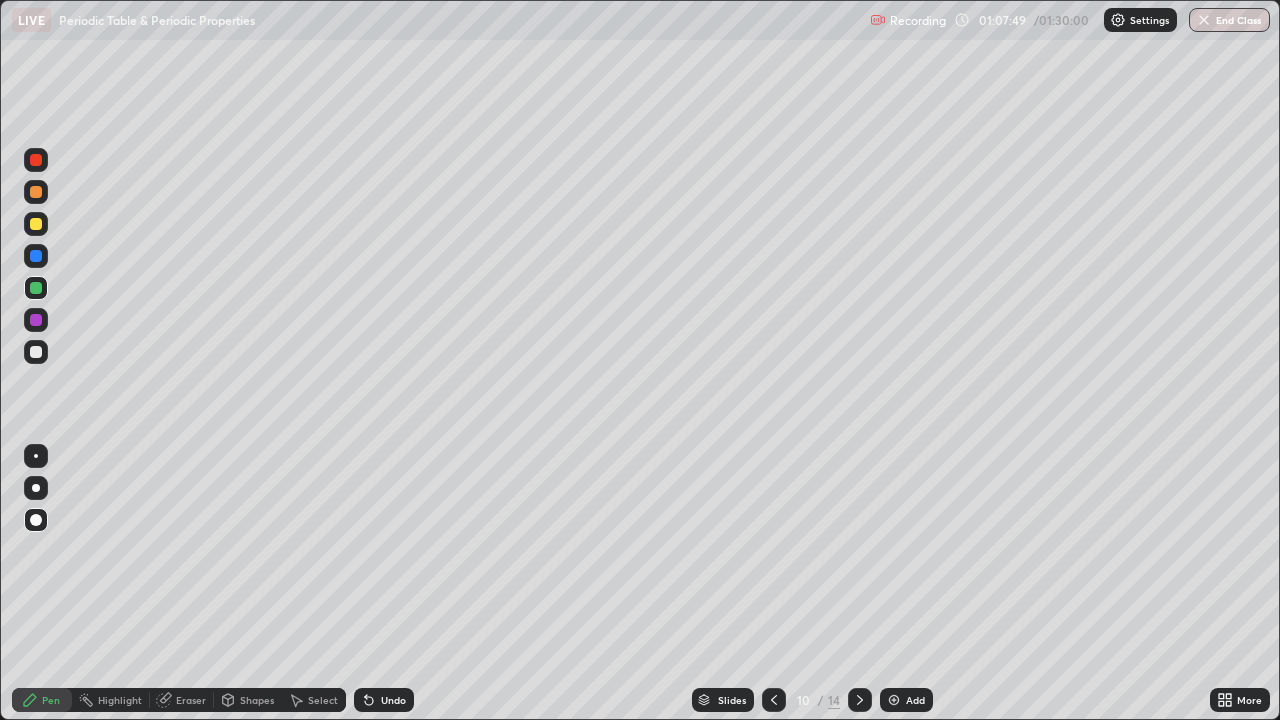 click 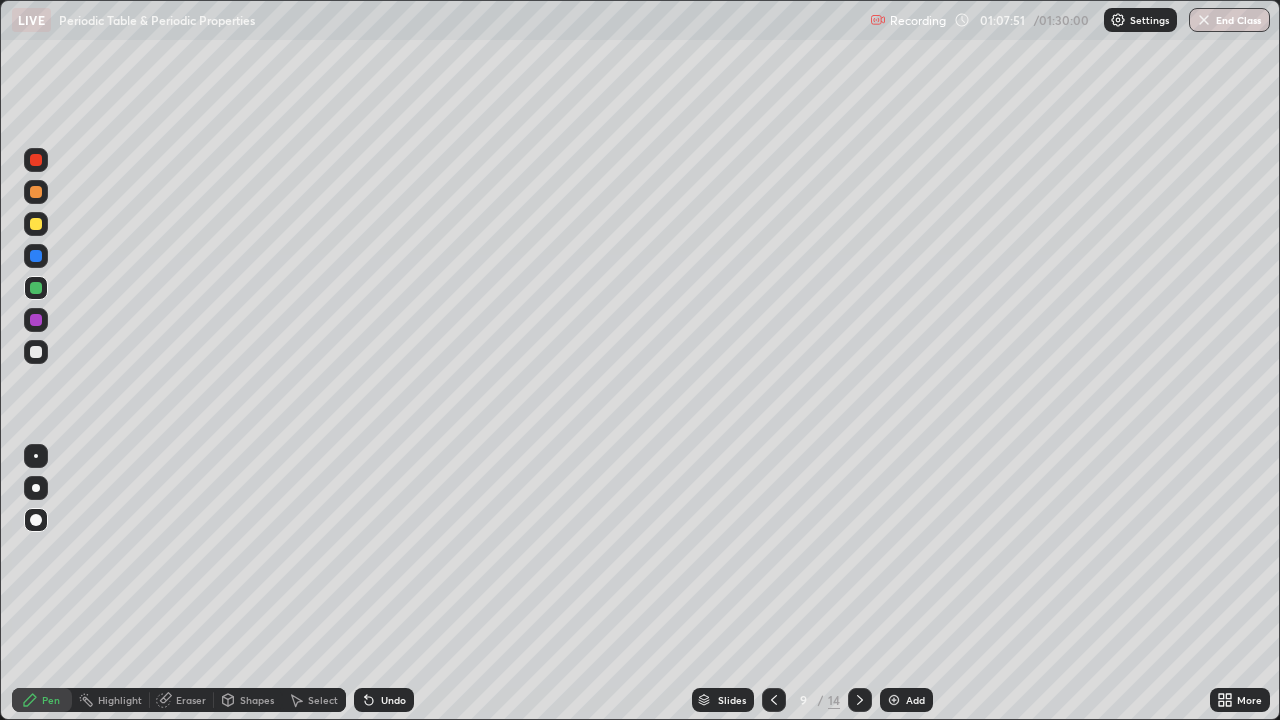 click 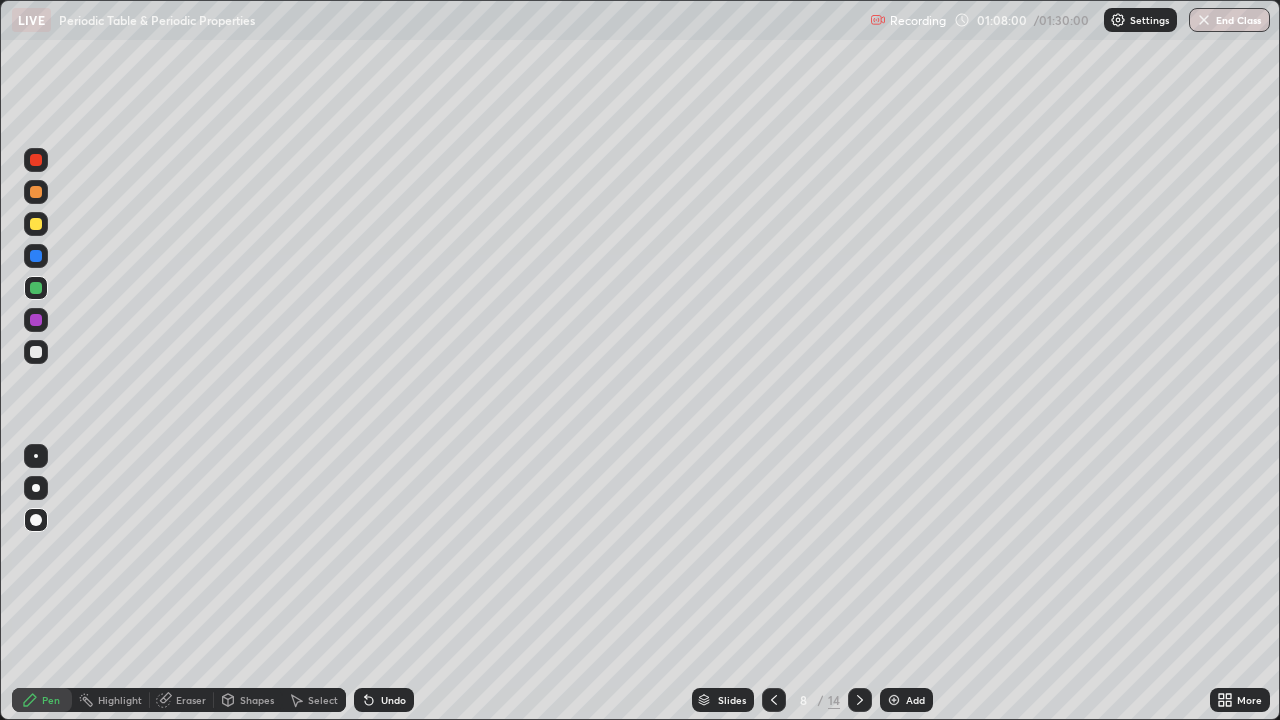 click 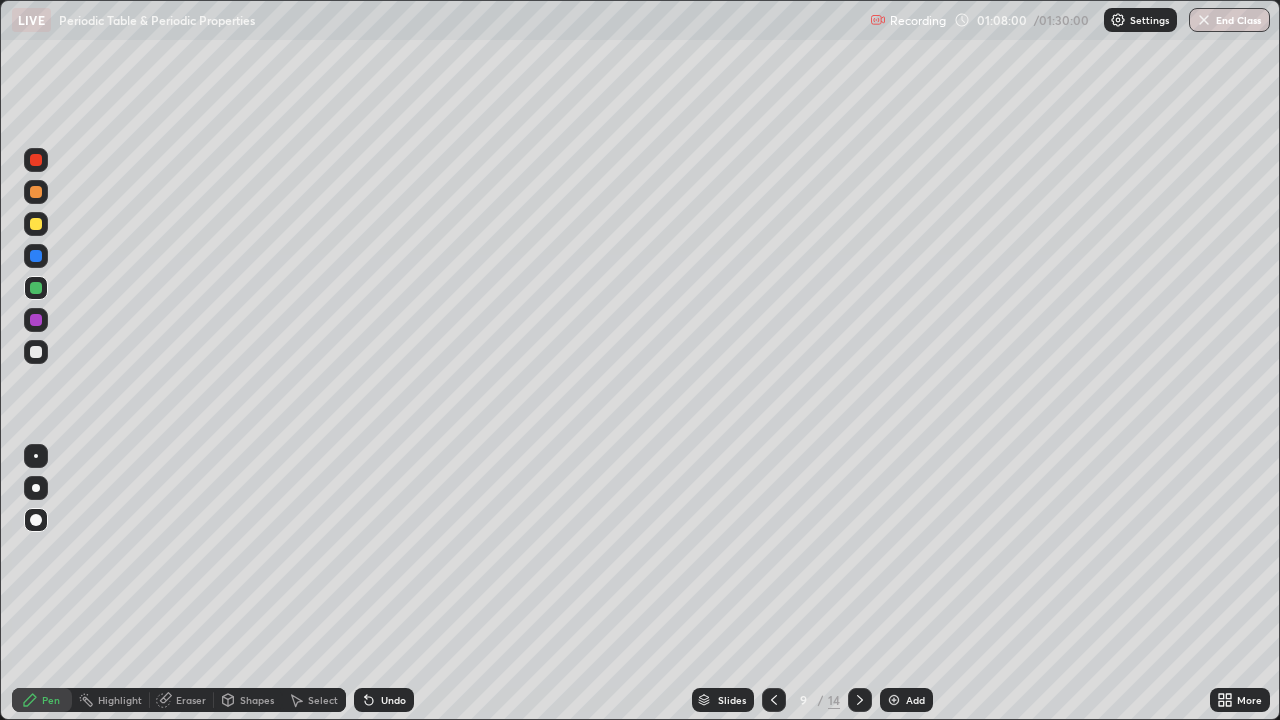 click at bounding box center [860, 700] 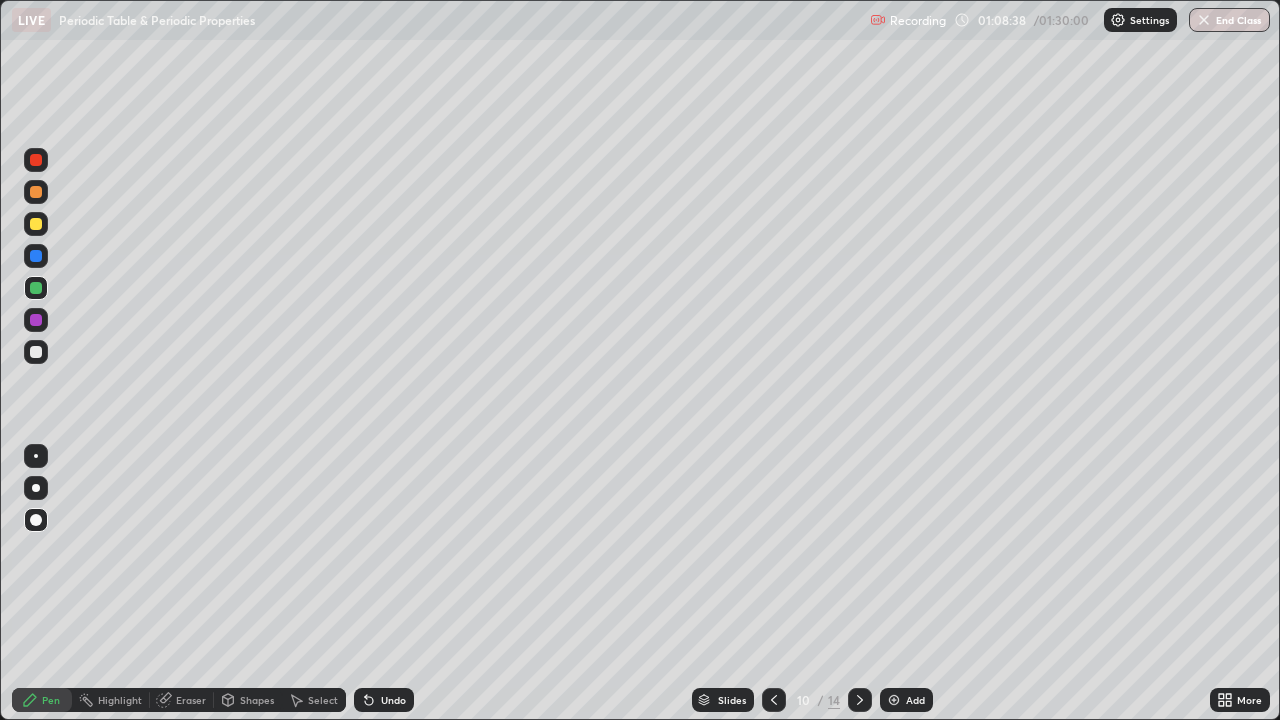 click 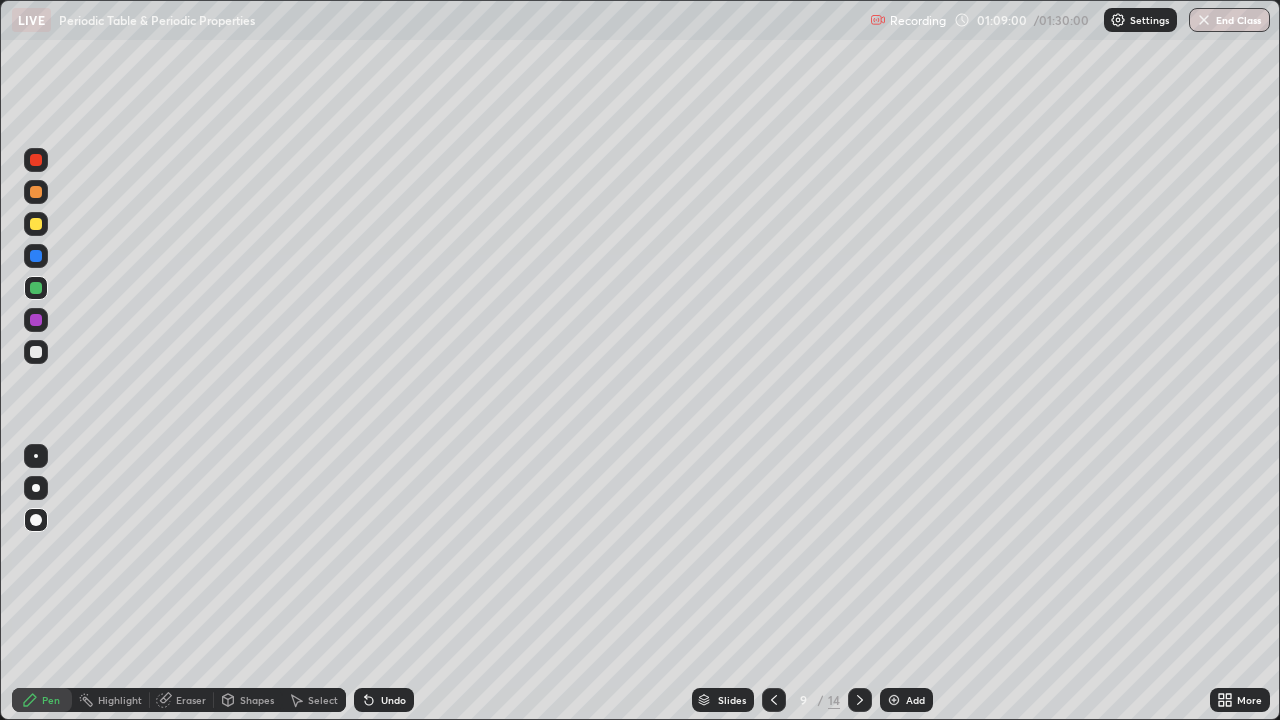 click 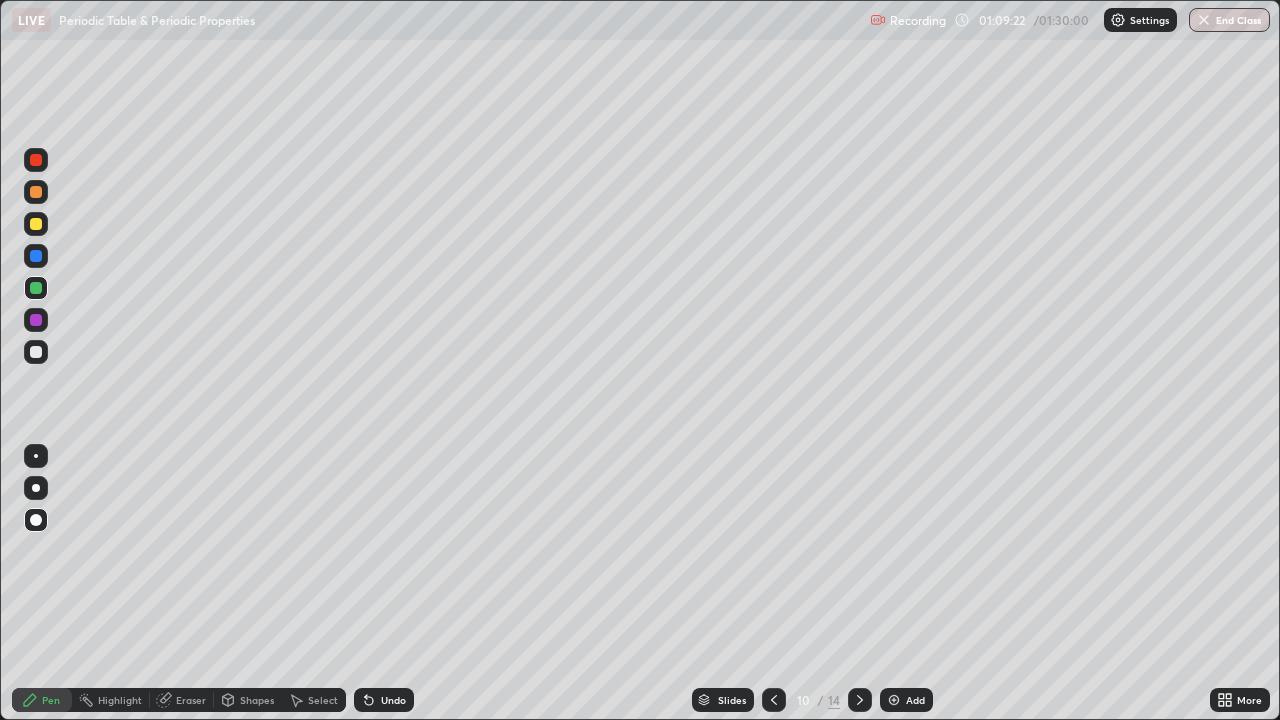 click 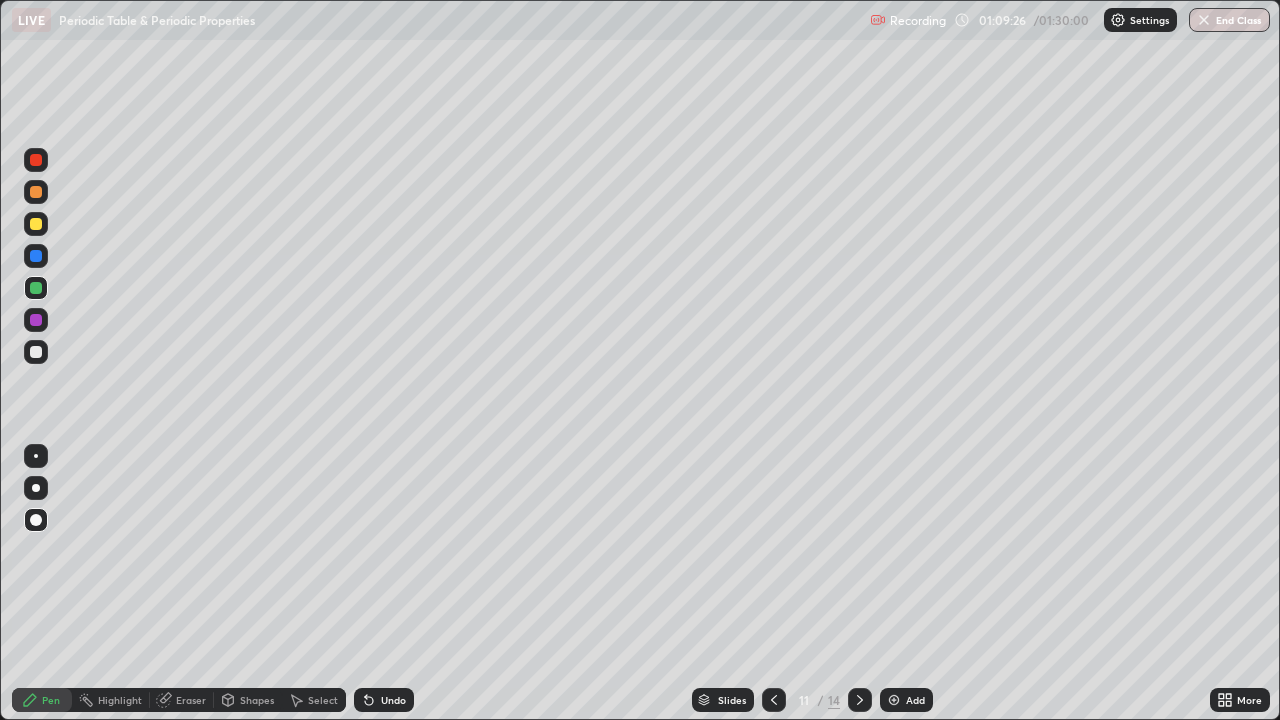click 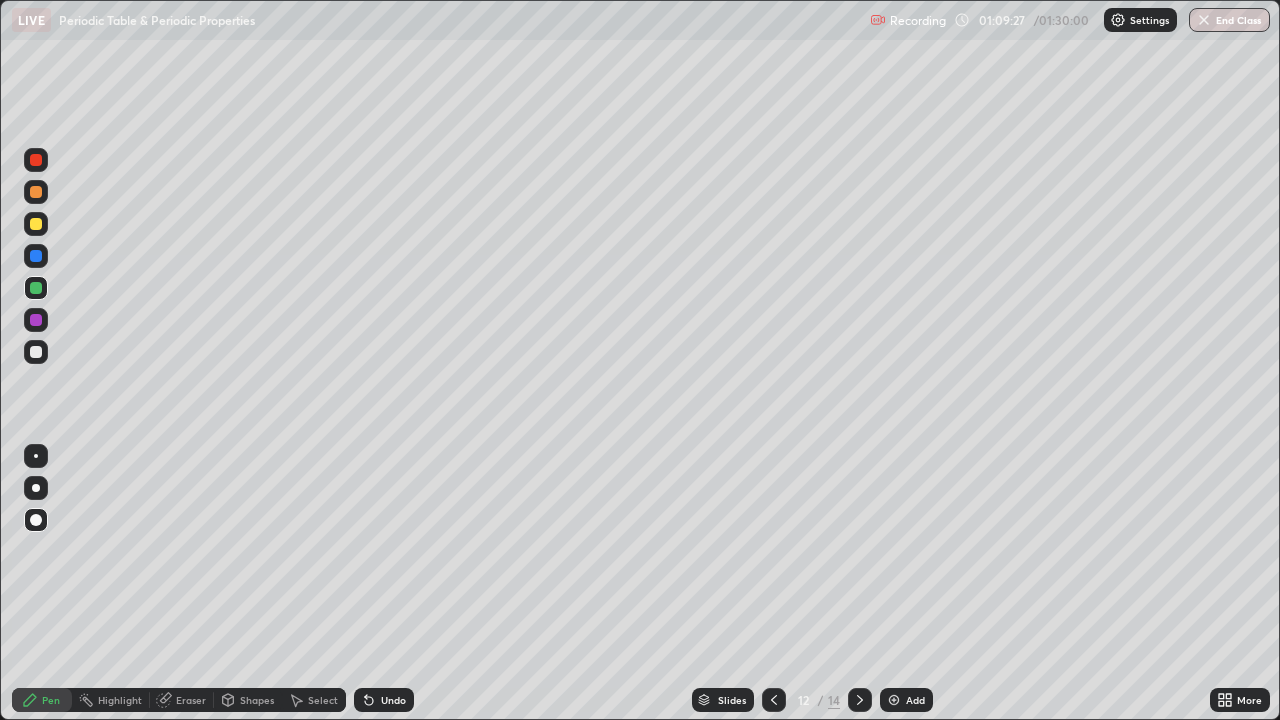 click 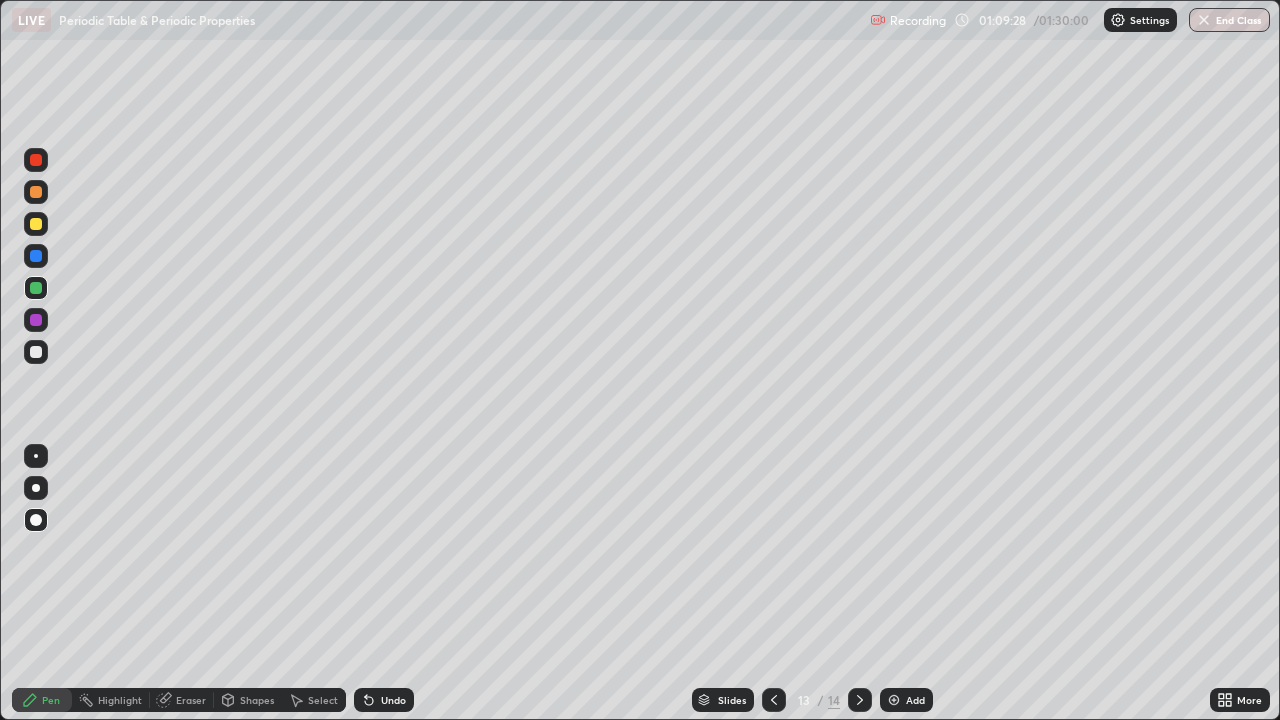 click 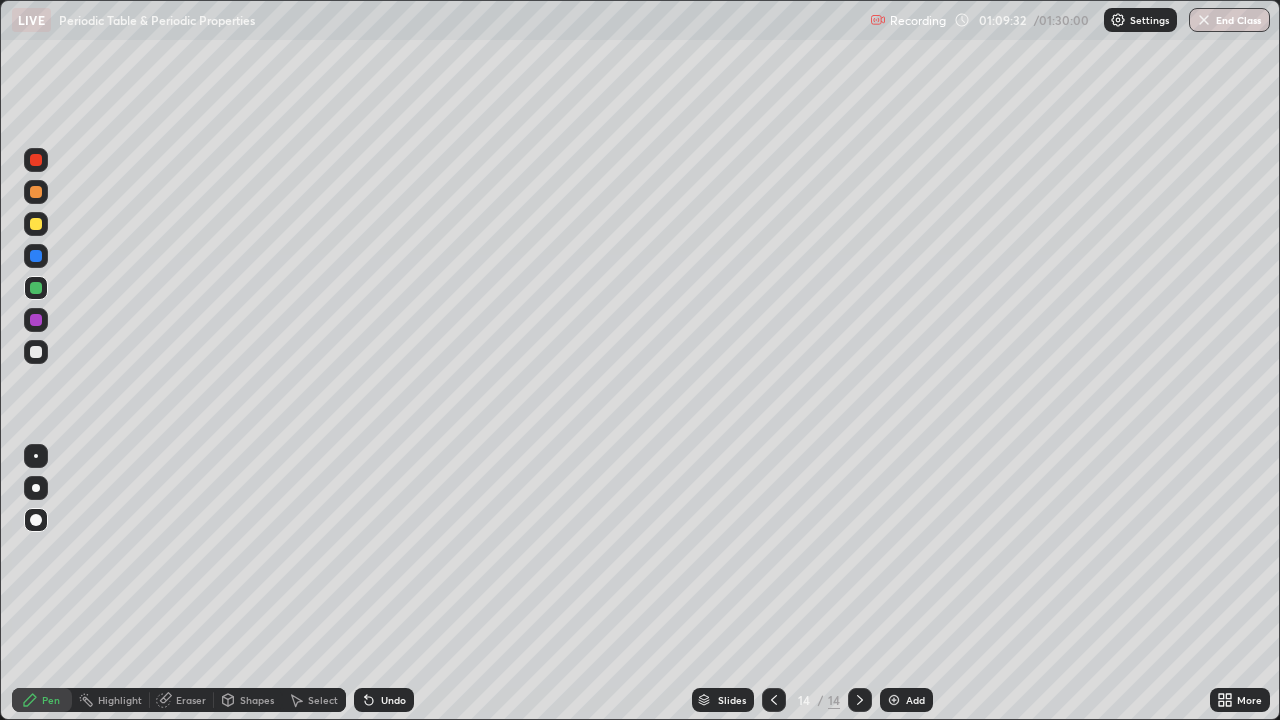 click on "Pen" at bounding box center [42, 700] 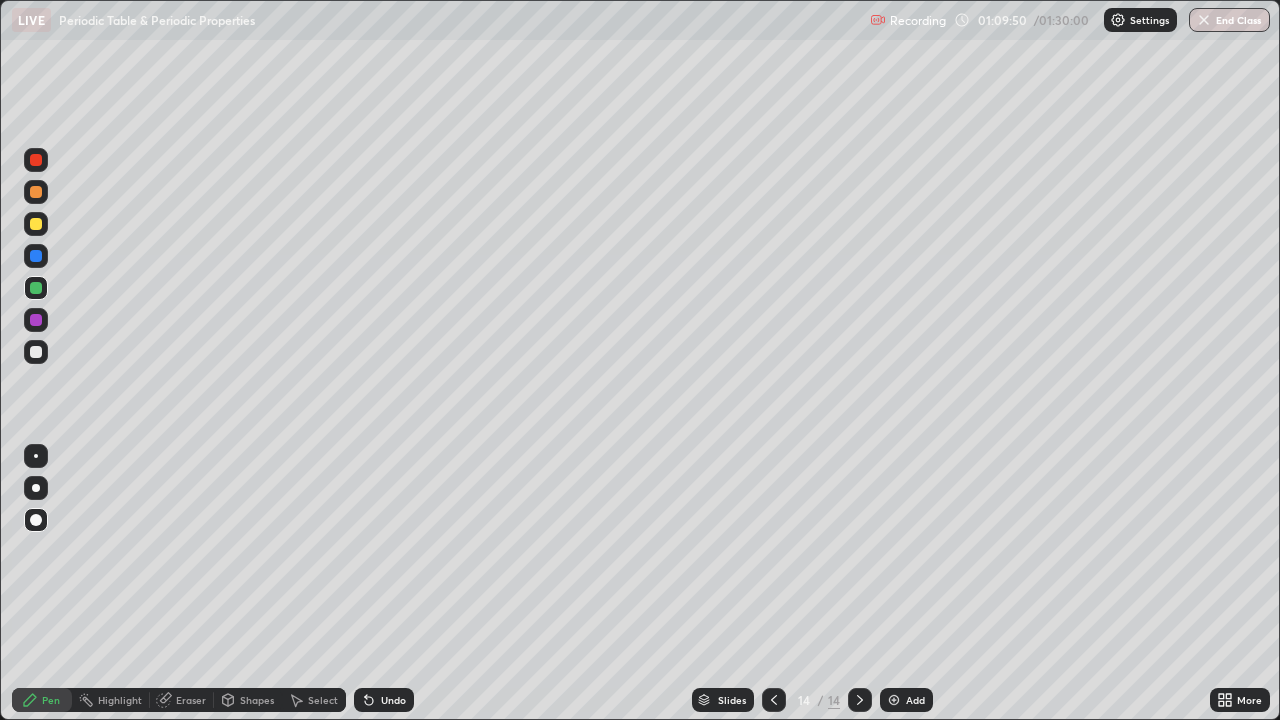 click 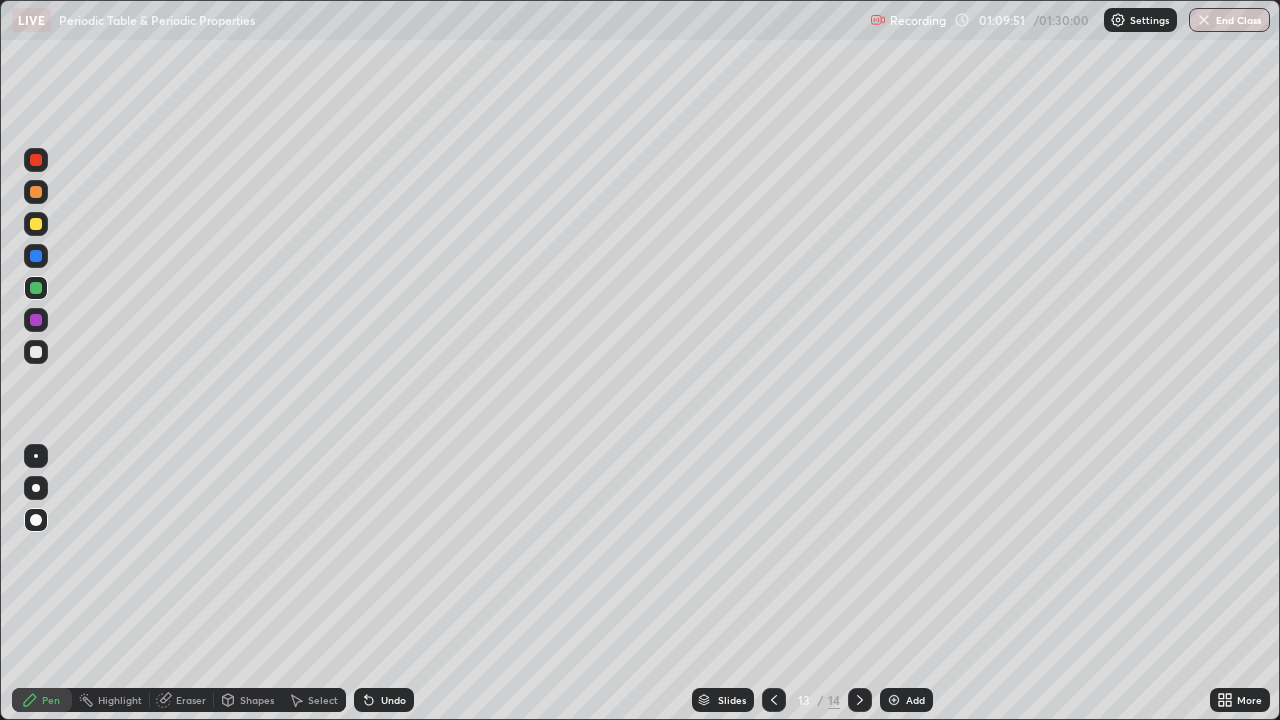 click 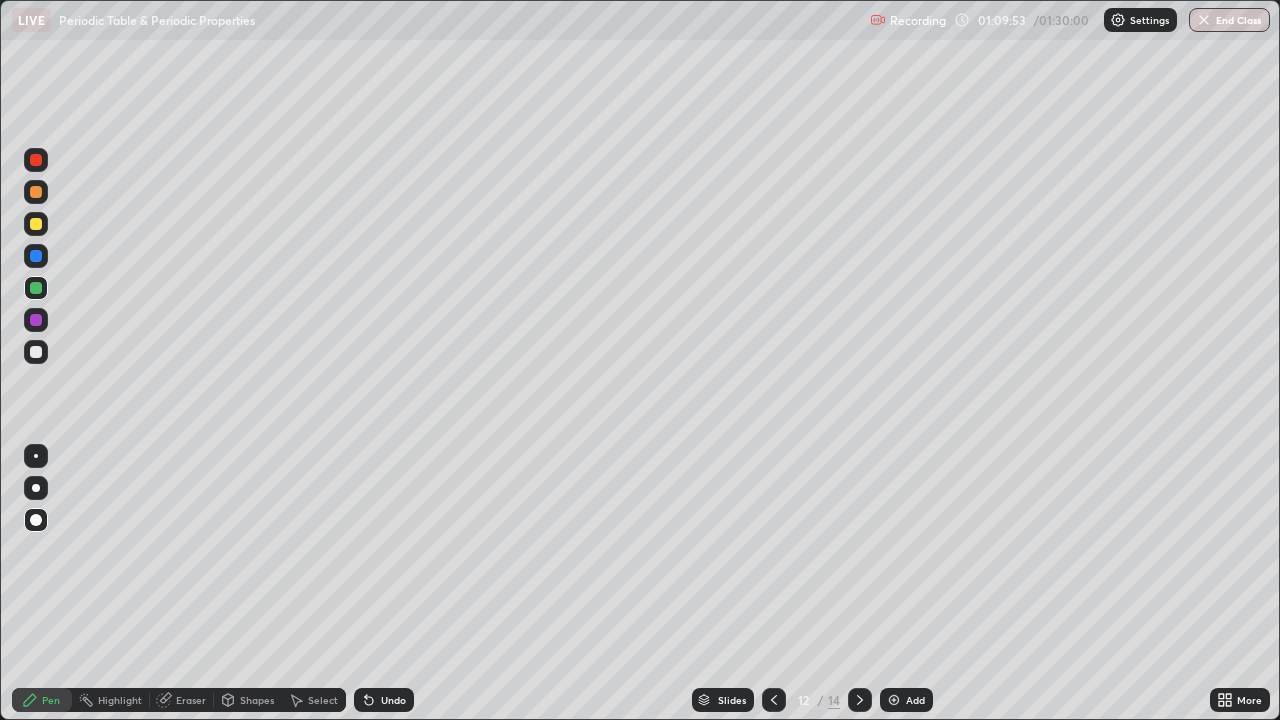 click 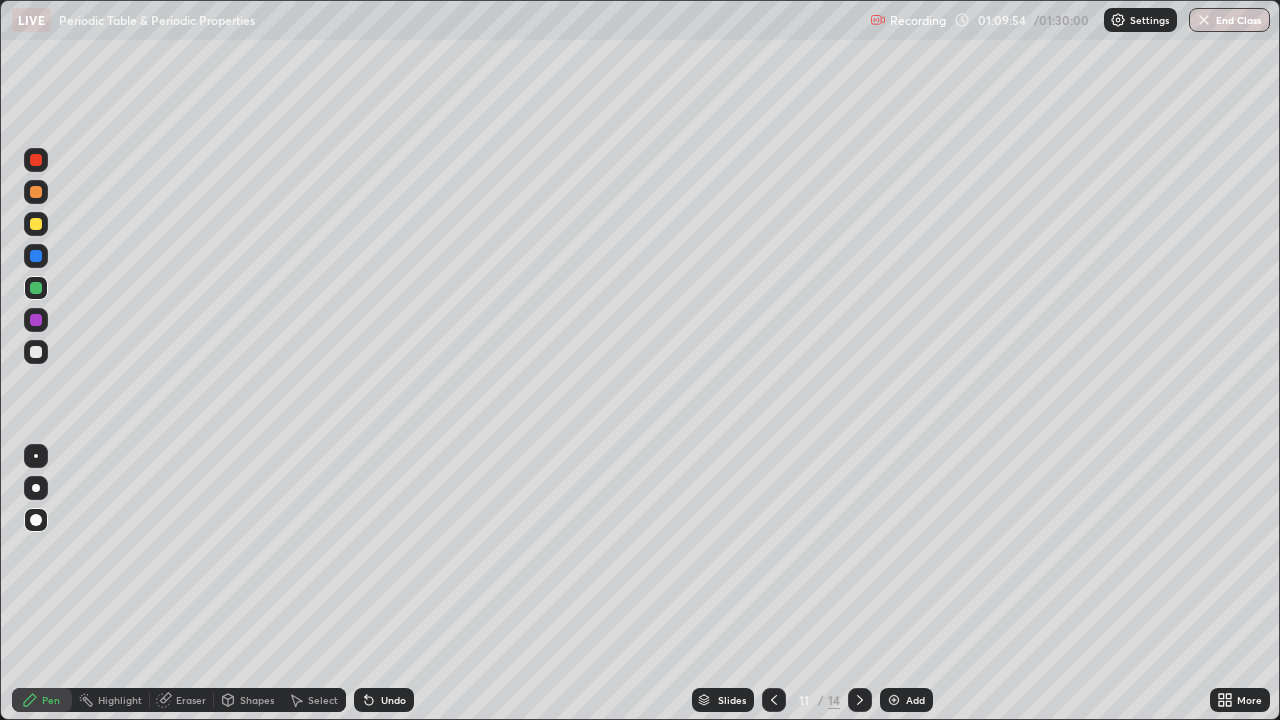 click 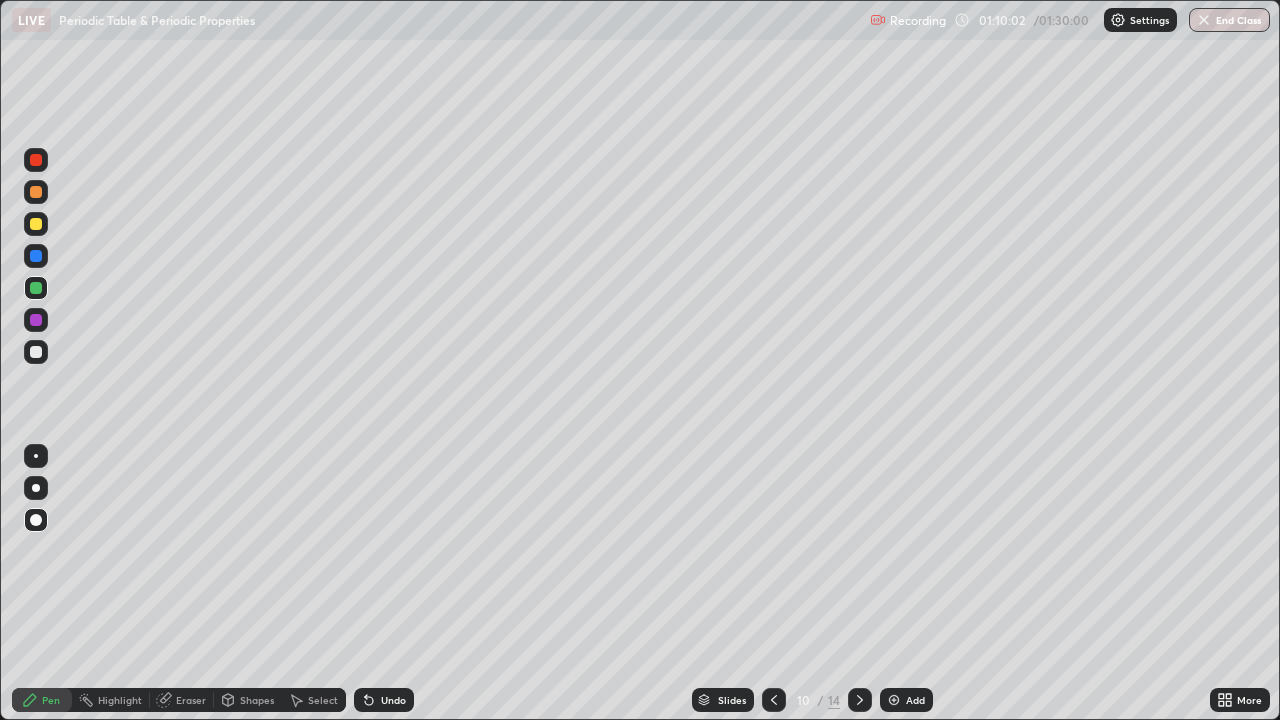 click 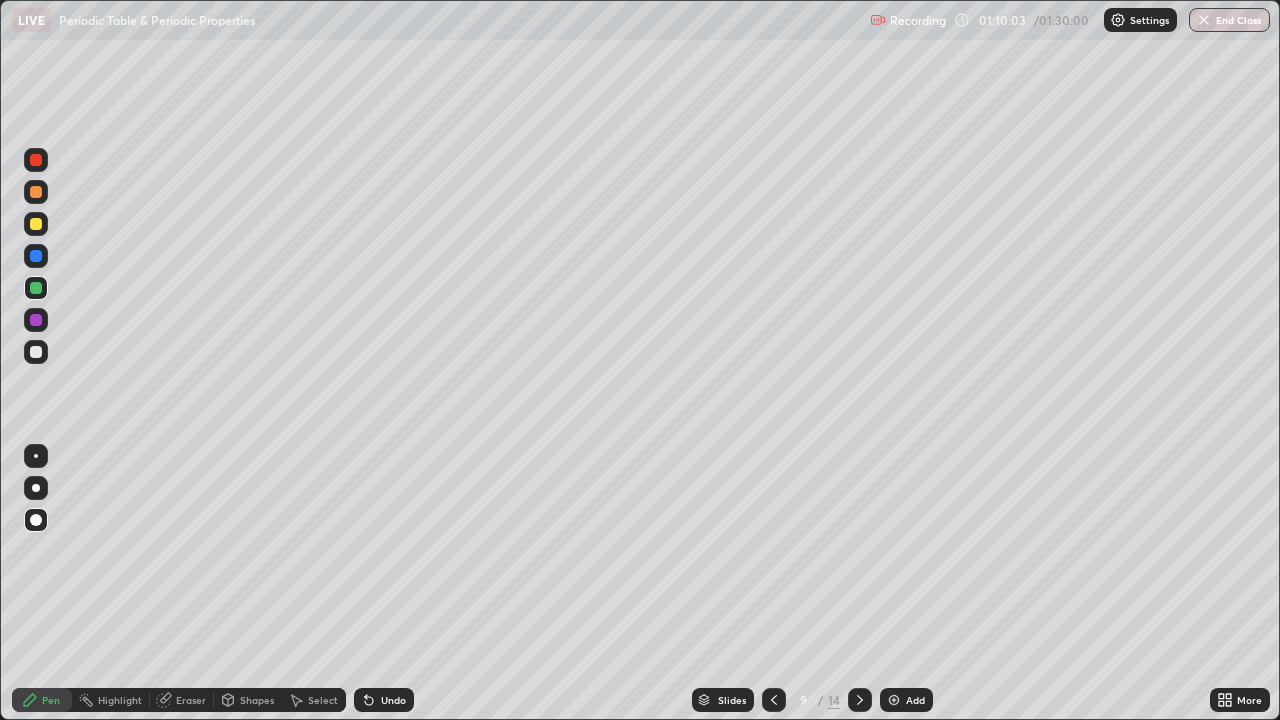 click 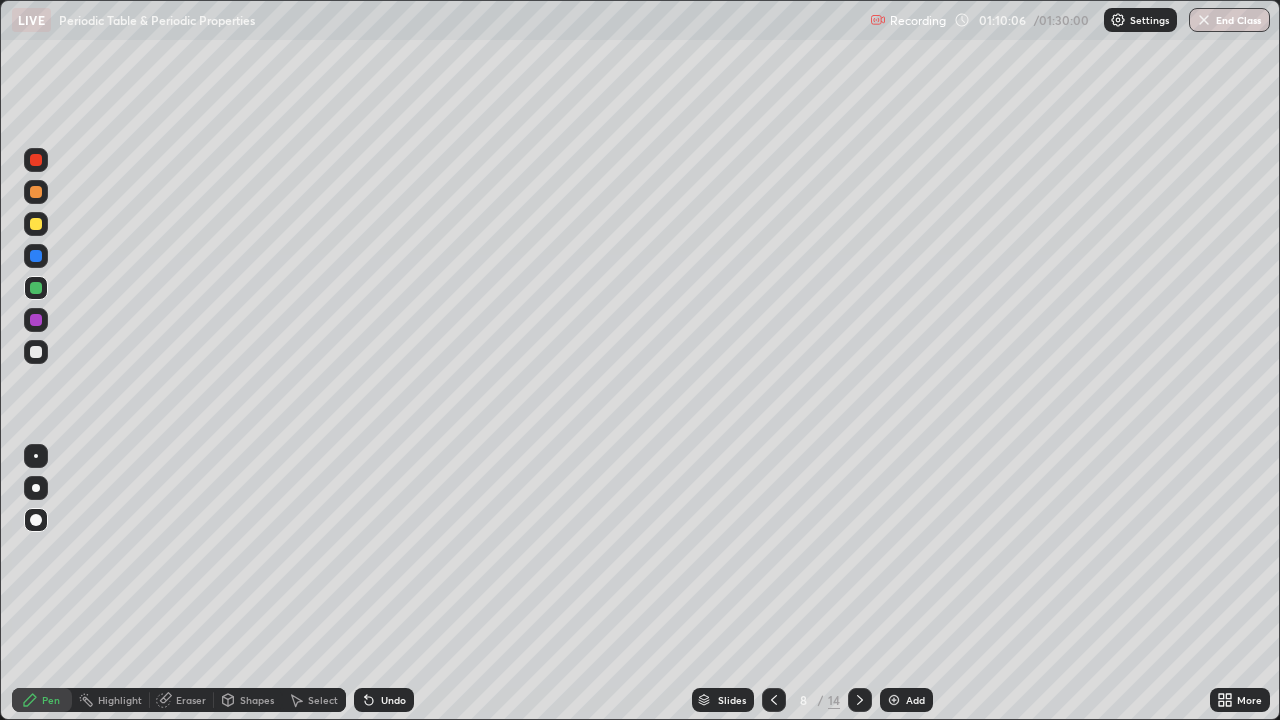 click 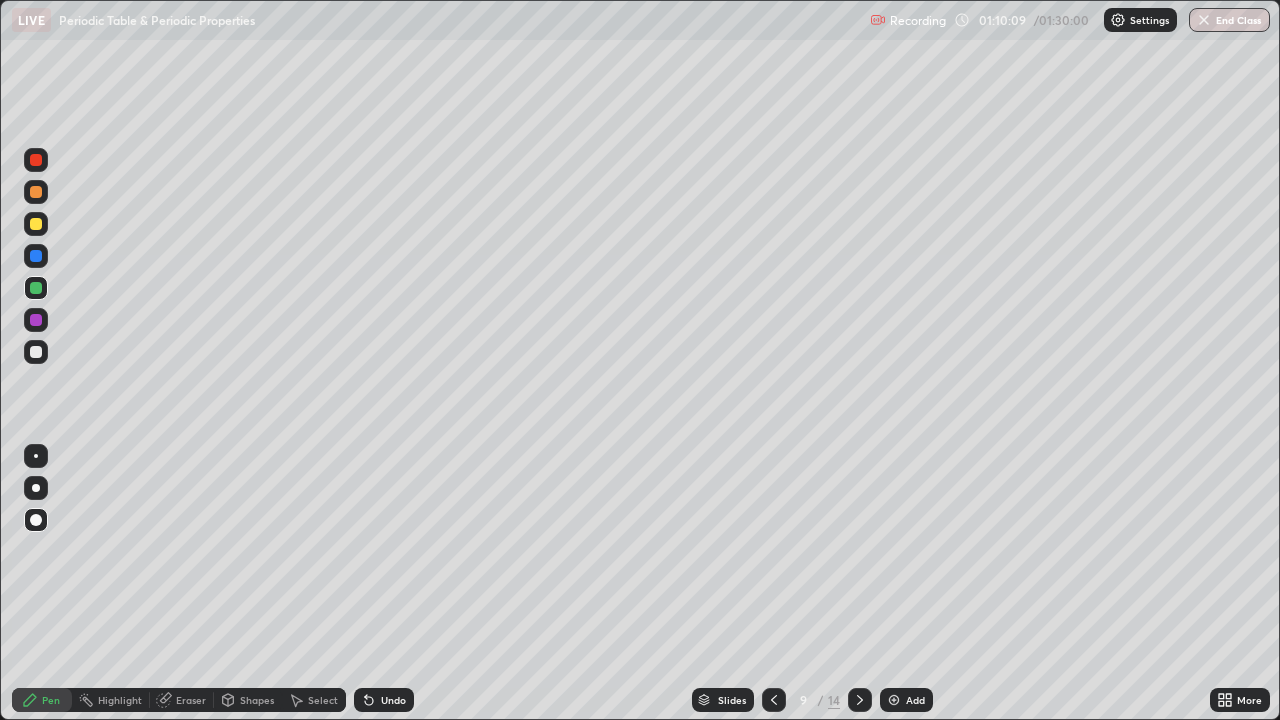click 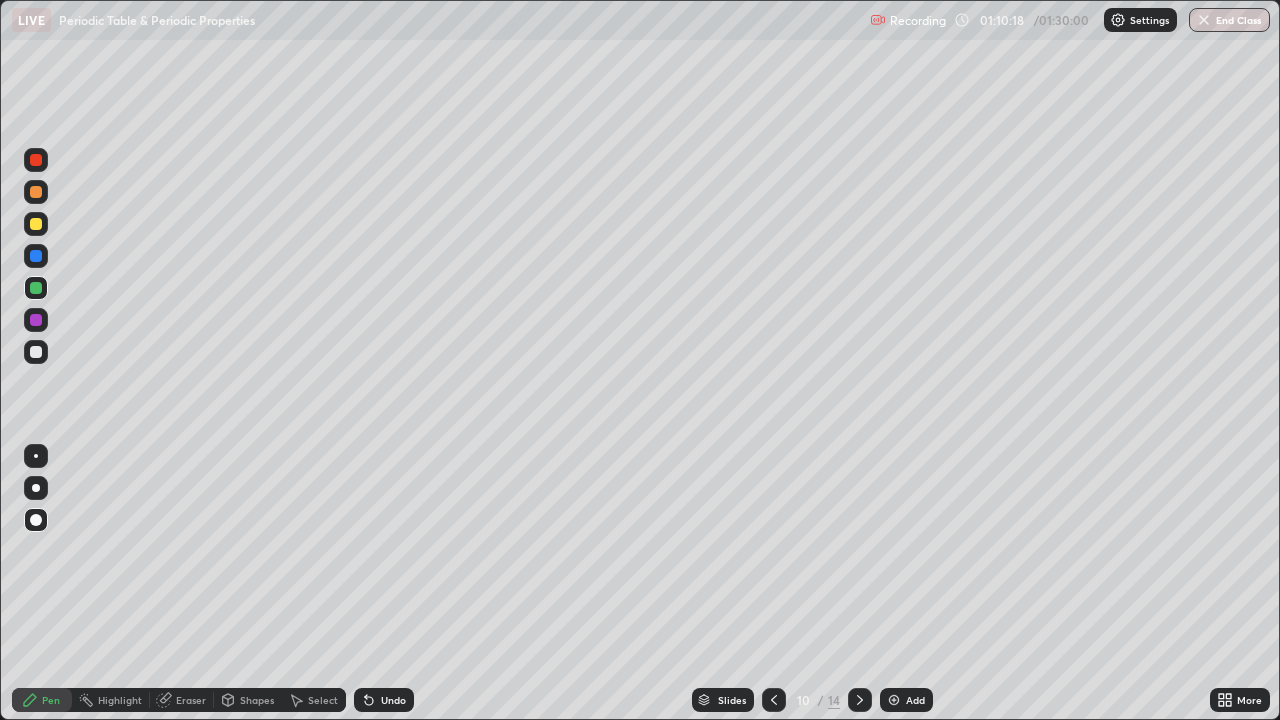 click 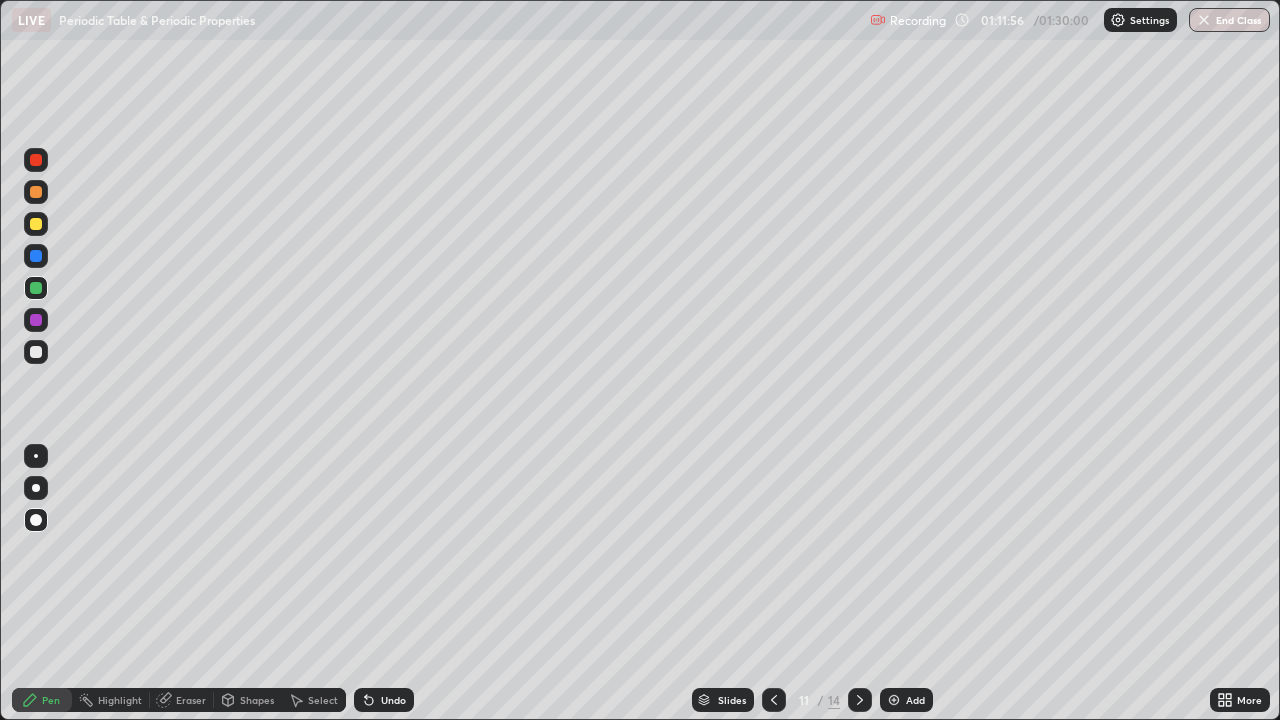 click on "Eraser" at bounding box center (191, 700) 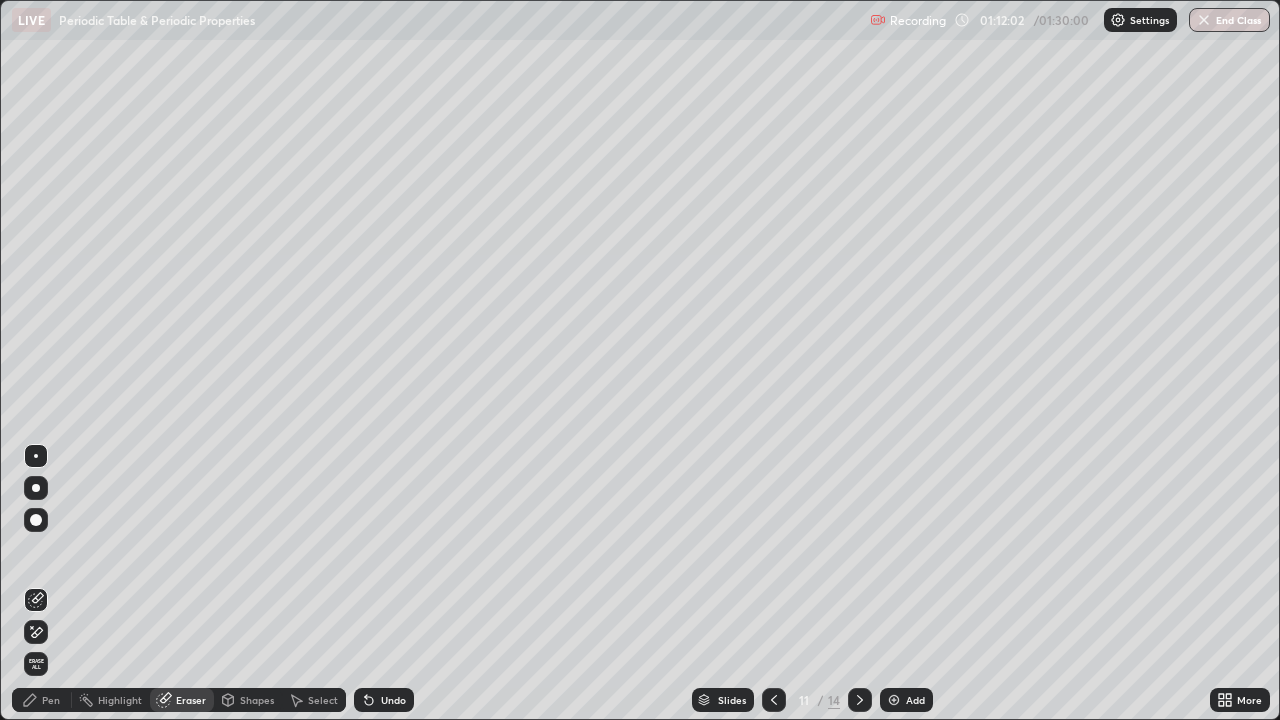 click 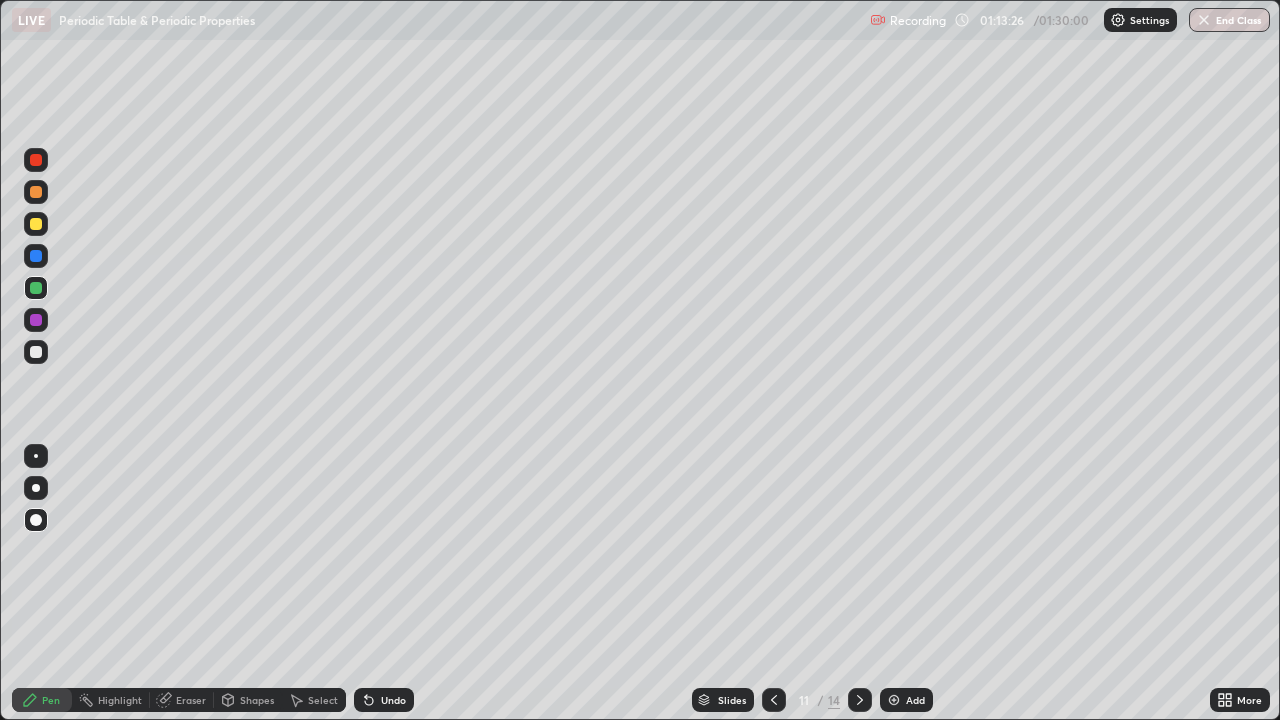 click at bounding box center (860, 700) 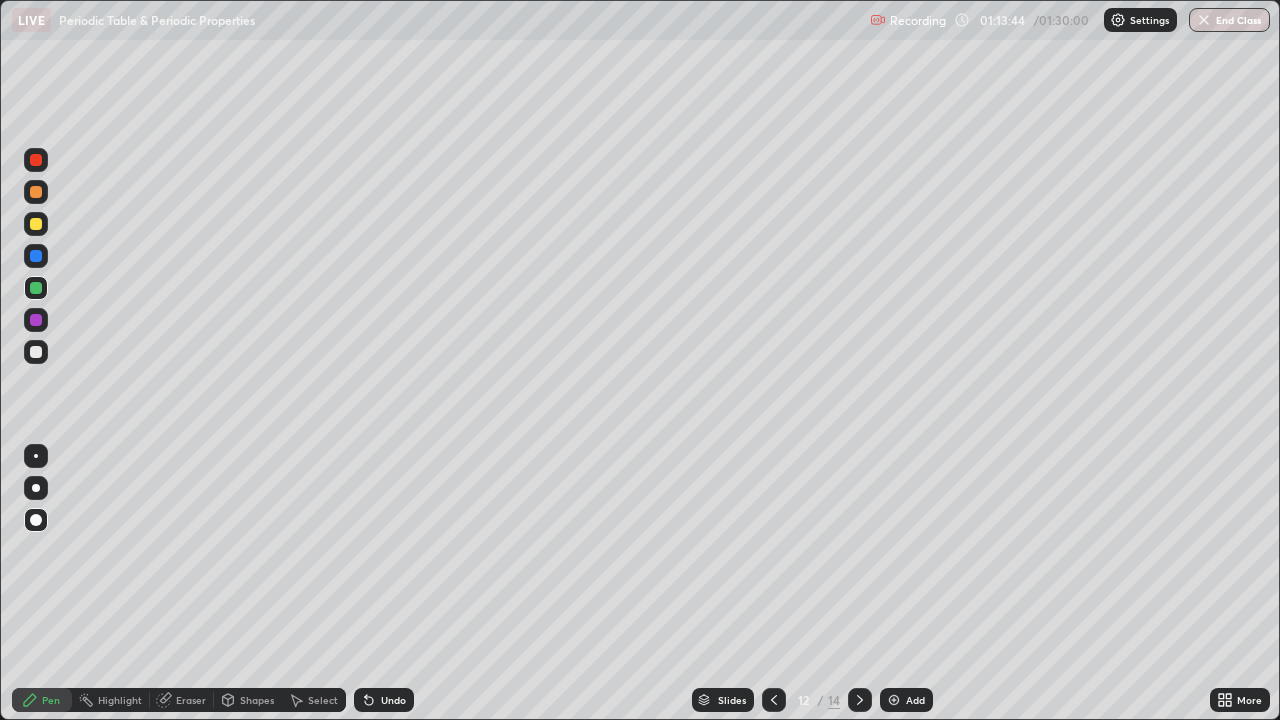 click 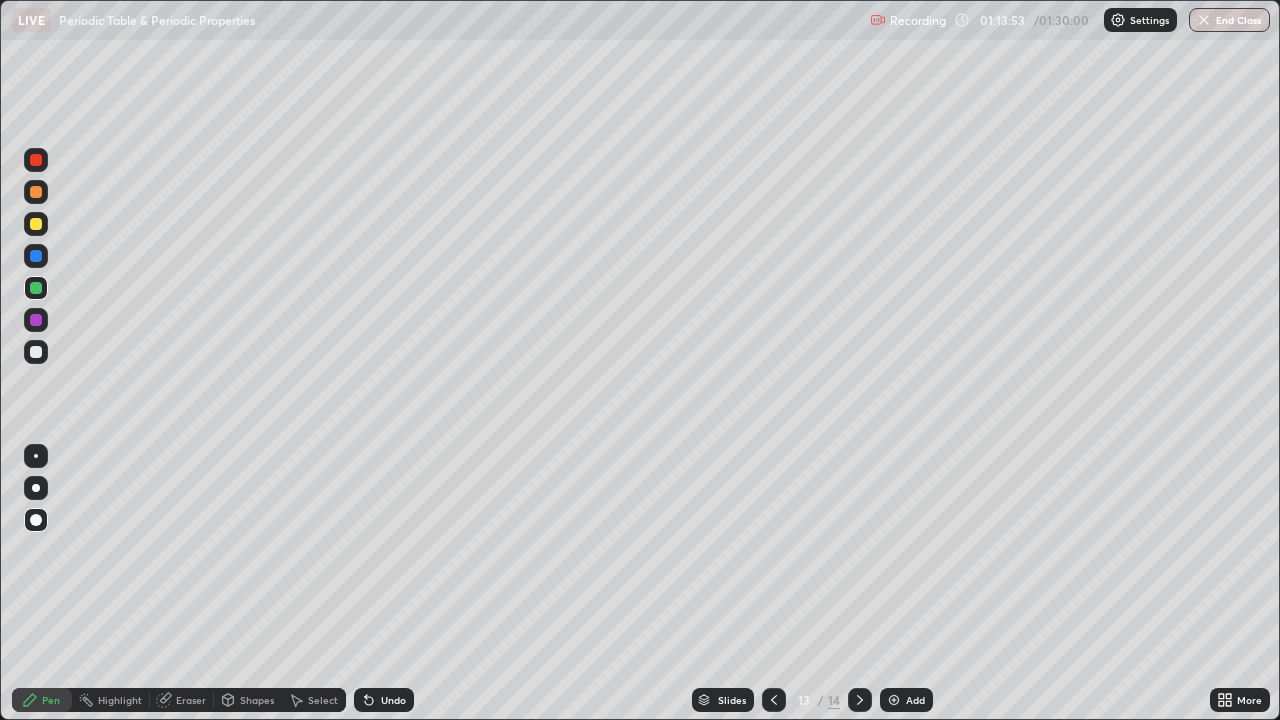 click at bounding box center [774, 700] 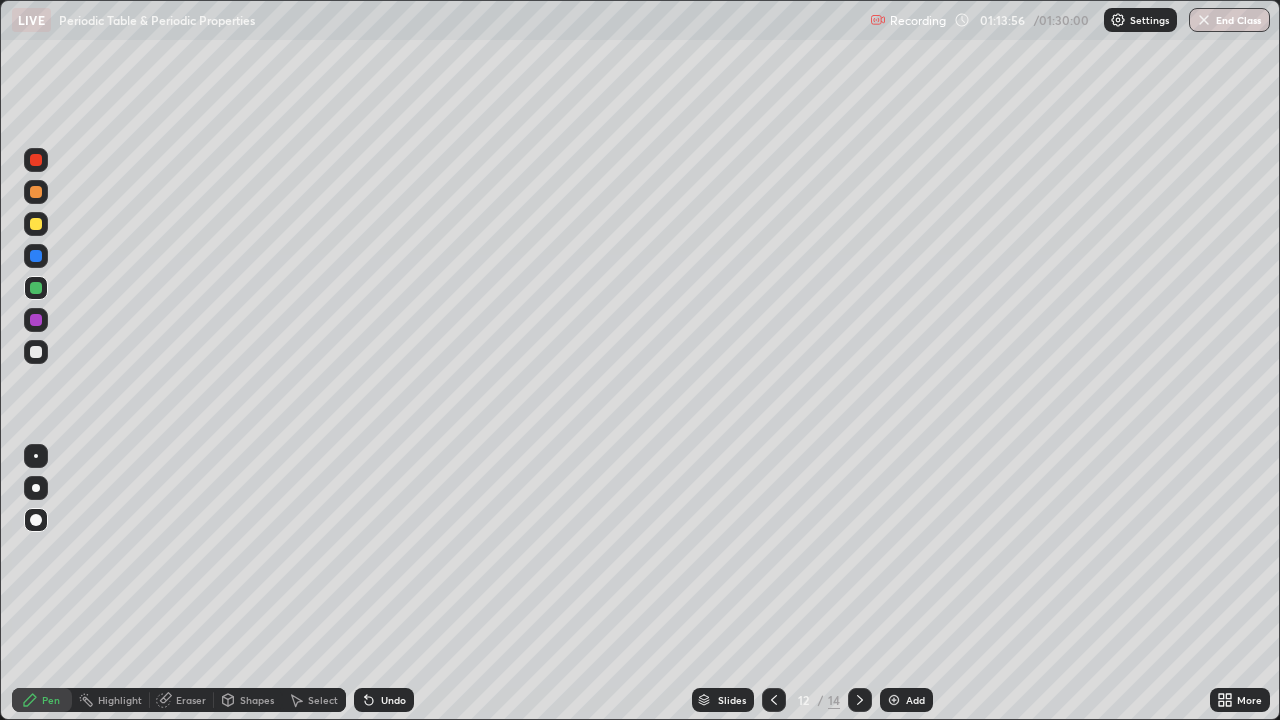 click 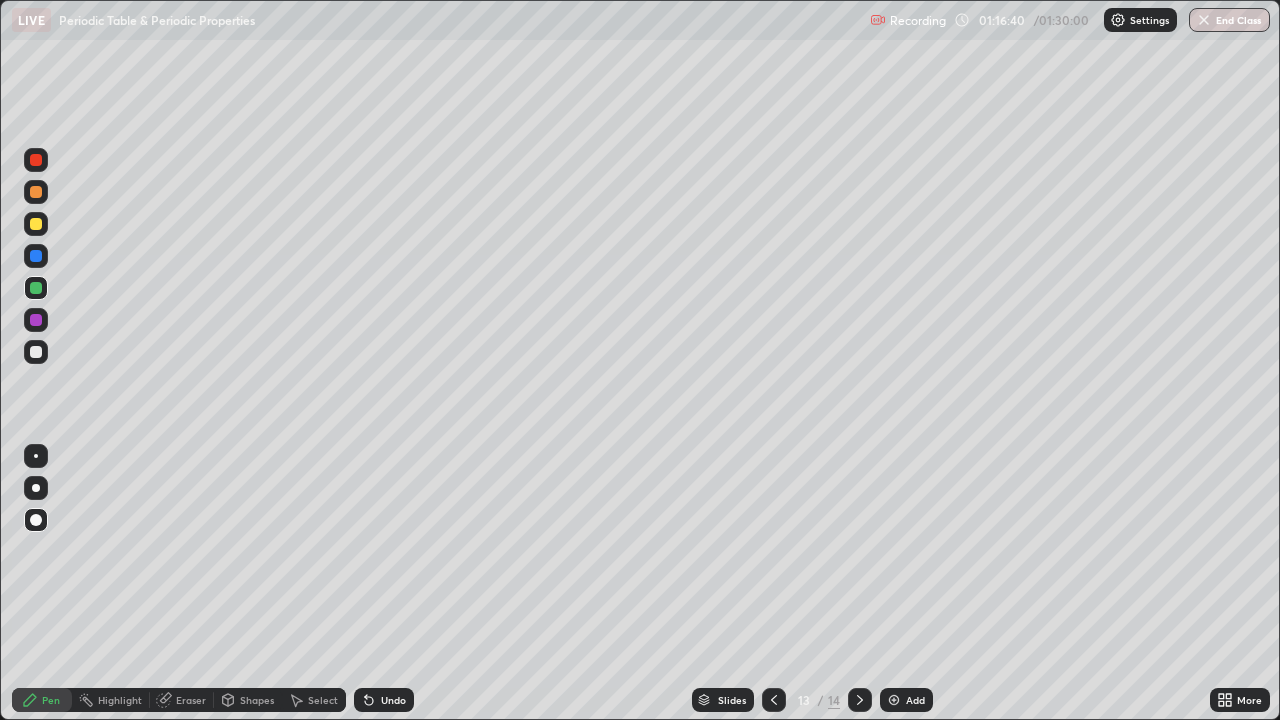 click 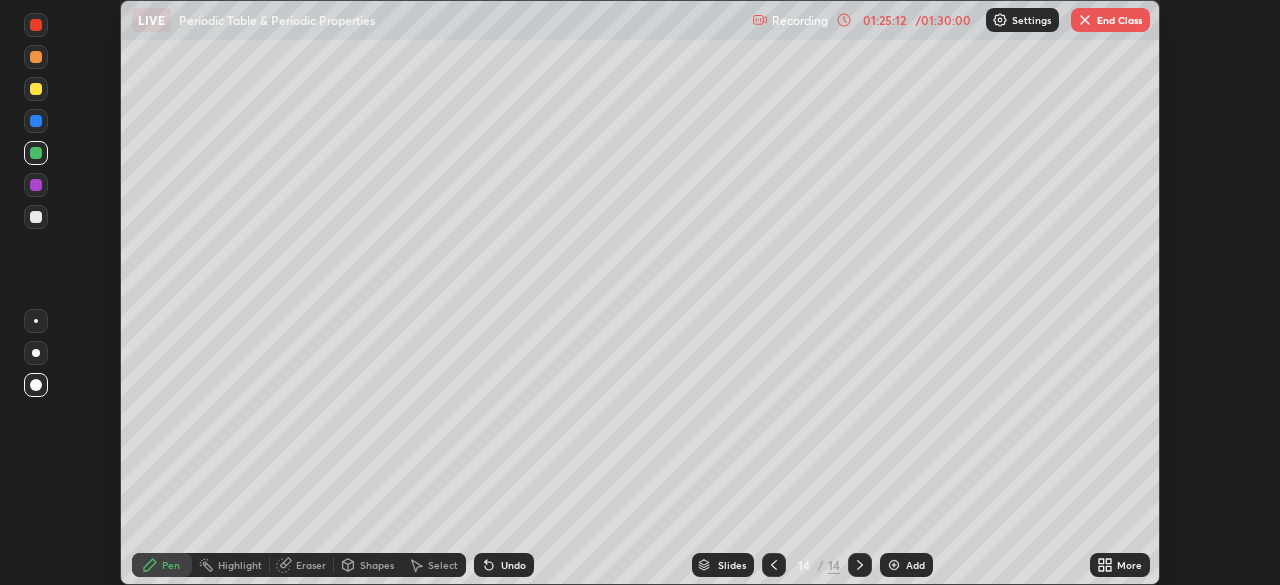 scroll, scrollTop: 585, scrollLeft: 1280, axis: both 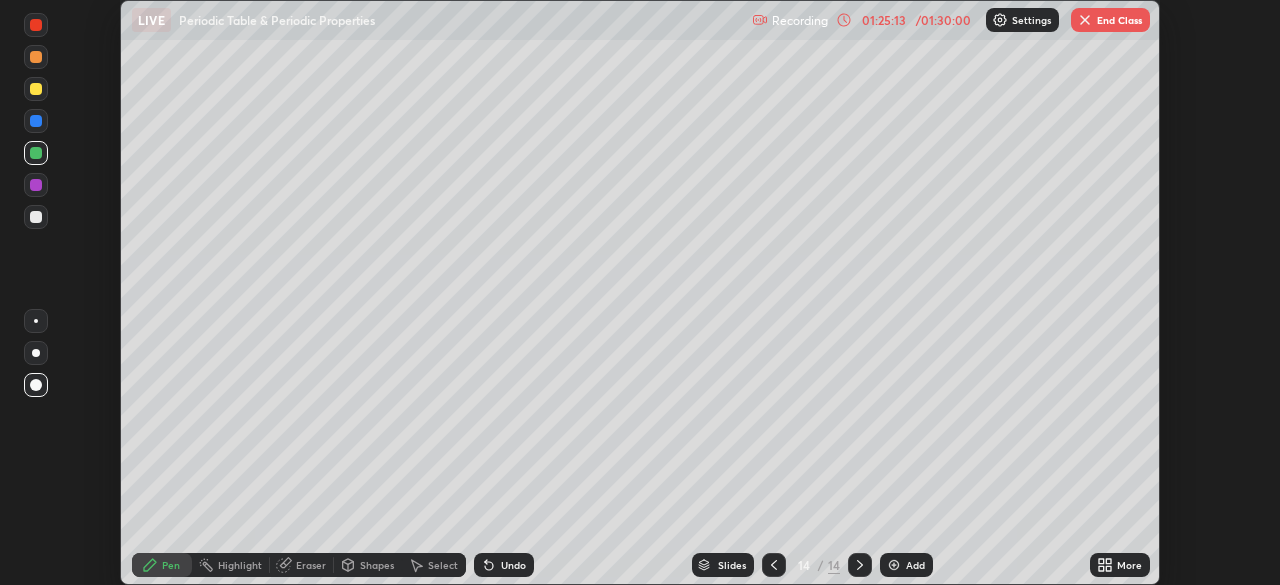 click on "End Class" at bounding box center (1110, 20) 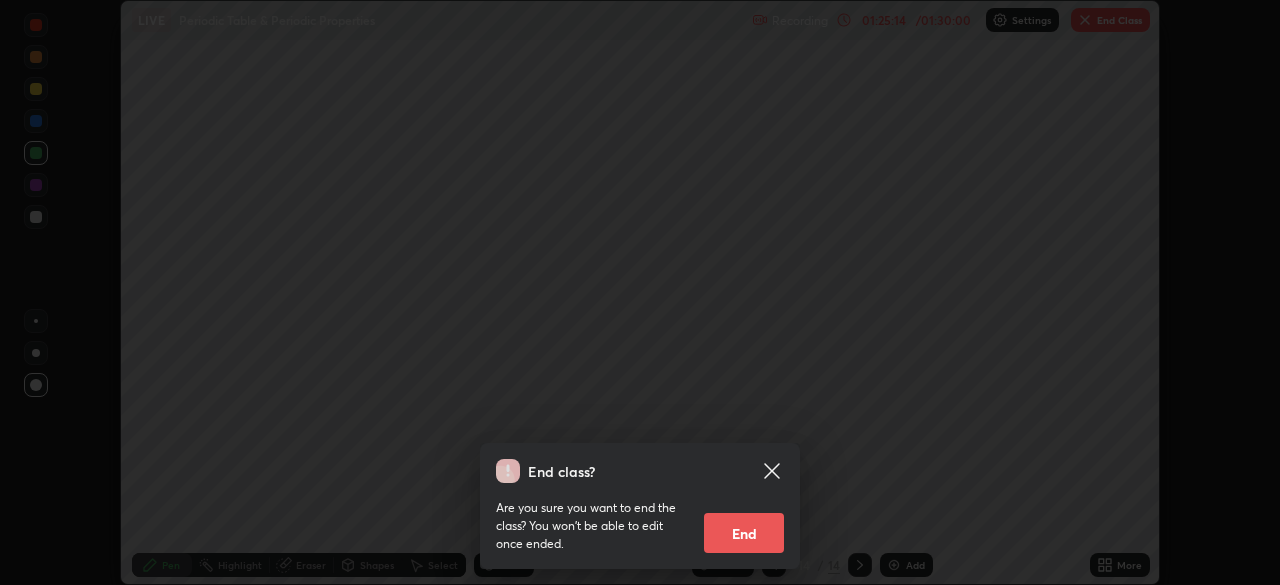 click on "End" at bounding box center (744, 533) 